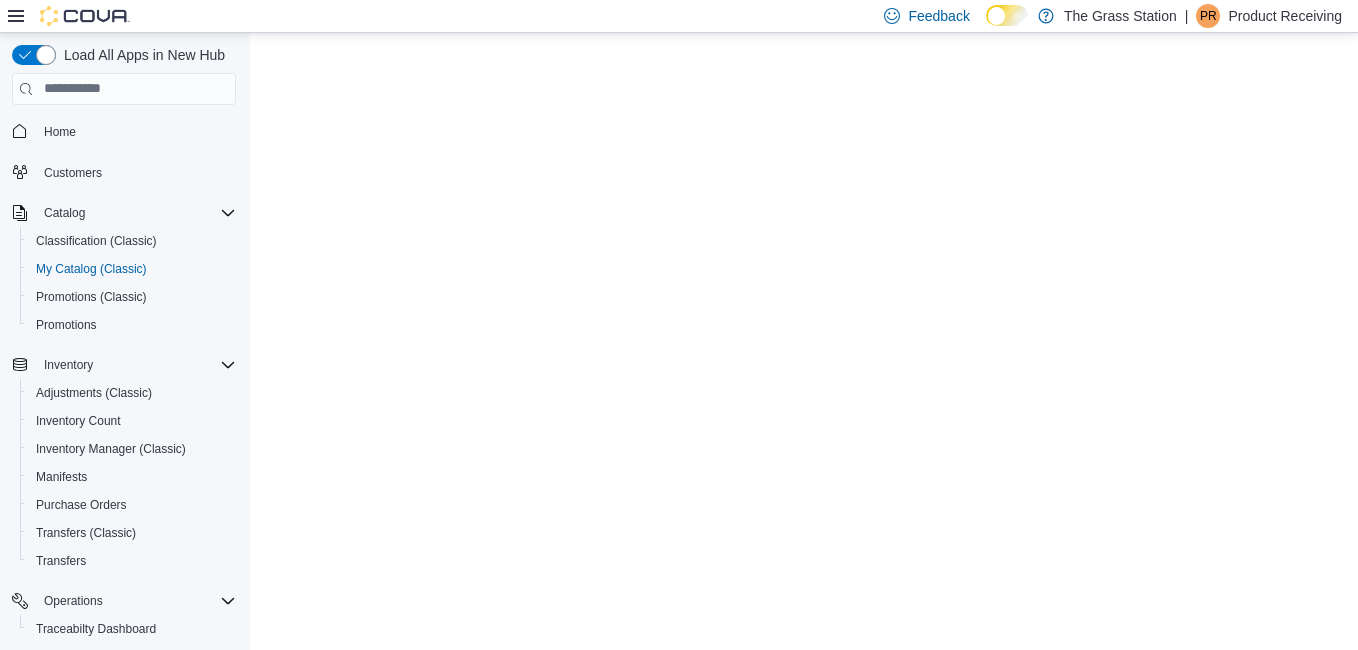 scroll, scrollTop: 0, scrollLeft: 0, axis: both 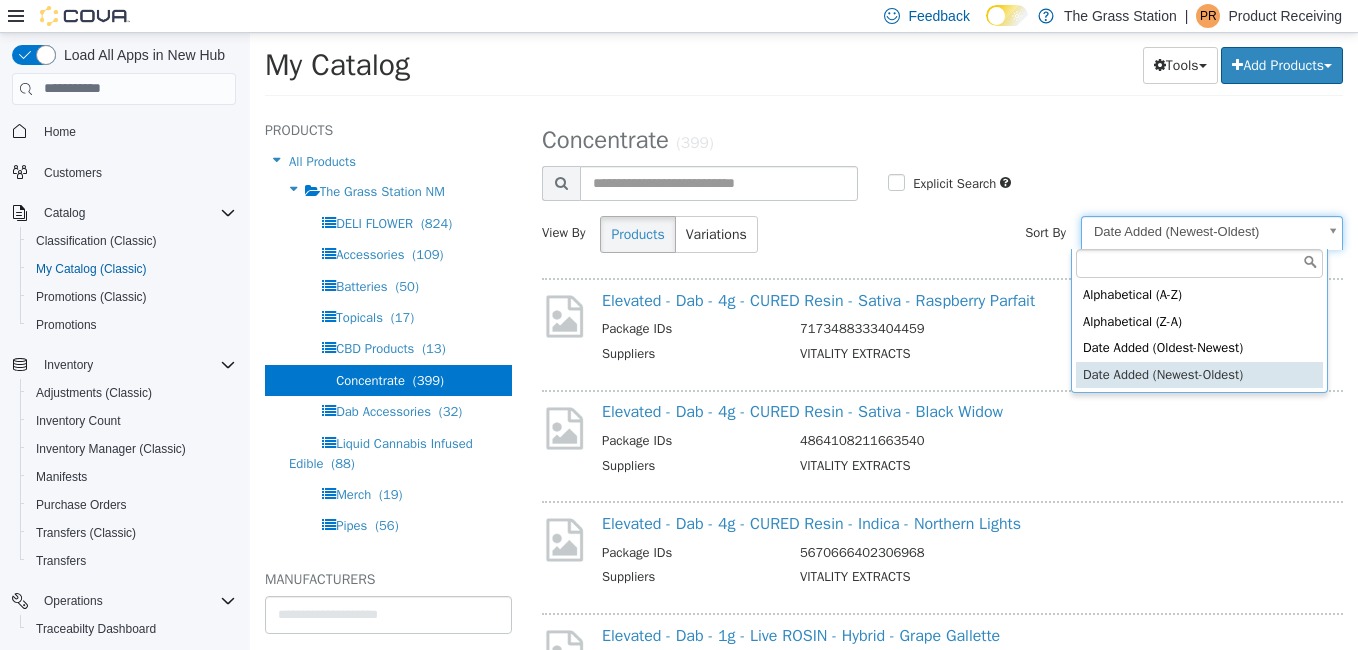 click on "**********" at bounding box center [804, 70] 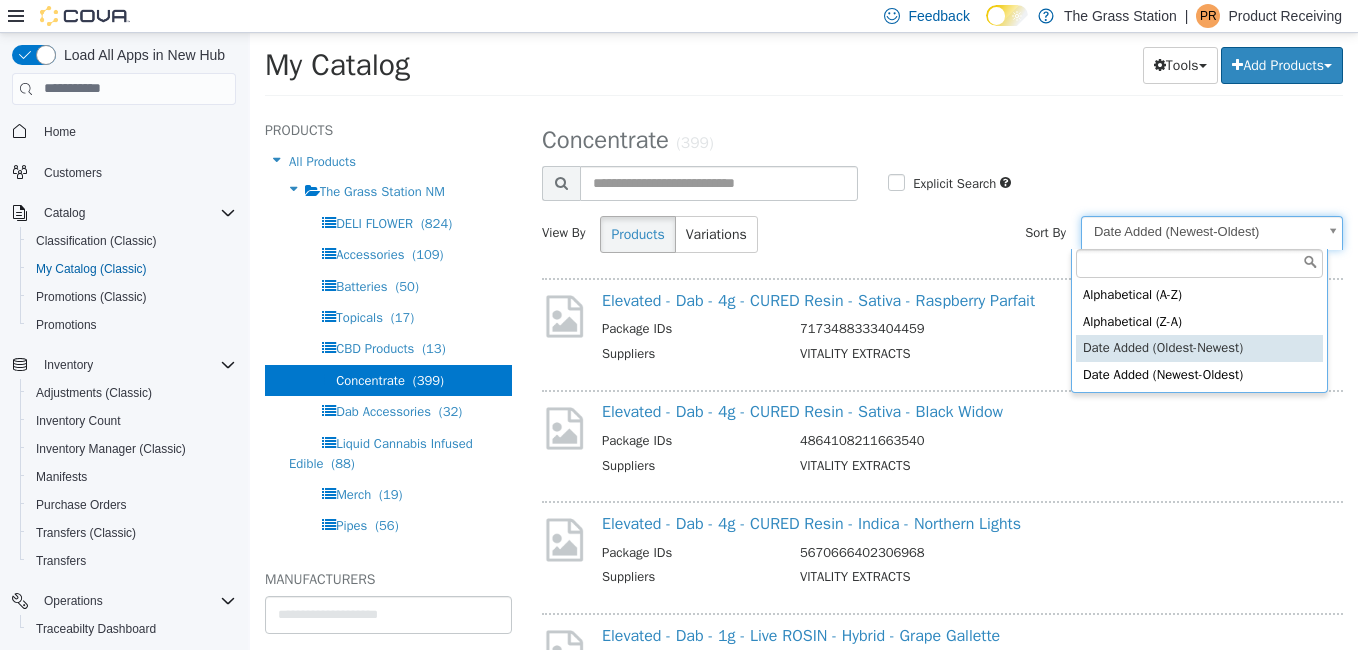select on "**********" 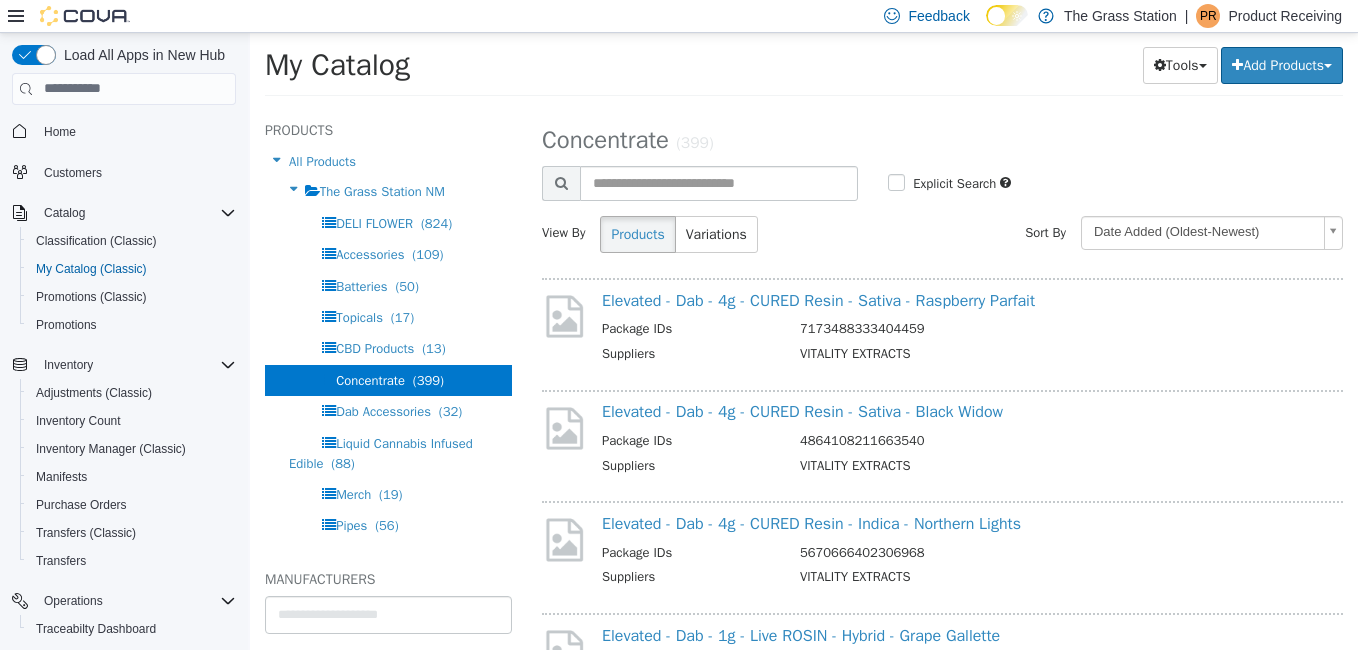 select on "**********" 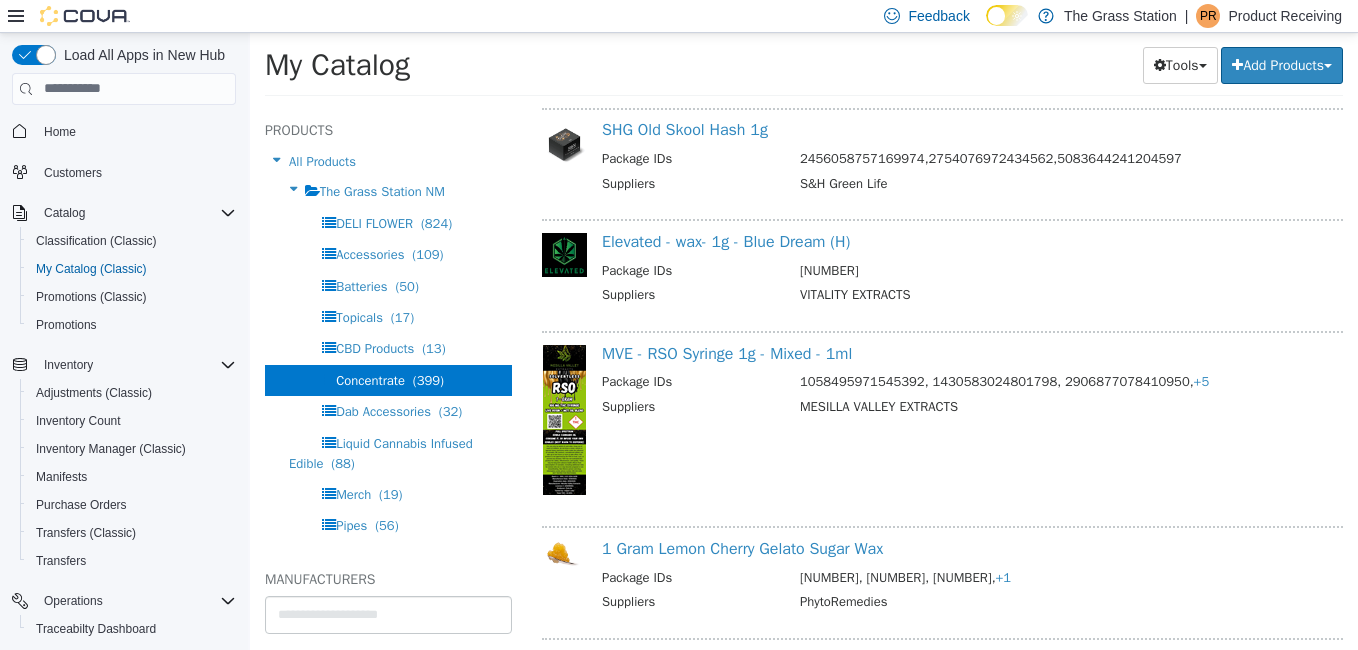scroll, scrollTop: 618, scrollLeft: 0, axis: vertical 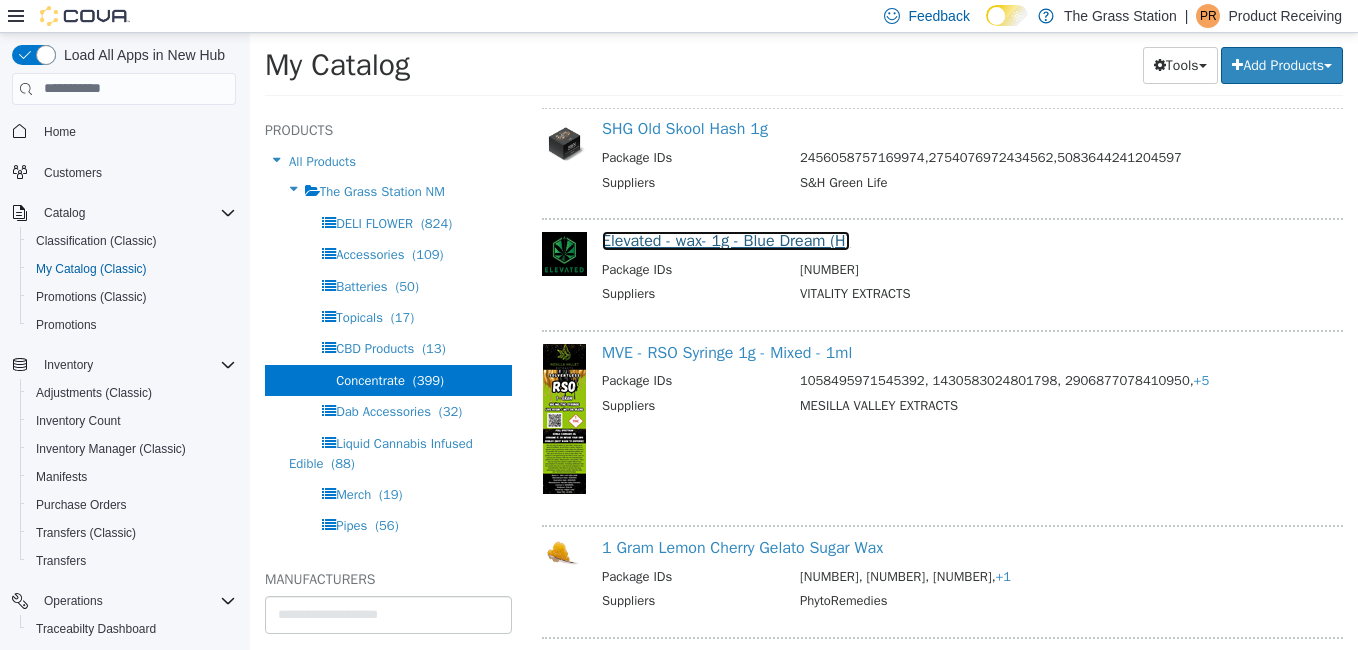 click on "Elevated - wax- 1g - Blue Dream (H)" at bounding box center [726, 240] 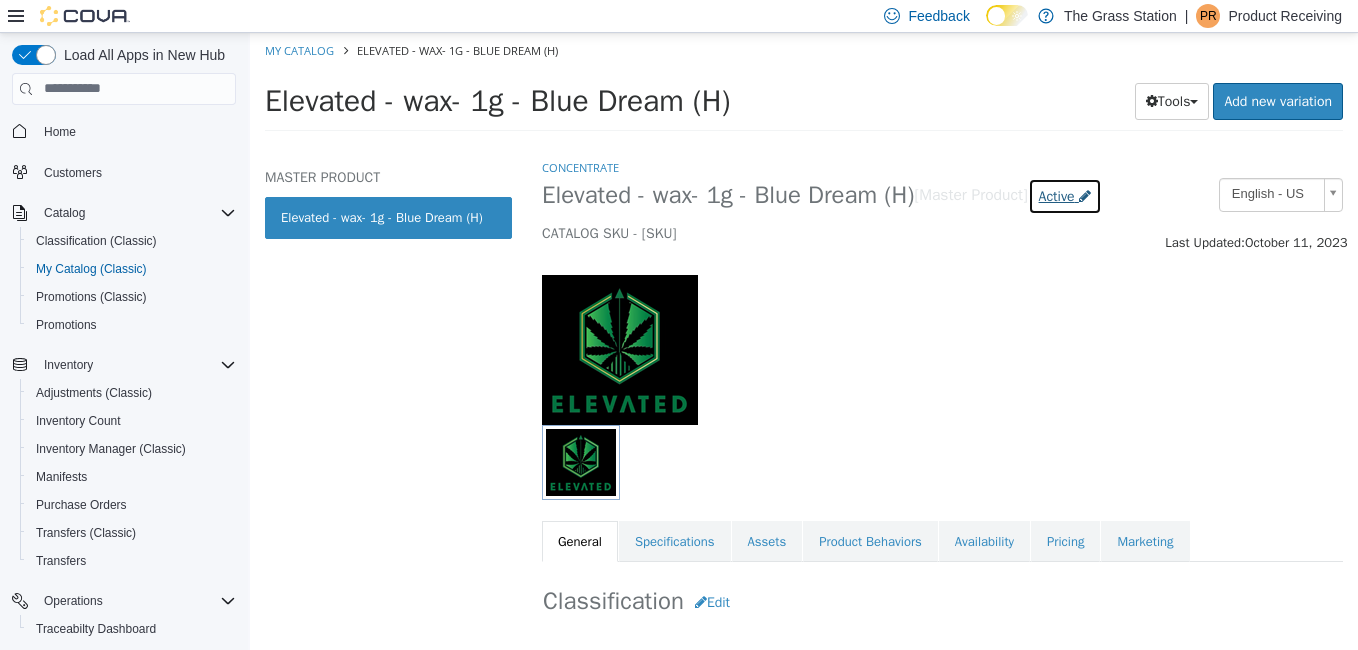 click on "Active" at bounding box center [1057, 195] 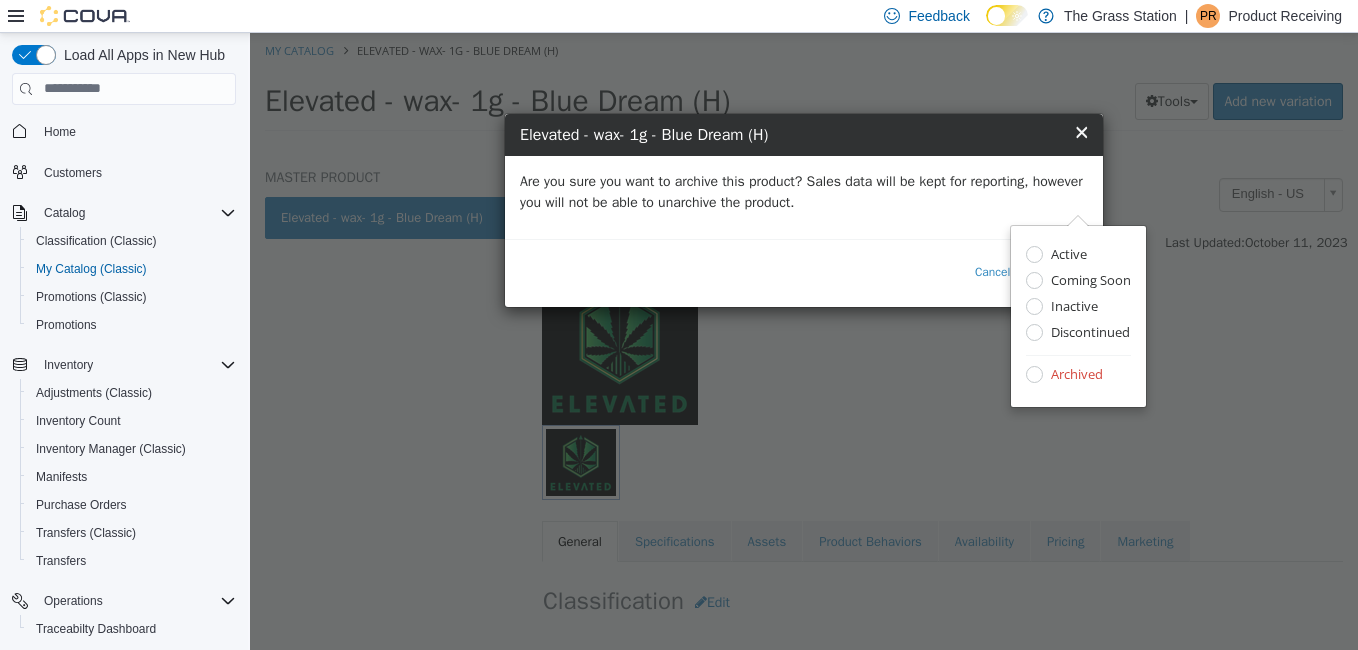 click on "Are you sure you want to archive this product? Sales data will be kept for reporting, however you will not be able to unarchive the product." at bounding box center (804, 191) 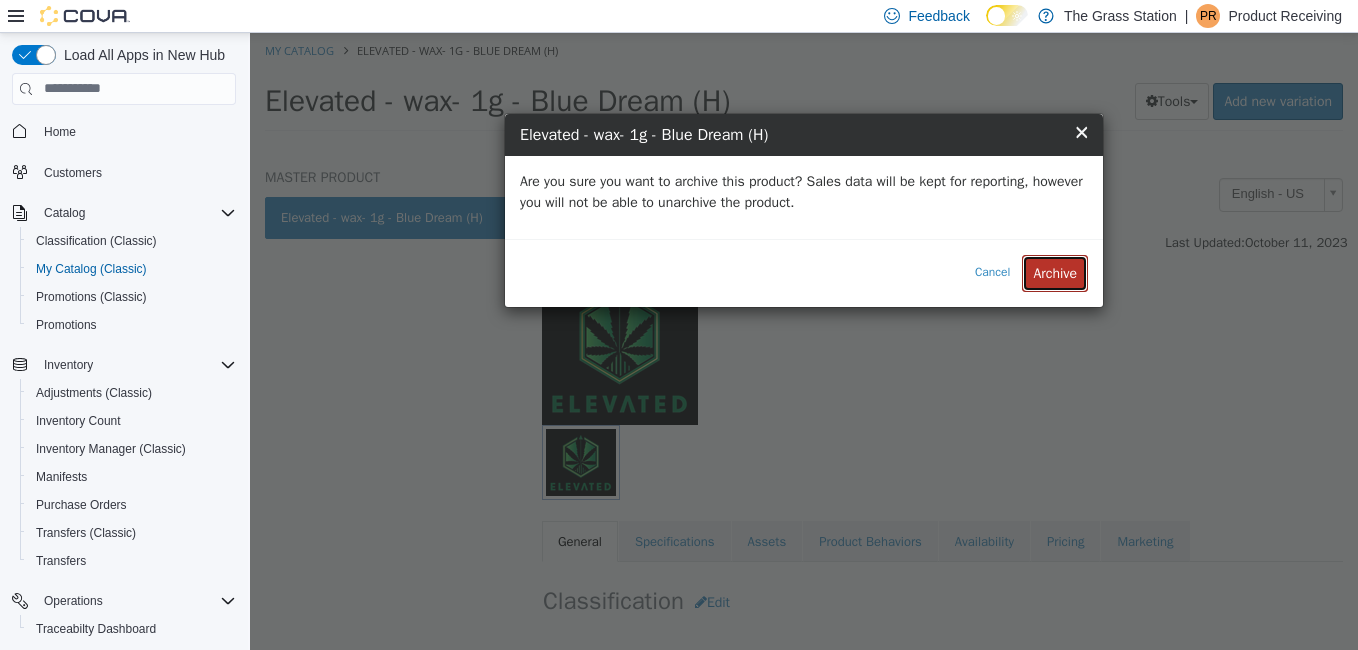 click on "Archive" at bounding box center [1055, 272] 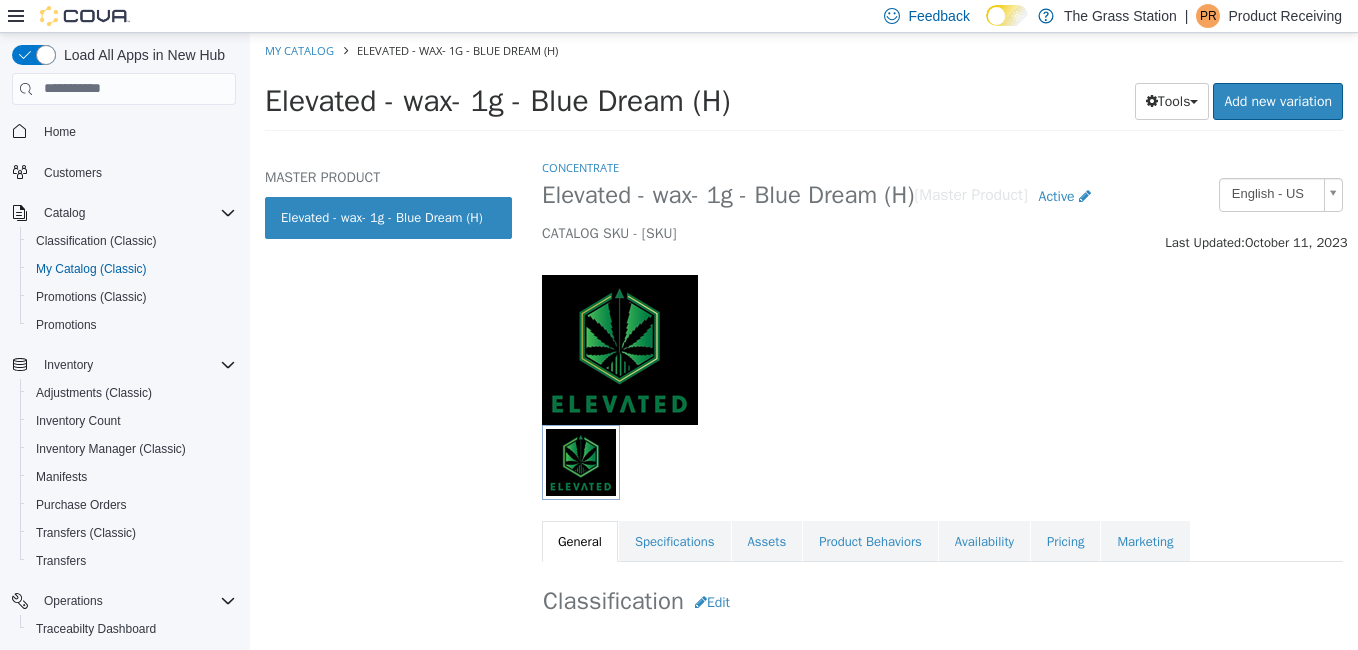 select on "**********" 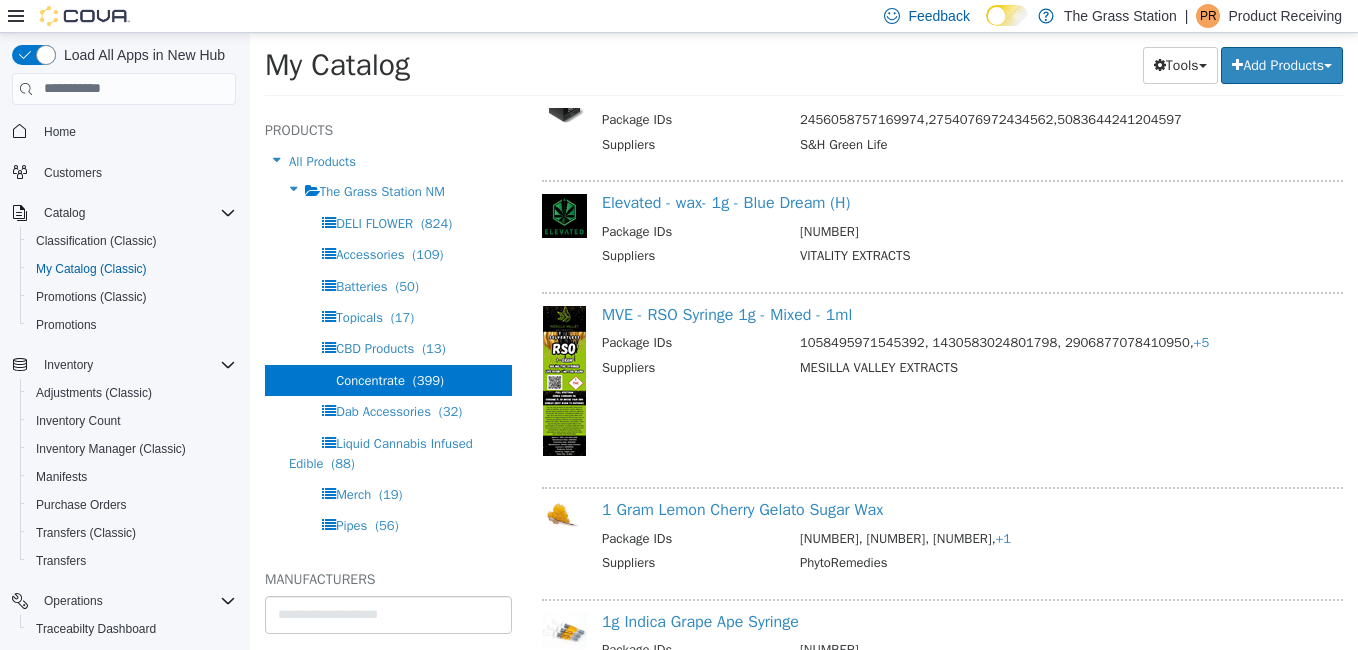 scroll, scrollTop: 657, scrollLeft: 0, axis: vertical 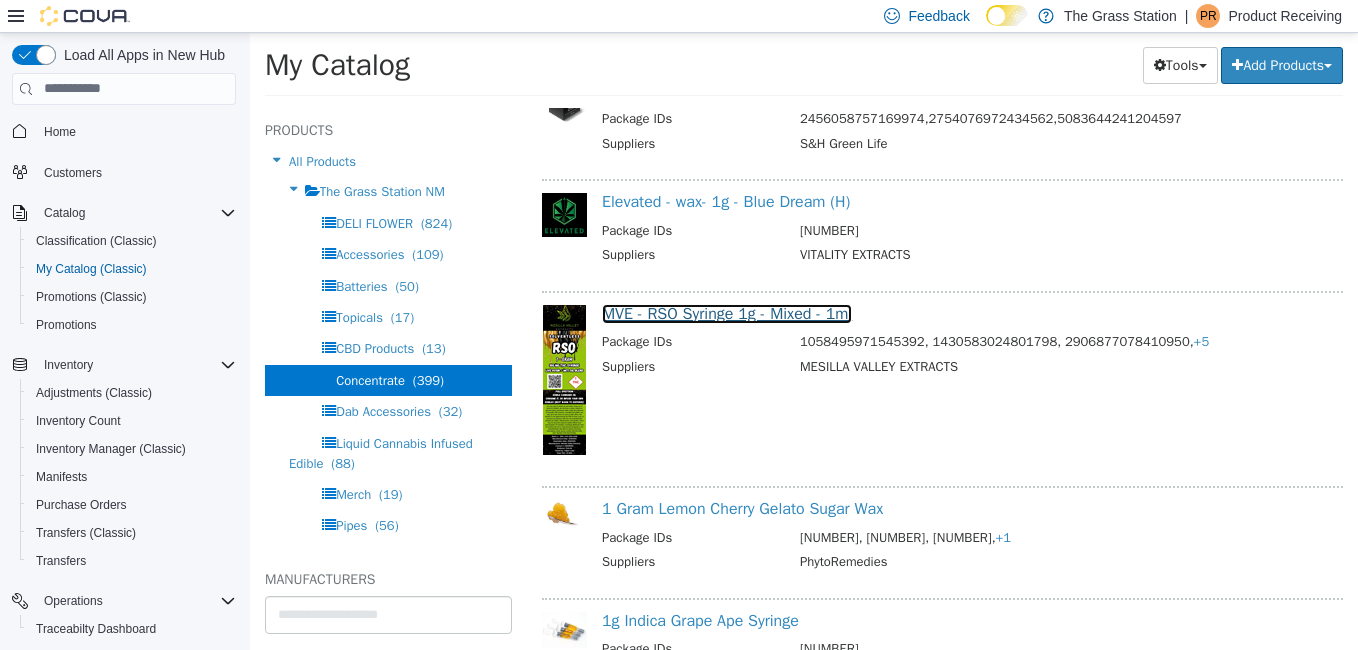 click on "MVE - RSO Syringe 1g - Mixed - 1ml" at bounding box center [727, 313] 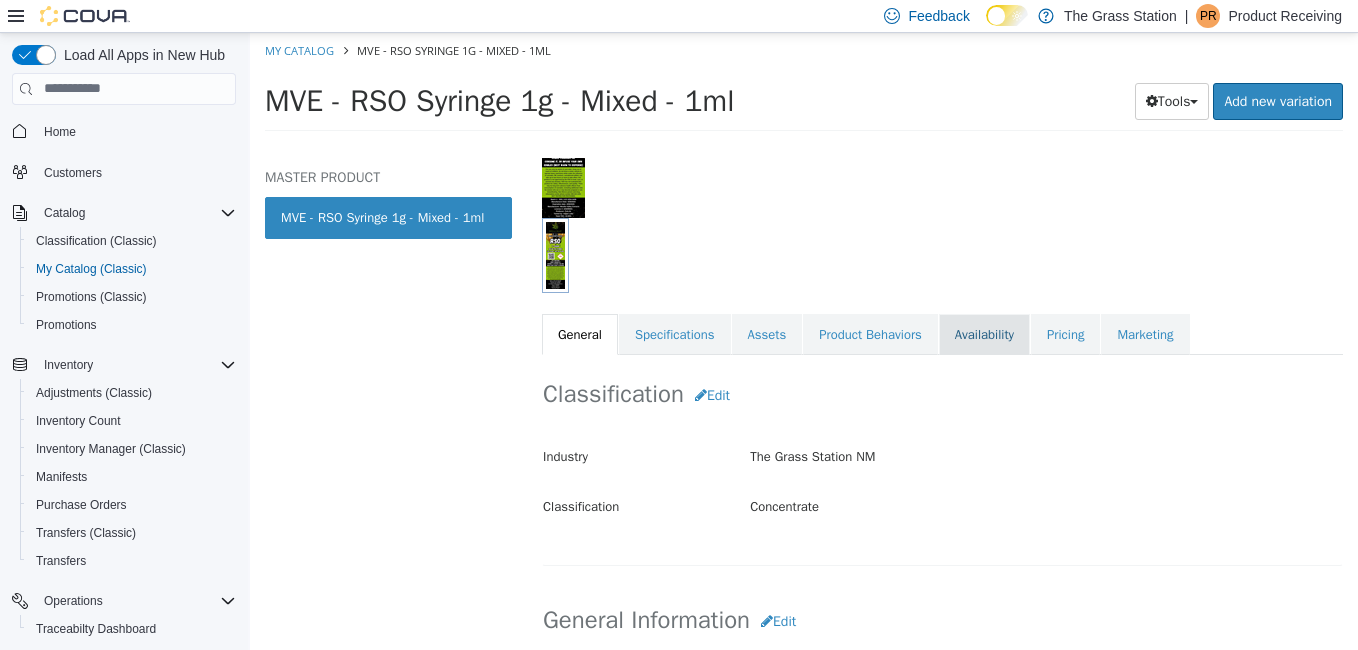 scroll, scrollTop: 226, scrollLeft: 0, axis: vertical 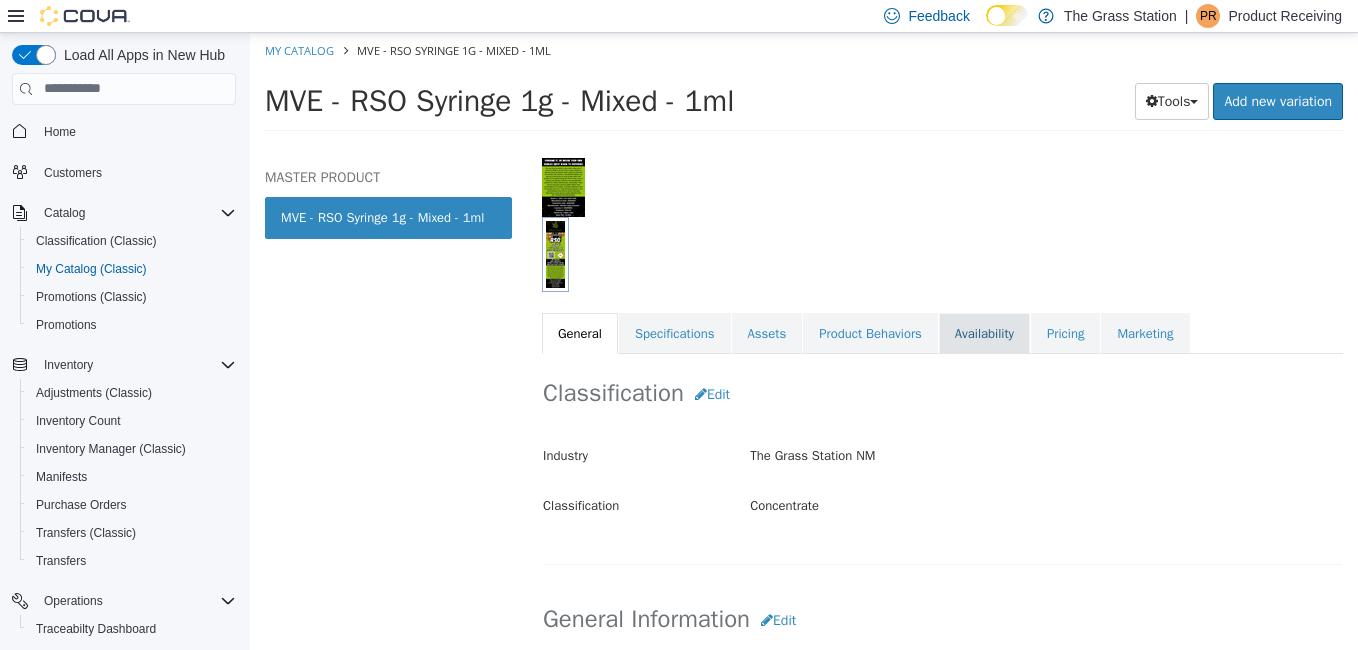 click on "Availability" at bounding box center [984, 333] 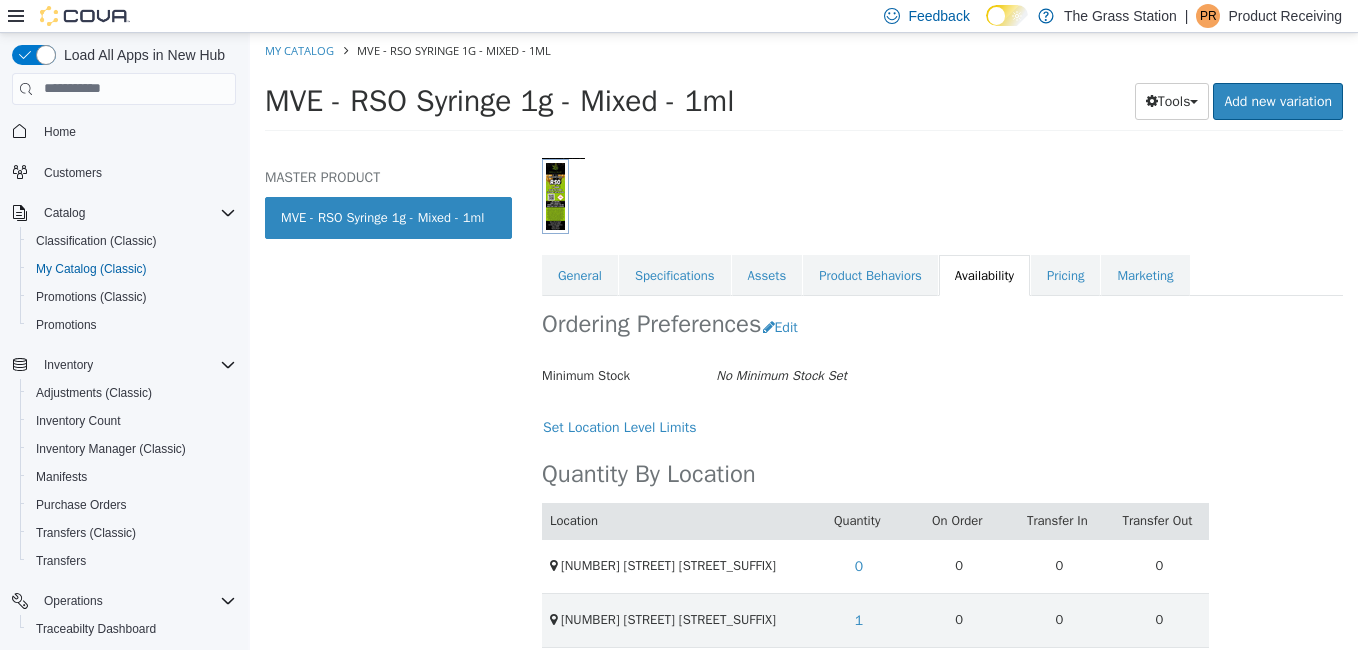 scroll, scrollTop: 0, scrollLeft: 0, axis: both 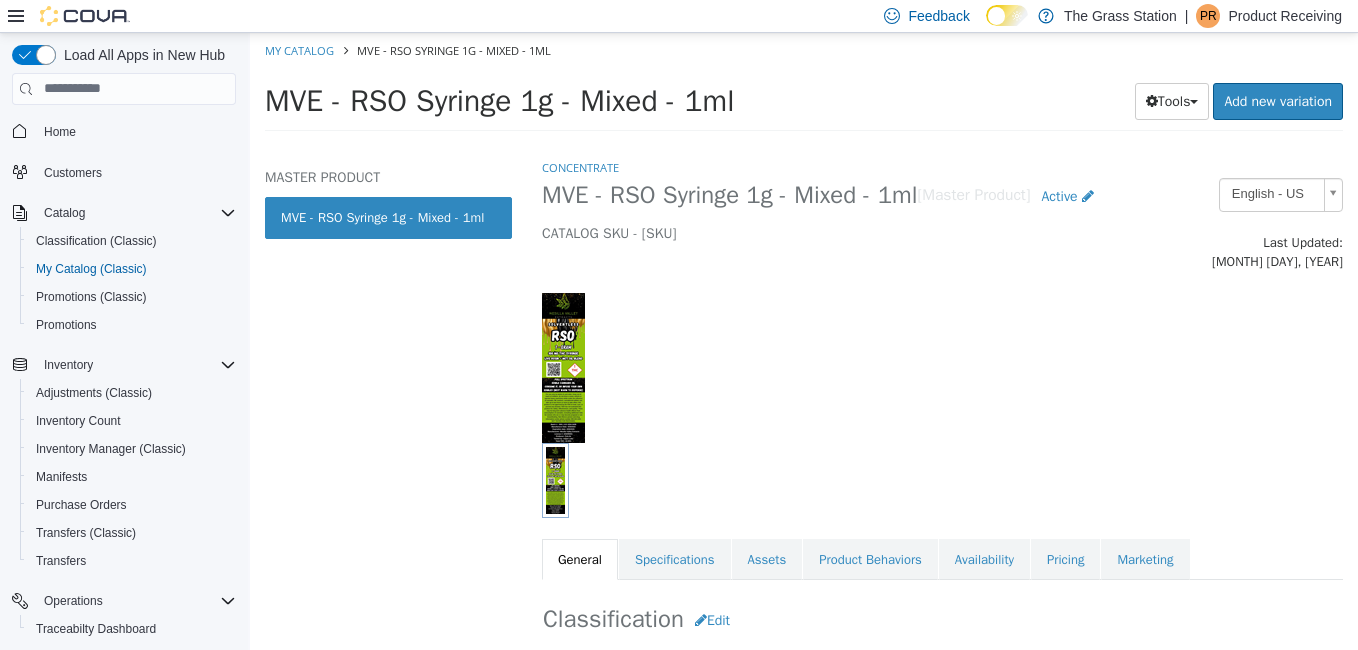 click on "MASTER PRODUCT
MVE - RSO Syringe 1g - Mixed - 1ml" at bounding box center [388, 403] 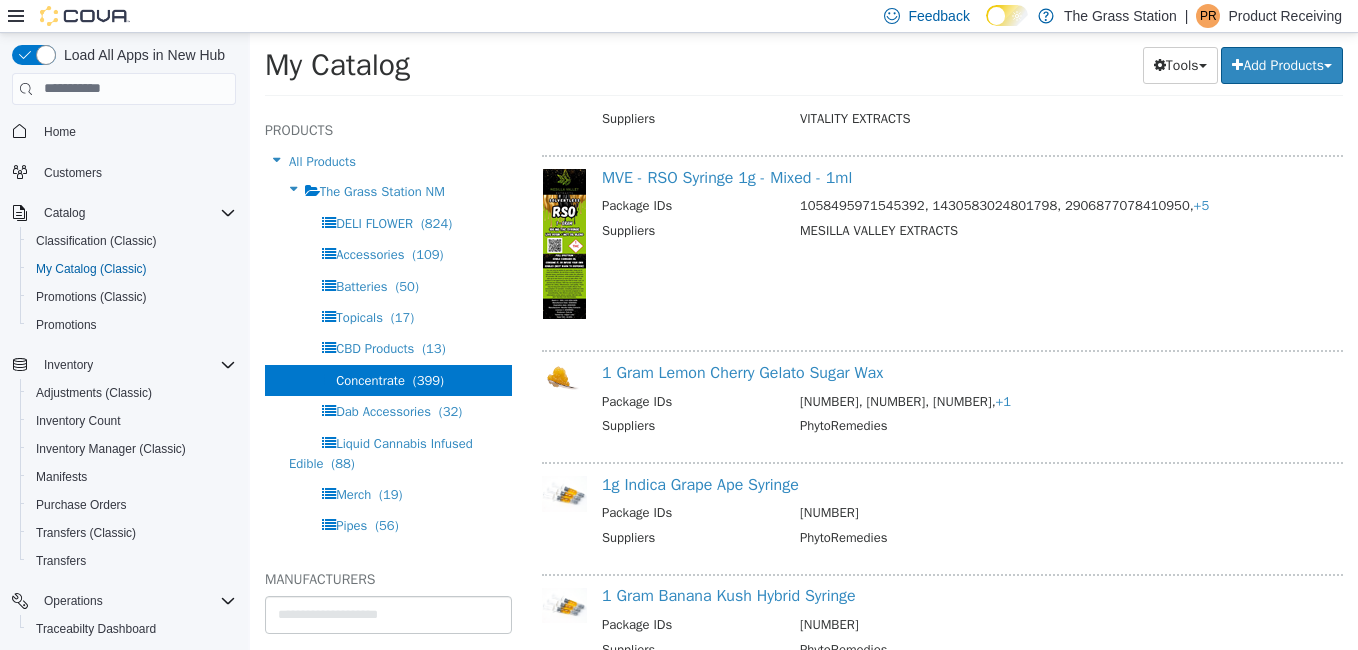 scroll, scrollTop: 795, scrollLeft: 0, axis: vertical 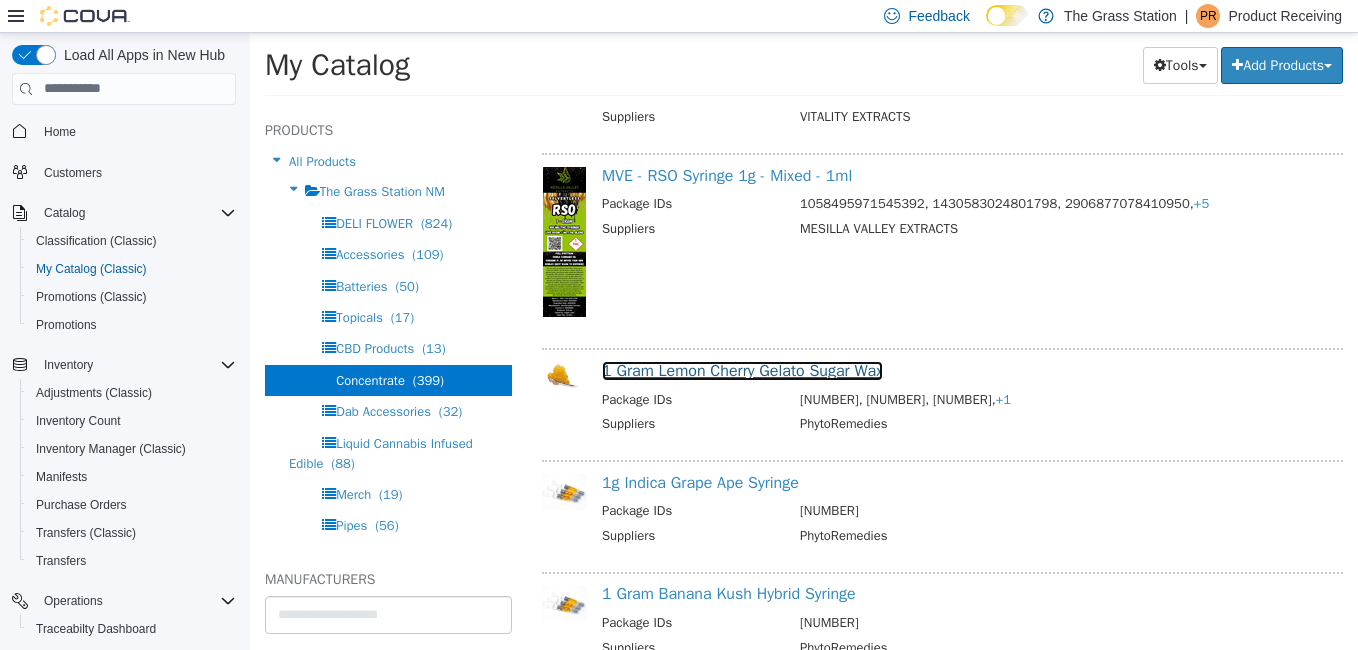 click on "1 Gram Lemon Cherry Gelato Sugar Wax" at bounding box center (742, 370) 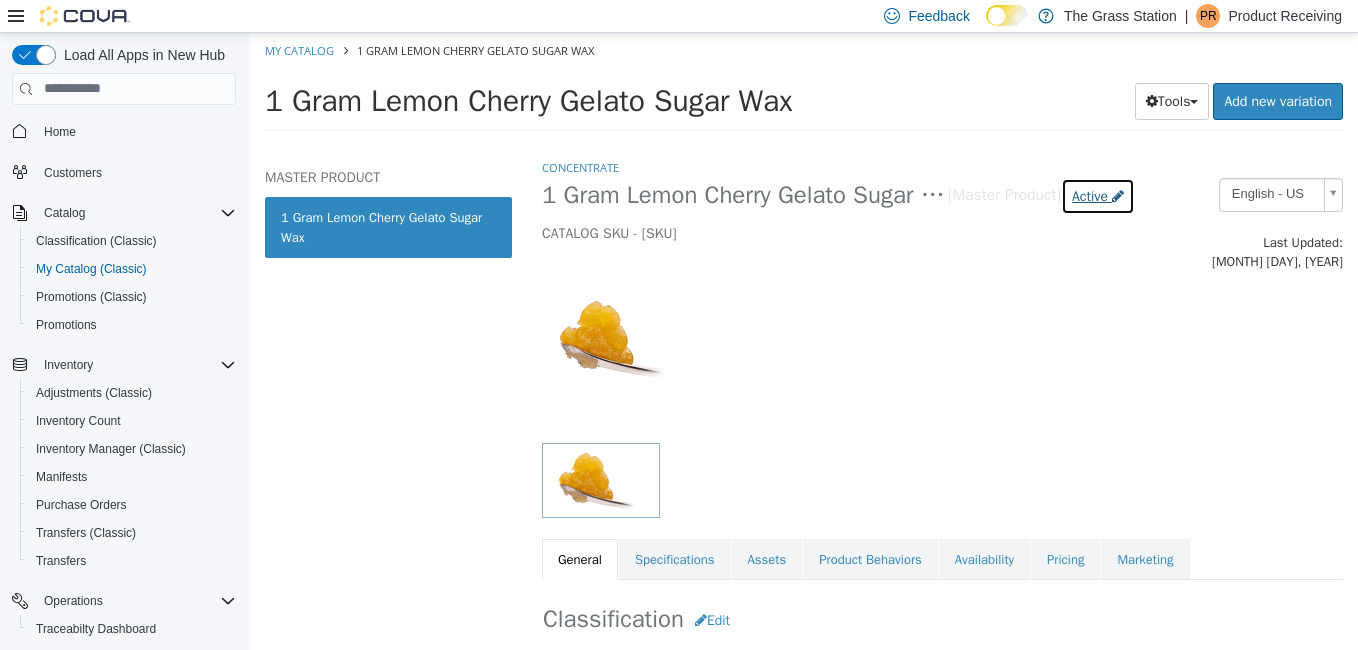 click on "Active" at bounding box center (1098, 195) 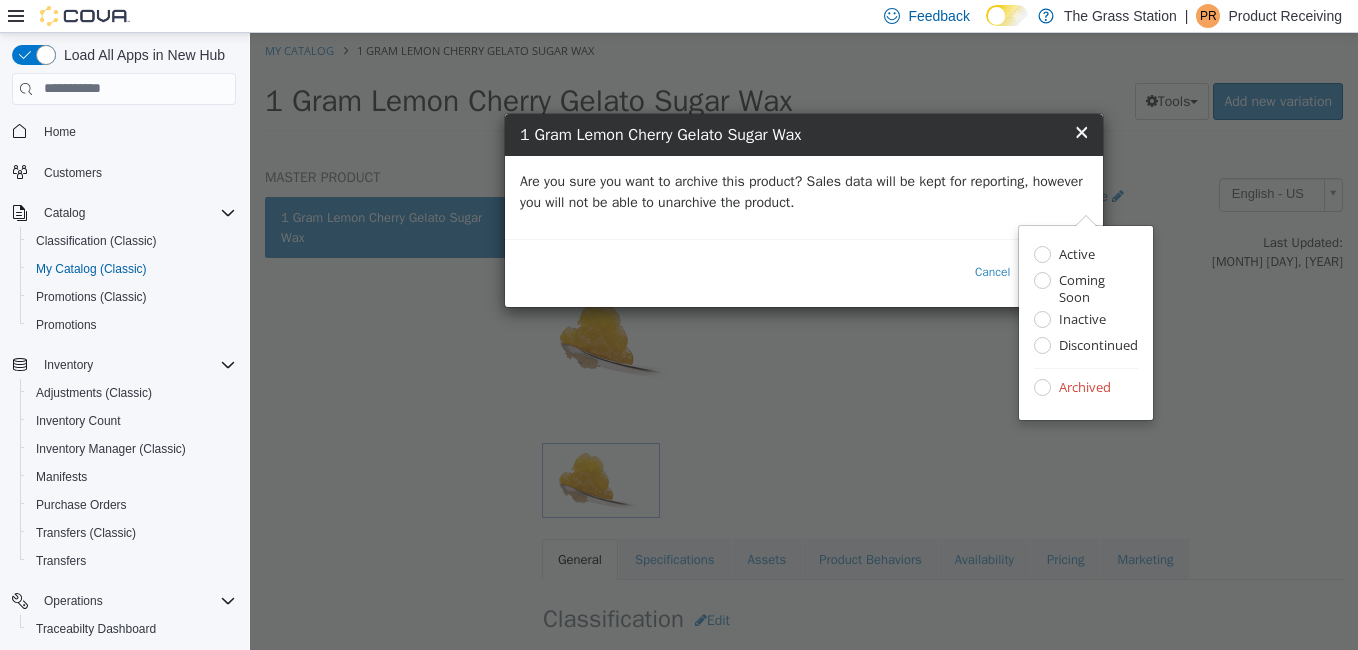 click on "Are you sure you want to archive this product? Sales data will be kept for reporting, however you will not be able to unarchive the product." at bounding box center (804, 191) 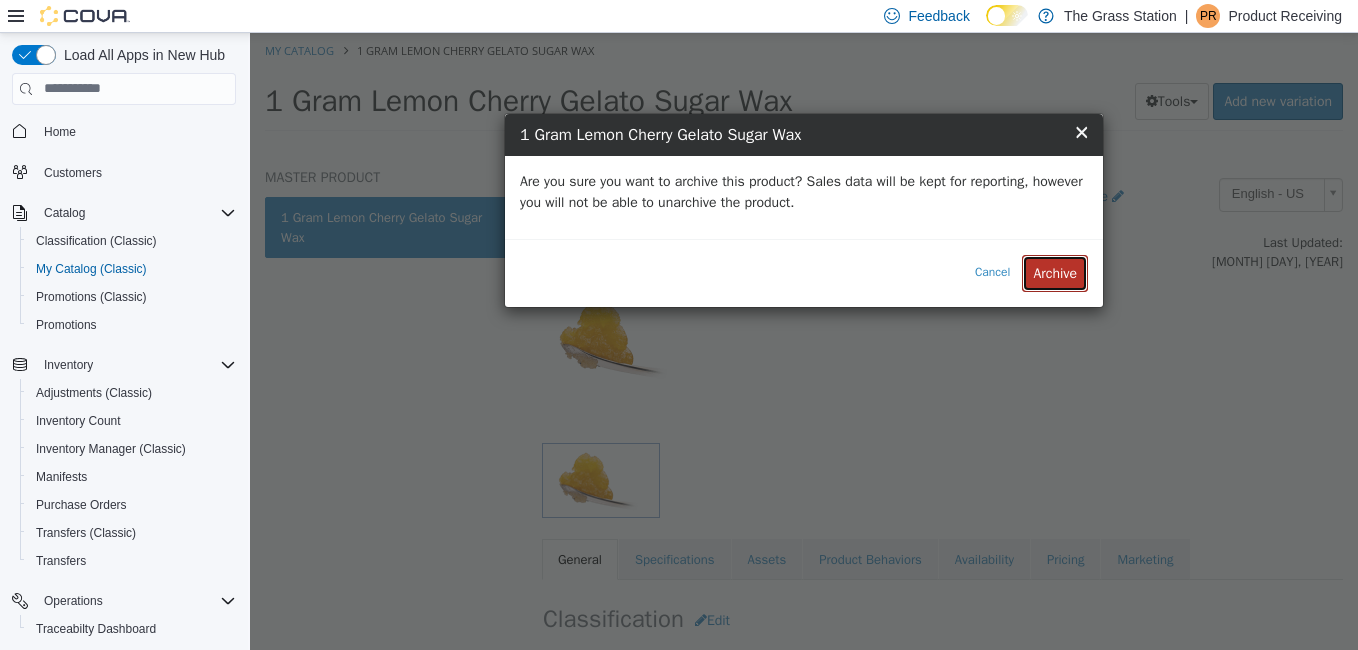 click on "Archive" at bounding box center (1055, 272) 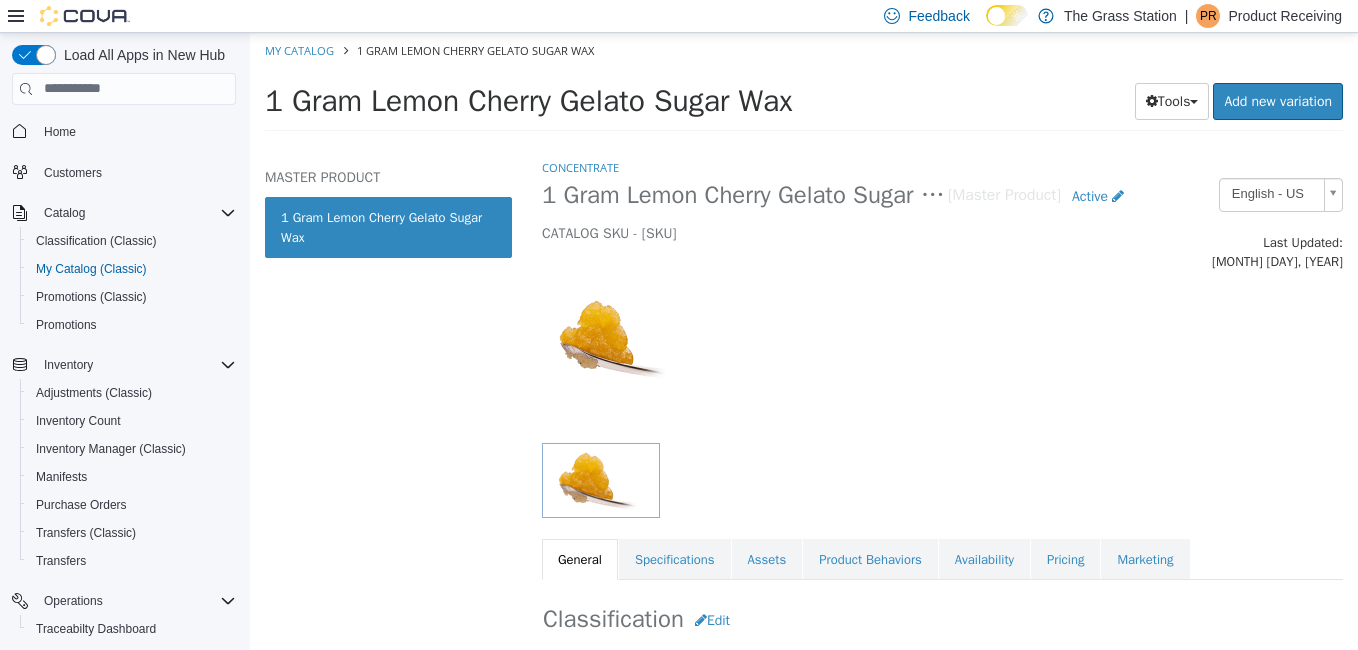select on "**********" 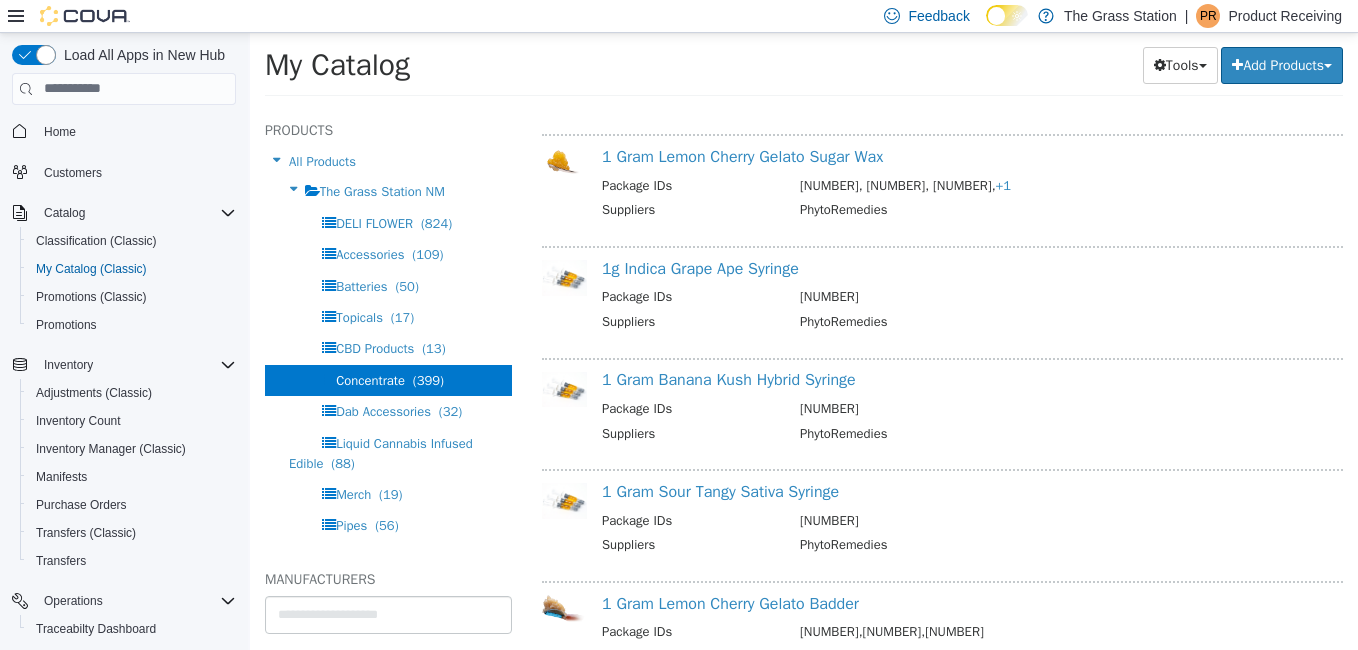 scroll, scrollTop: 1014, scrollLeft: 0, axis: vertical 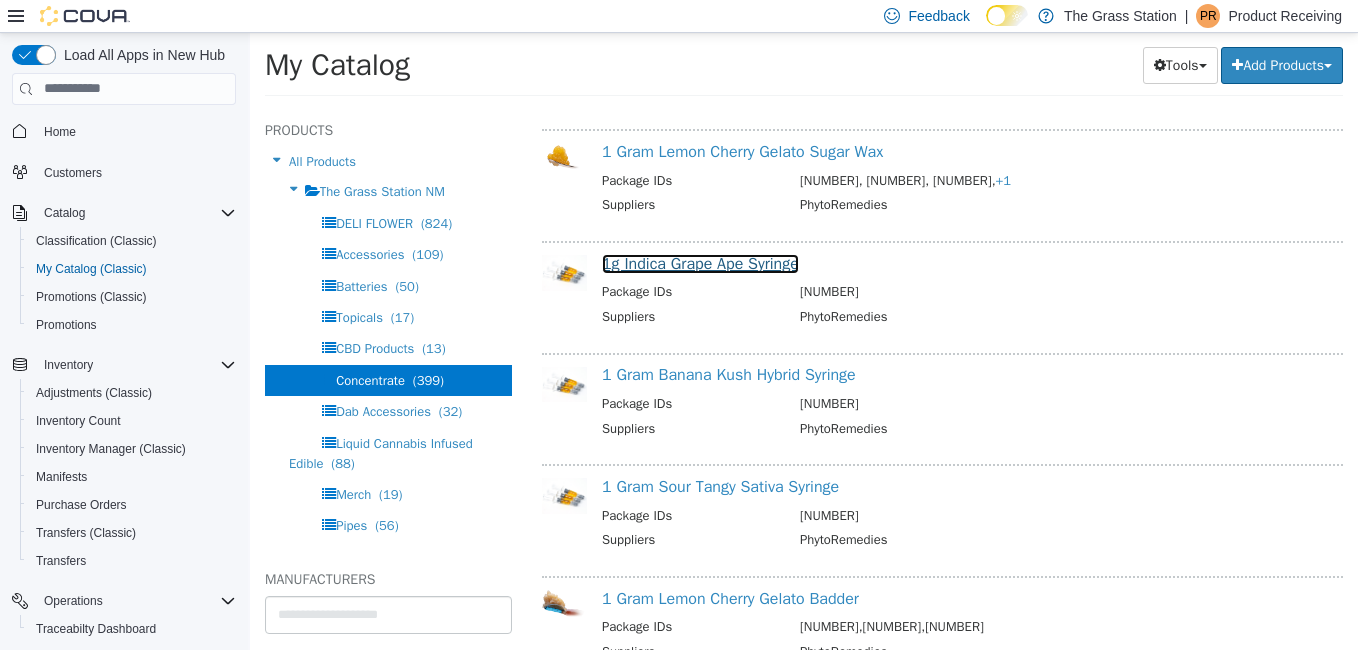 click on "1g Indica Grape Ape Syringe" at bounding box center [700, 263] 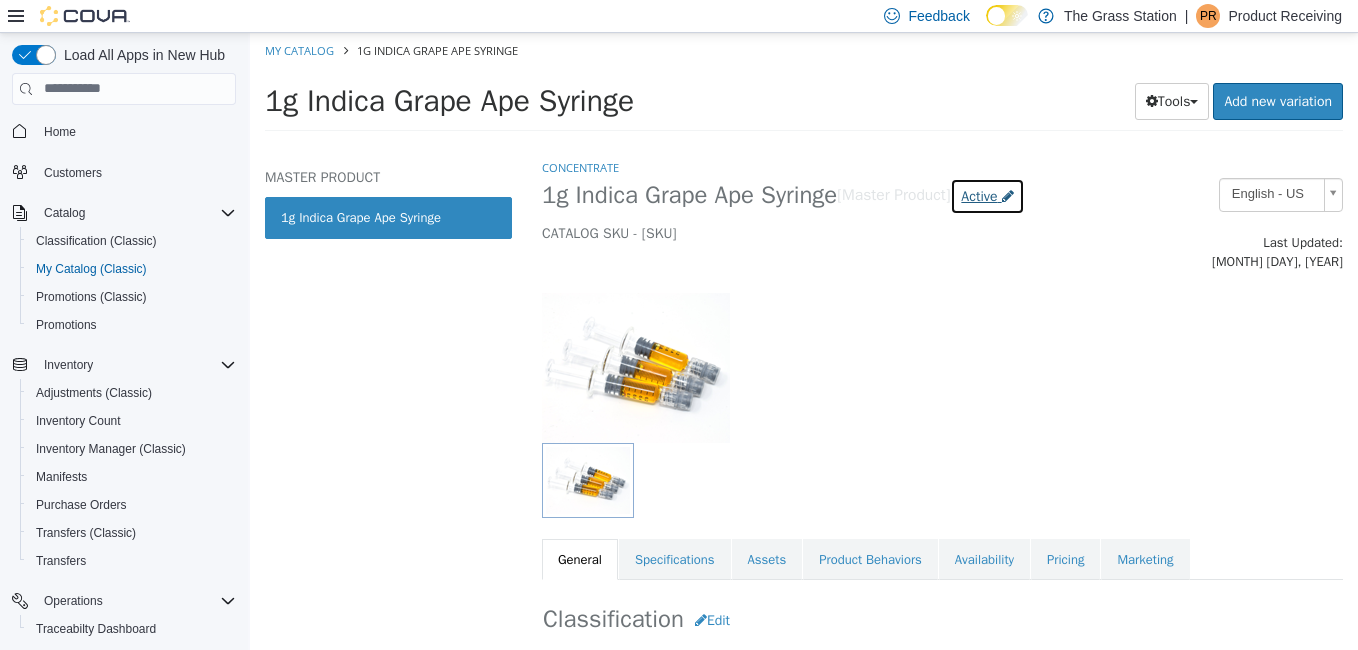 click on "Active" at bounding box center (979, 195) 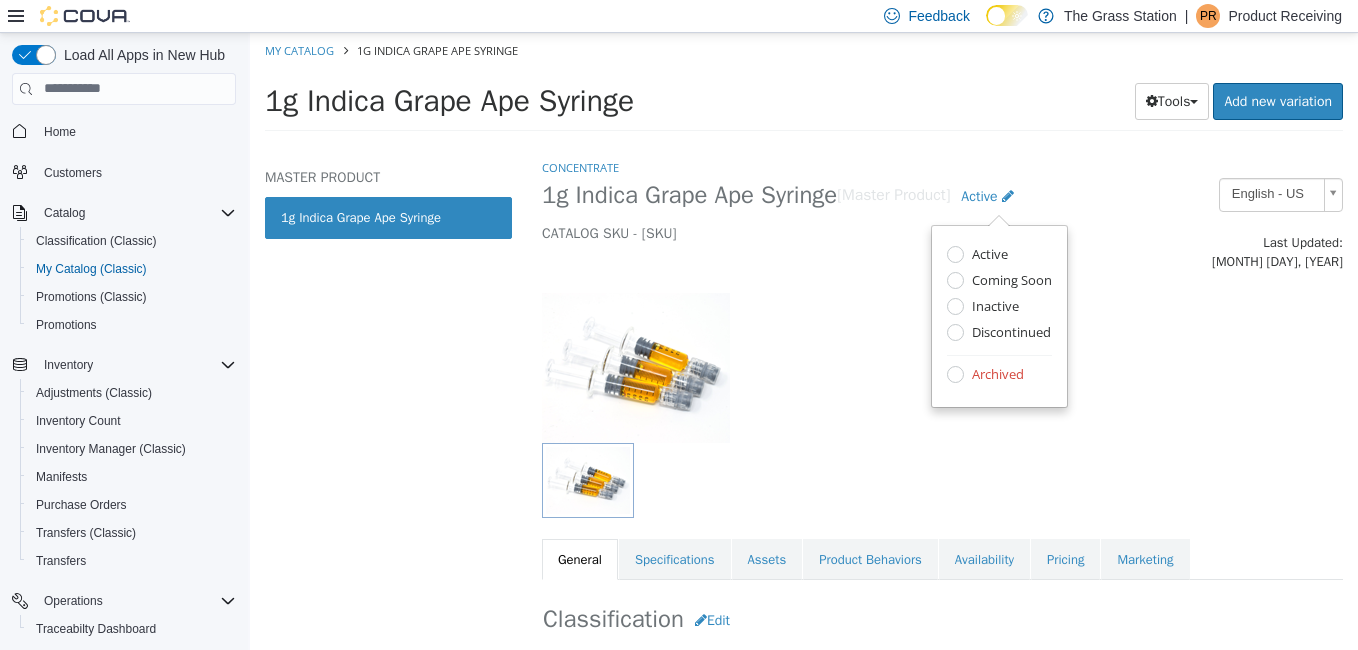 click on "Archived" at bounding box center (995, 375) 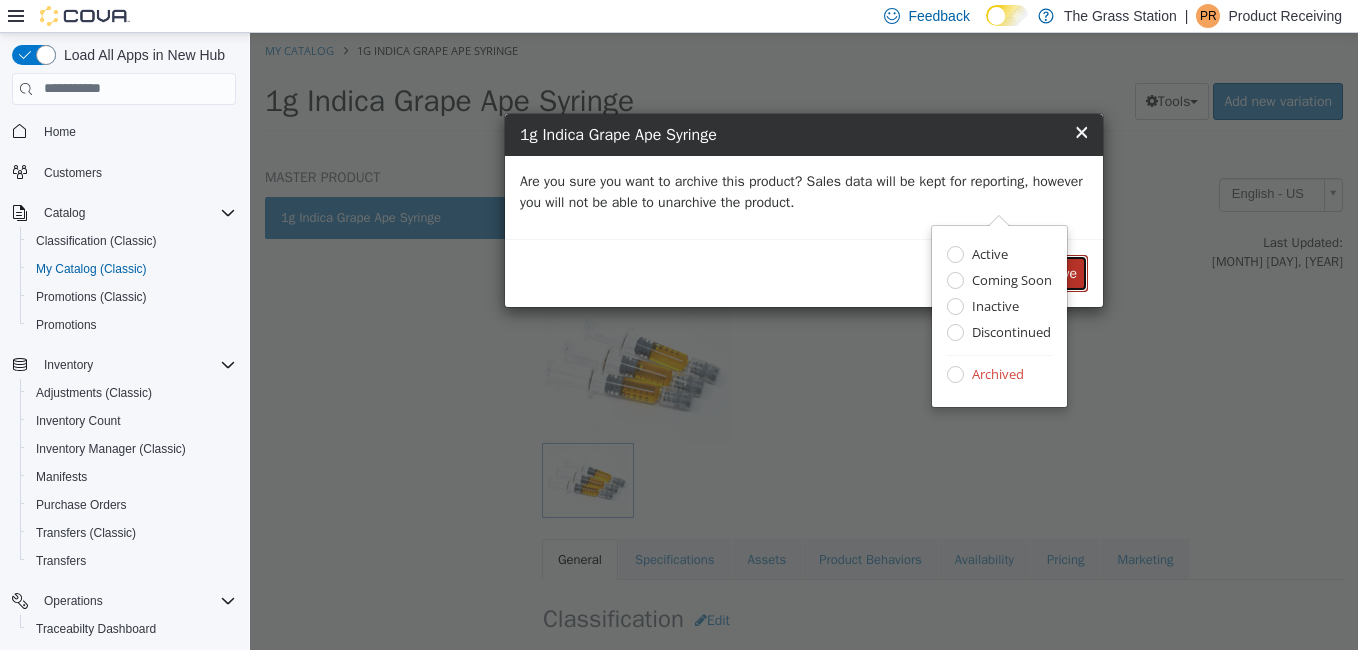 click on "Archive" at bounding box center [1055, 272] 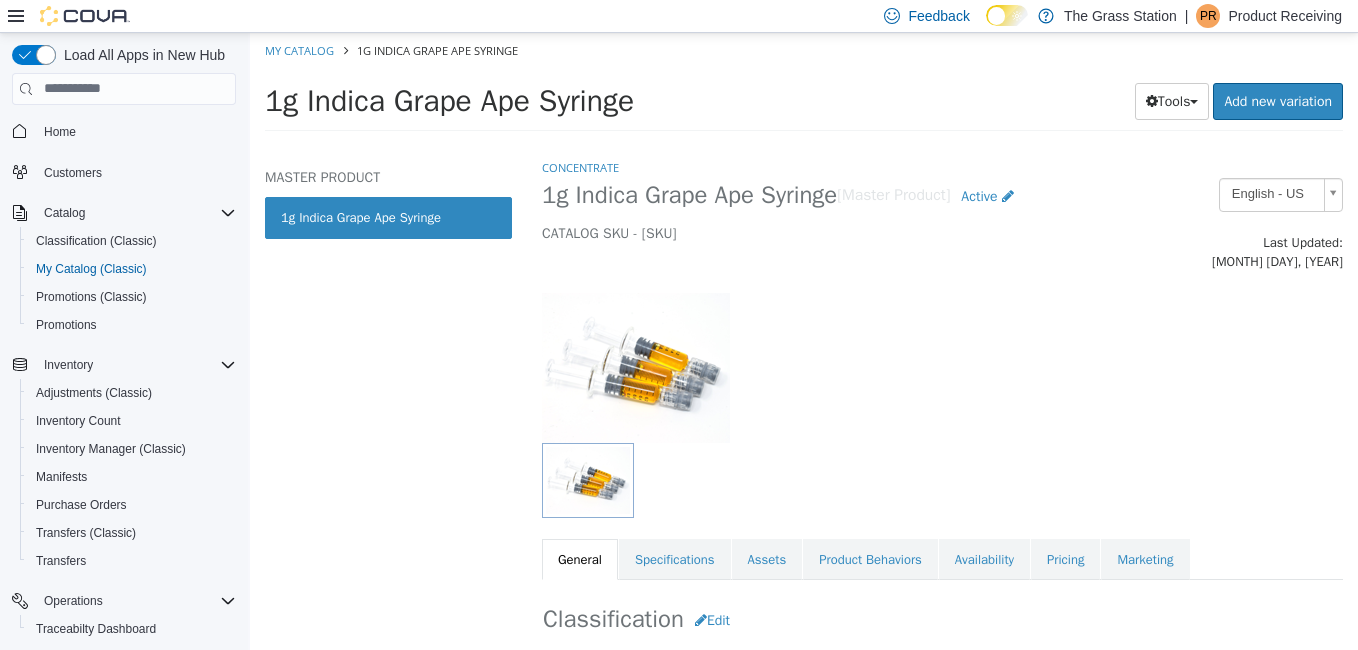 select on "**********" 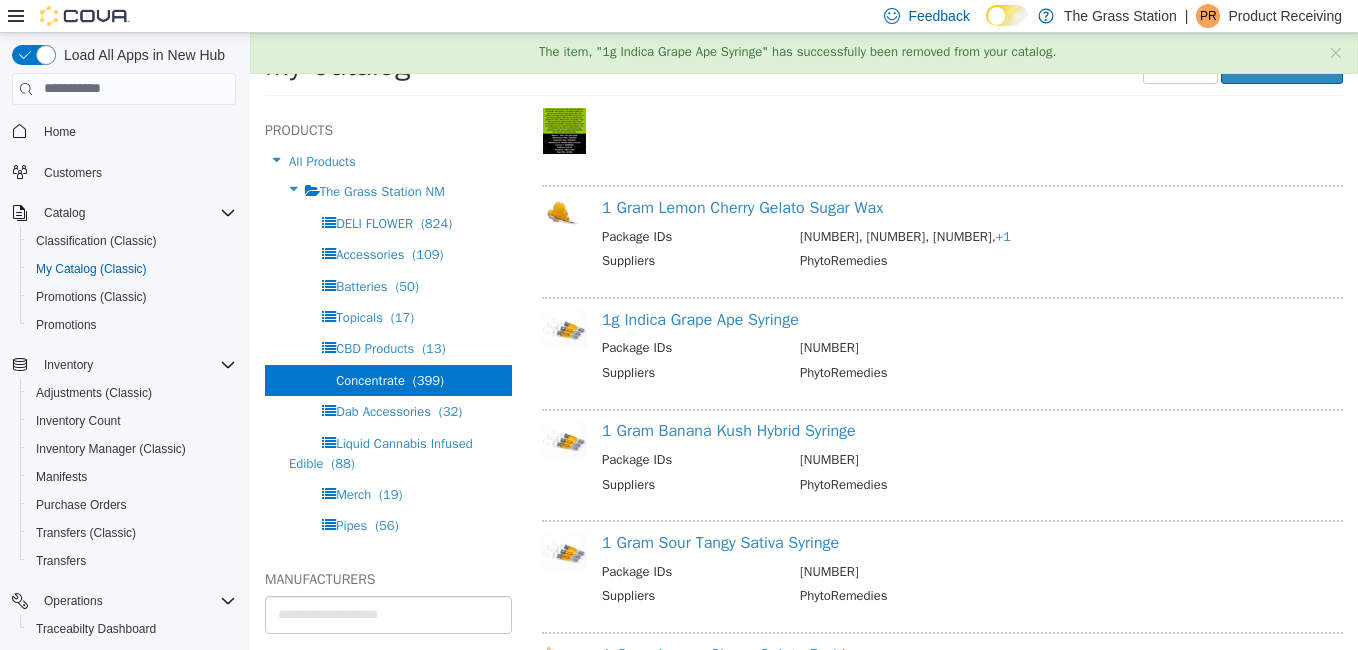 scroll, scrollTop: 959, scrollLeft: 0, axis: vertical 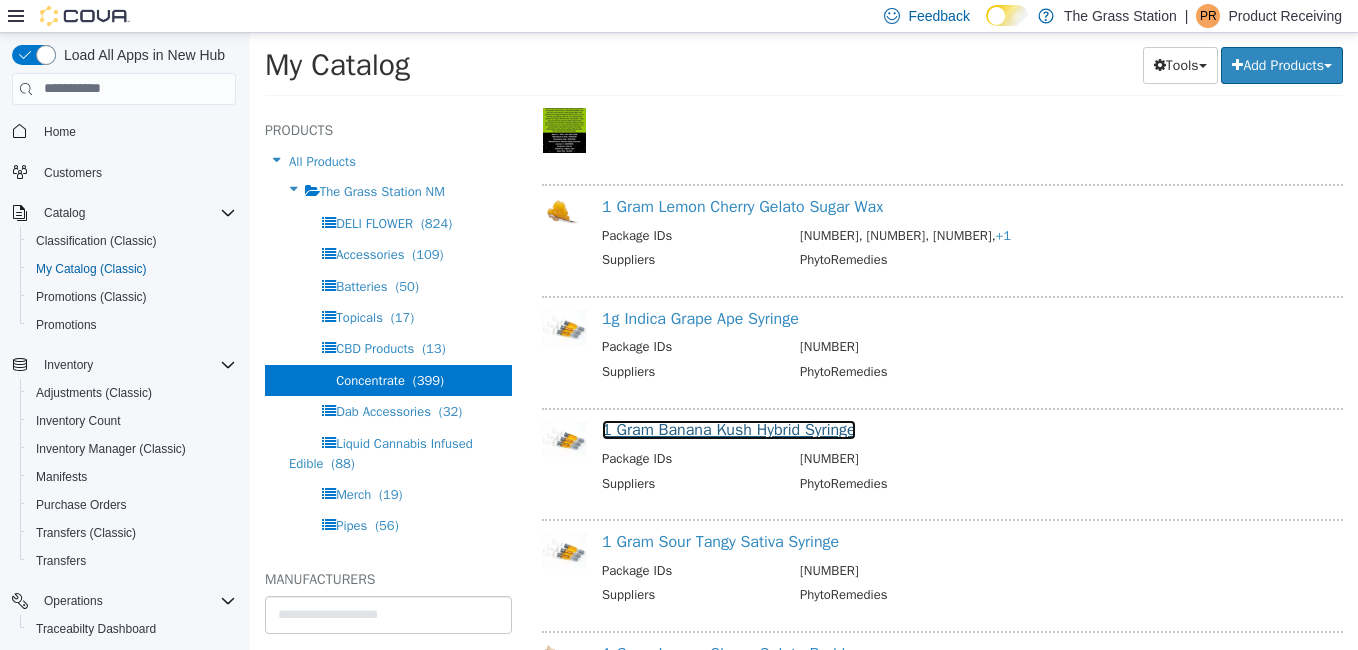 click on "1 Gram Banana Kush Hybrid Syringe" at bounding box center (729, 429) 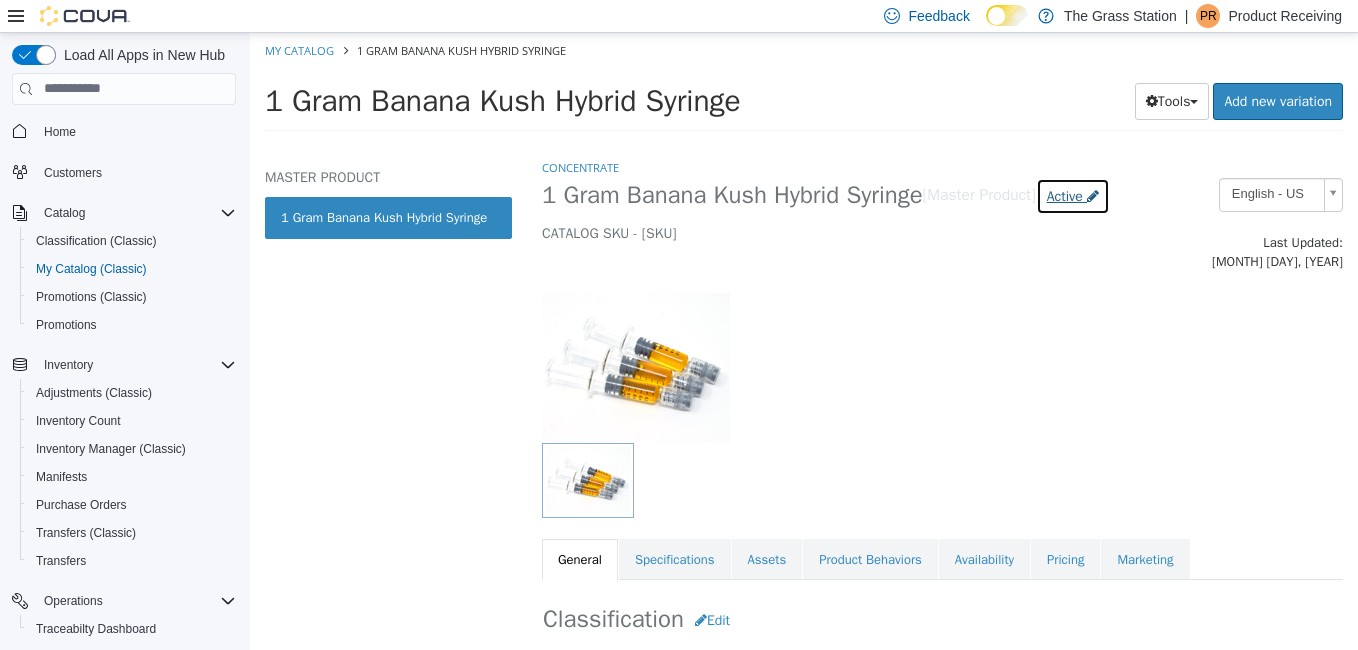 click on "Active" at bounding box center [1073, 195] 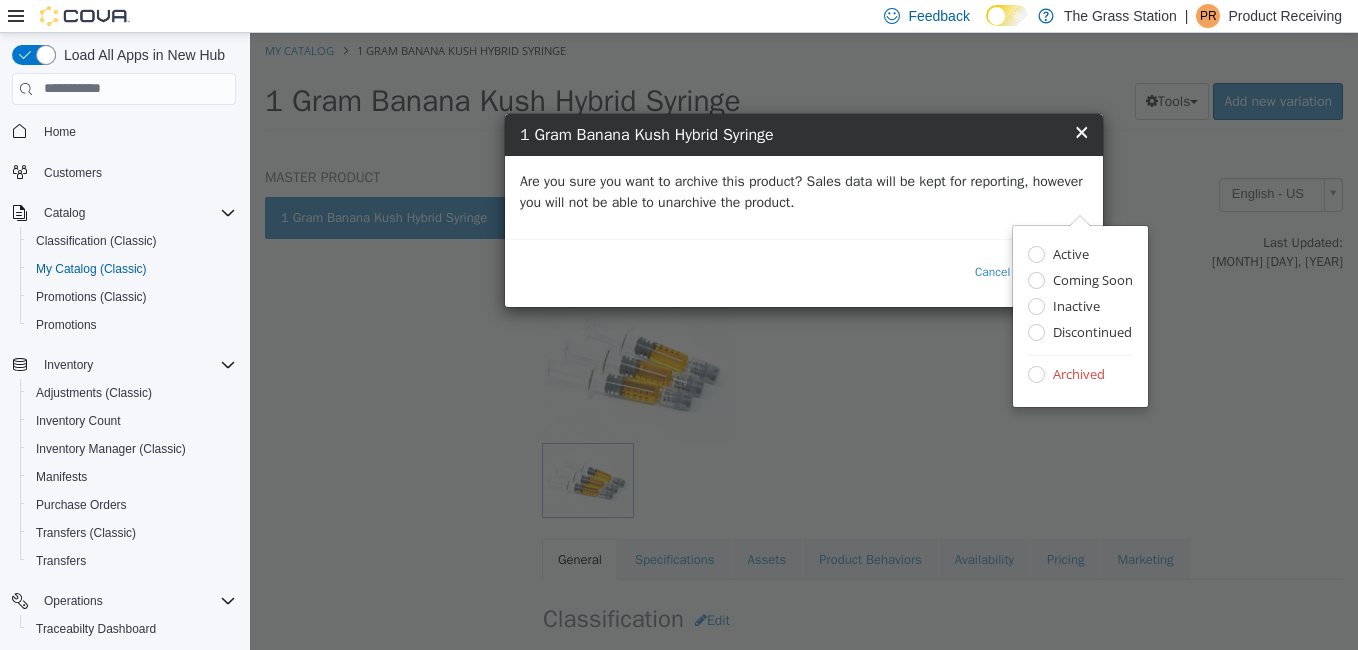 click on "Are you sure you want to archive this product? Sales data will be kept for reporting, however you will not be able to unarchive the product." at bounding box center [804, 191] 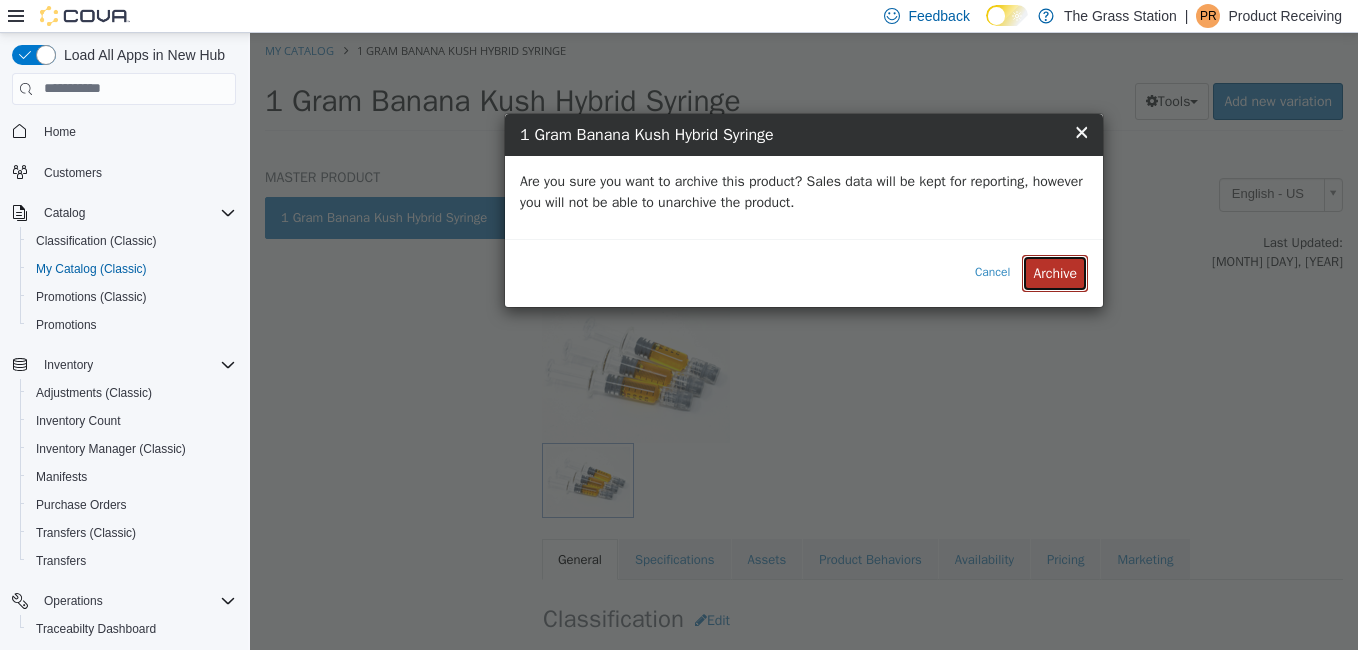 click on "Archive" at bounding box center (1055, 272) 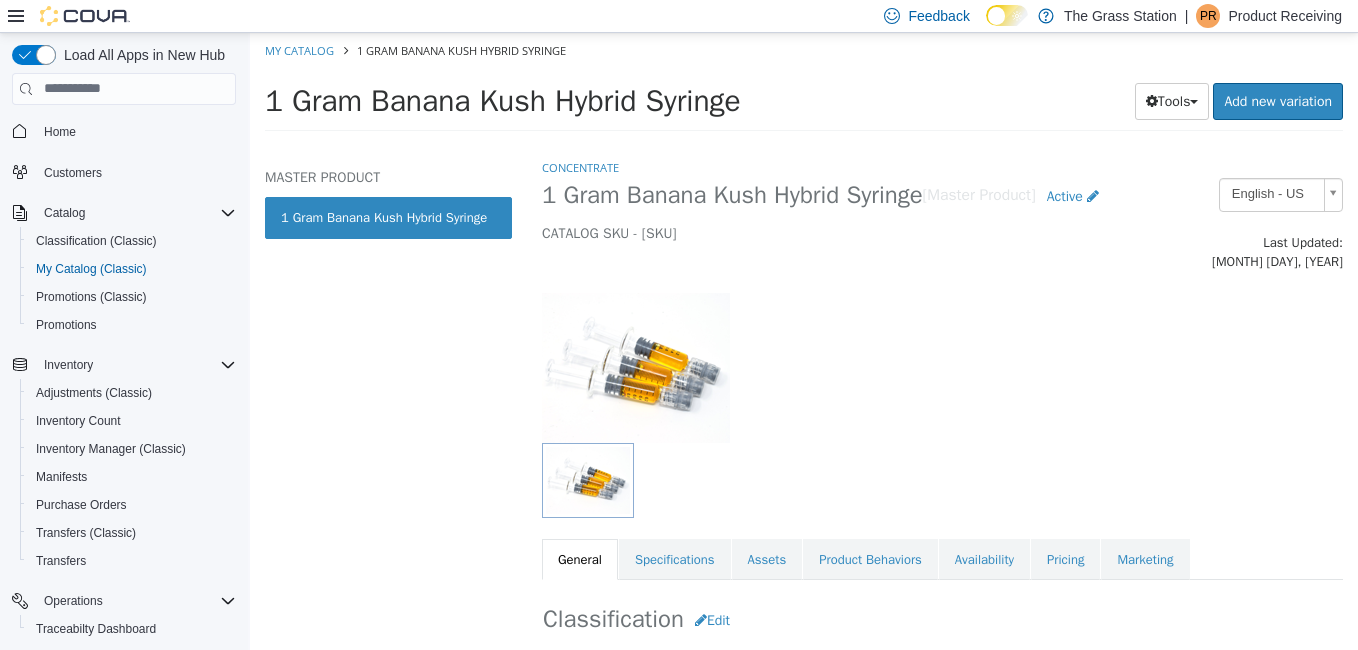 select on "**********" 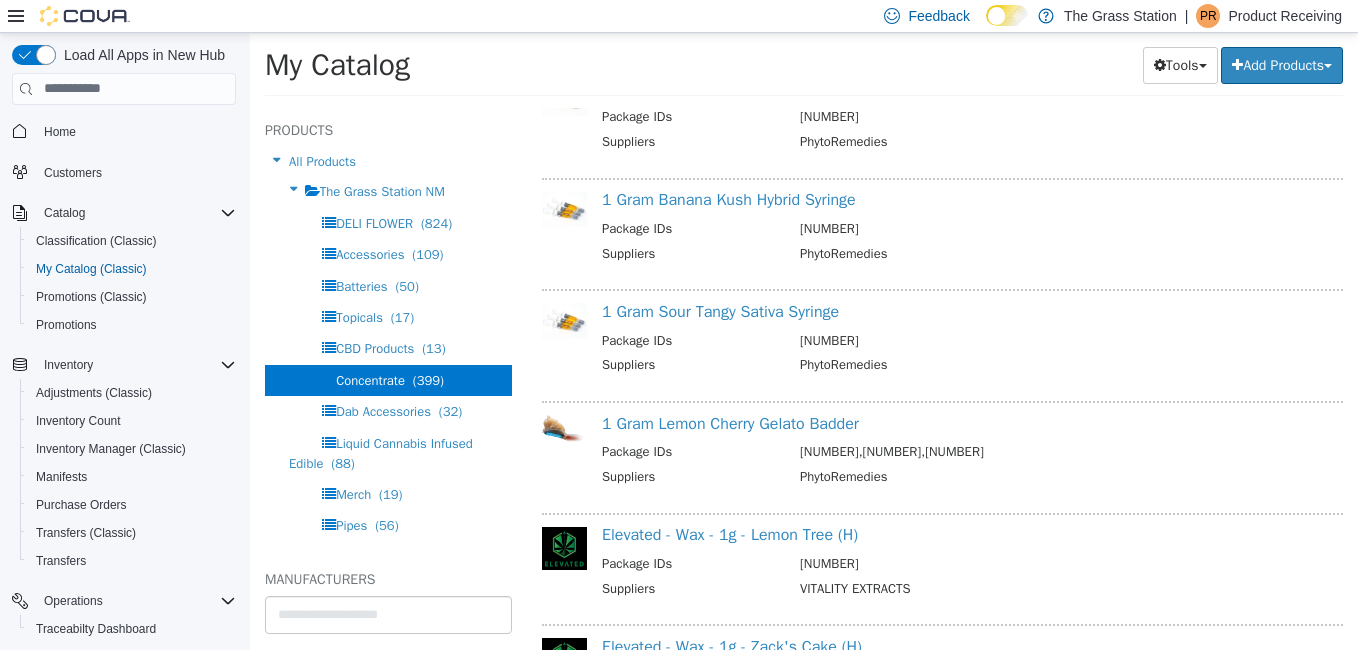 scroll, scrollTop: 1202, scrollLeft: 0, axis: vertical 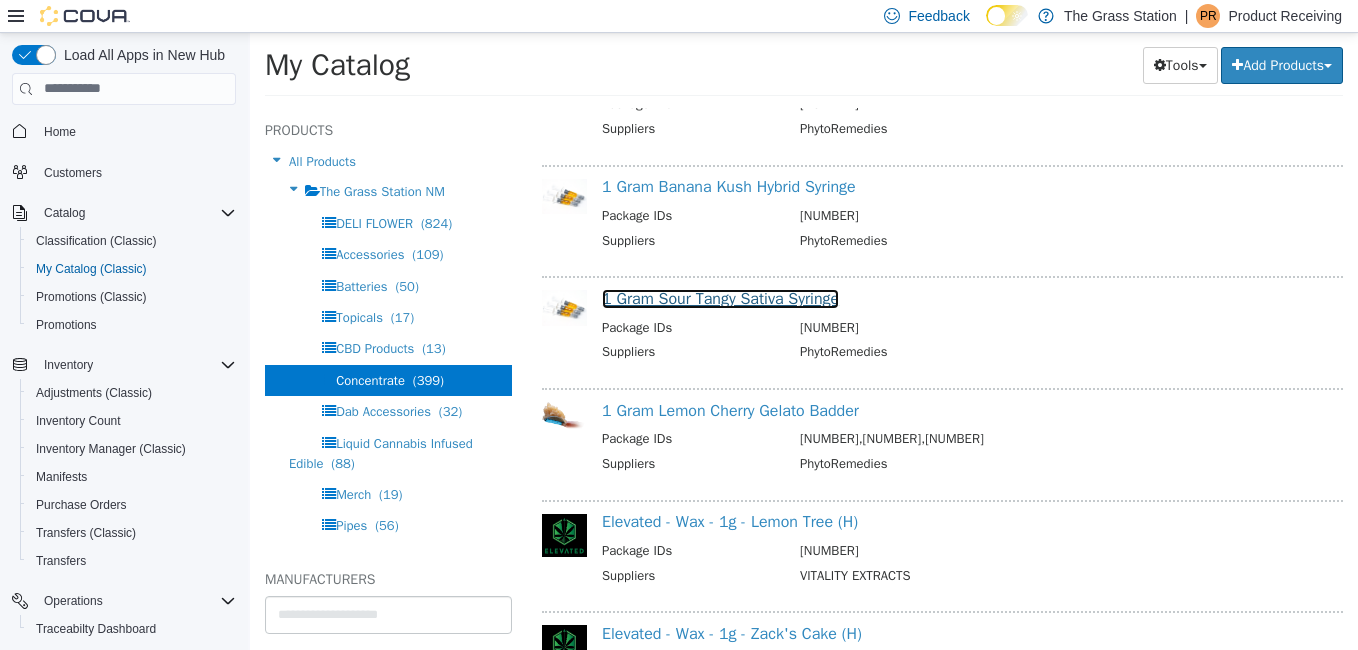click on "1 Gram Sour Tangy Sativa Syringe" at bounding box center [720, 298] 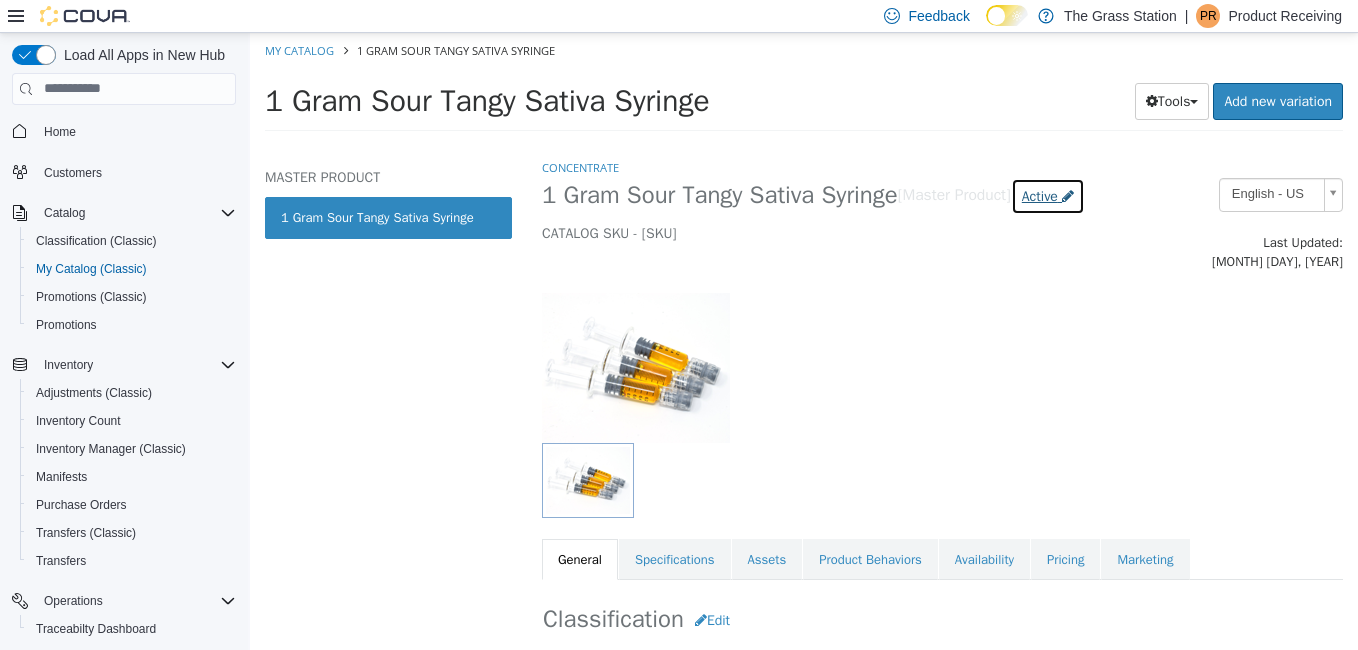 click on "Active" at bounding box center [1040, 195] 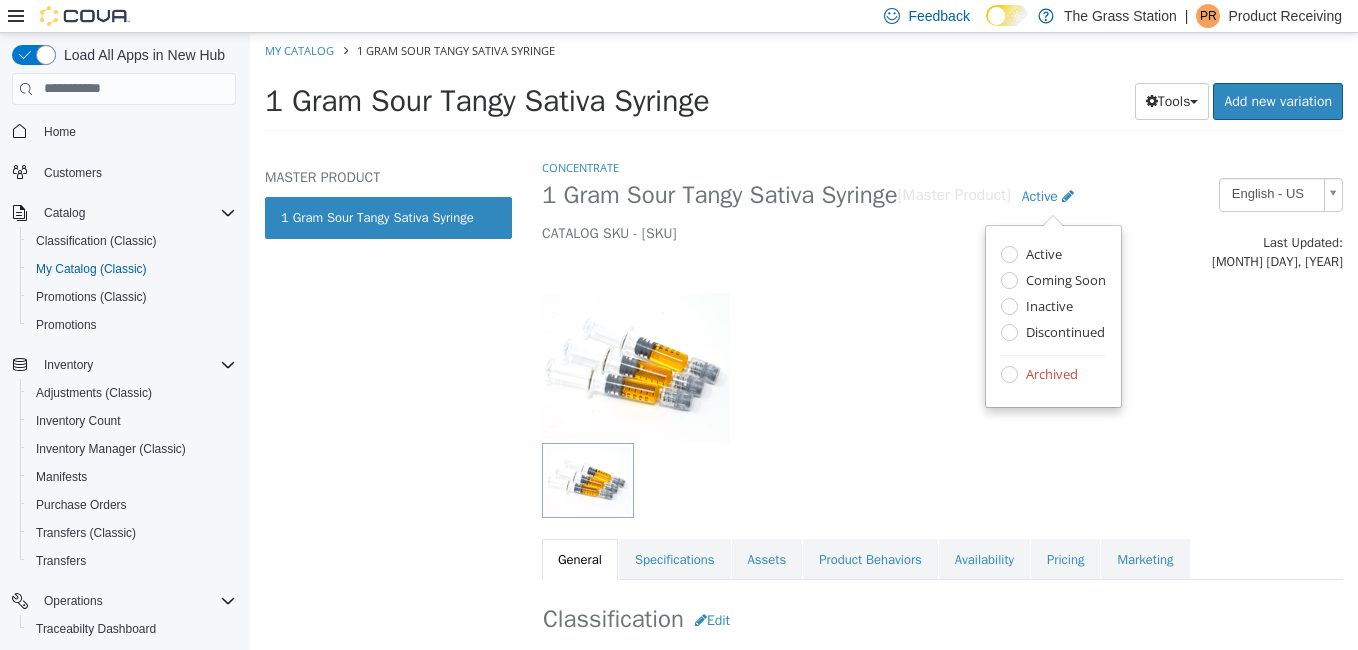 click on "Active
Coming Soon
Inactive
Discontinued
Archived" at bounding box center [1053, 315] 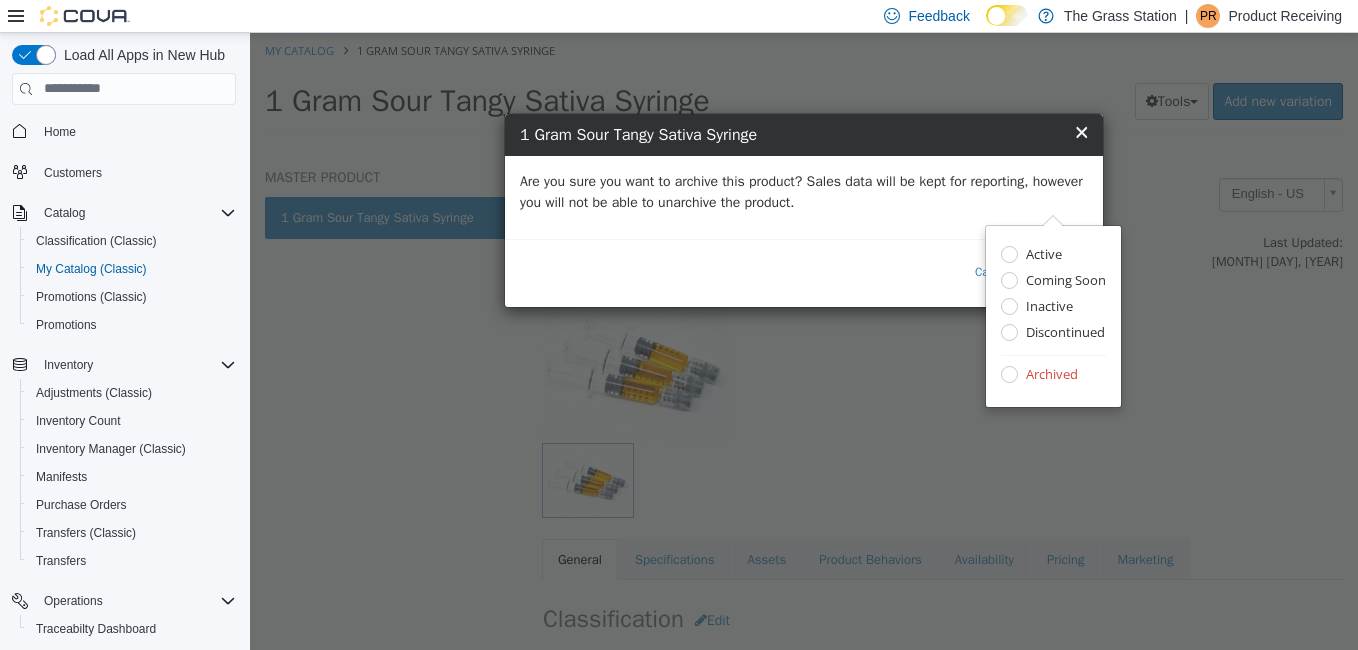 click on "Are you sure you want to archive this product? Sales data will be kept for reporting, however you will not be able to unarchive the product." at bounding box center (804, 191) 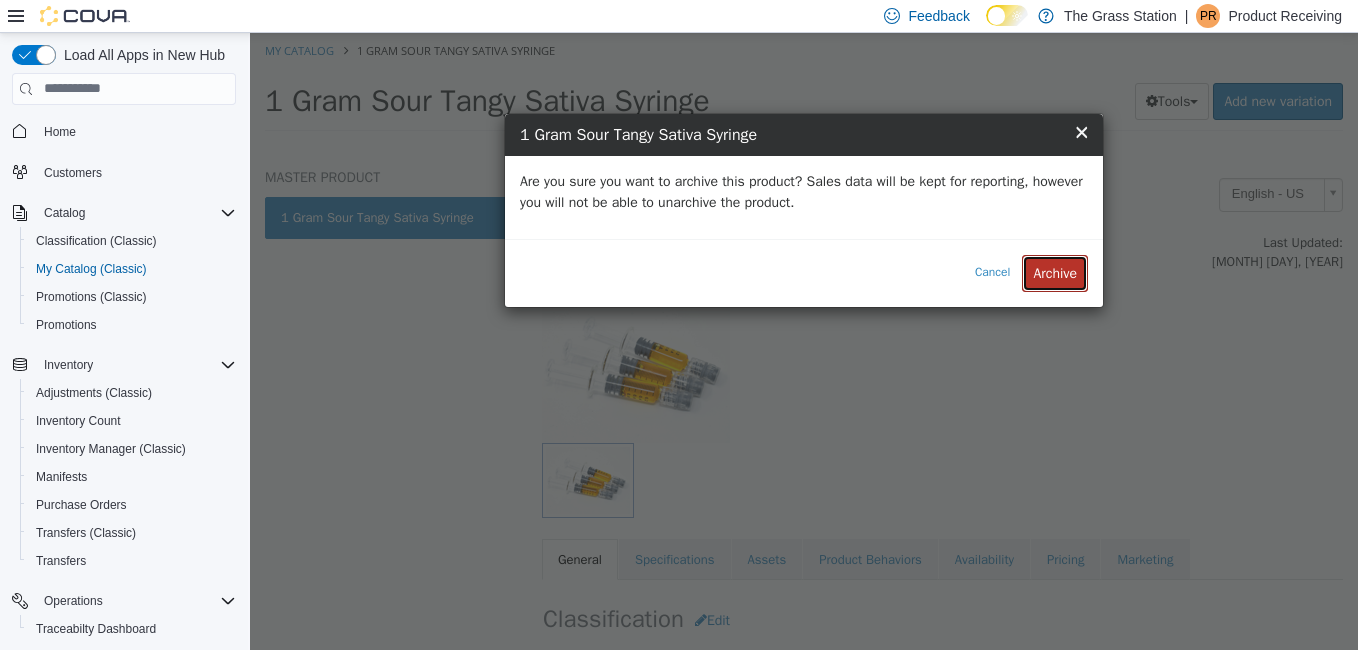 click on "Archive" at bounding box center (1055, 272) 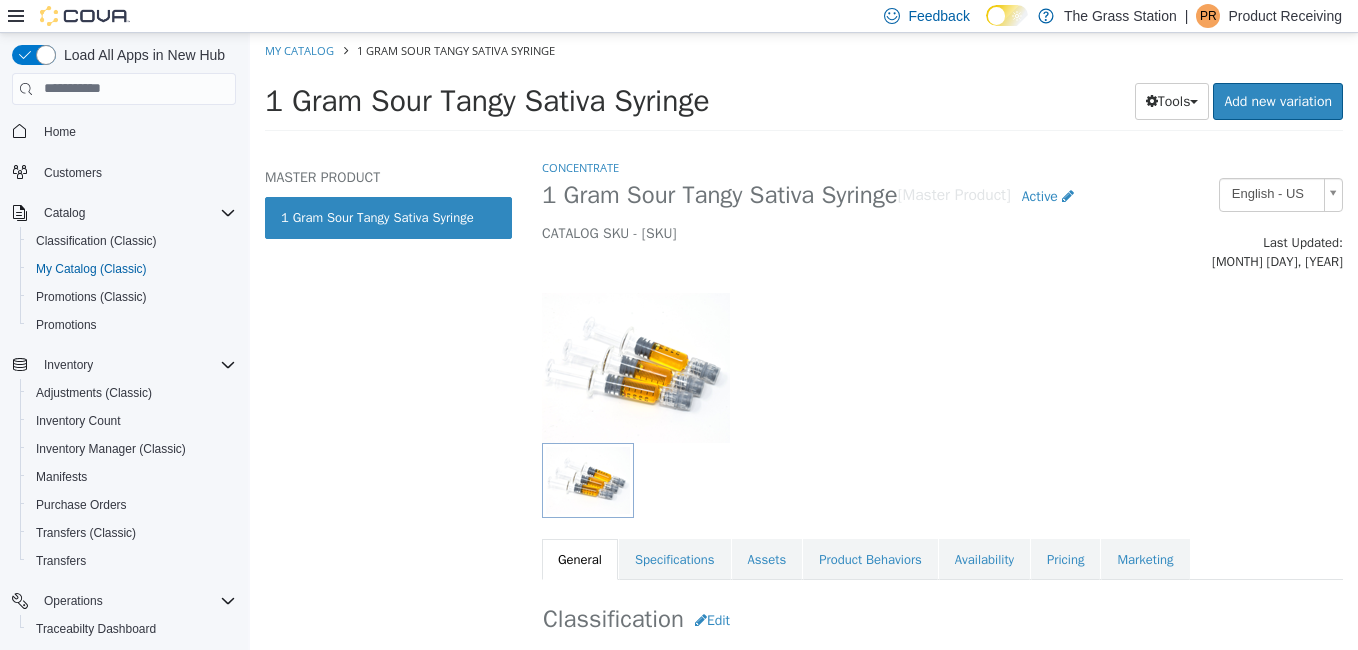 select on "**********" 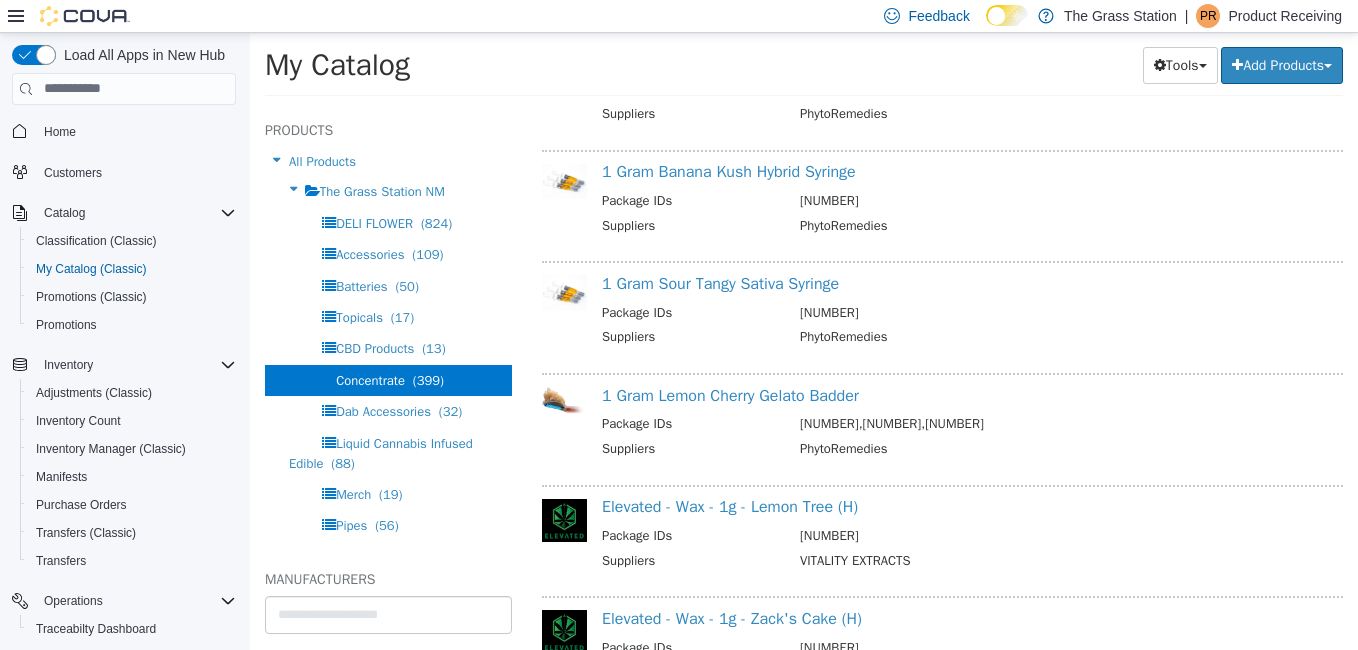 scroll, scrollTop: 1220, scrollLeft: 0, axis: vertical 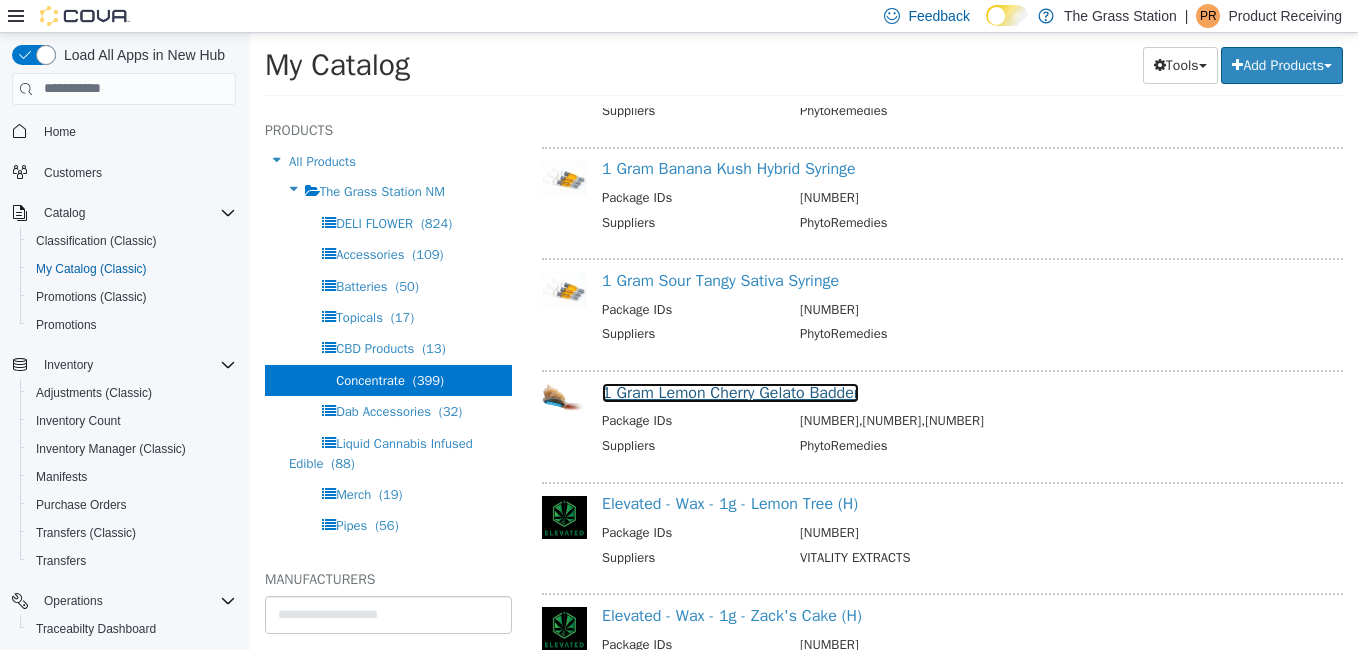 click on "1 Gram Lemon Cherry Gelato Badder" at bounding box center (730, 392) 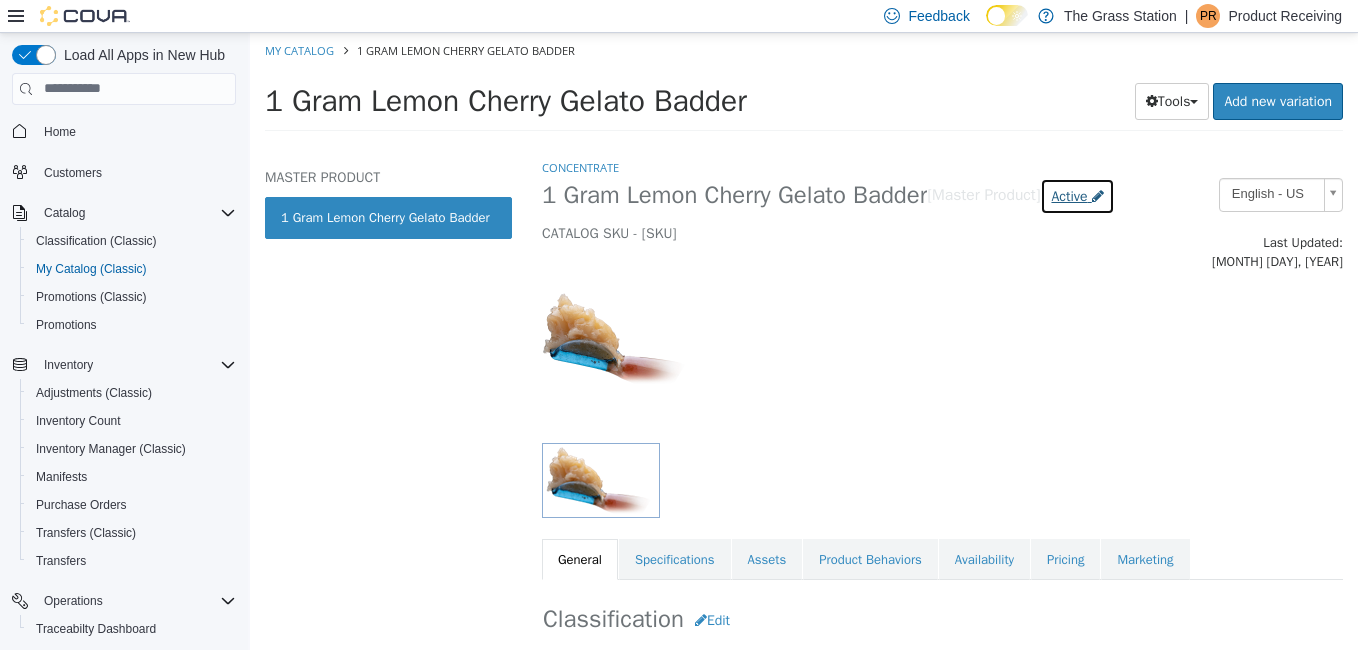click on "Active" at bounding box center (1069, 195) 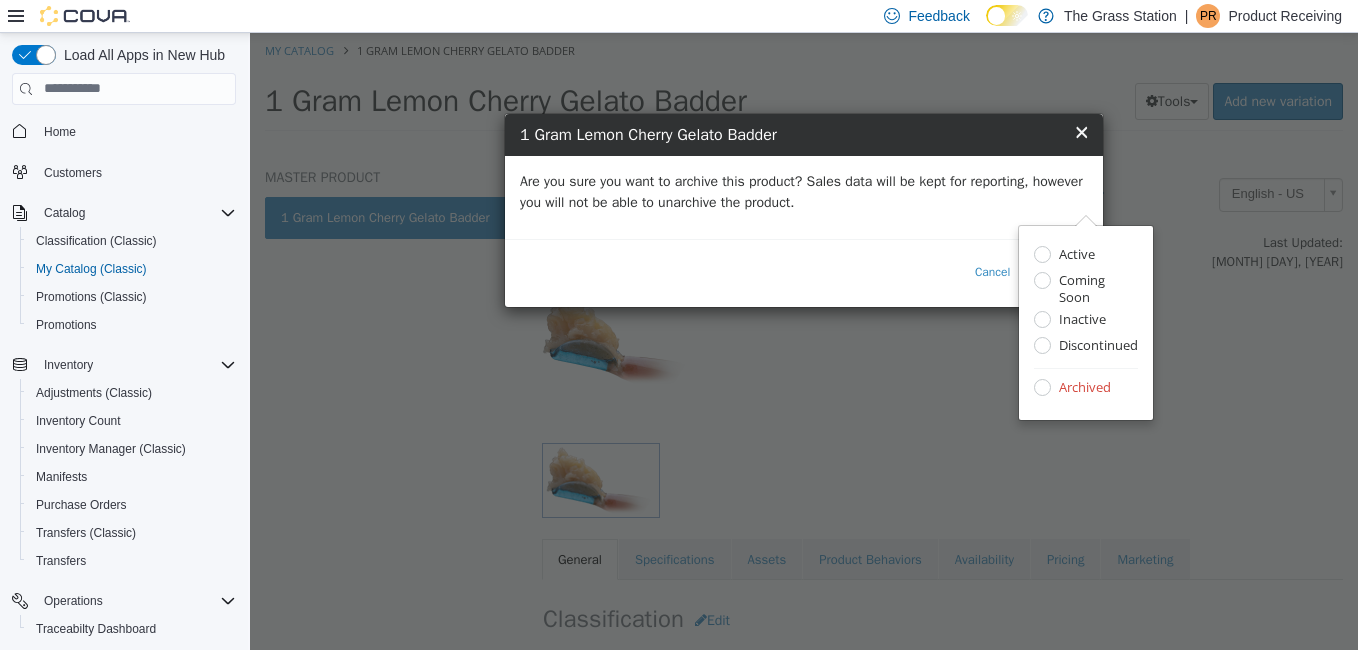 click on "Are you sure you want to archive this product? Sales data will be kept for reporting, however you will not be able to unarchive the product." at bounding box center [804, 191] 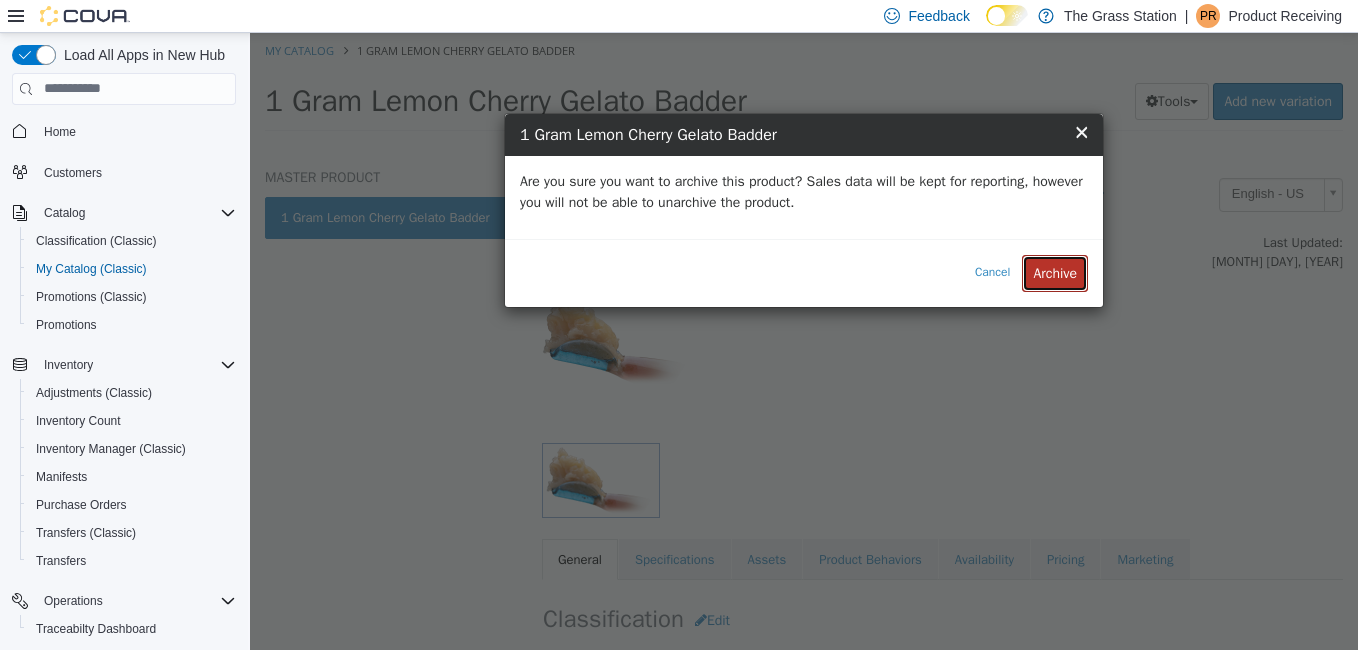 click on "Archive" at bounding box center [1055, 272] 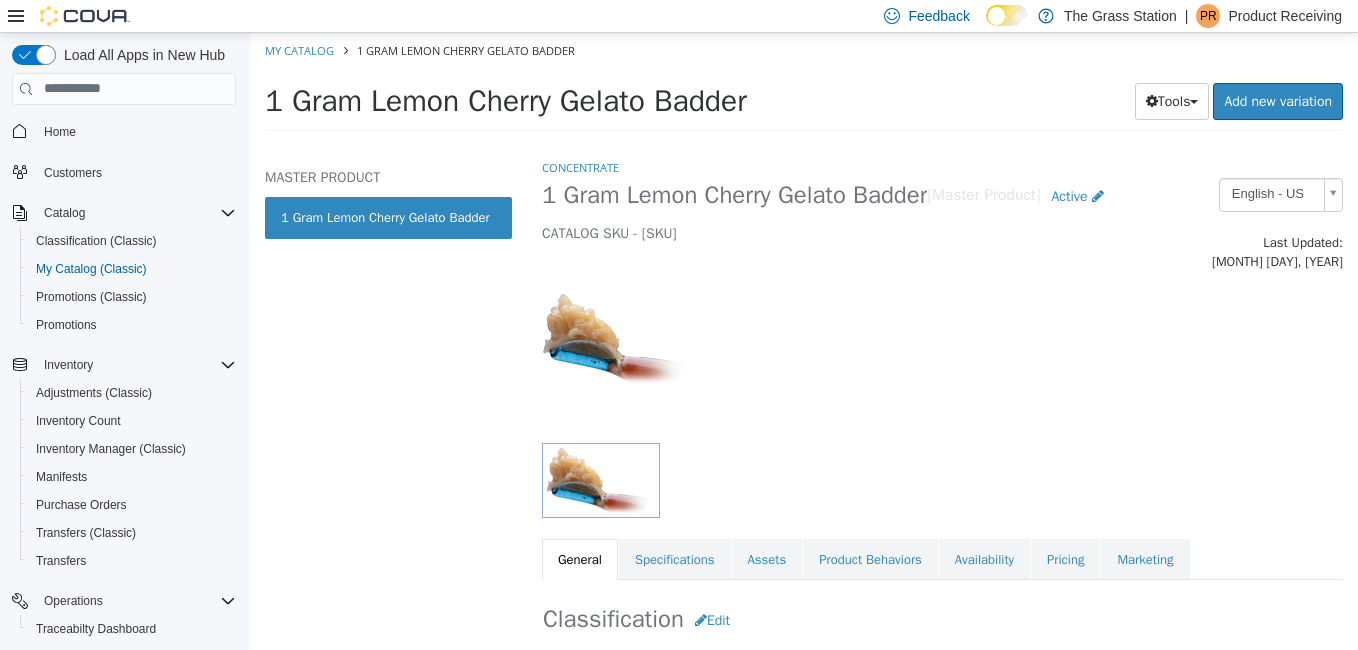 select on "**********" 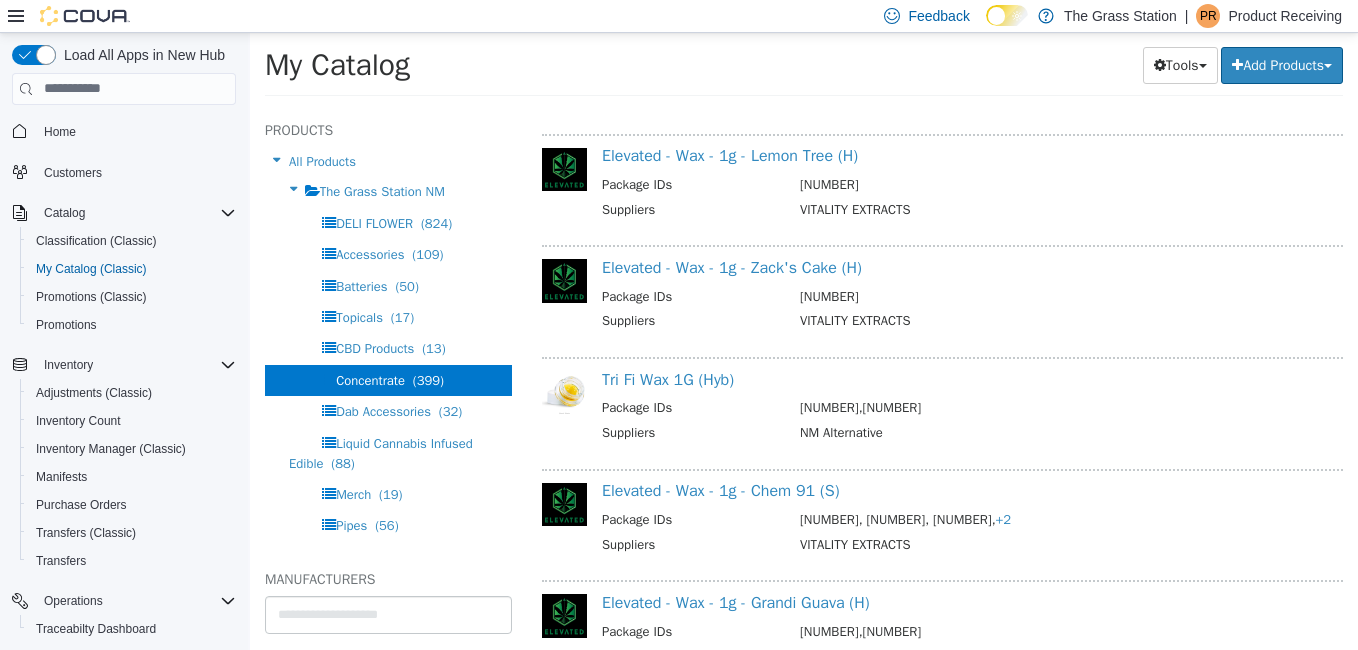scroll, scrollTop: 1569, scrollLeft: 0, axis: vertical 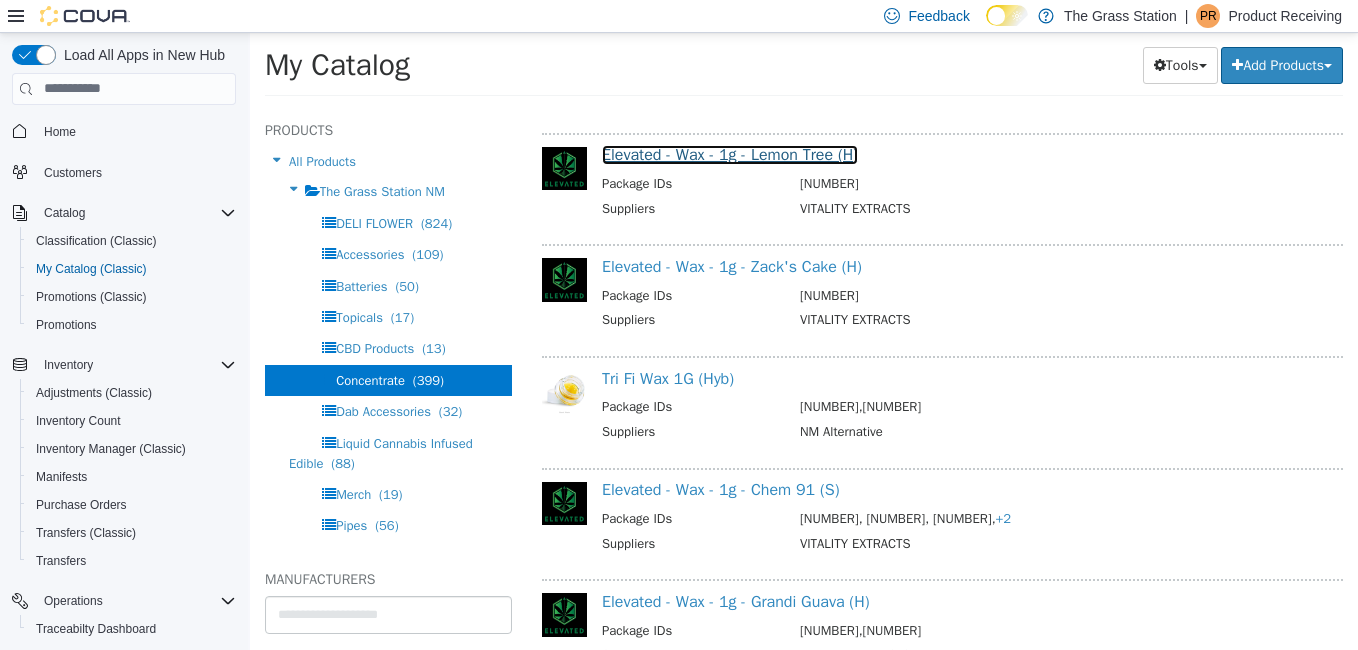 click on "Elevated - Wax - 1g - Lemon Tree (H)" at bounding box center (730, 154) 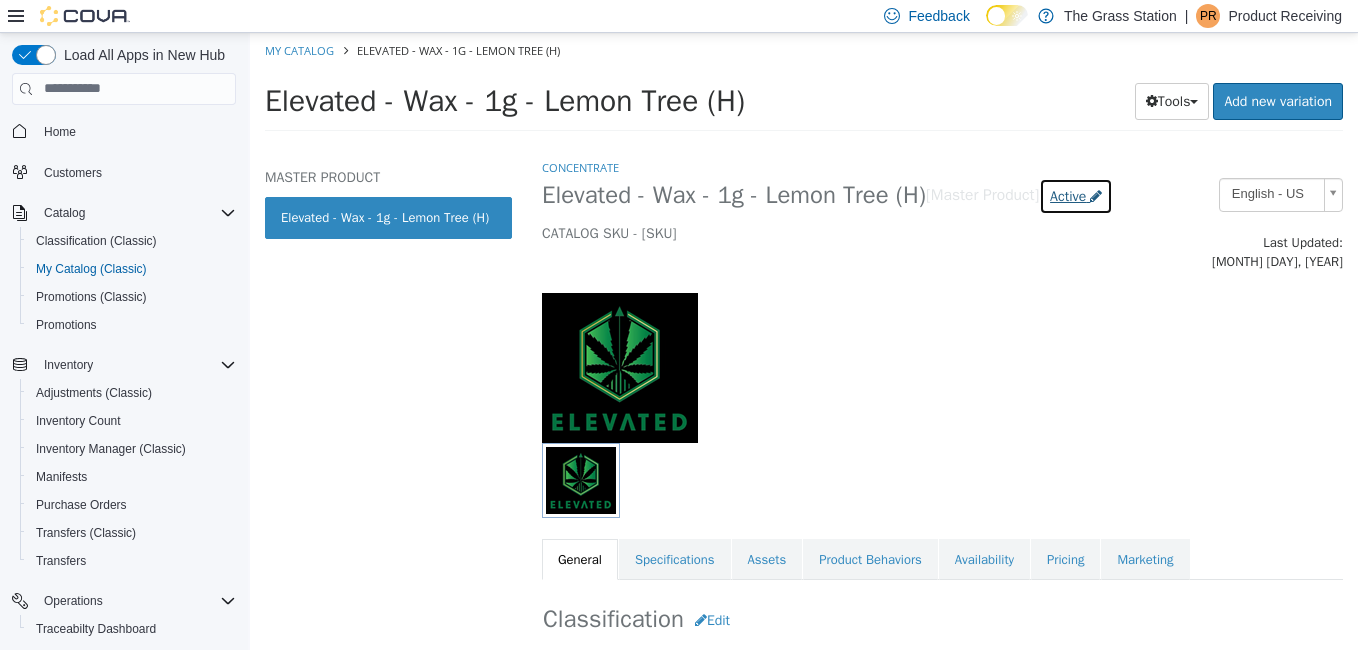 click on "Active" at bounding box center [1068, 195] 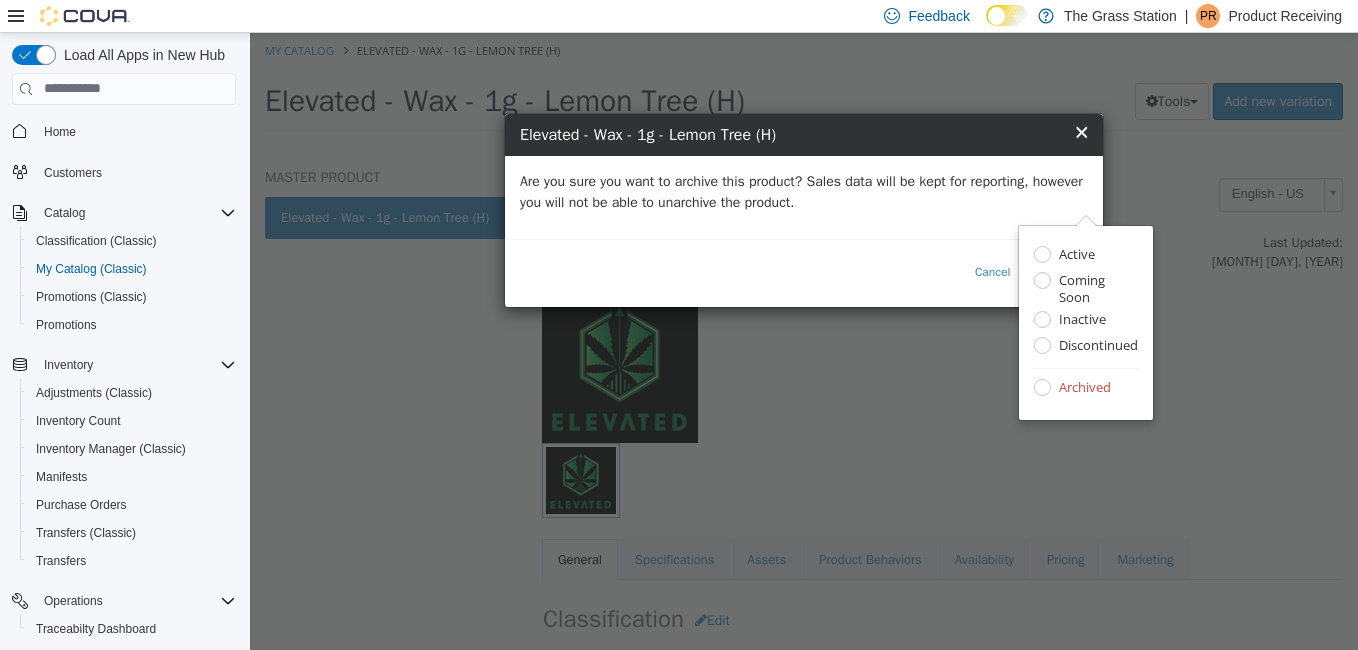 click on "Are you sure you want to archive this product? Sales data will be kept for reporting, however you will not be able to unarchive the product." at bounding box center [804, 196] 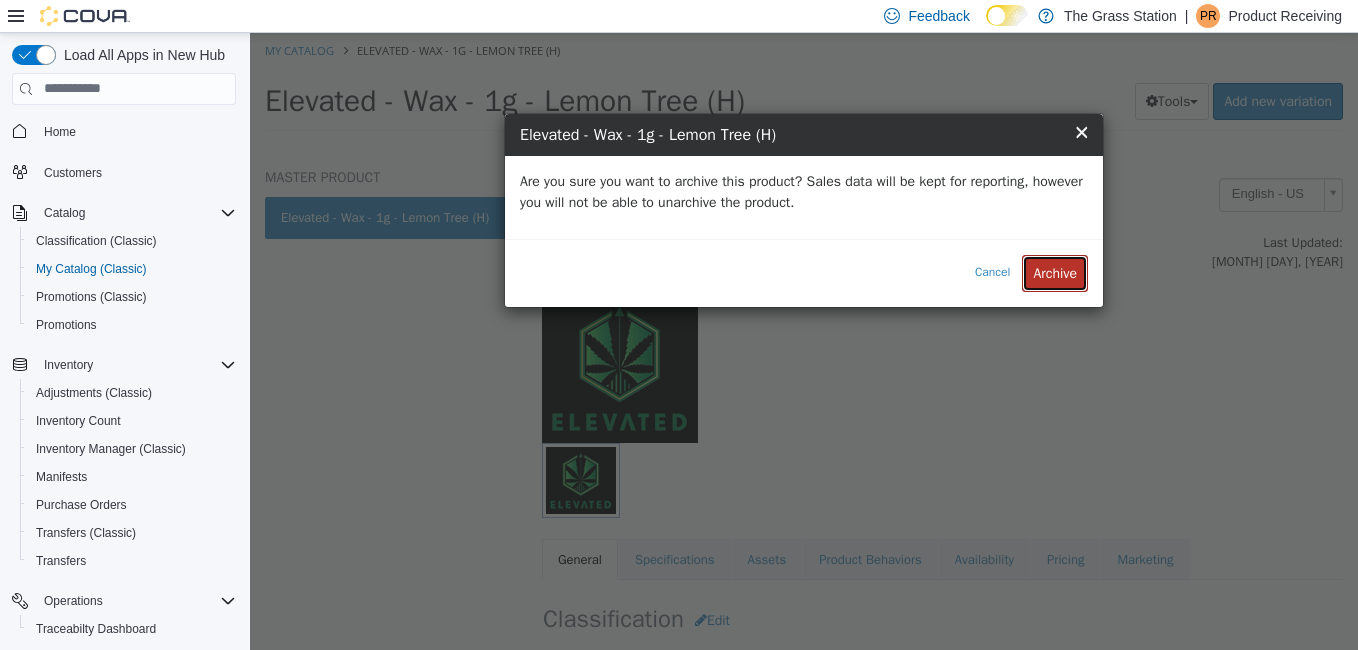 click on "Archive" at bounding box center (1055, 272) 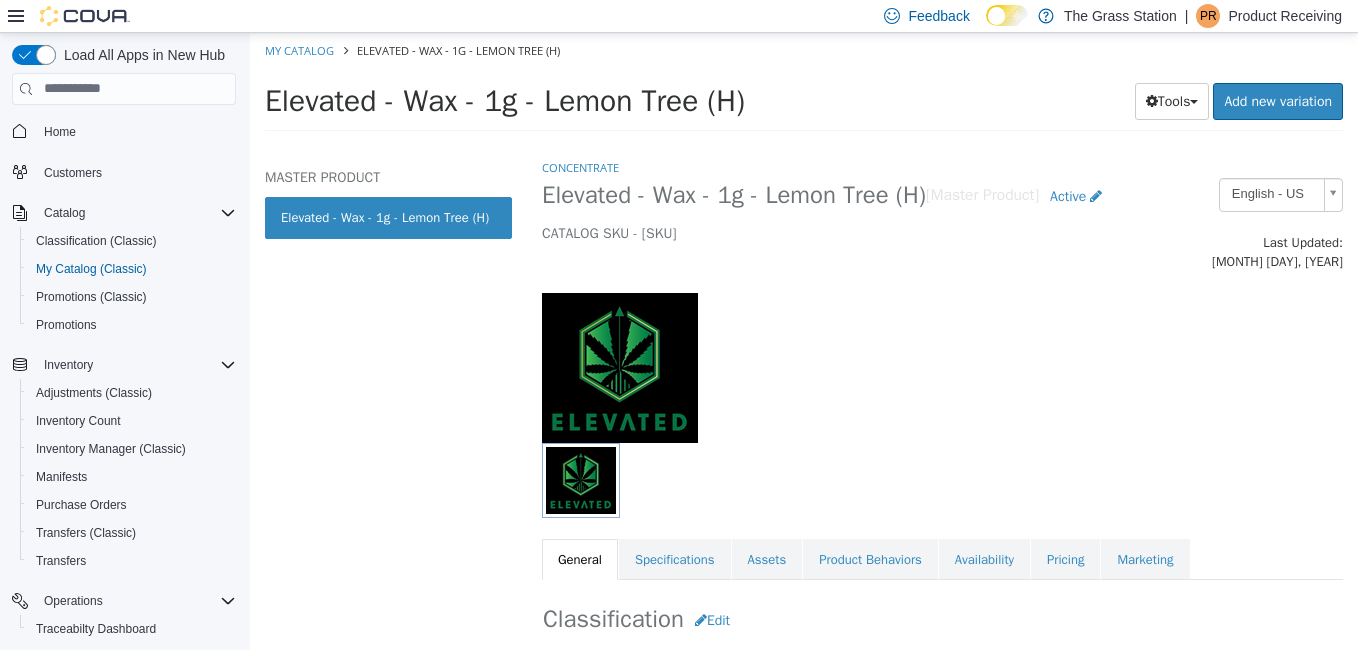 select on "**********" 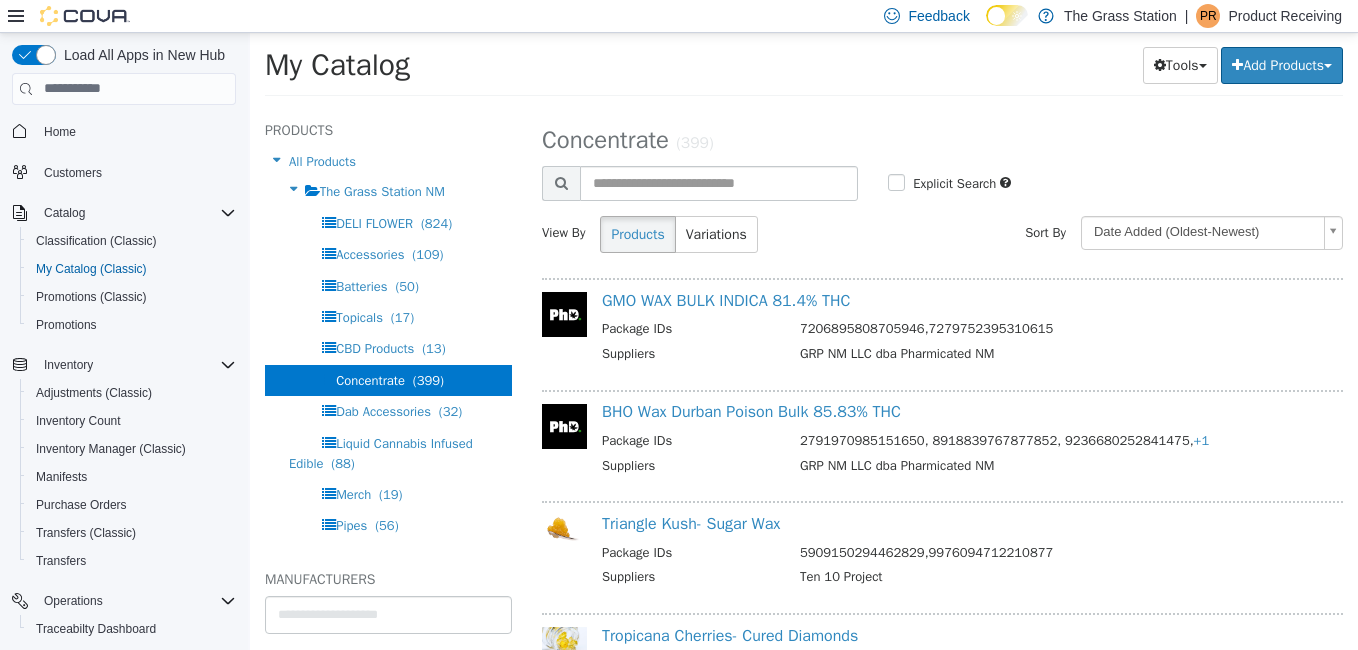 click on "GRP NM LLC dba Pharmicated NM" at bounding box center [1059, 467] 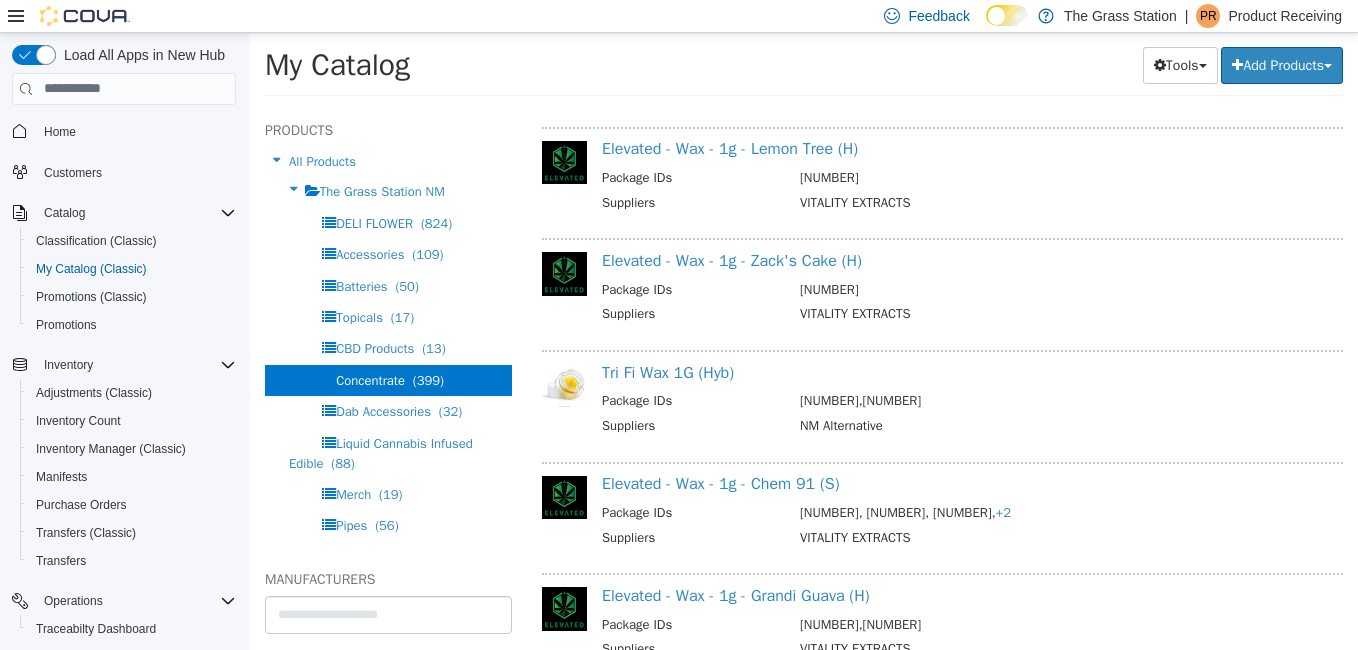 scroll, scrollTop: 1579, scrollLeft: 0, axis: vertical 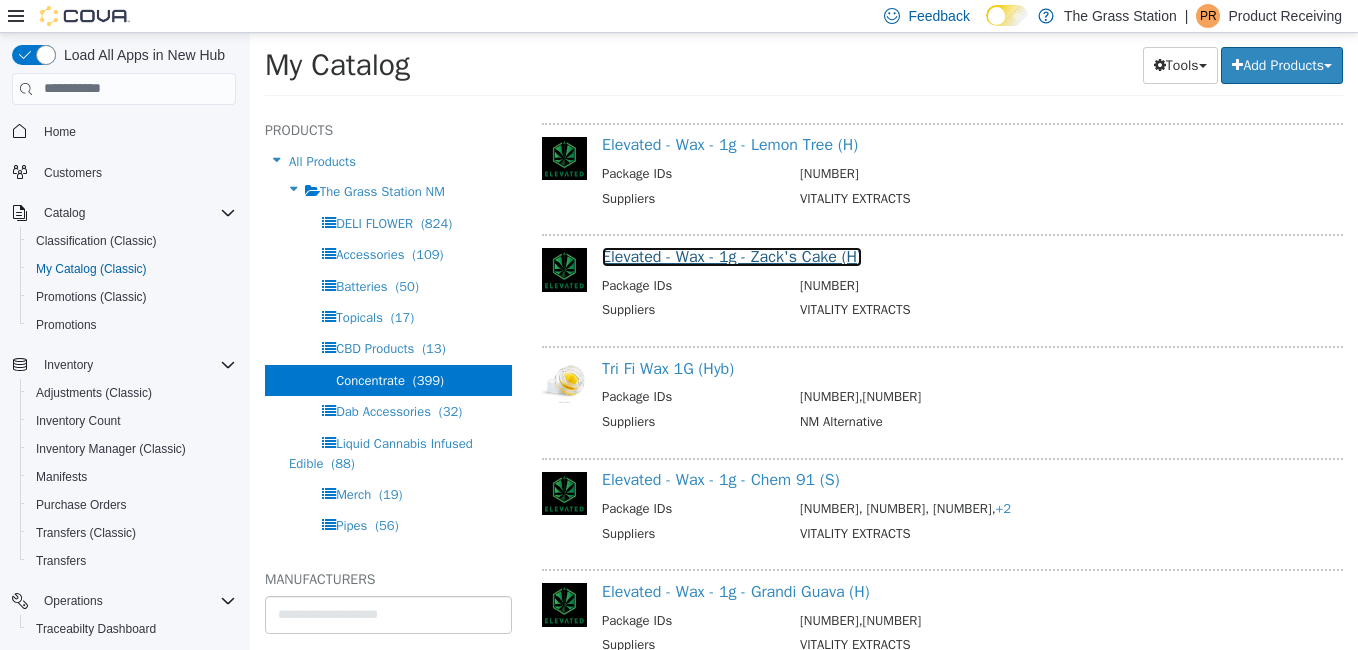 click on "Elevated - Wax - 1g - Zack's Cake (H)" at bounding box center [732, 256] 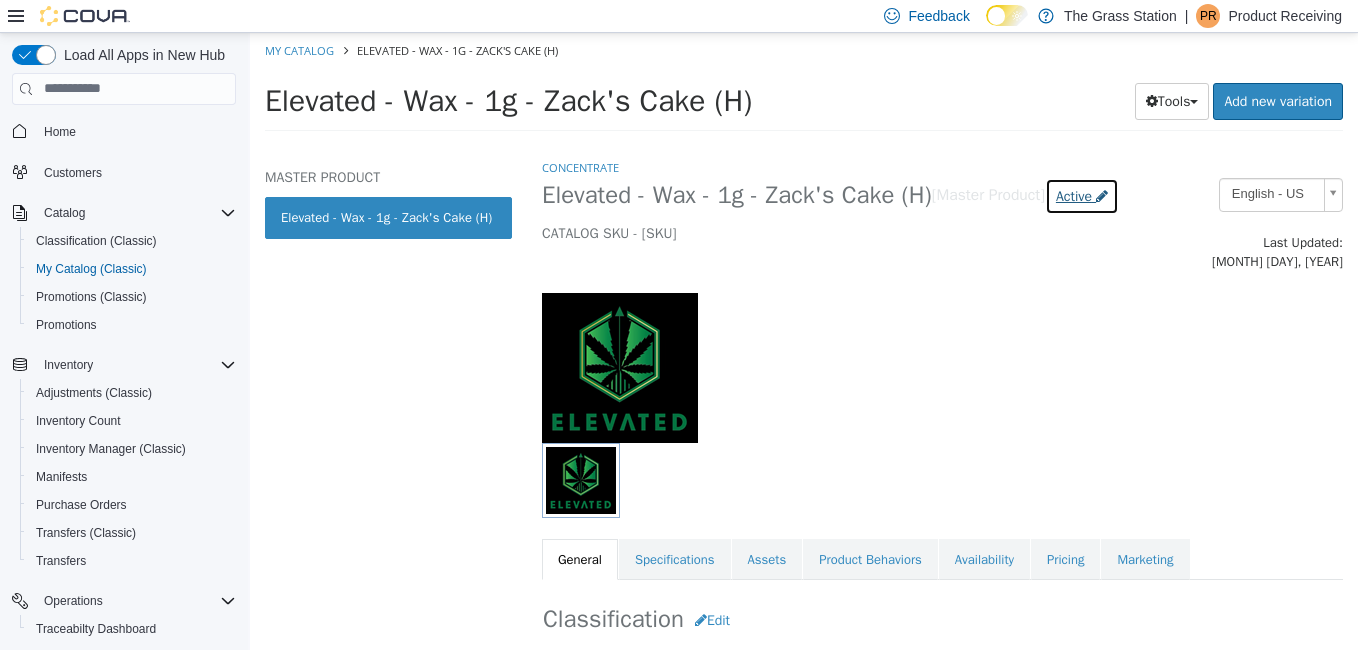 click on "Active" at bounding box center [1074, 195] 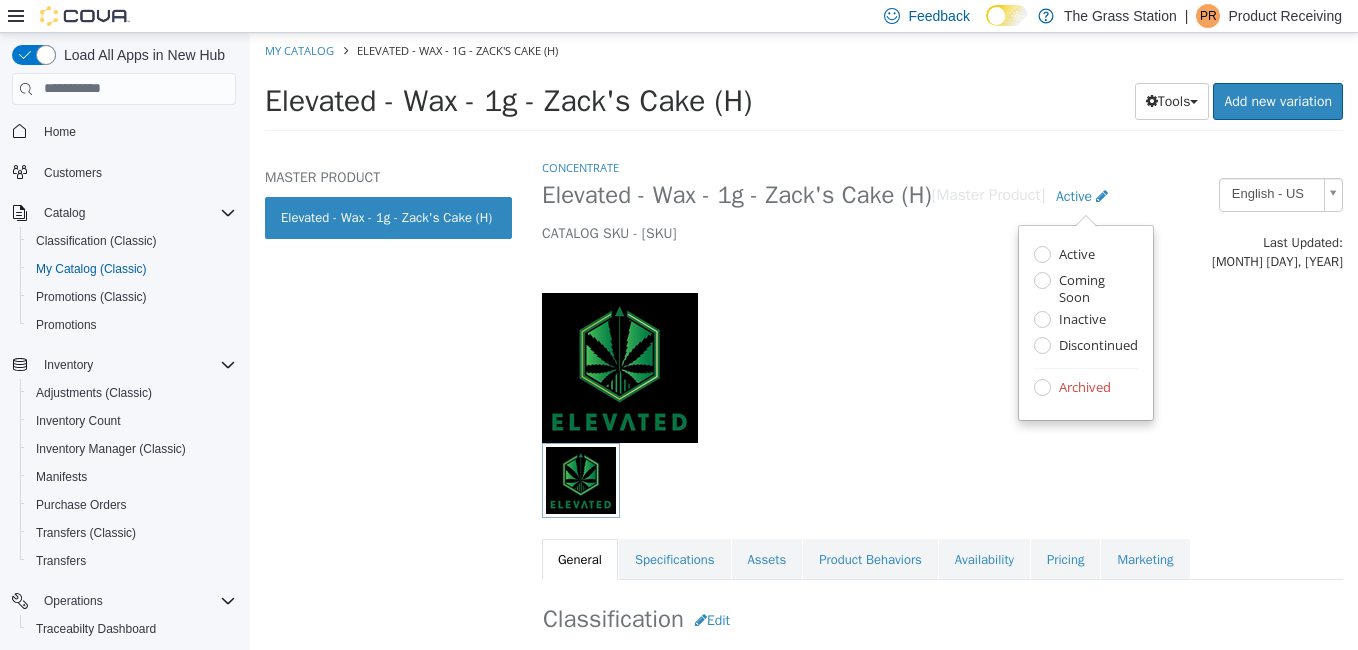 click on "Archived" at bounding box center [1082, 388] 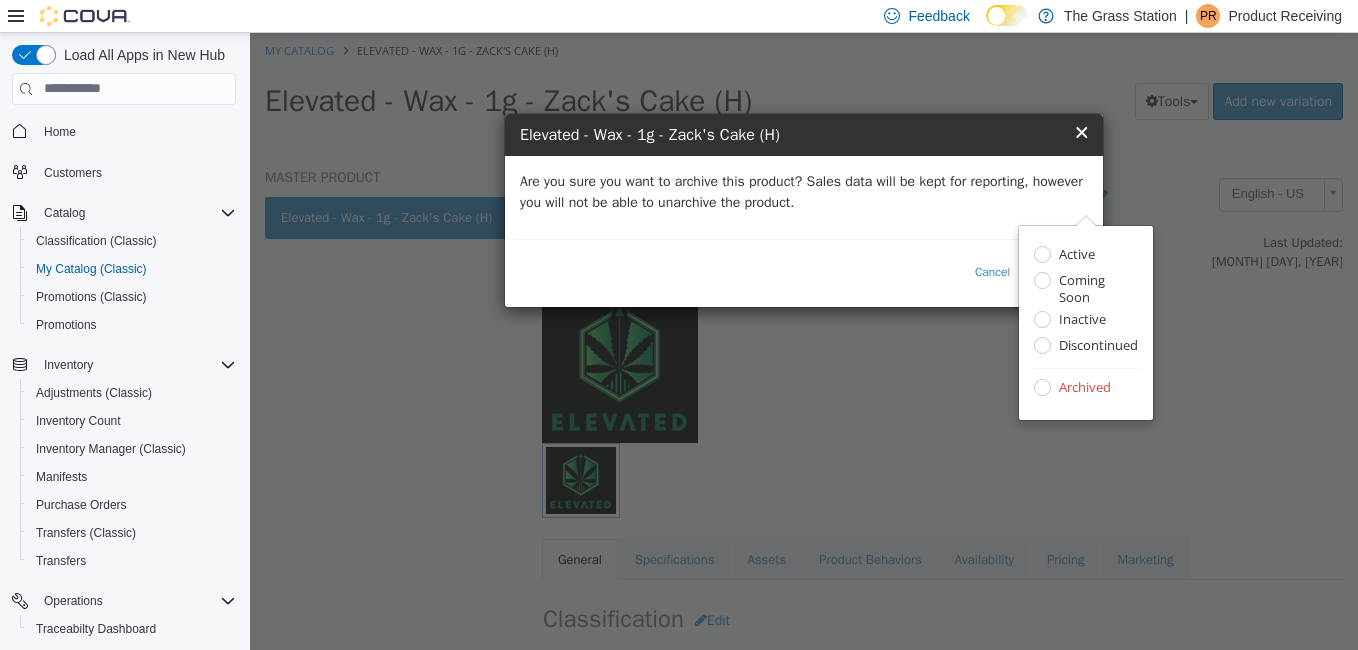 click on "Are you sure you want to archive this product? Sales data will be kept for reporting, however you will not be able to unarchive the product." at bounding box center (804, 196) 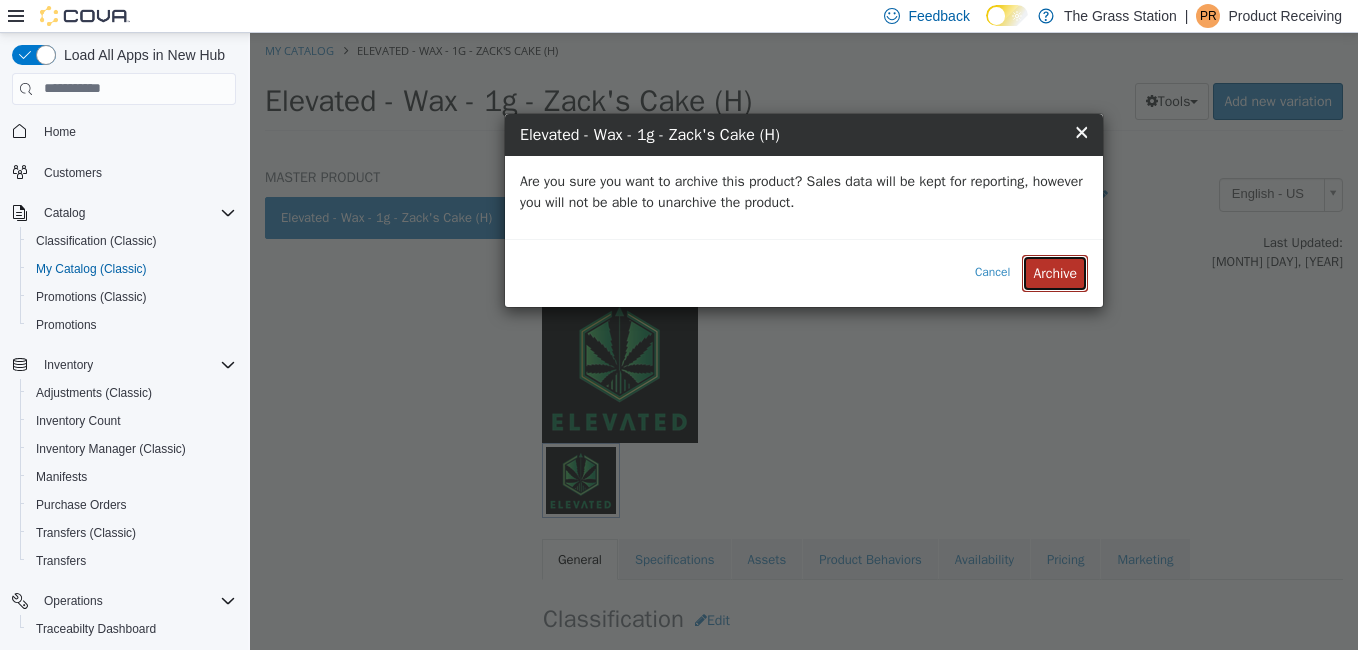 click on "Archive" at bounding box center [1055, 272] 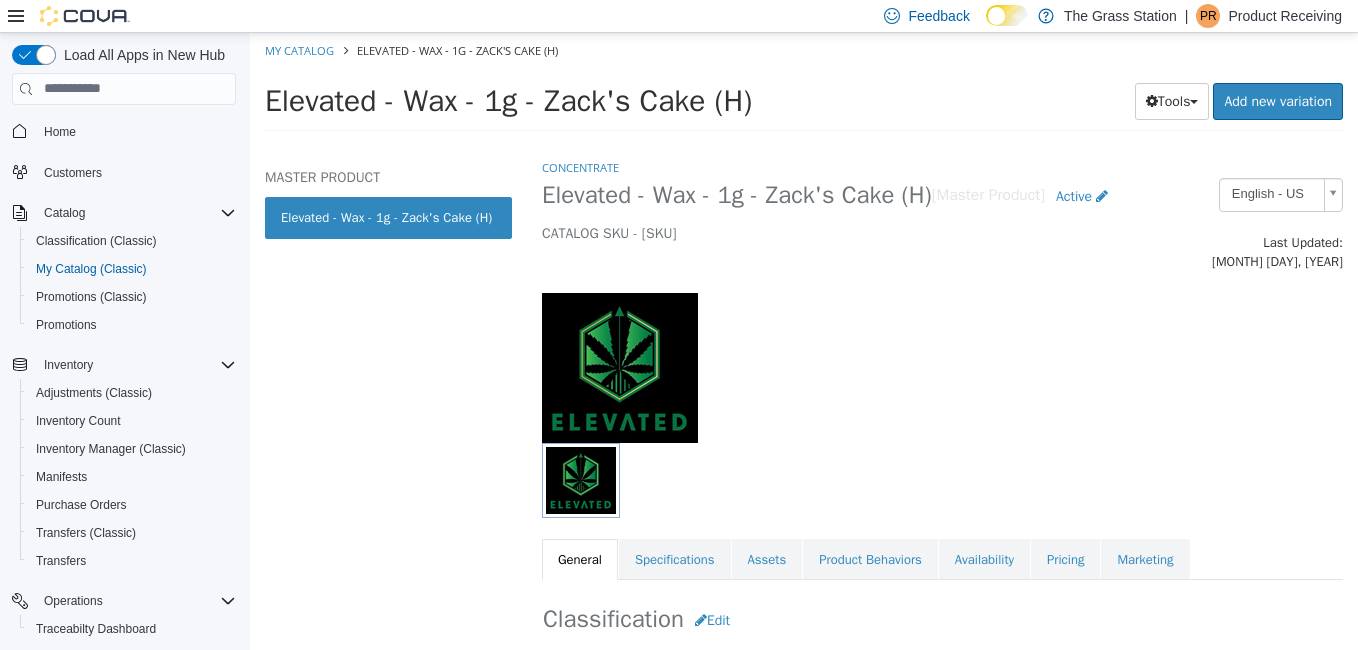 select on "**********" 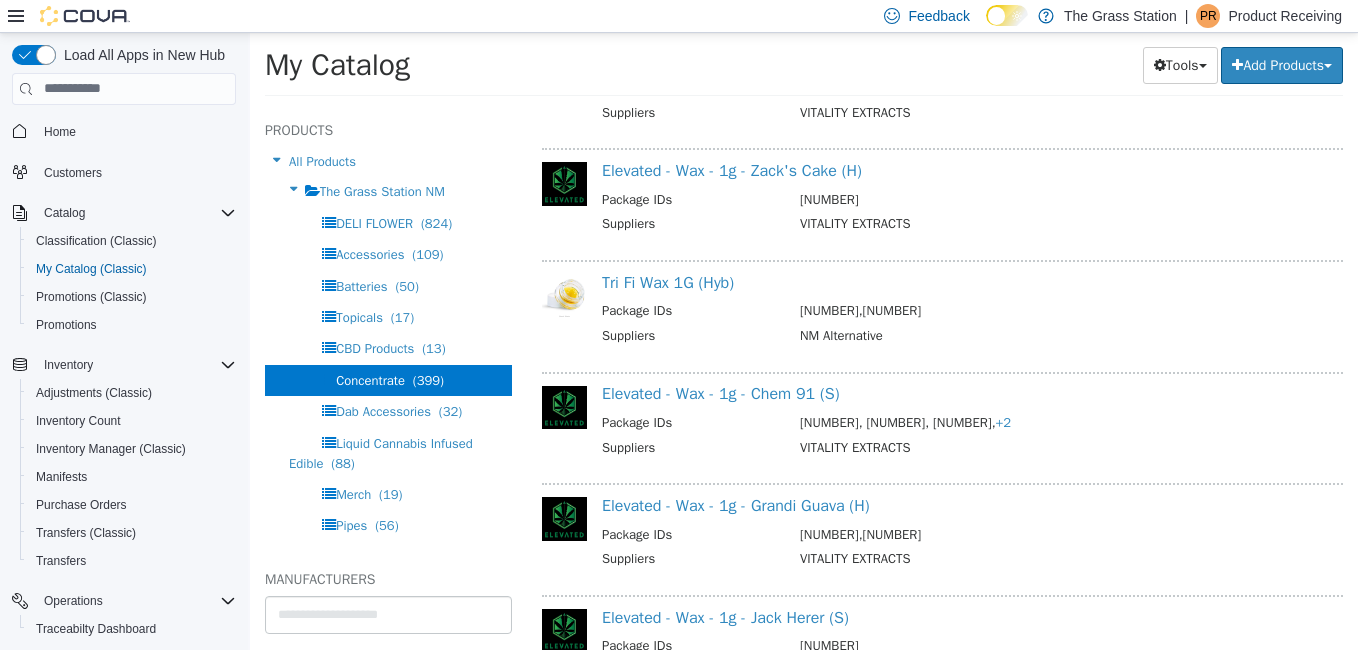 scroll, scrollTop: 1667, scrollLeft: 0, axis: vertical 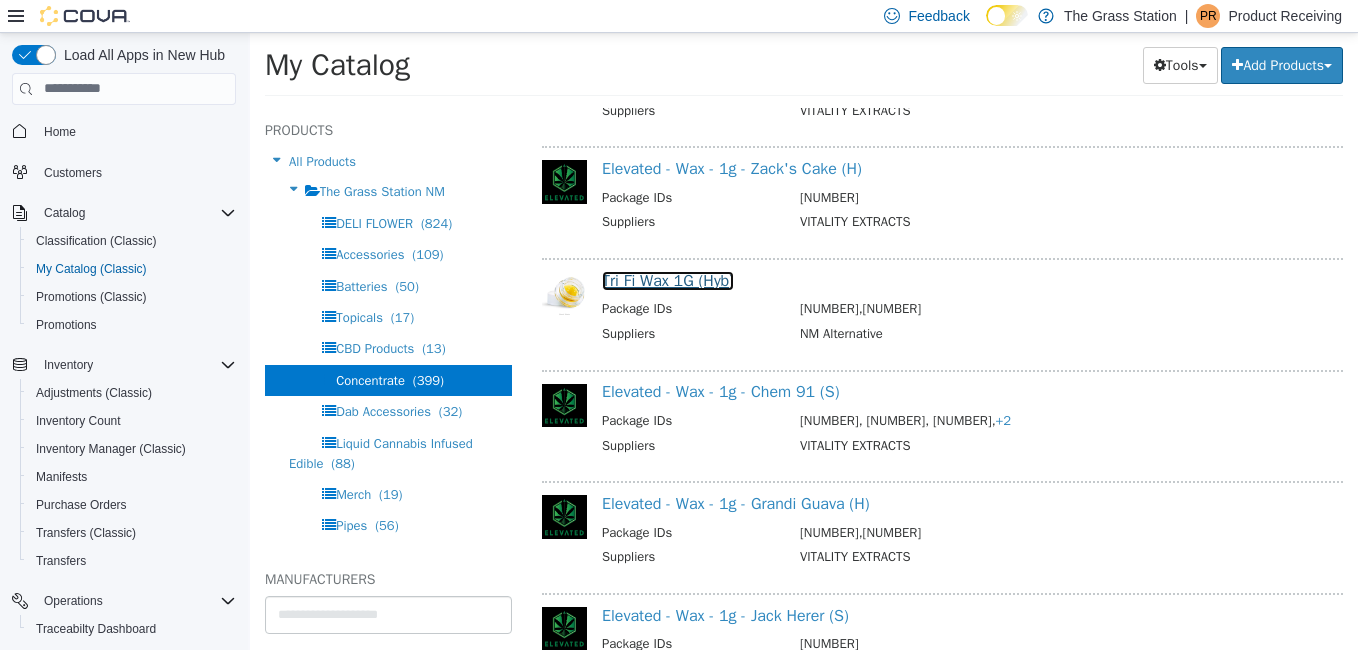 click on "Tri Fi Wax 1G (Hyb)" at bounding box center [668, 280] 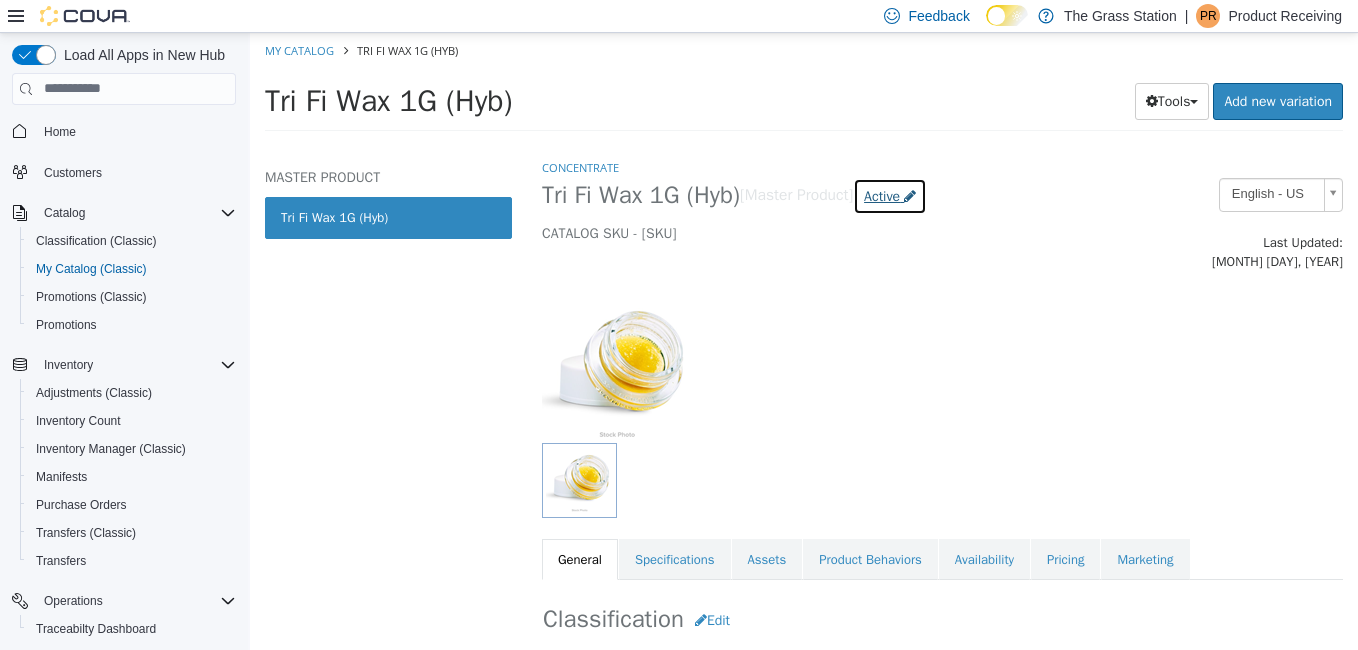 click on "Active" at bounding box center [882, 195] 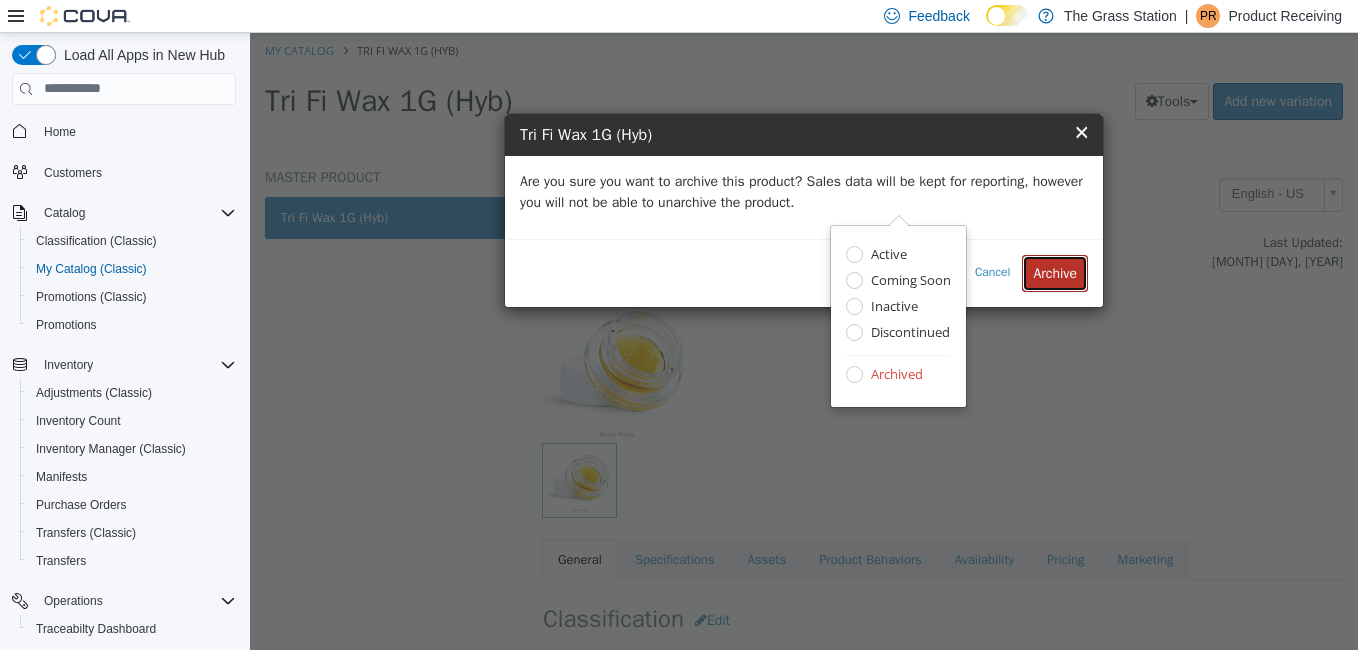 click on "Archive" at bounding box center (1055, 272) 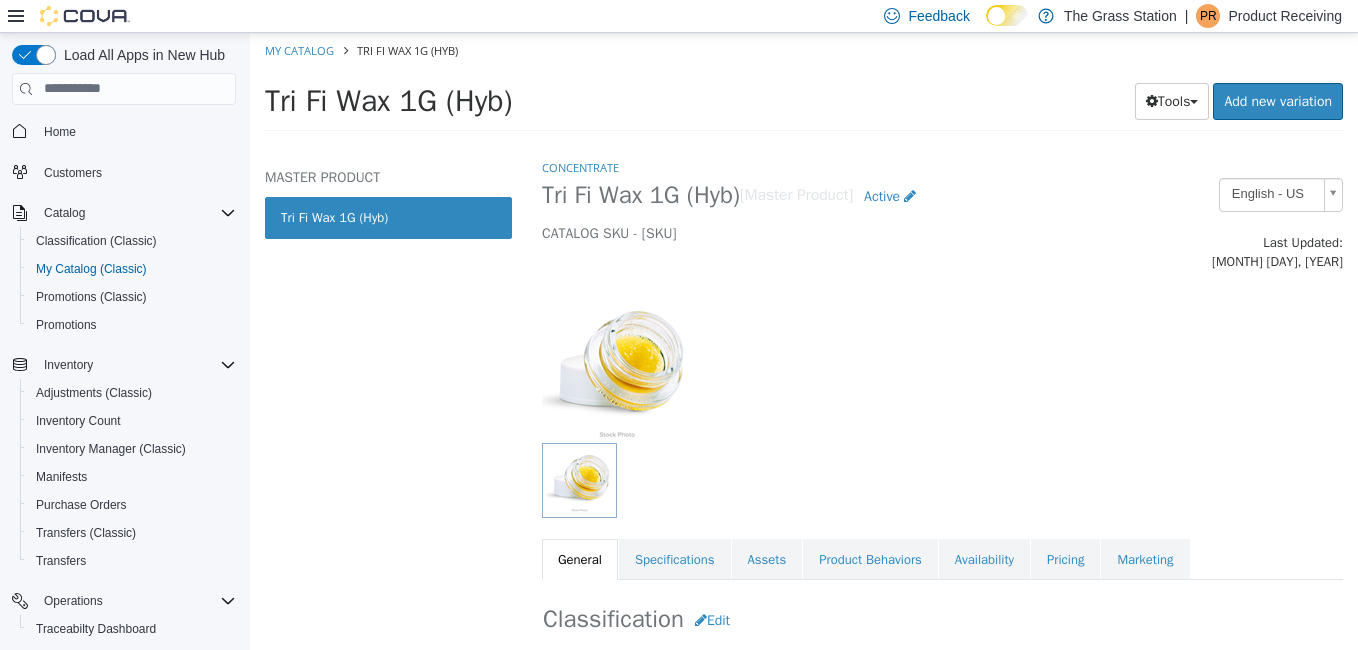 select on "**********" 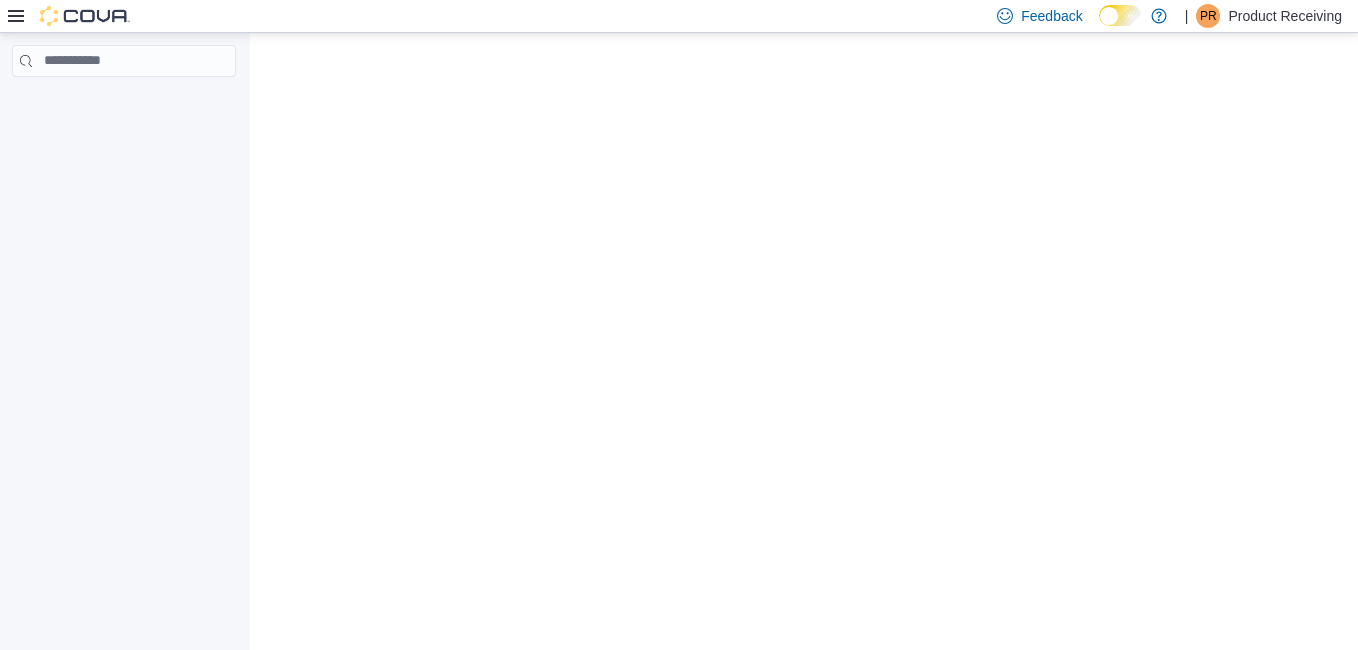 scroll, scrollTop: 0, scrollLeft: 0, axis: both 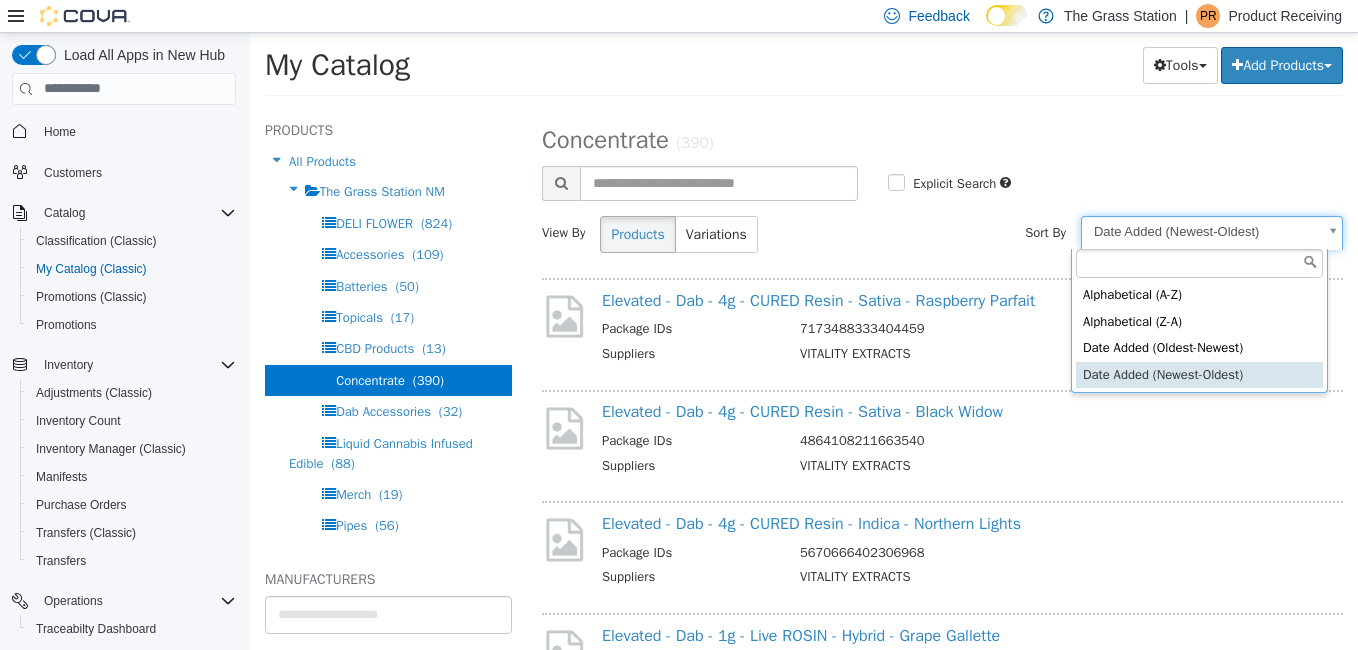 click on "**********" at bounding box center [804, 70] 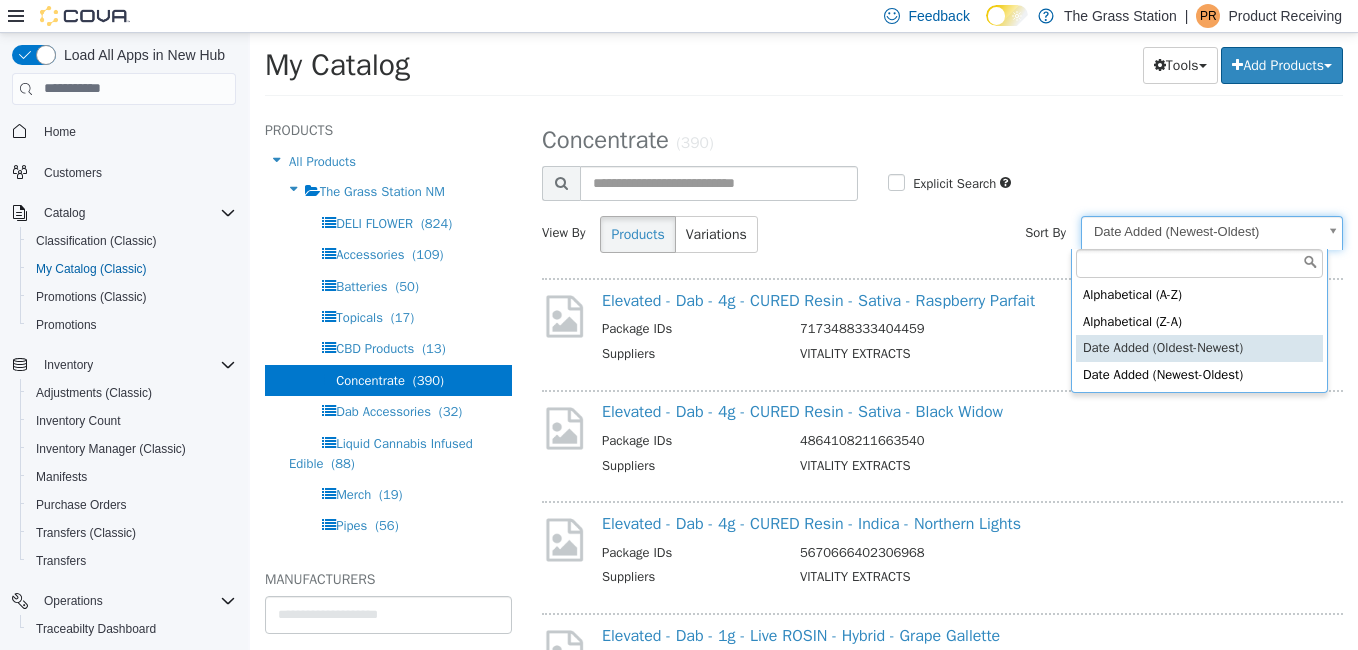 select on "**********" 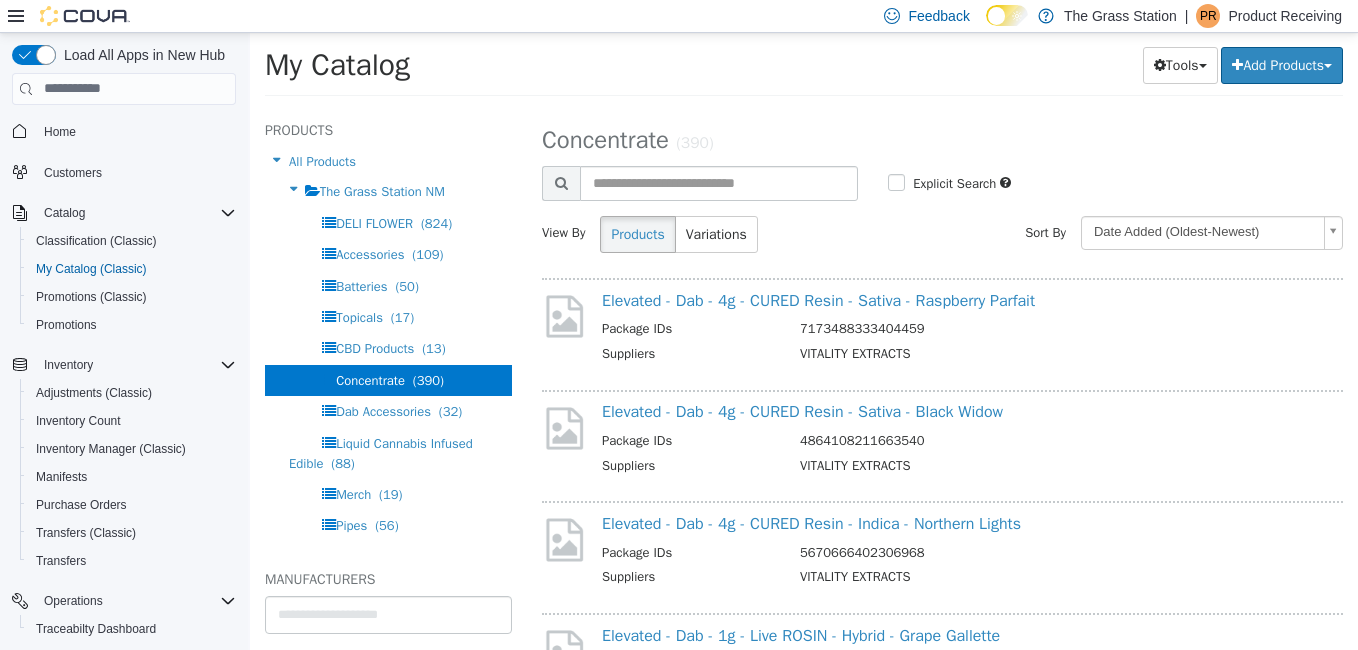 select on "**********" 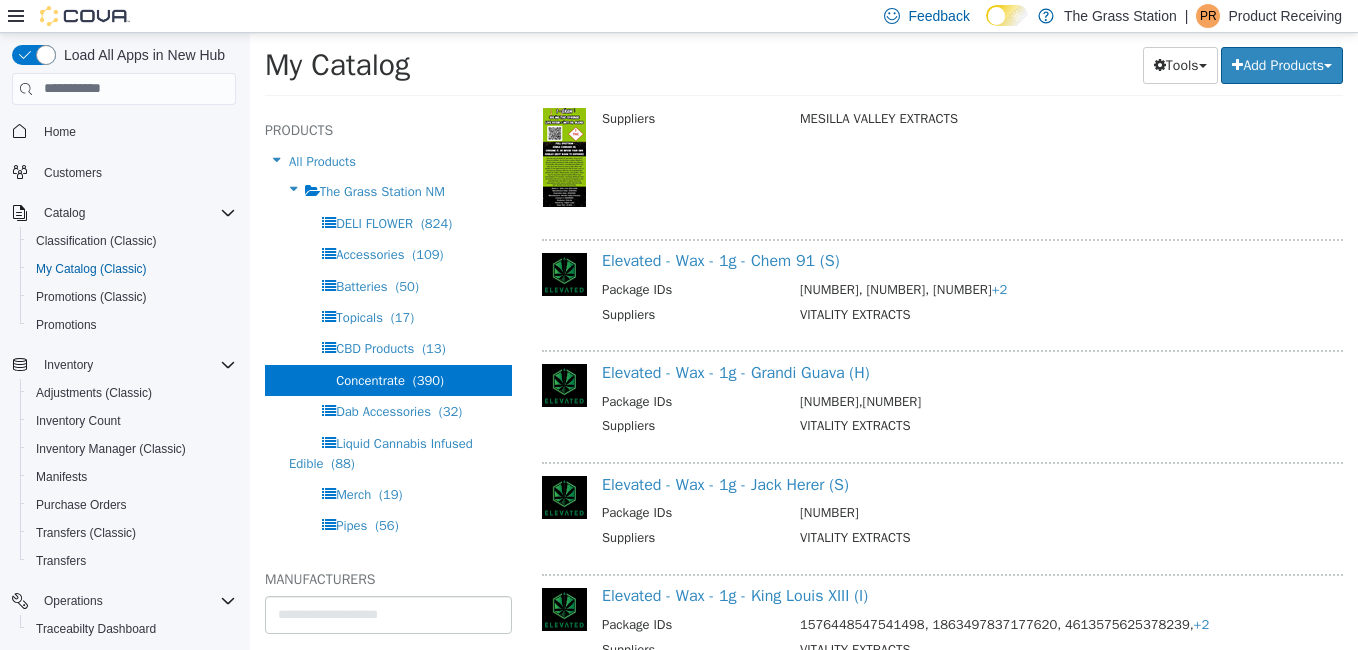 scroll, scrollTop: 795, scrollLeft: 0, axis: vertical 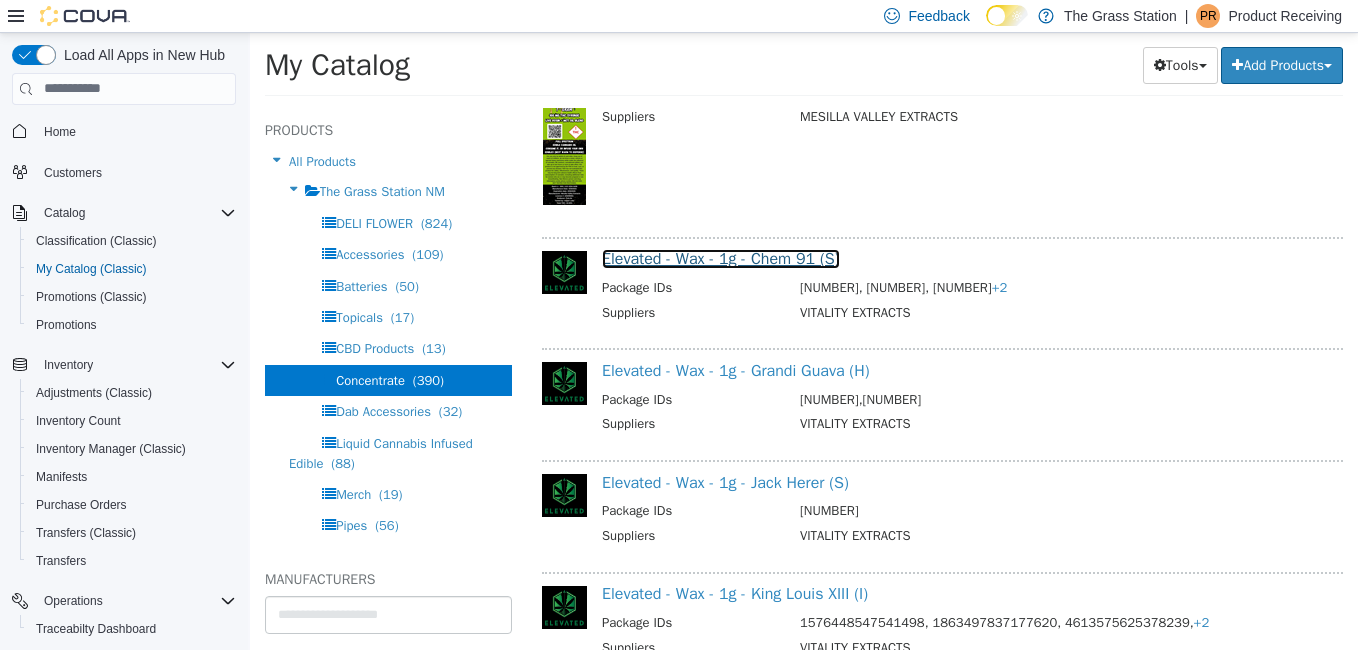 click on "Elevated - Wax - 1g - Chem 91 (S)" at bounding box center [721, 258] 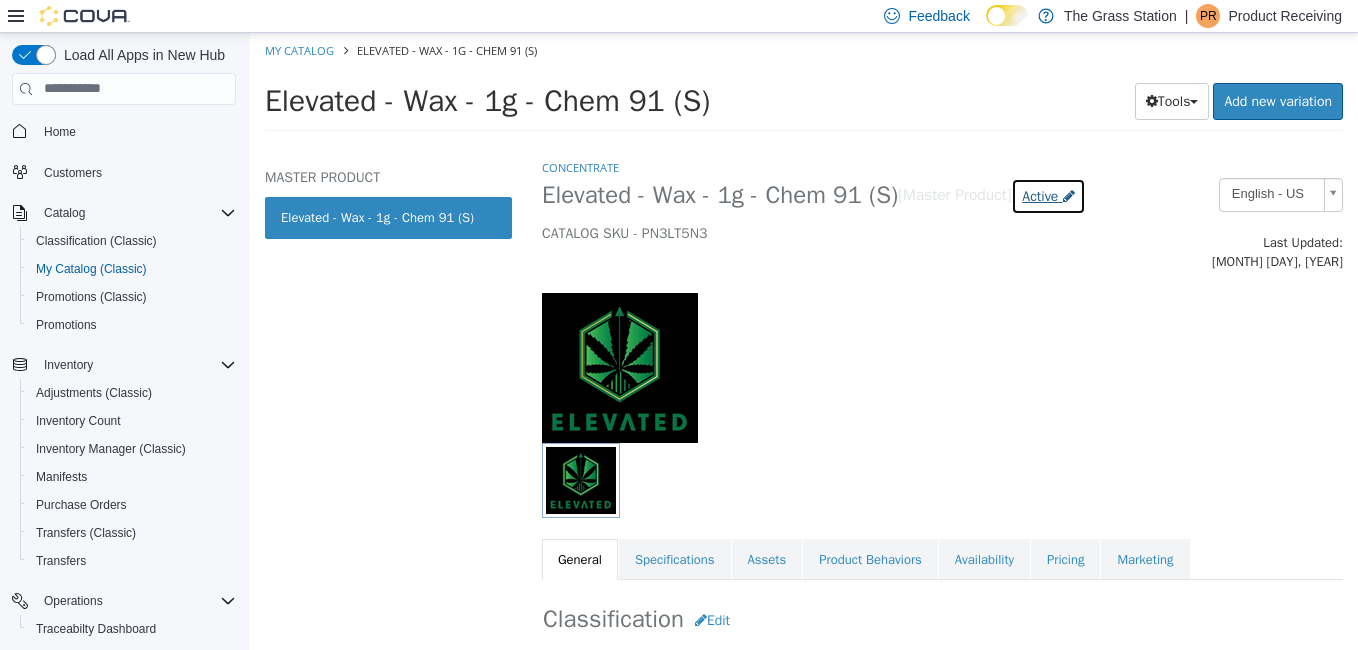 click on "Active" at bounding box center (1040, 195) 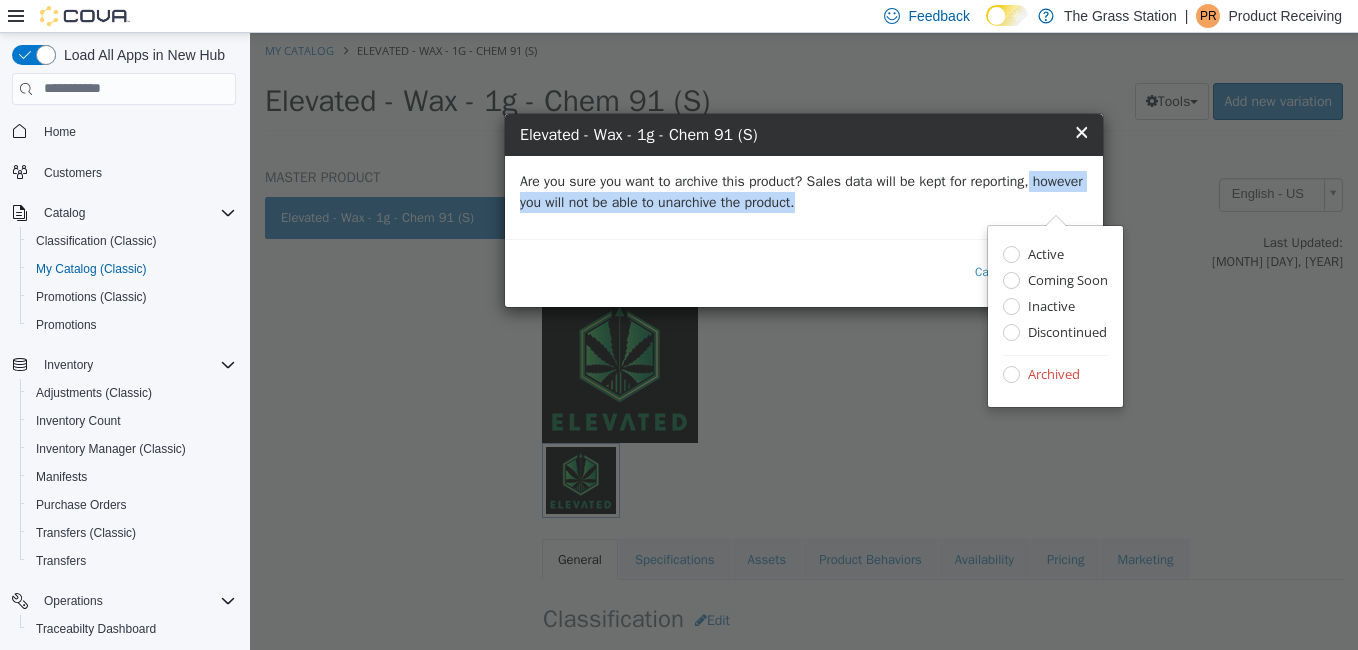 drag, startPoint x: 1075, startPoint y: 208, endPoint x: 1038, endPoint y: 183, distance: 44.65423 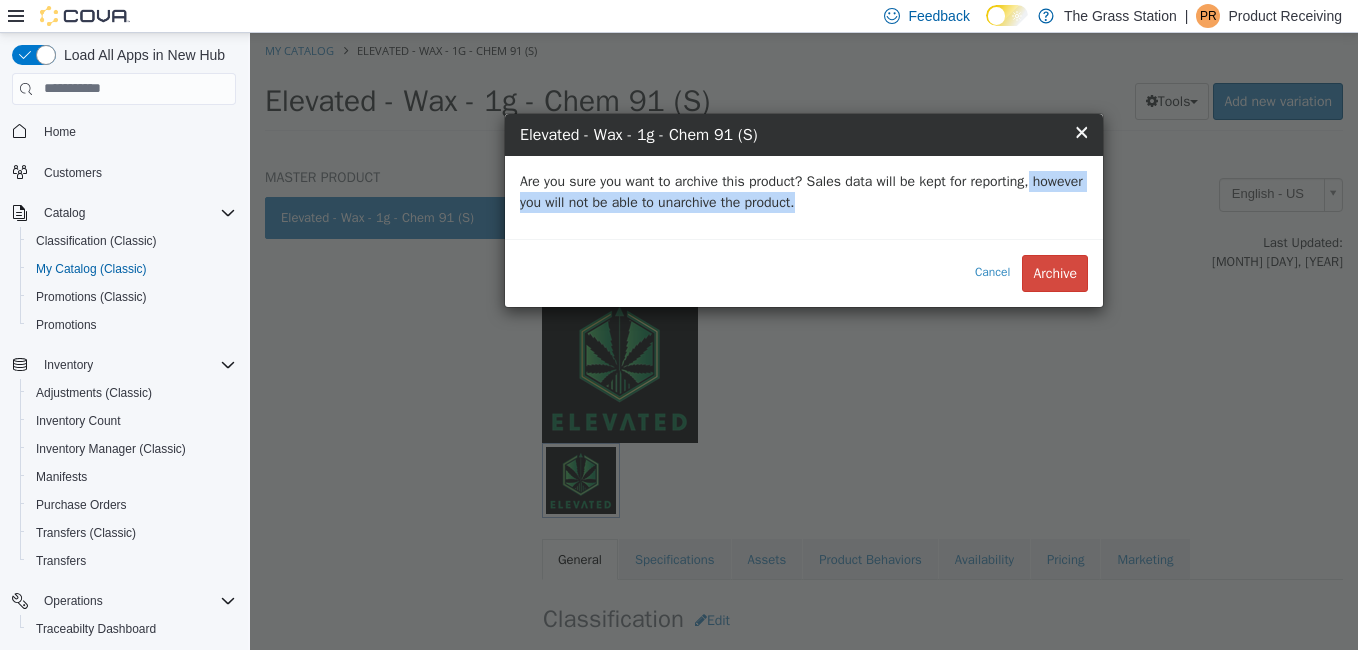 click on "Are you sure you want to archive this product? Sales data will be kept for reporting, however you will not be able to unarchive the product." at bounding box center [804, 191] 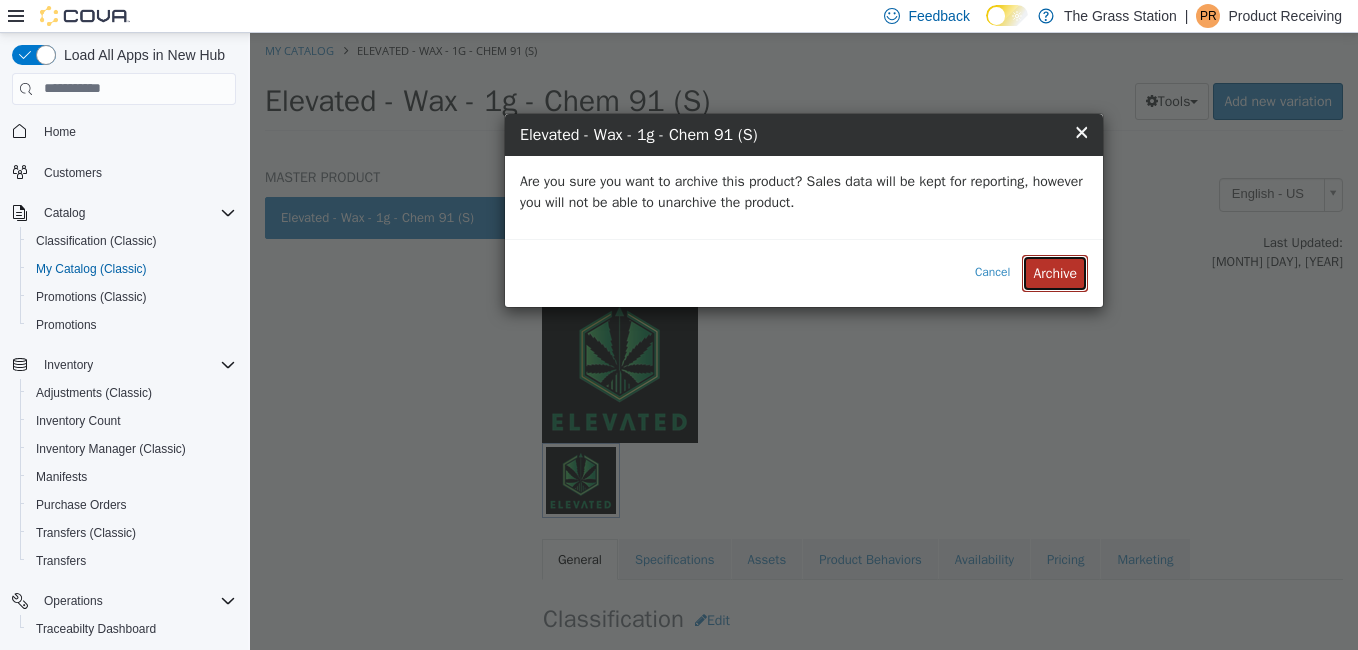 click on "Archive" at bounding box center (1055, 272) 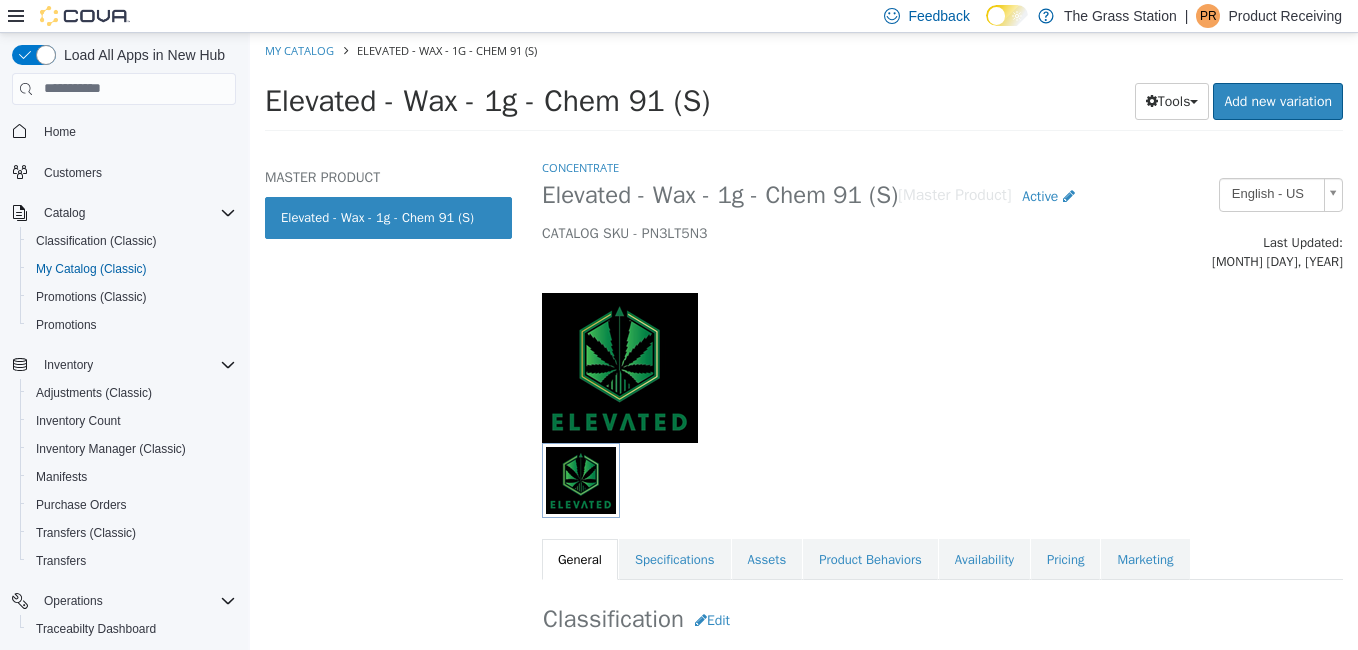 select on "**********" 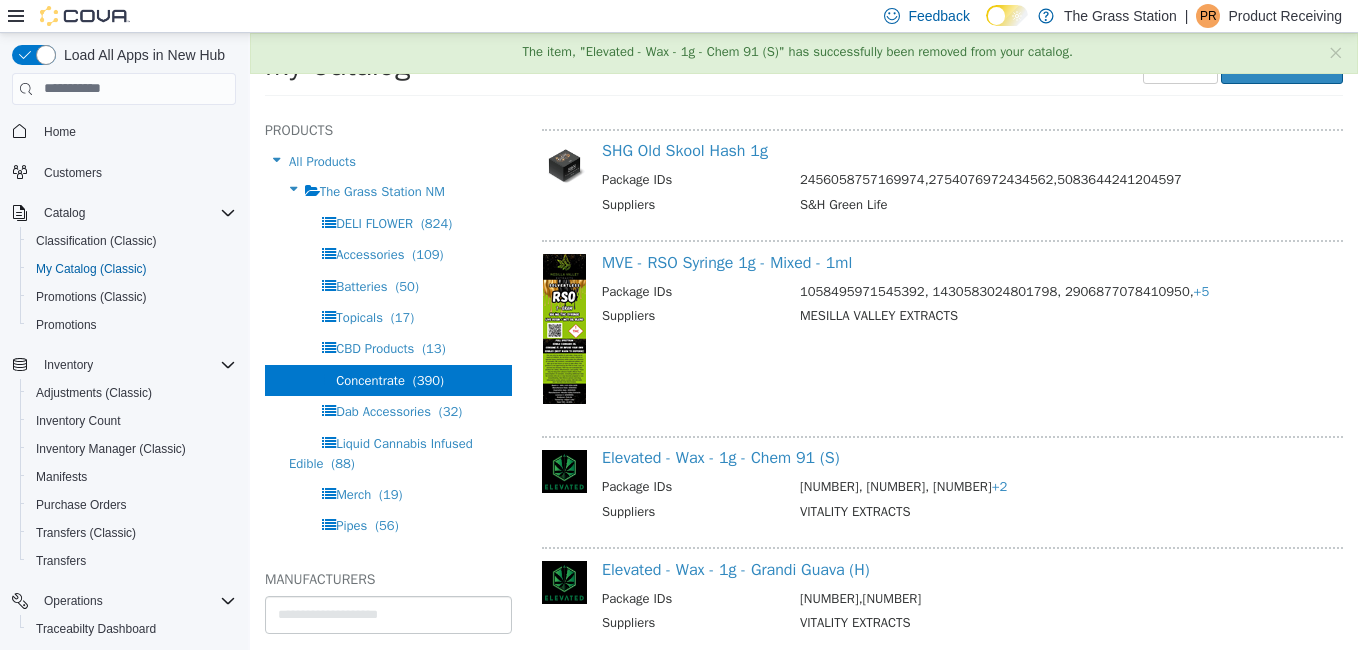 scroll, scrollTop: 597, scrollLeft: 0, axis: vertical 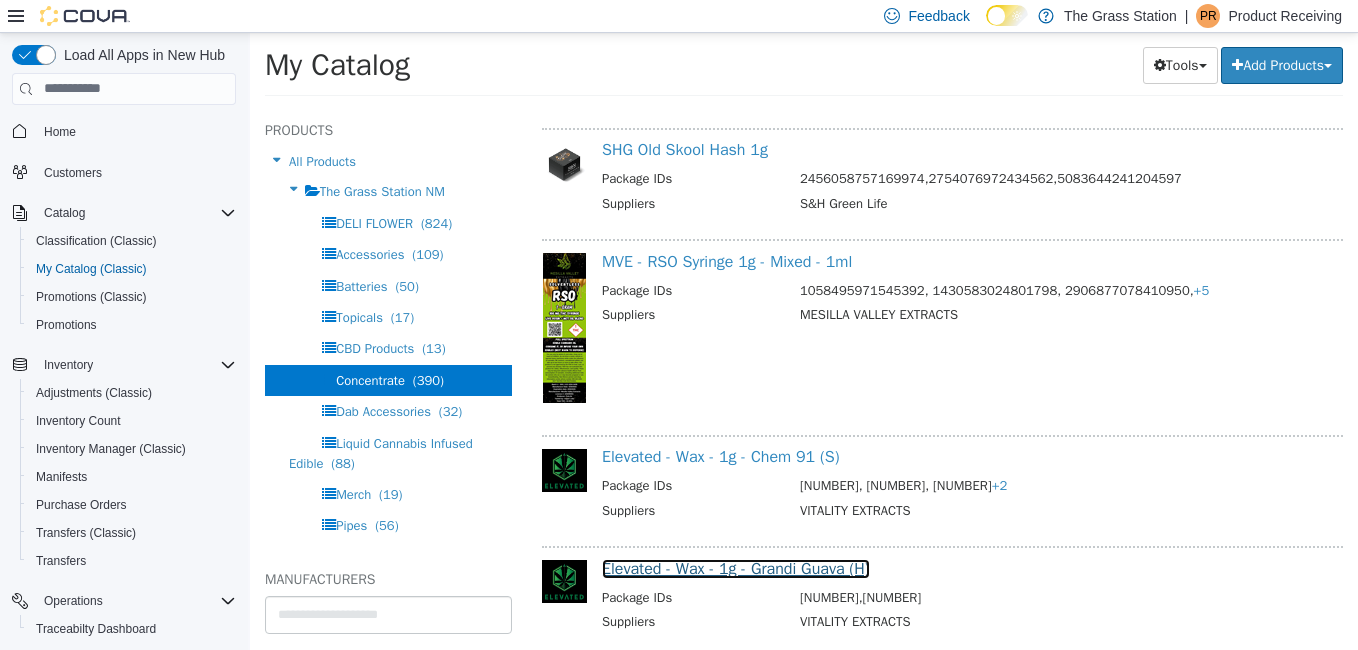 click on "Elevated - Wax - 1g - Grandi Guava (H)" at bounding box center (736, 568) 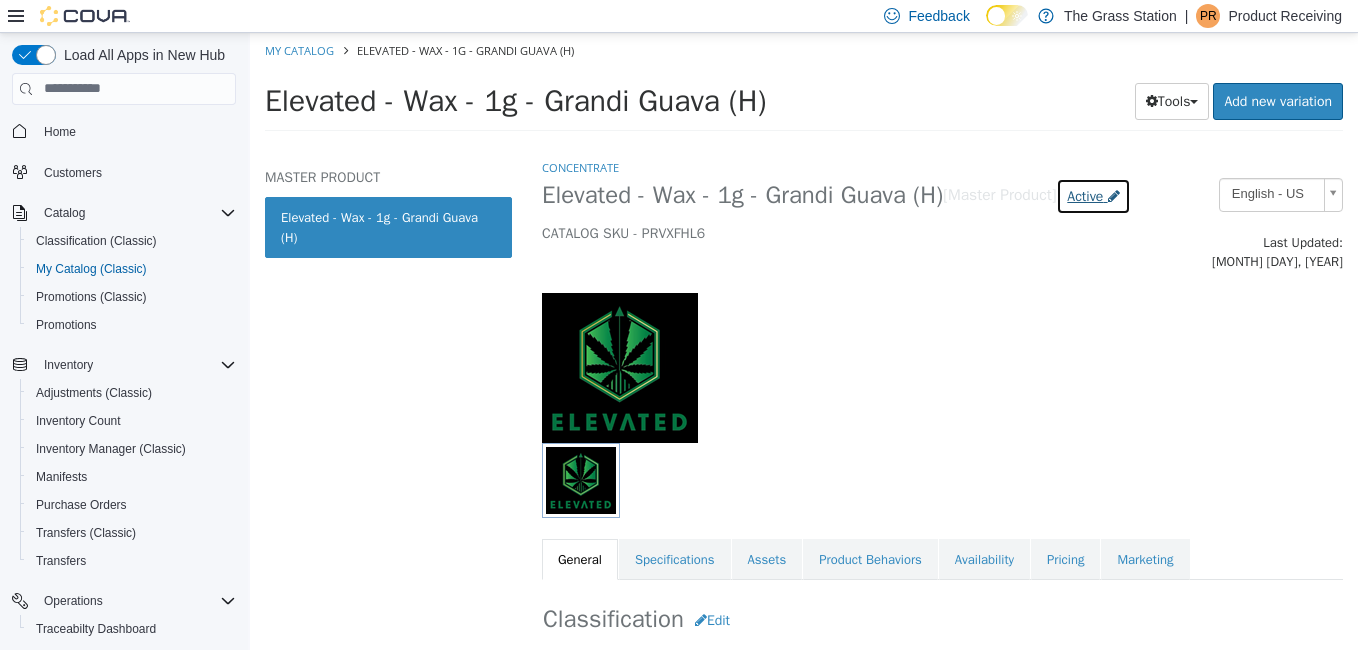 click on "Active" at bounding box center (1085, 195) 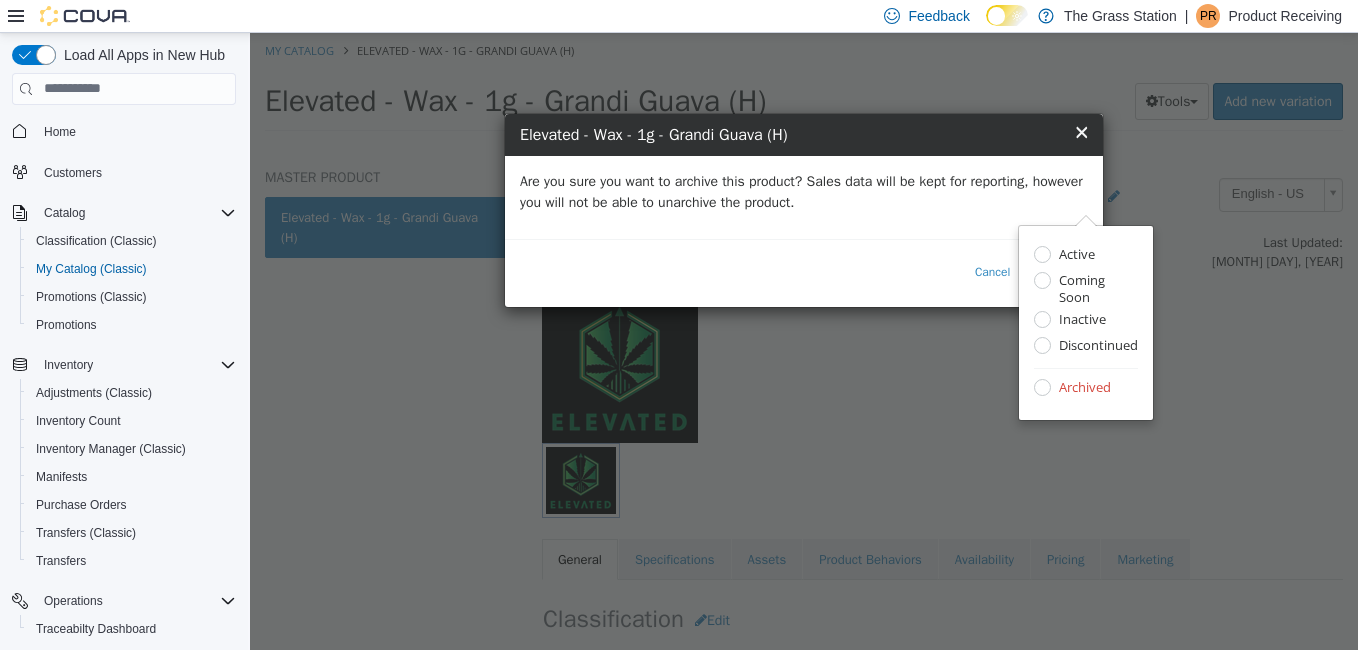 click on "Are you sure you want to archive this product? Sales data will be kept for reporting, however you will not be able to unarchive the product." at bounding box center [804, 191] 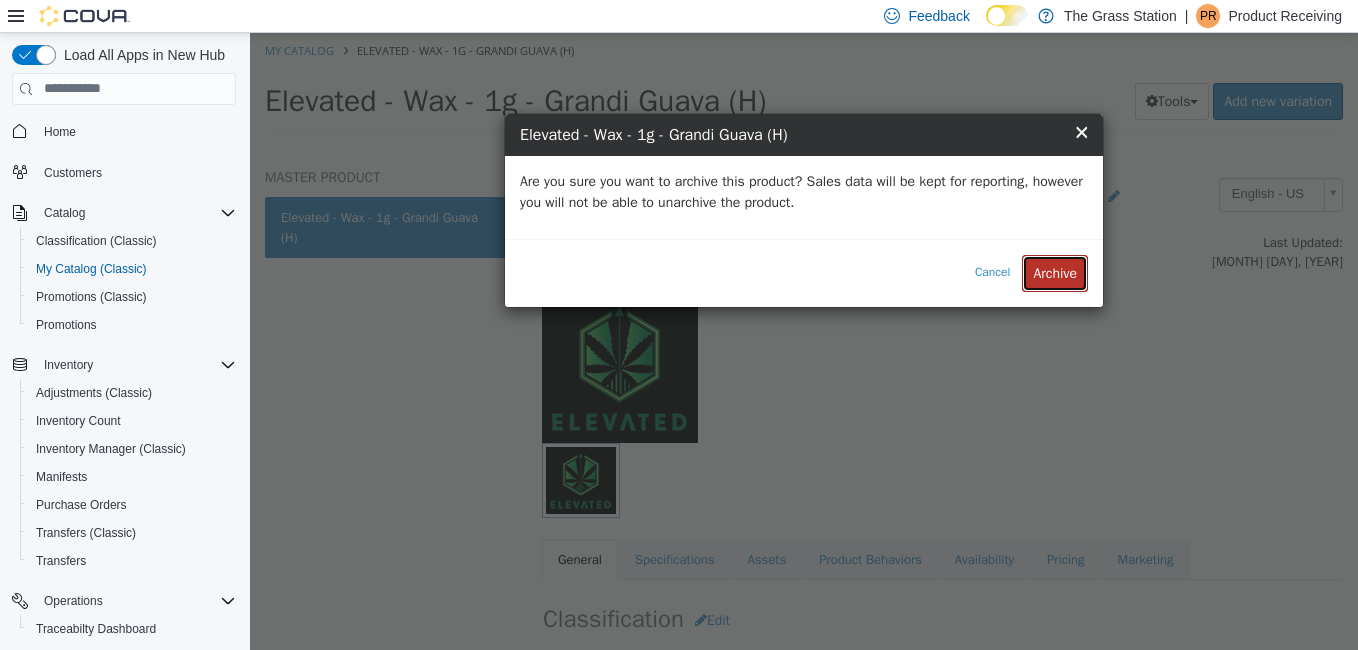 click on "Archive" at bounding box center [1055, 272] 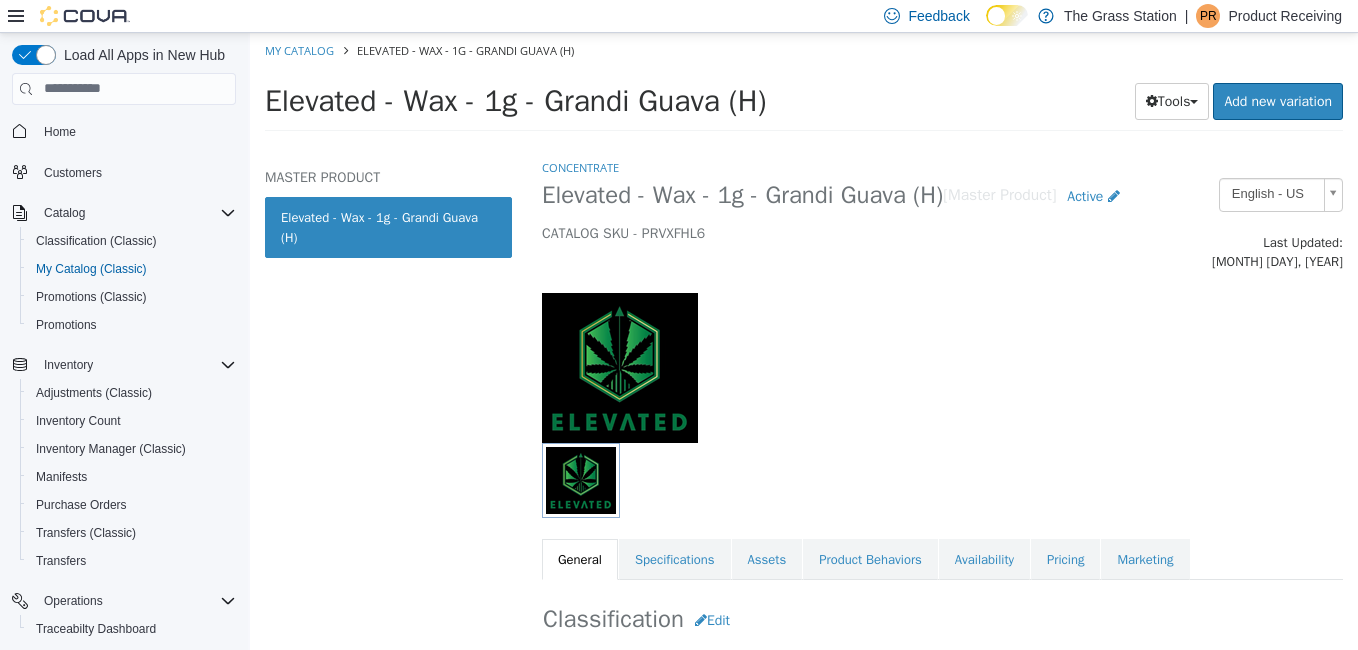 select on "**********" 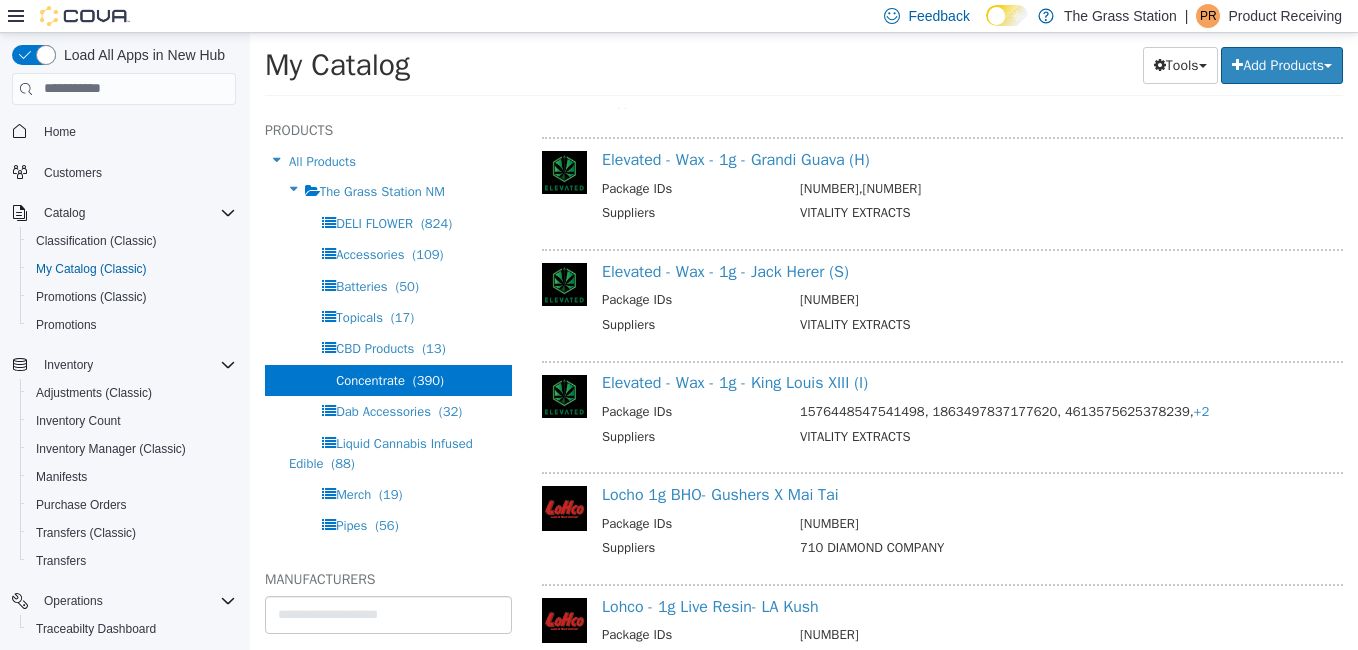 scroll, scrollTop: 1007, scrollLeft: 0, axis: vertical 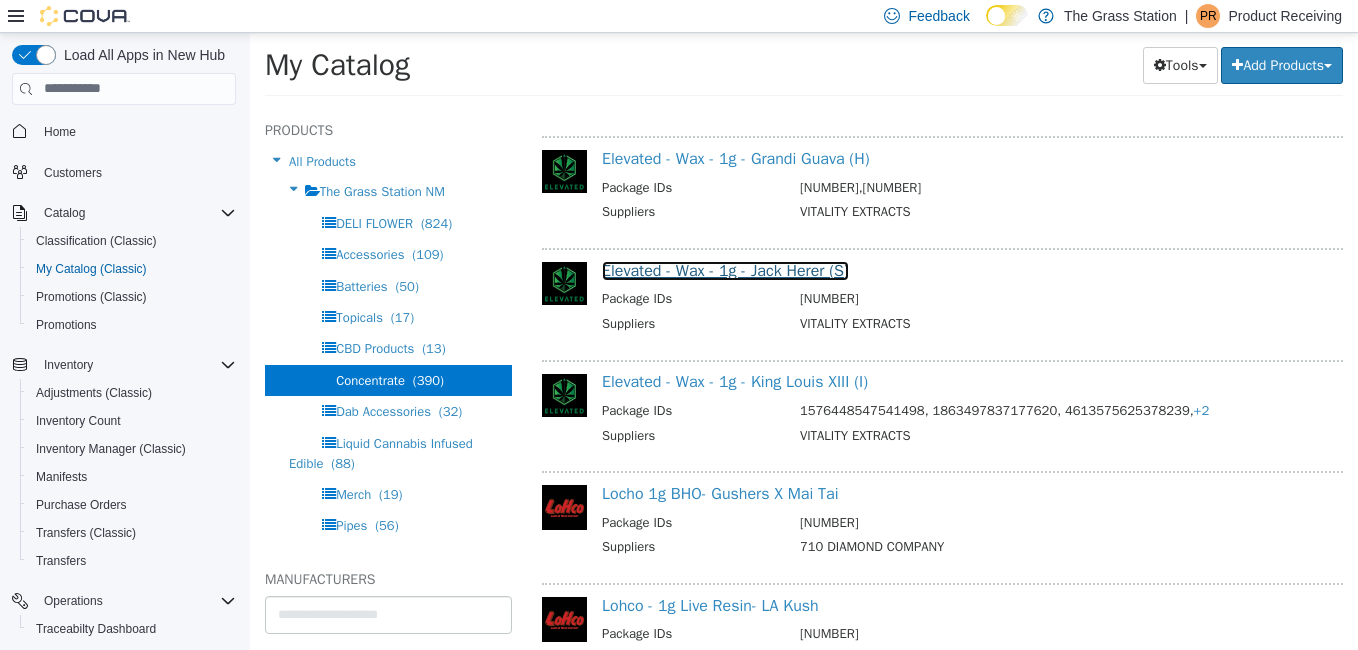 click on "Elevated - Wax - 1g - Jack Herer (S)" at bounding box center (725, 270) 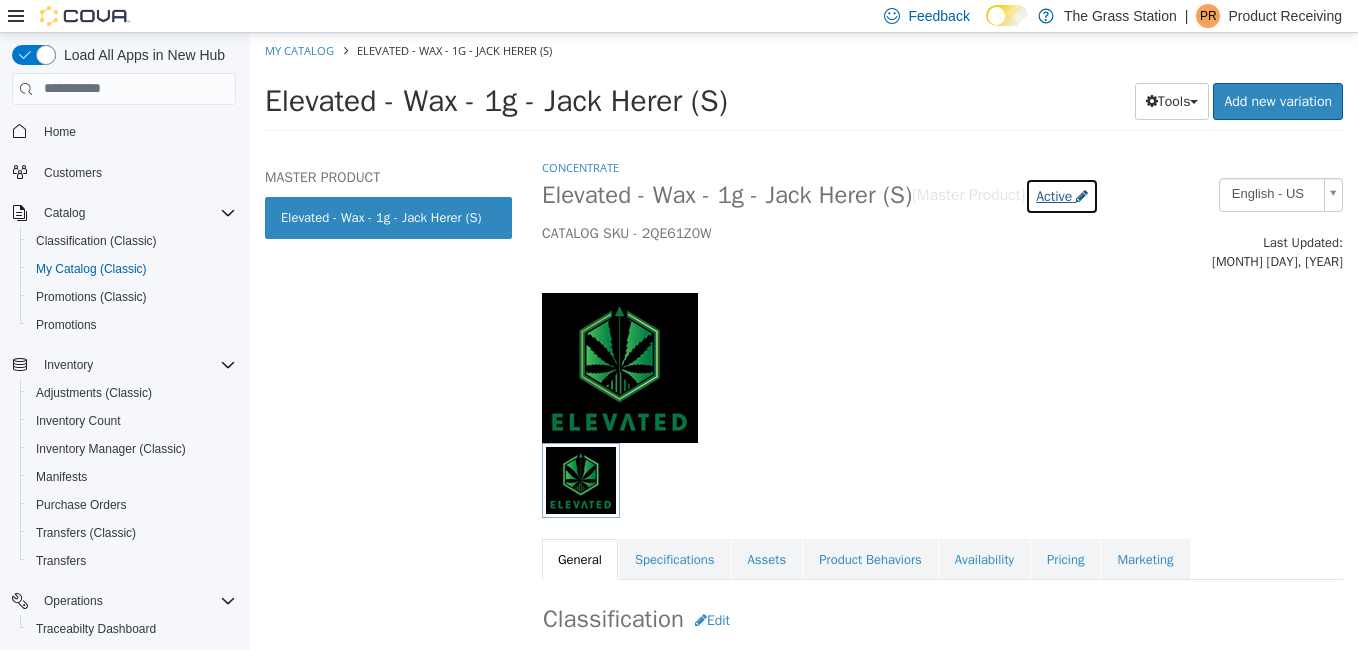 click on "Active" at bounding box center (1062, 195) 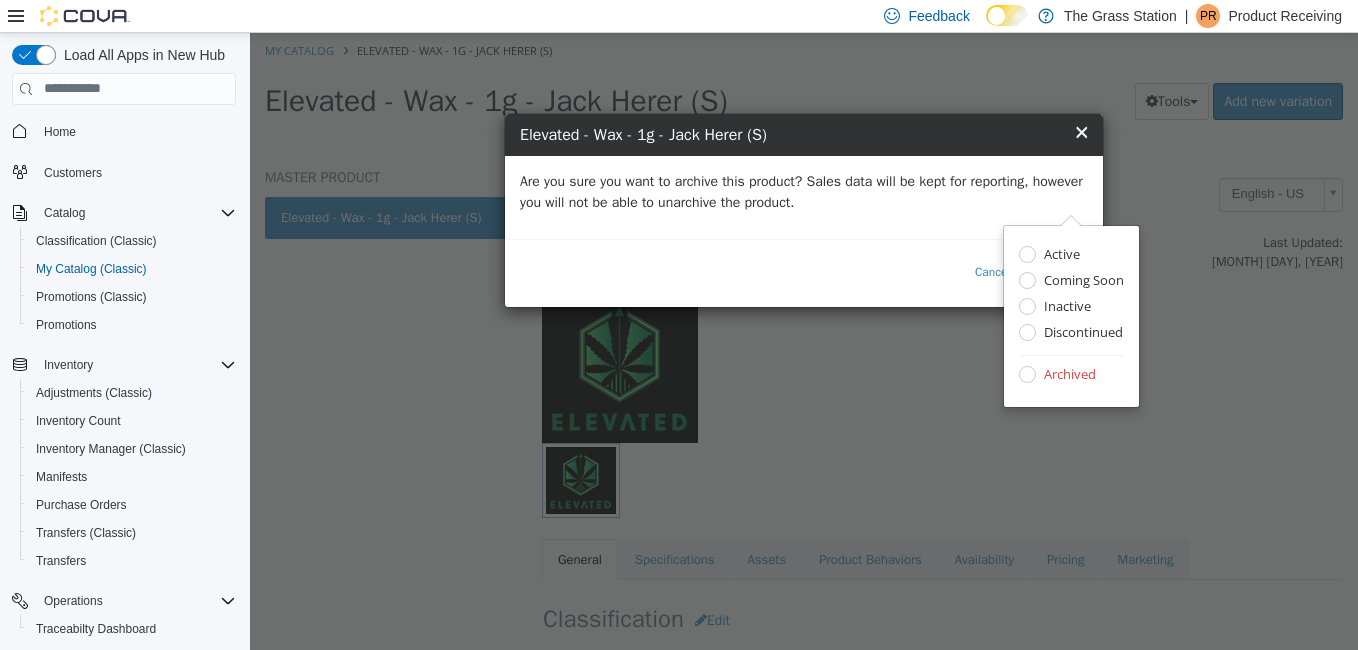 click on "Are you sure you want to archive this product? Sales data will be kept for reporting, however you will not be able to unarchive the product." at bounding box center (804, 191) 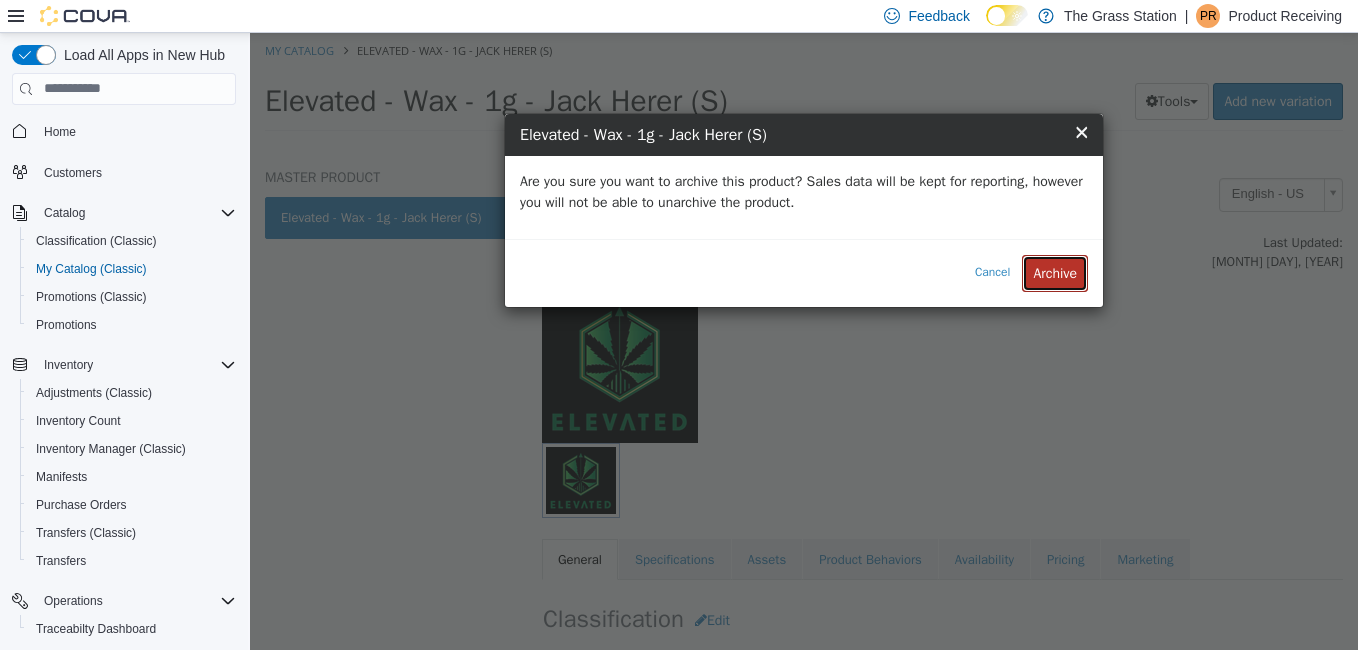click on "Archive" at bounding box center (1055, 272) 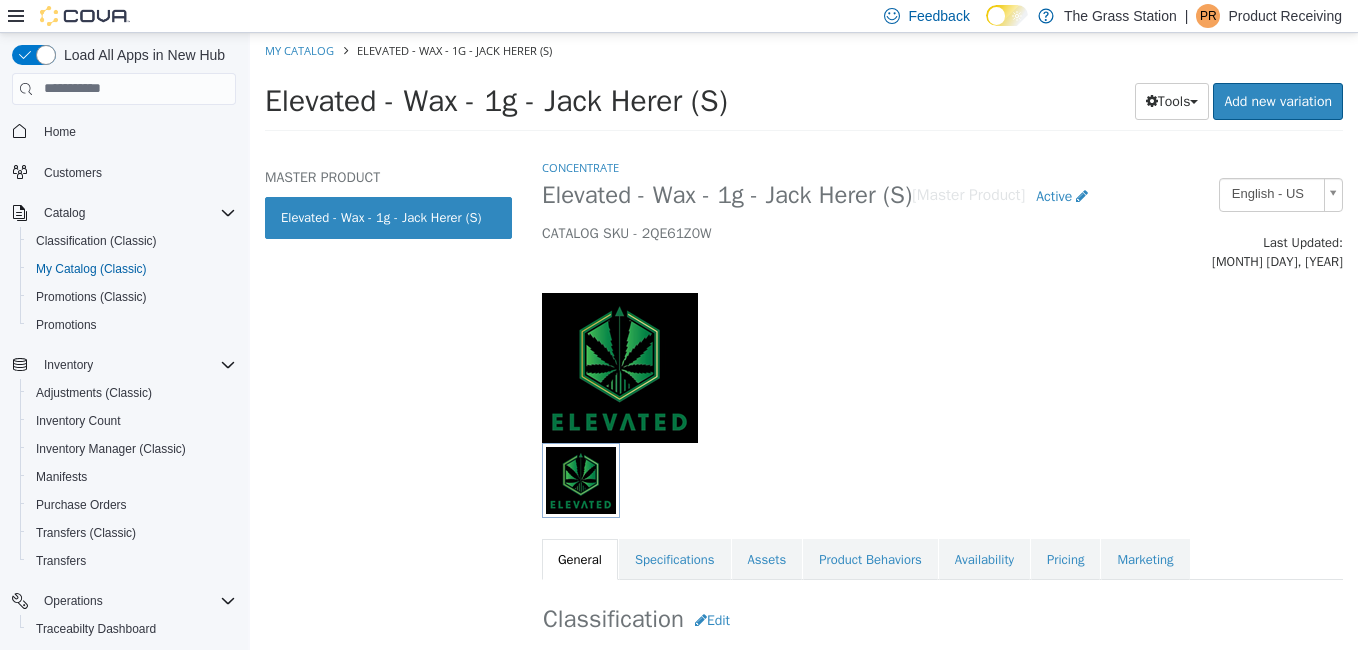 select on "**********" 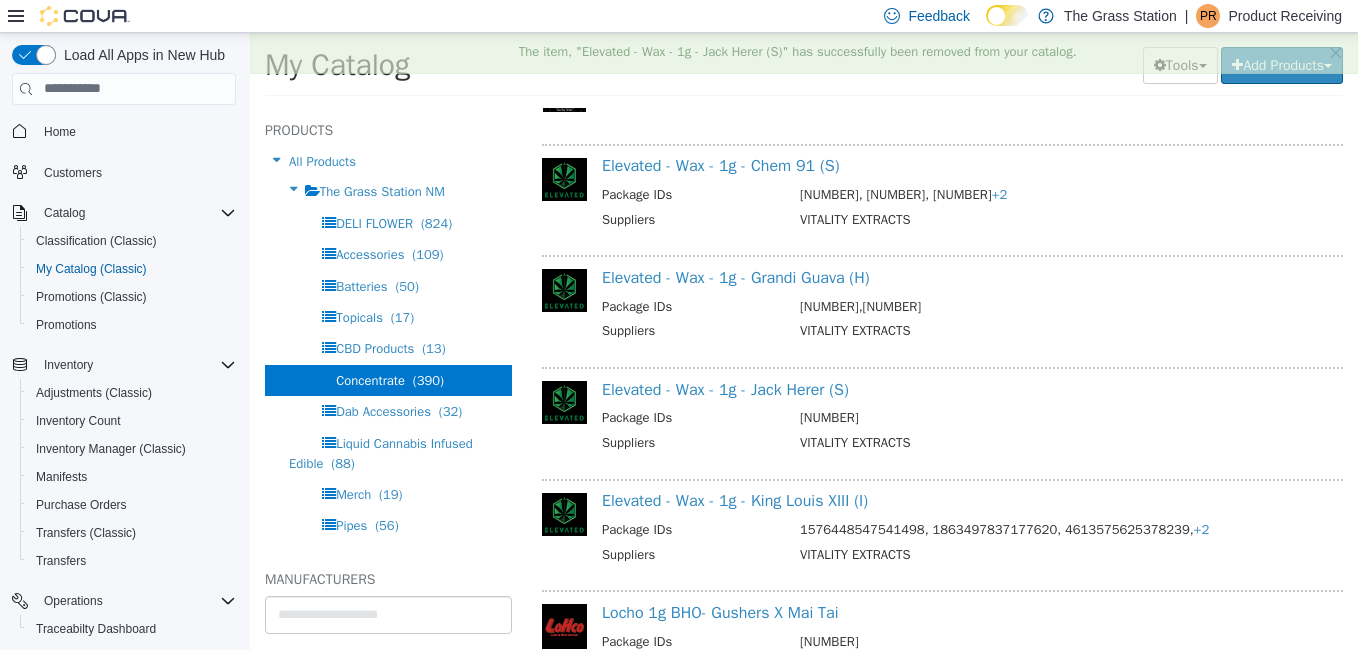 scroll, scrollTop: 893, scrollLeft: 0, axis: vertical 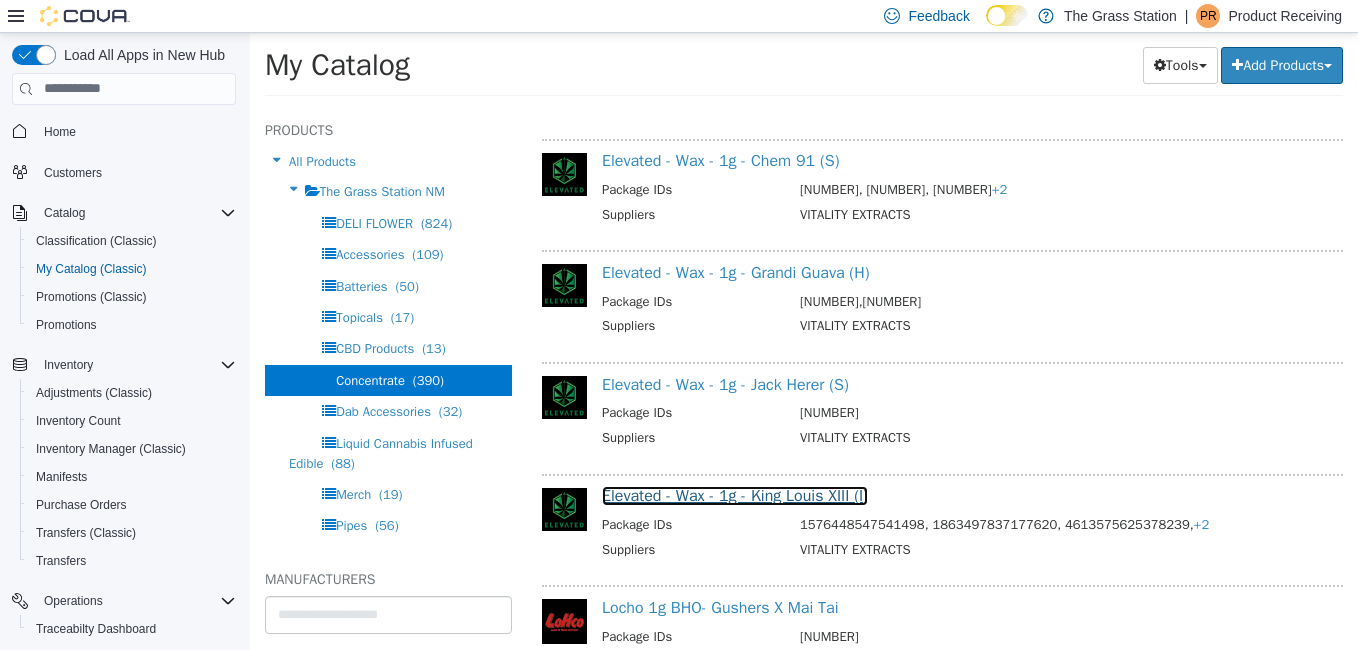 click on "Elevated - Wax - 1g - King Louis XIII (I)" at bounding box center (735, 495) 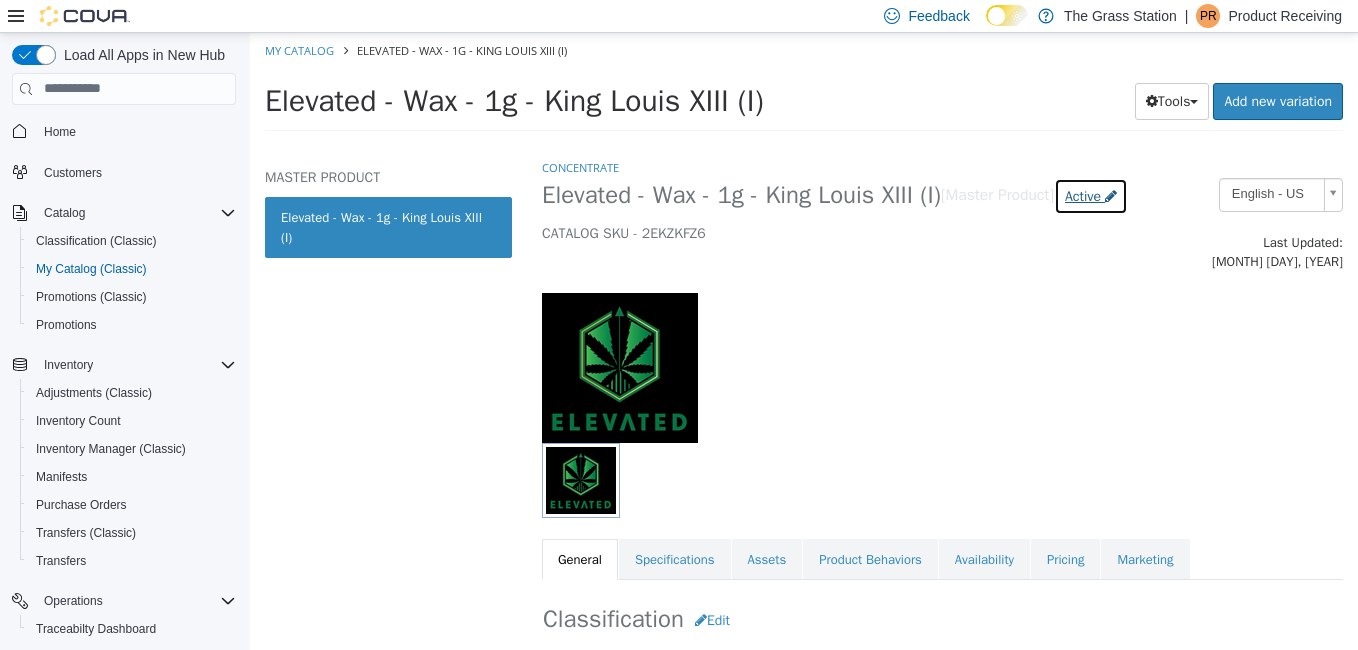 click on "Active" at bounding box center (1083, 195) 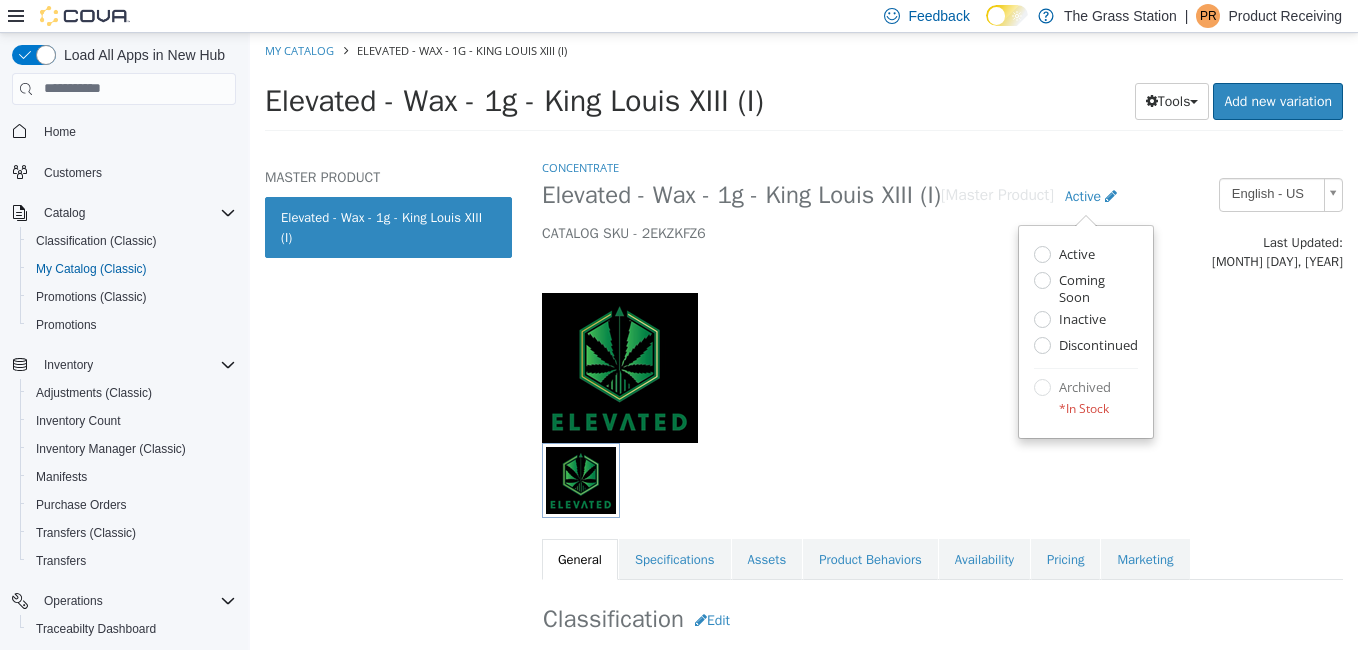 click at bounding box center (942, 356) 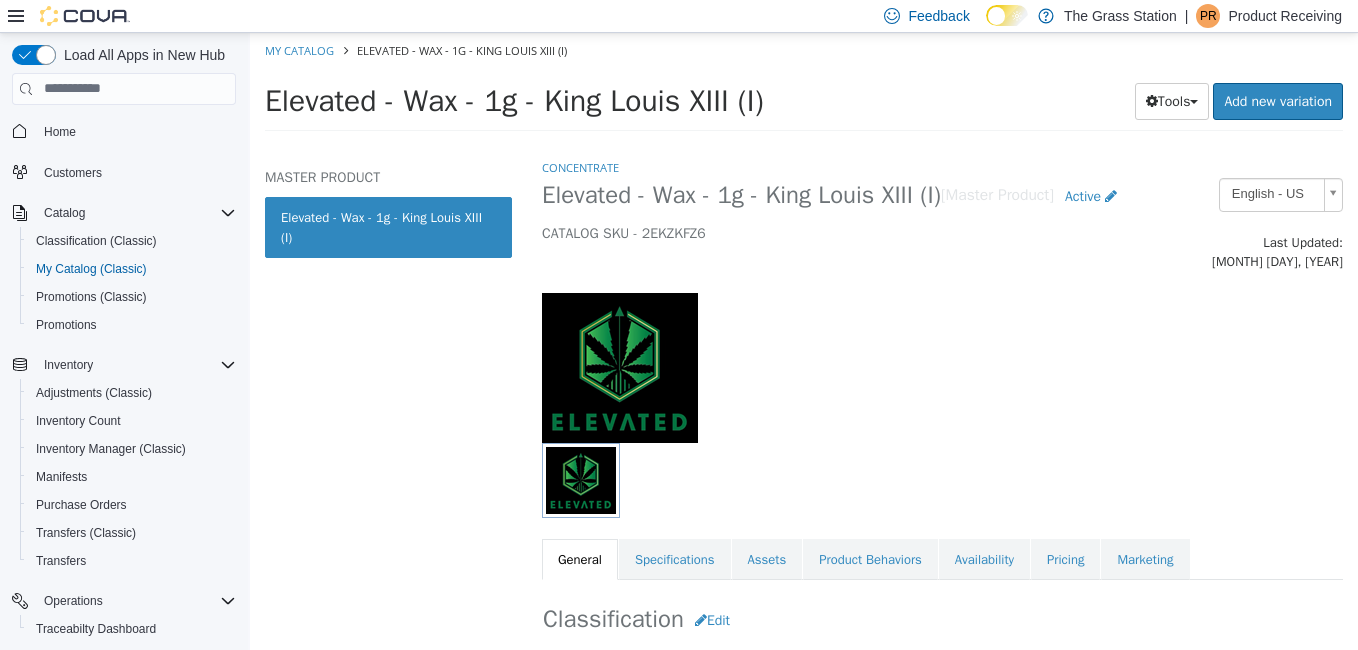 select on "**********" 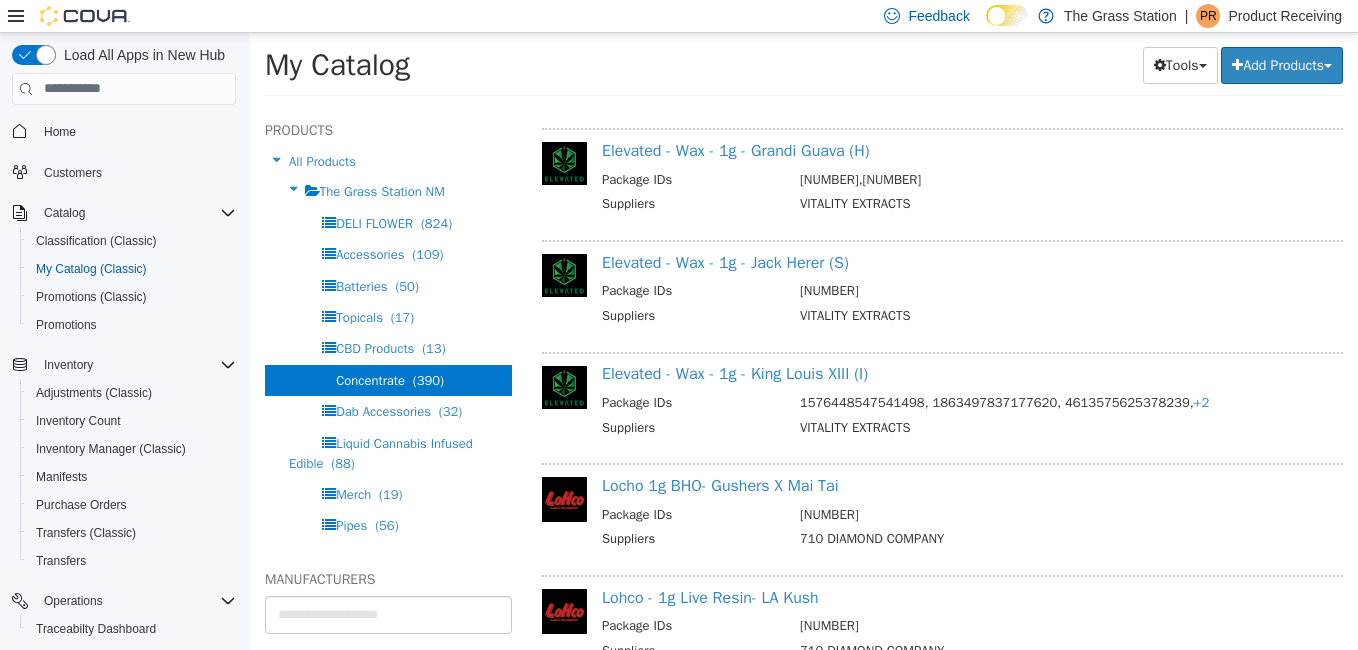 scroll, scrollTop: 1016, scrollLeft: 0, axis: vertical 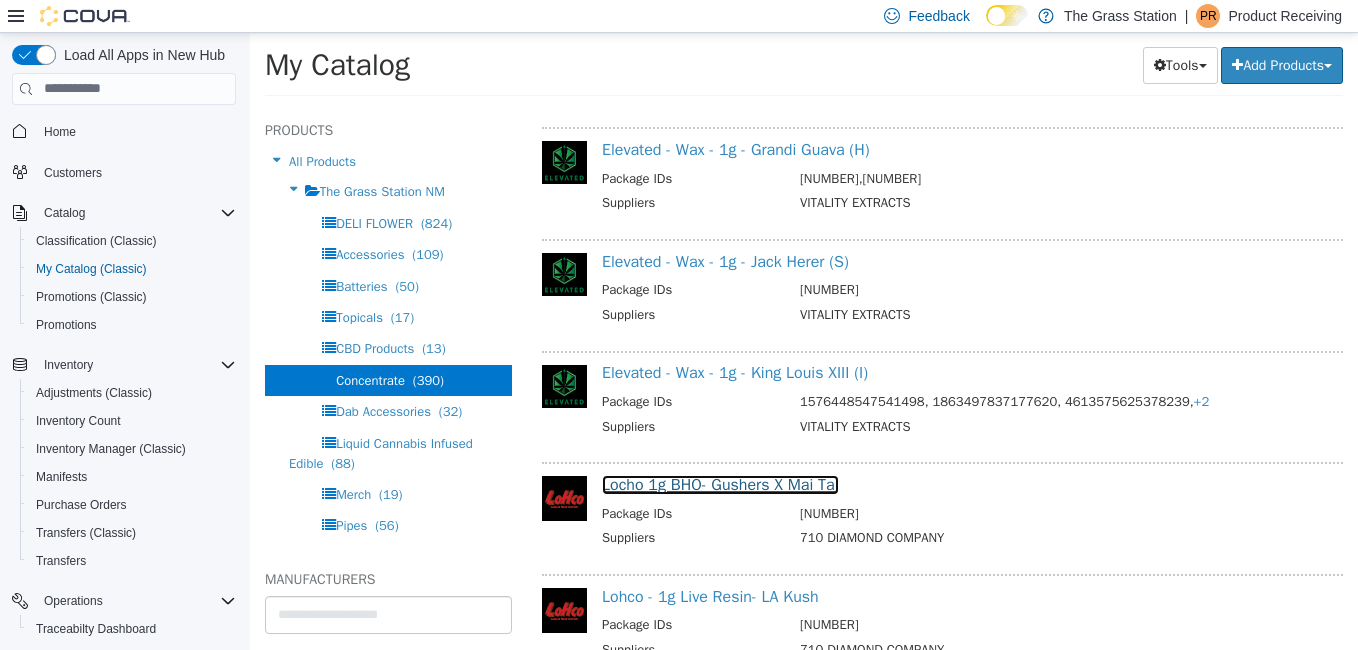 click on "Locho 1g BHO- Gushers X Mai Tai" at bounding box center (720, 484) 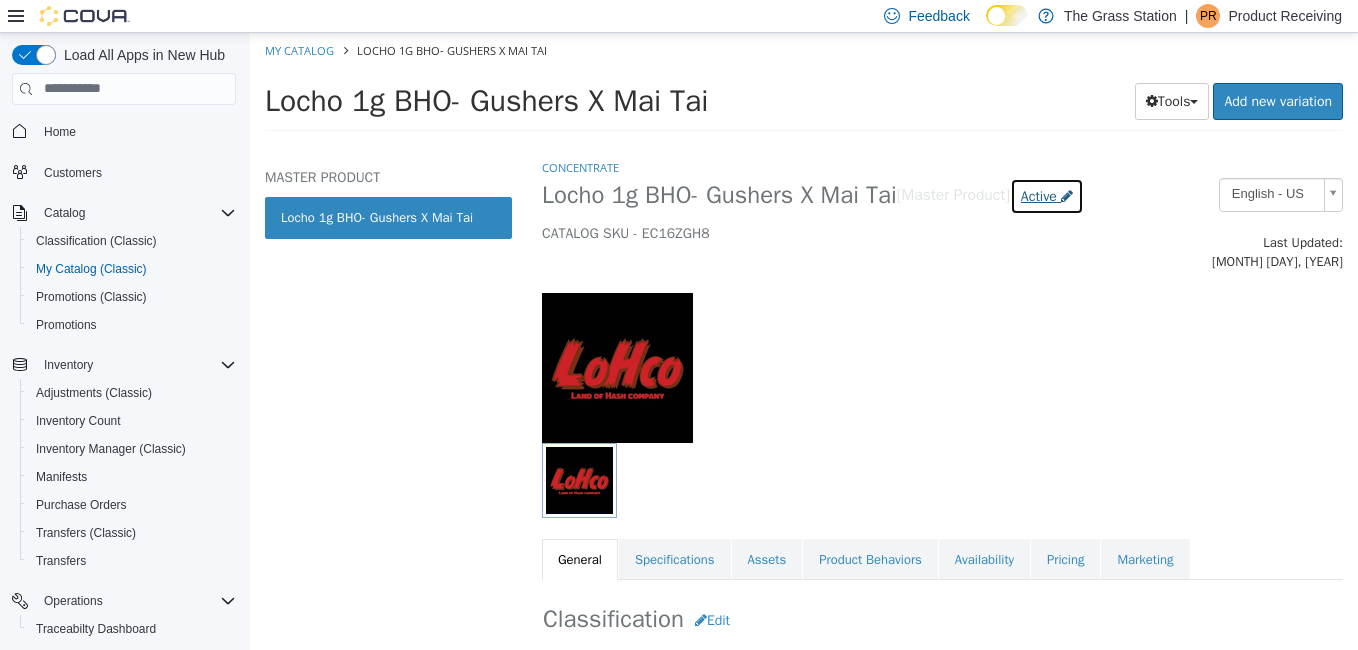 click on "Active" at bounding box center (1039, 195) 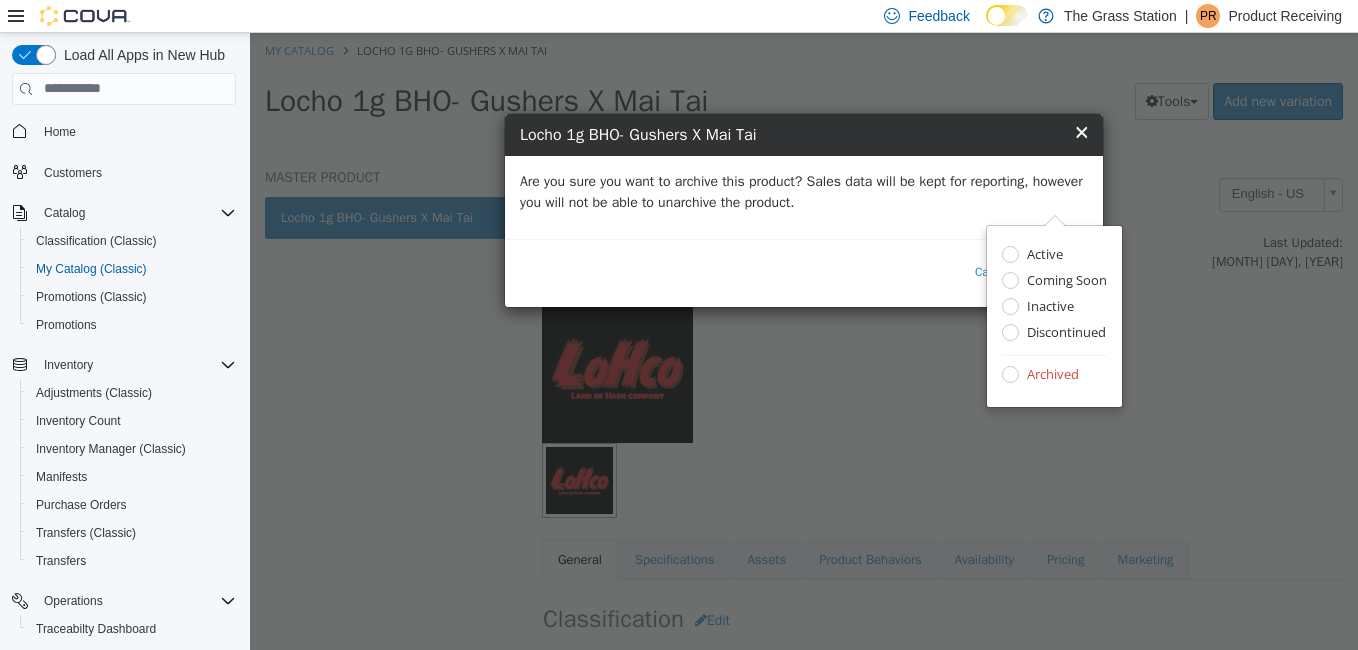 click on "Are you sure you want to archive this product? Sales data will be kept for reporting, however you will not be able to unarchive the product." at bounding box center (804, 191) 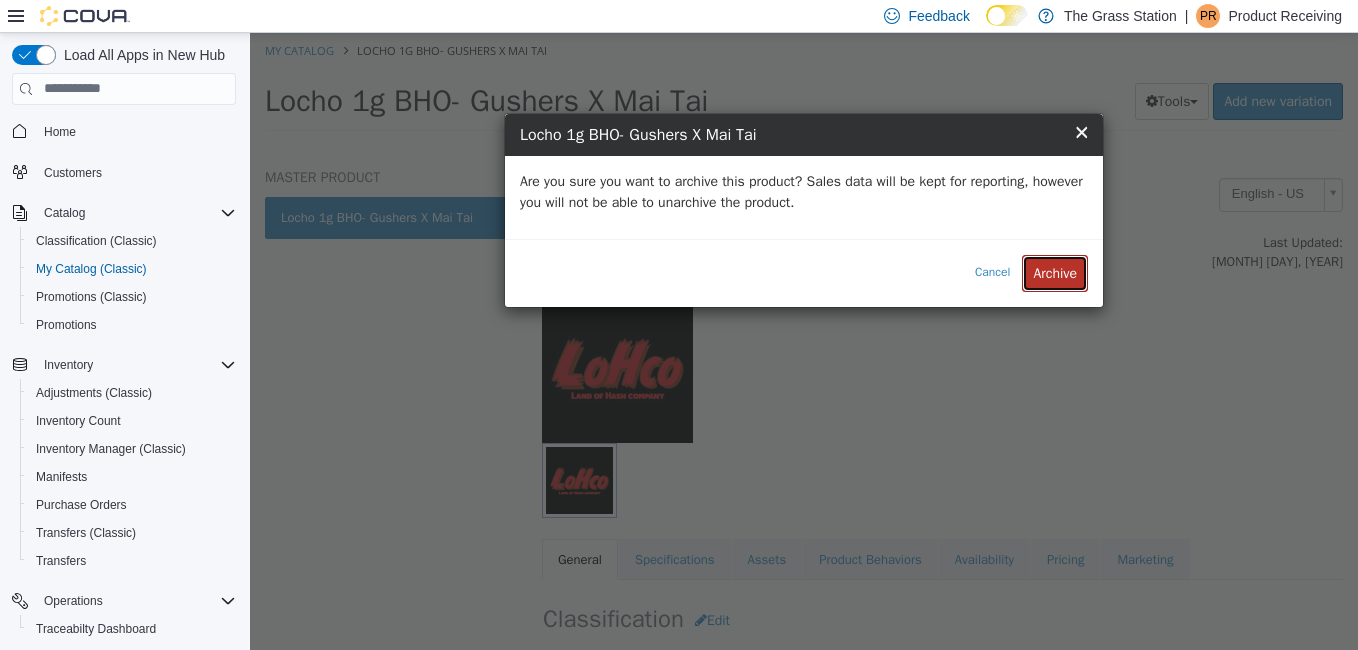 click on "Archive" at bounding box center [1055, 272] 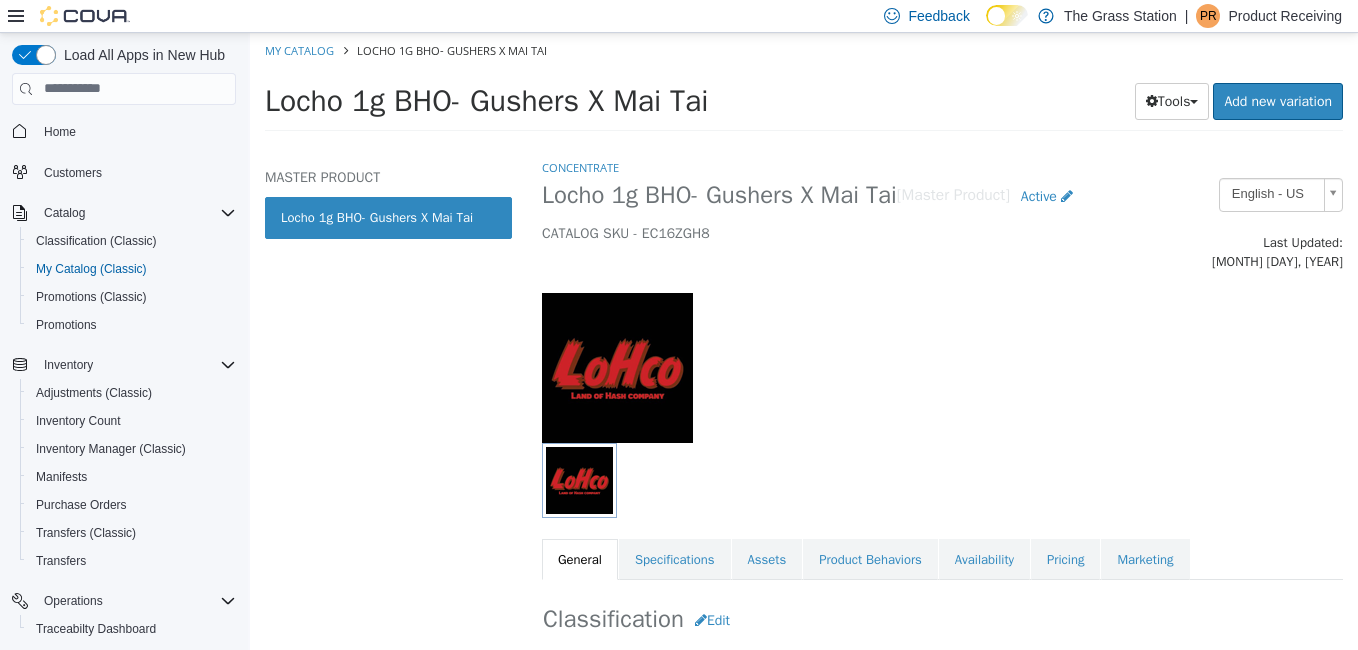 select on "**********" 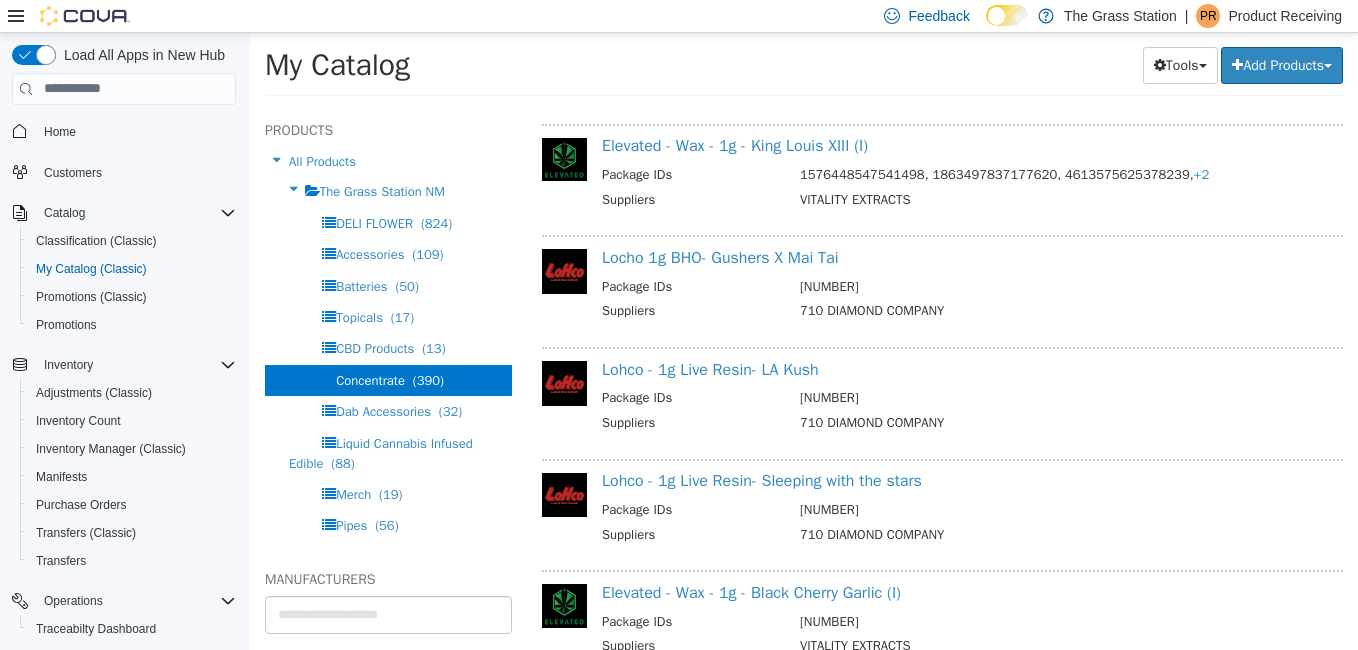 scroll, scrollTop: 1244, scrollLeft: 0, axis: vertical 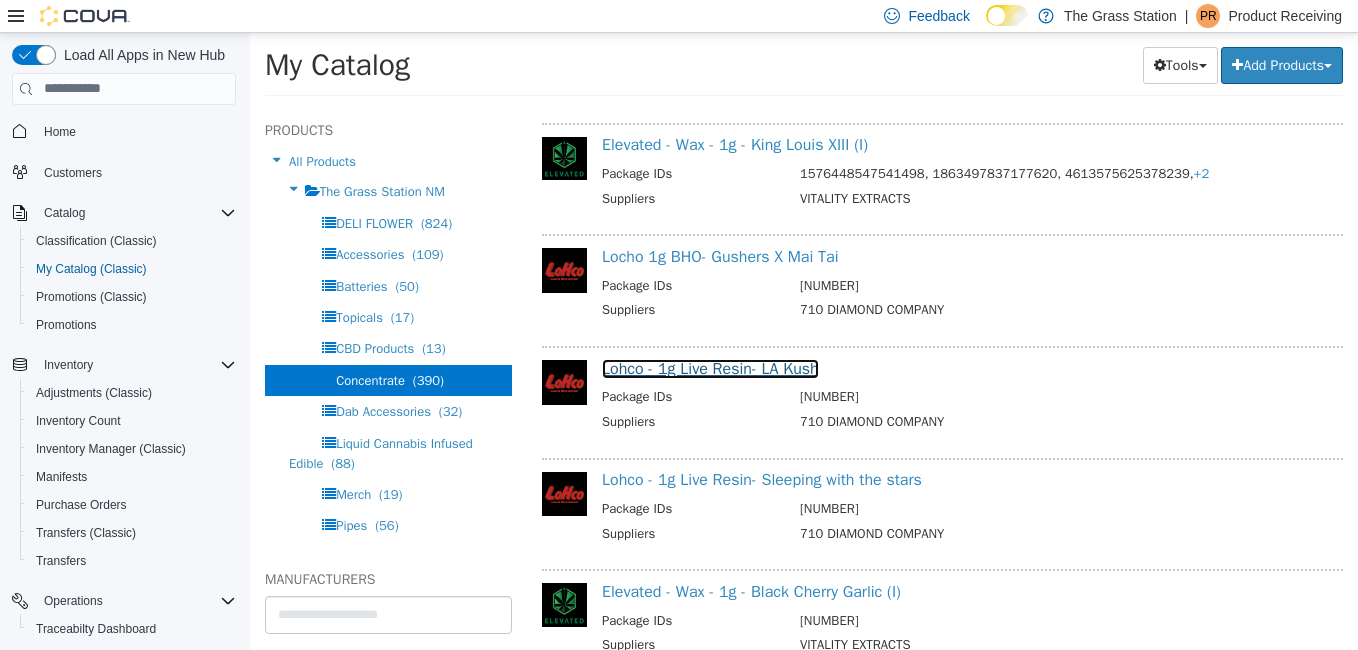 click on "Lohco - 1g Live Resin- LA Kush" at bounding box center [710, 368] 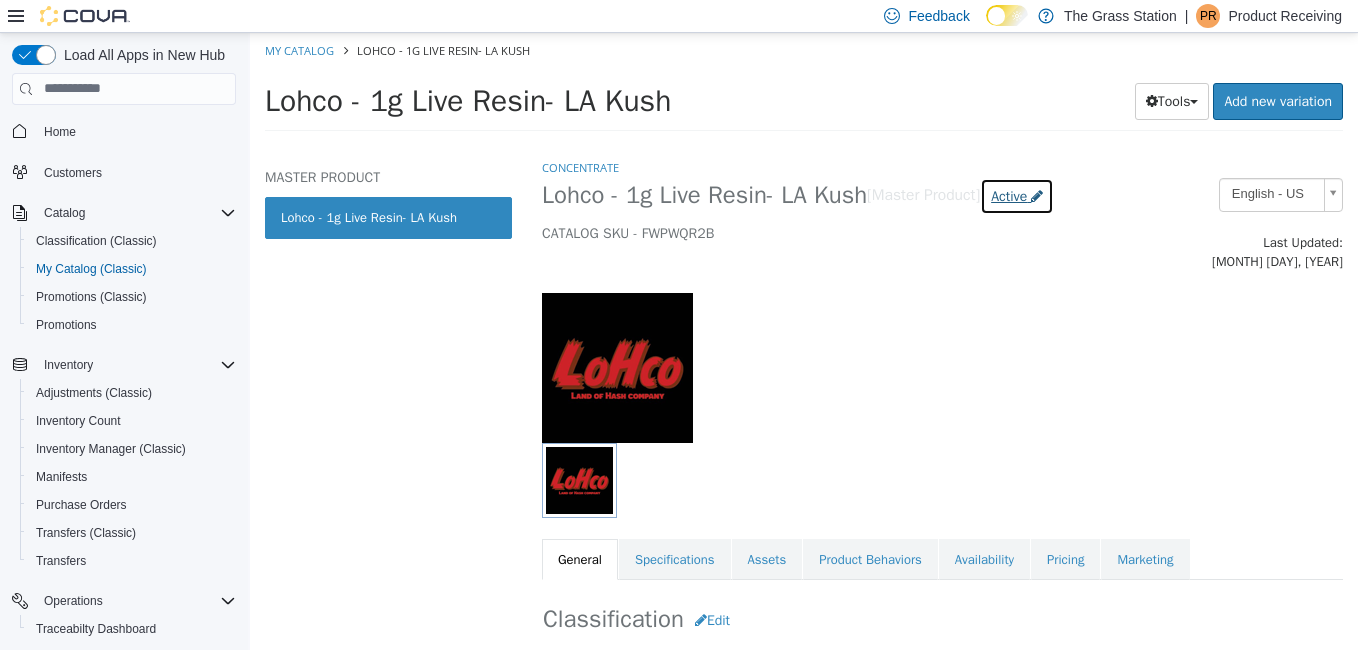 click on "Active" at bounding box center [1009, 195] 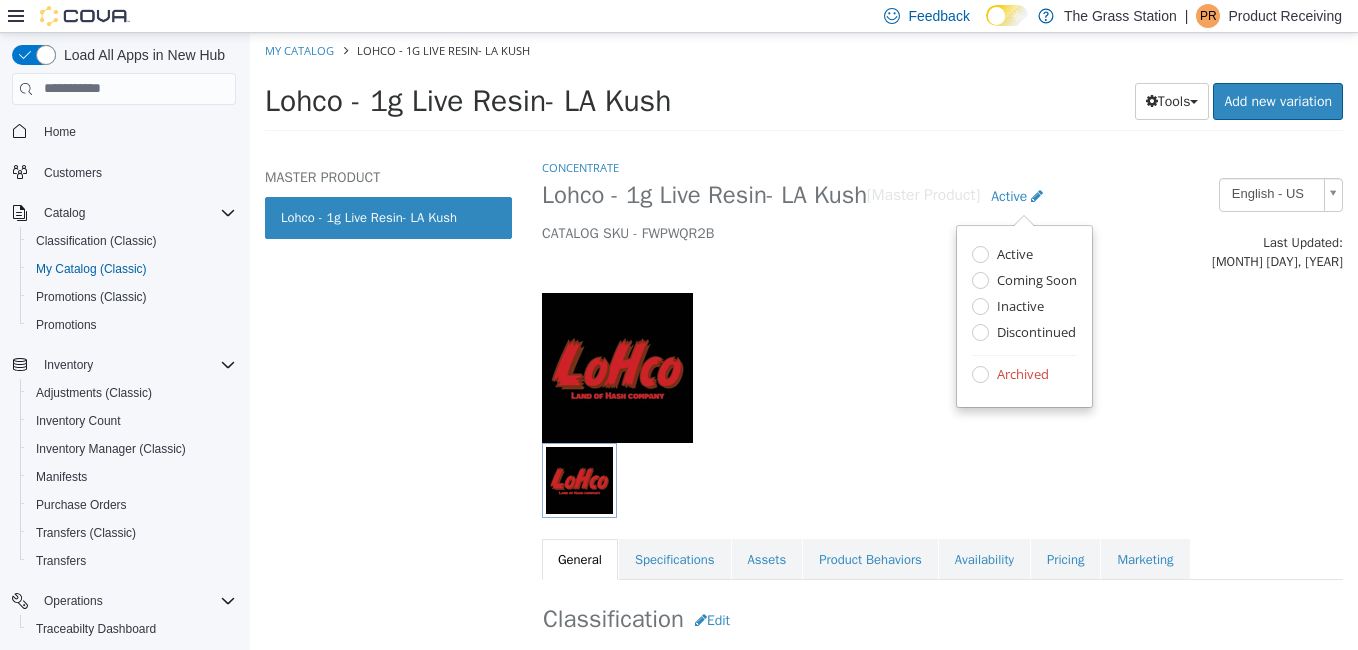 click on "Active
Coming Soon
Inactive
Discontinued
Archived" at bounding box center (1024, 315) 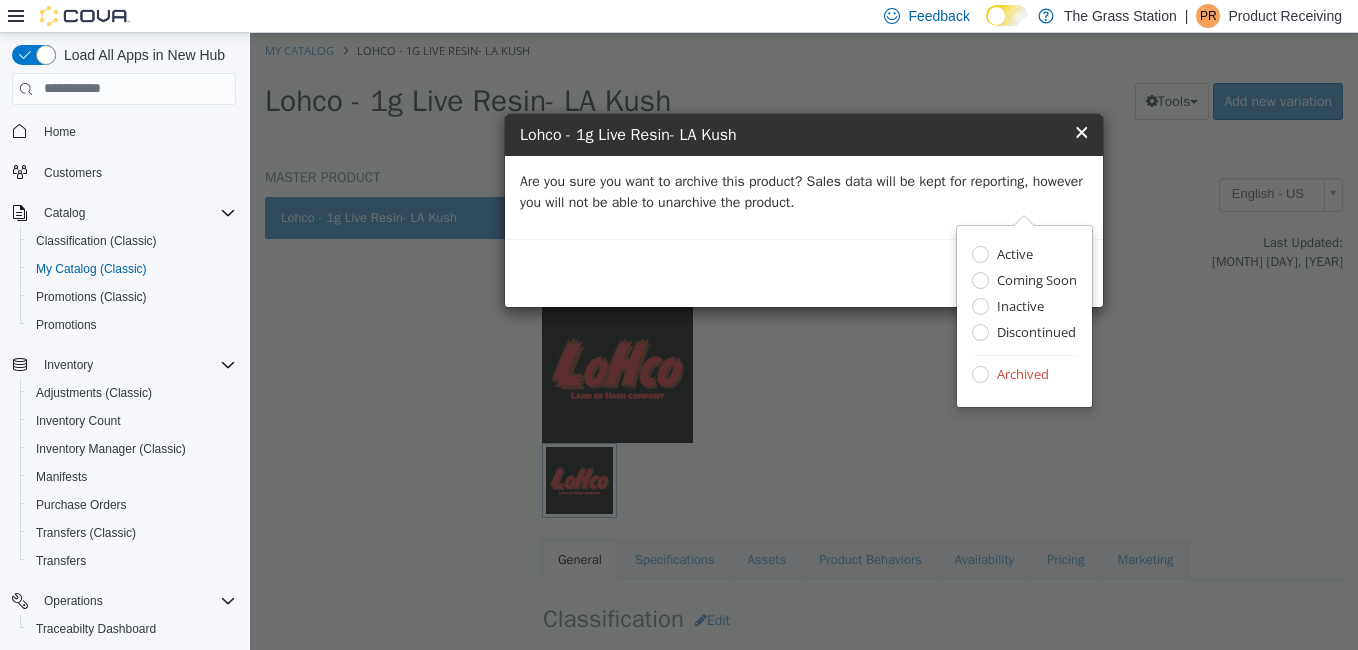 click on "Are you sure you want to archive this product? Sales data will be kept for reporting, however you will not be able to unarchive the product." at bounding box center [804, 191] 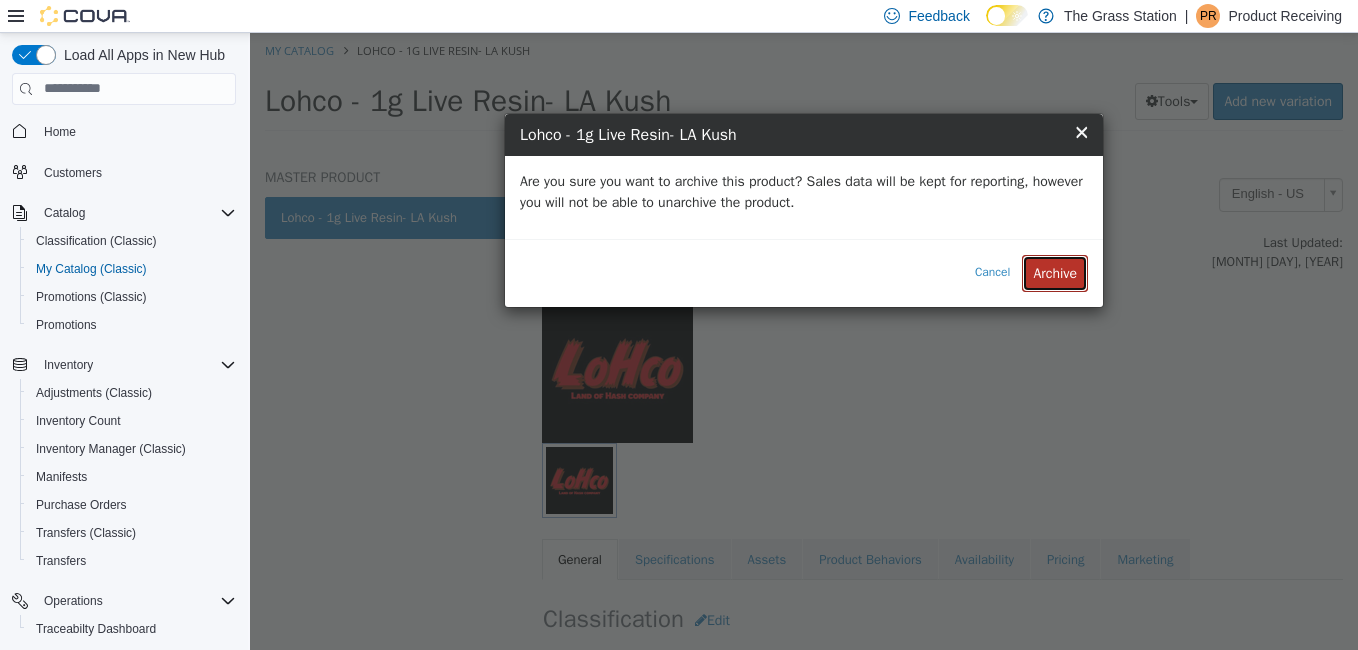 click on "Archive" at bounding box center (1055, 272) 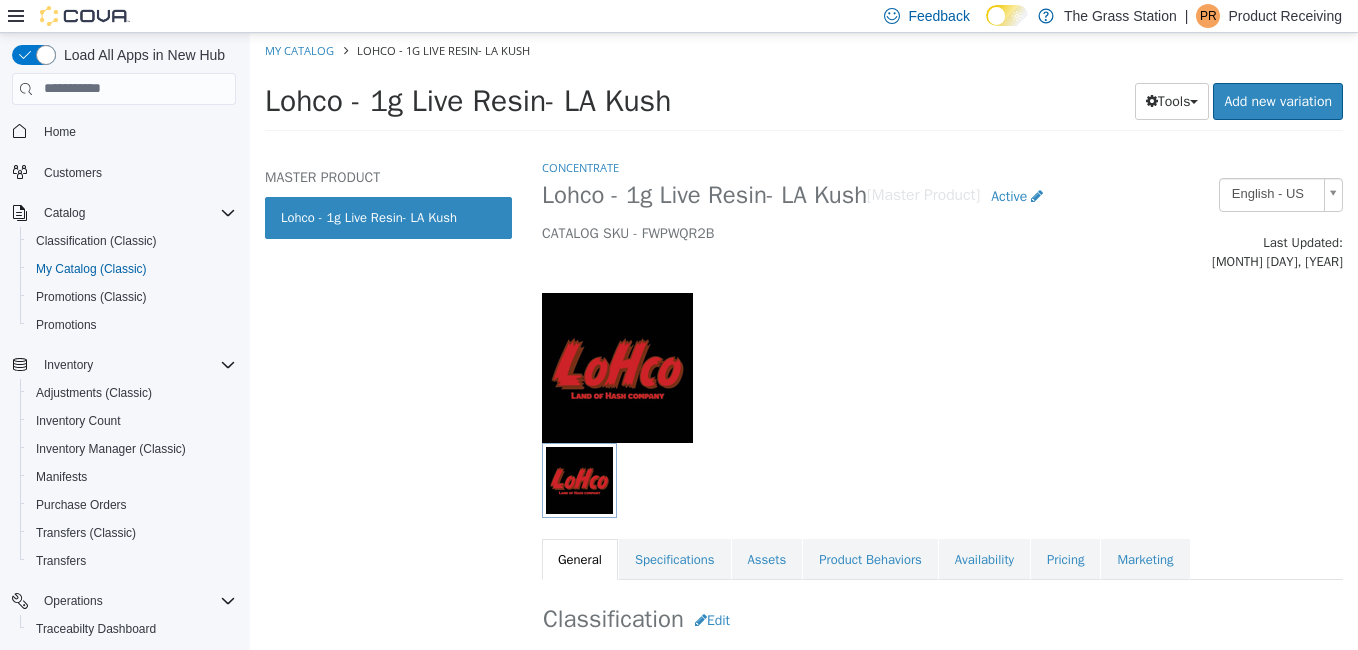 select on "**********" 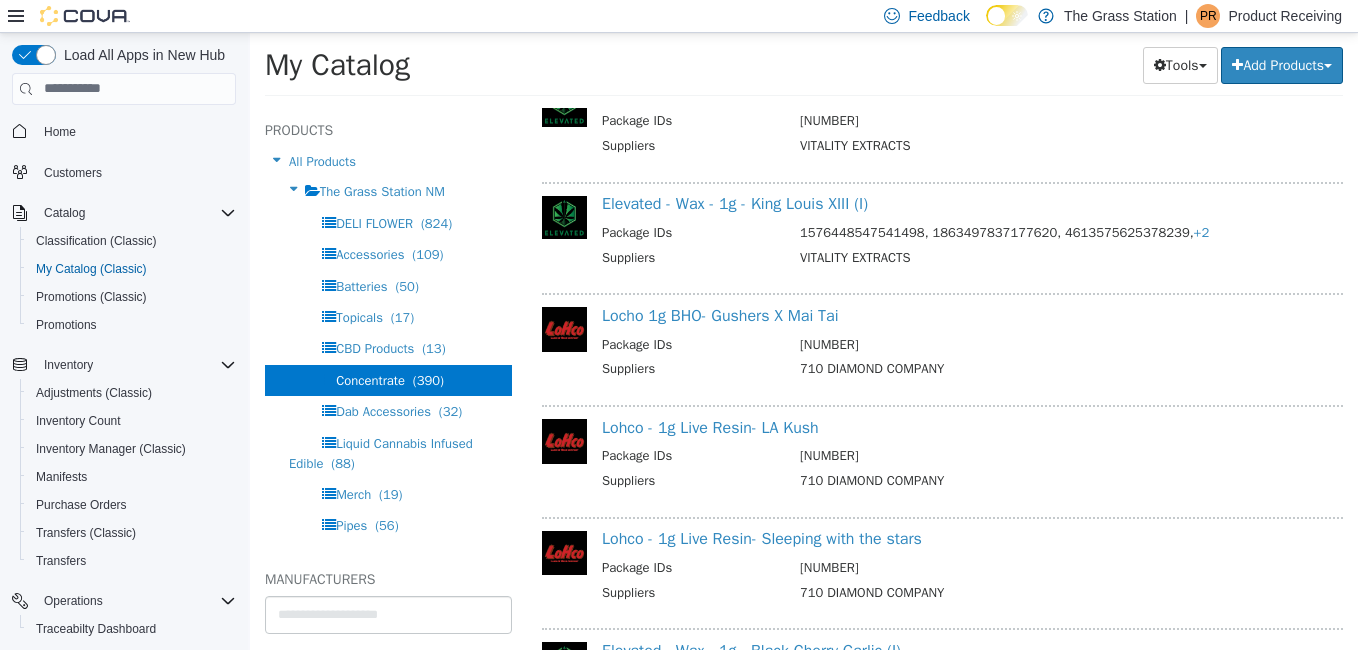 scroll, scrollTop: 1198, scrollLeft: 0, axis: vertical 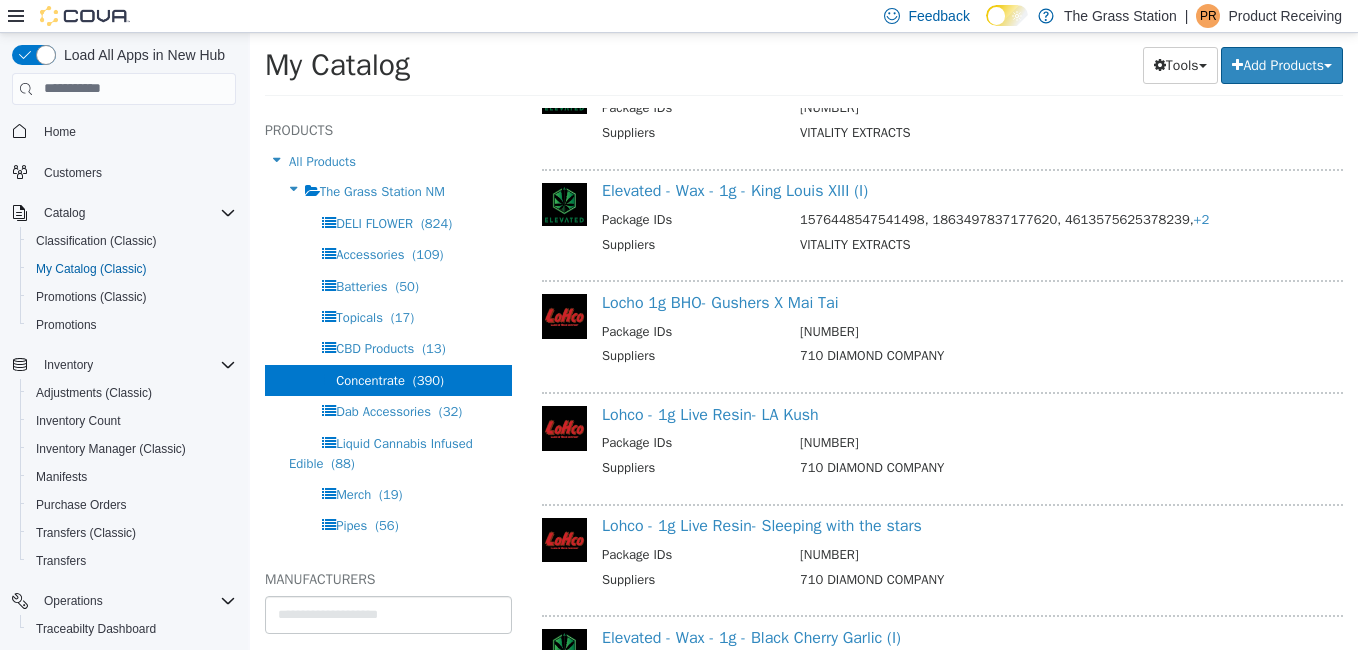 click on "Lohco - 1g Live Resin- Sleeping with the stars
Package IDs 6197729968553478
Suppliers 710 DIAMOND COMPANY" at bounding box center [942, 553] 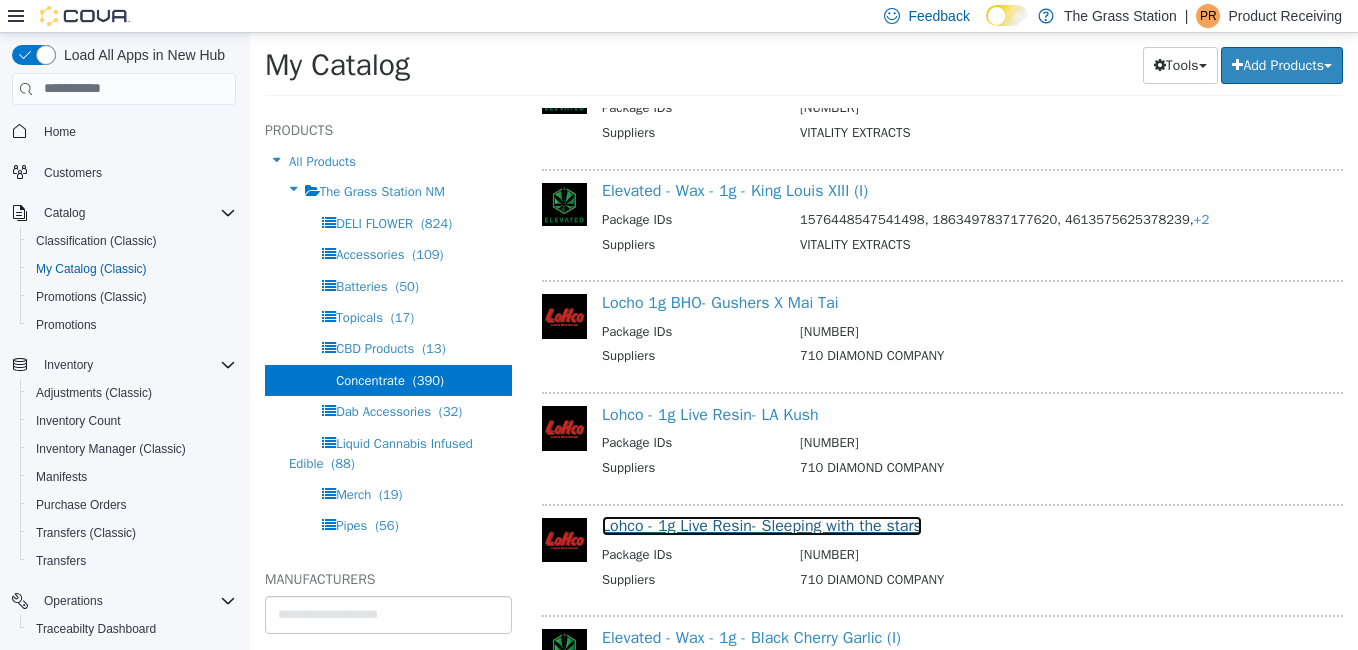 click on "Lohco - 1g Live Resin- Sleeping with the stars" at bounding box center [762, 525] 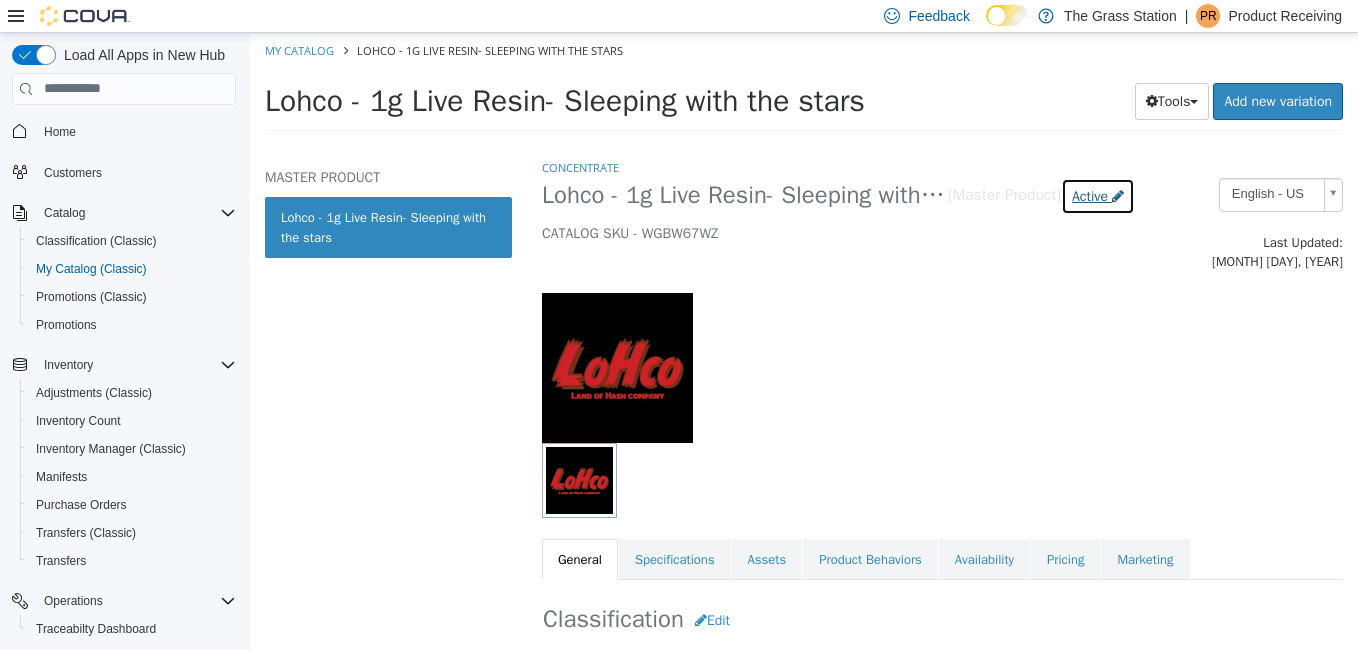click on "Active" at bounding box center [1090, 195] 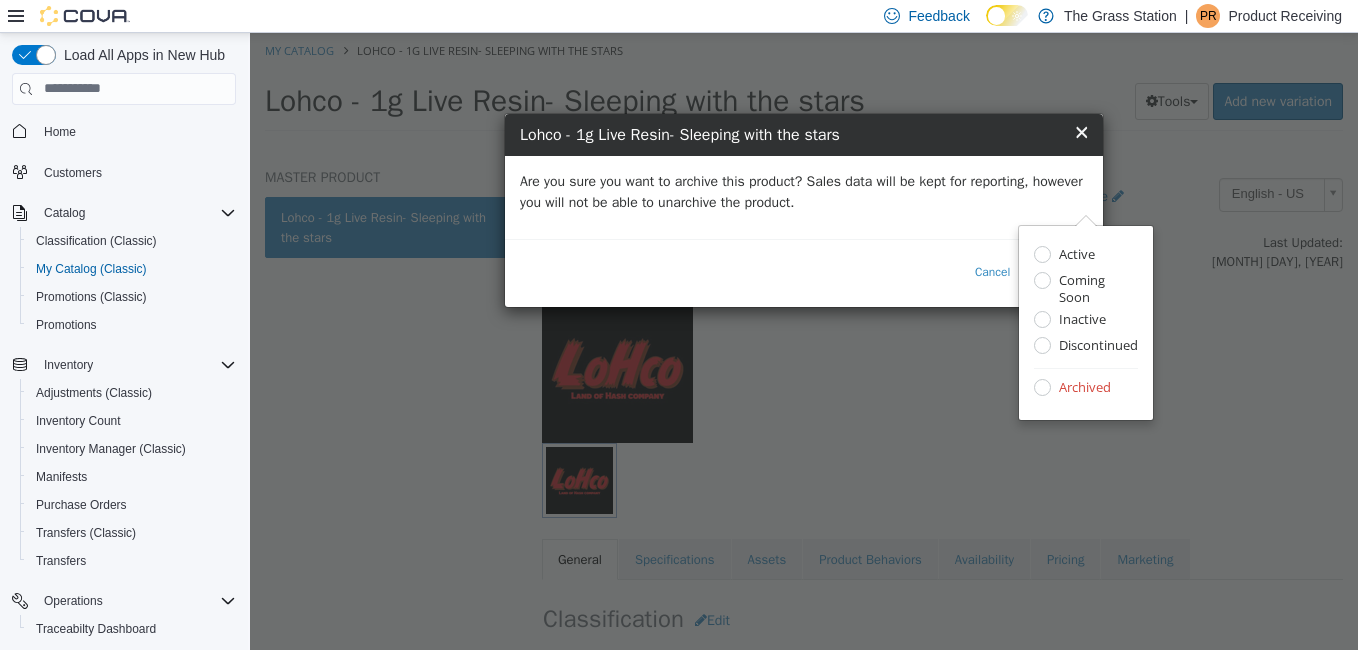 click on "Are you sure you want to archive this product? Sales data will be kept for reporting, however you will not be able to unarchive the product." at bounding box center (804, 196) 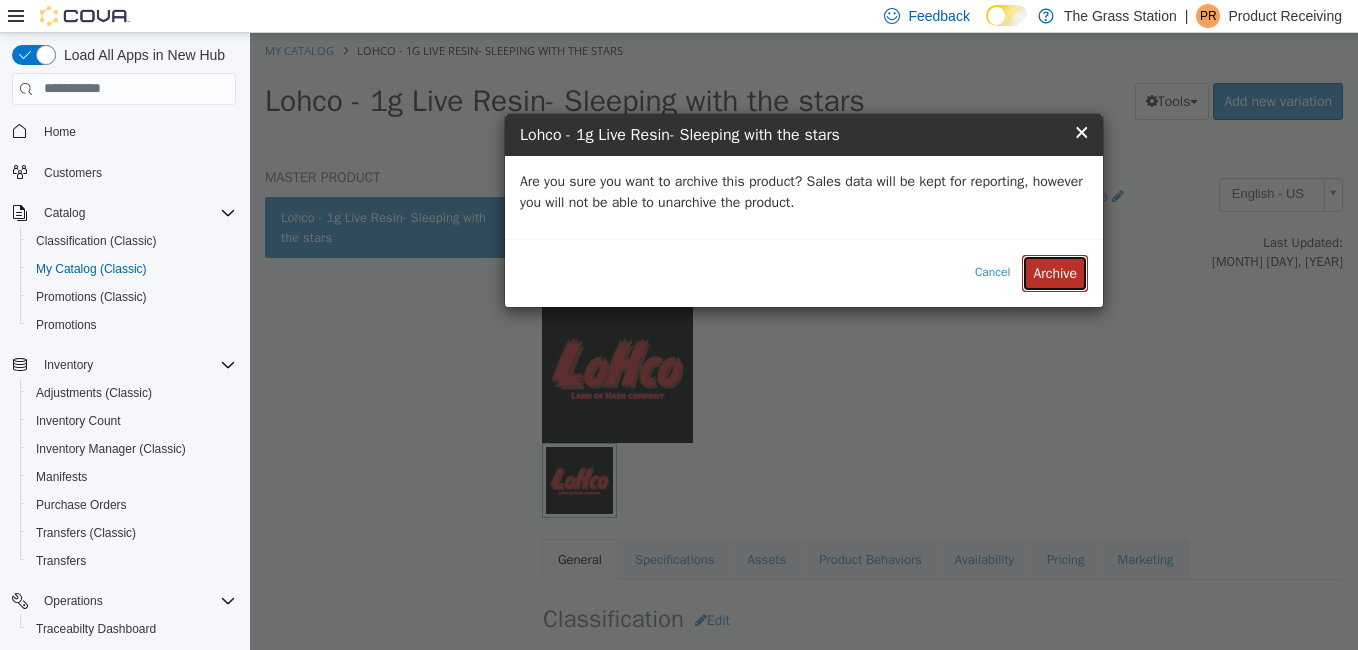 click on "Archive" at bounding box center (1055, 272) 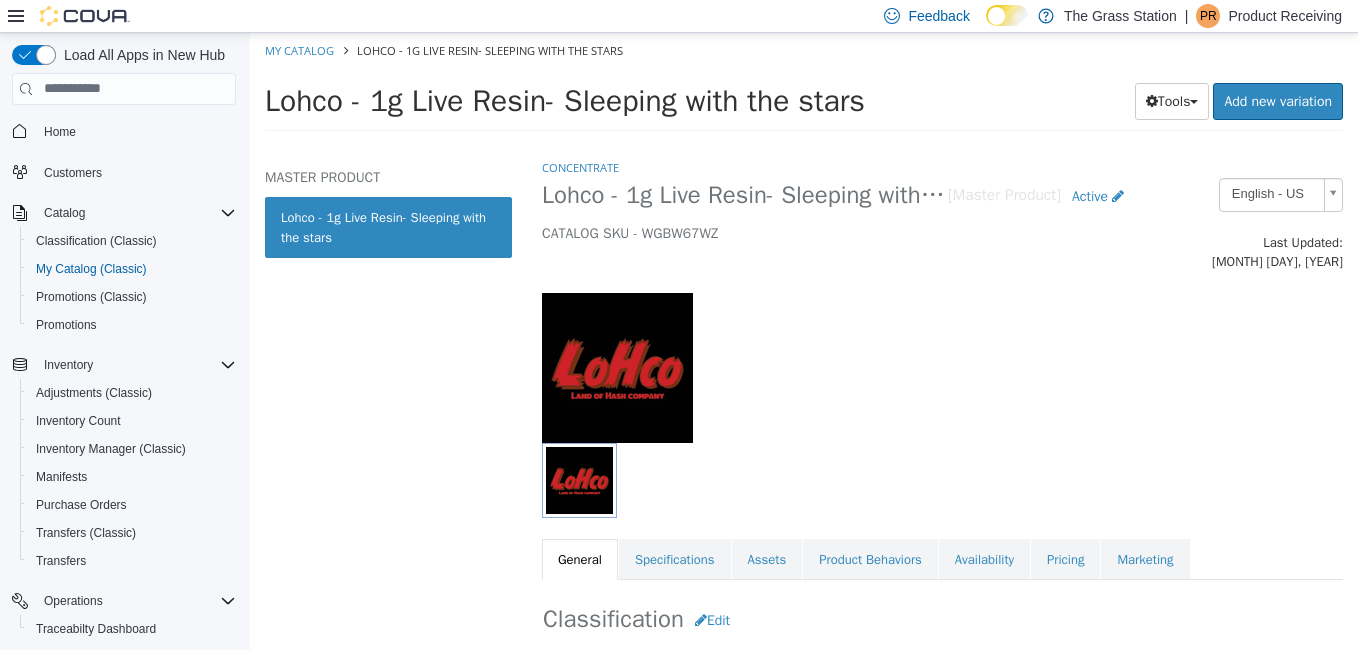 select on "**********" 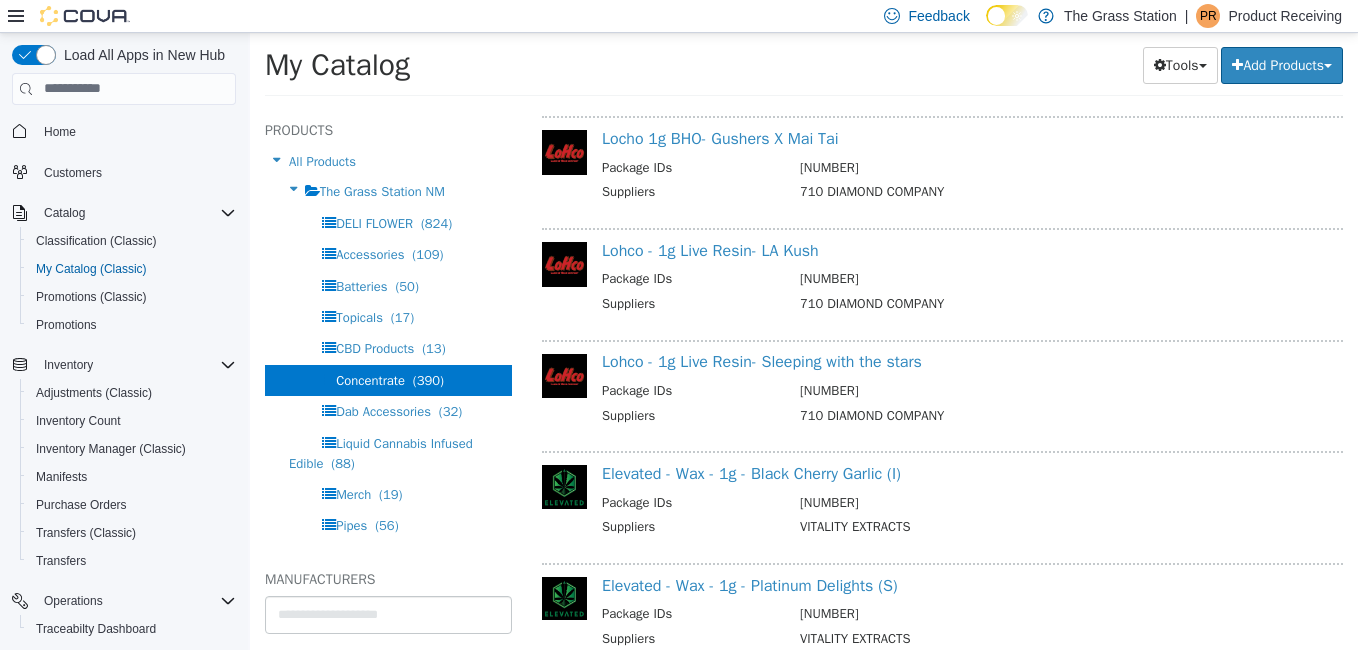 scroll, scrollTop: 1363, scrollLeft: 0, axis: vertical 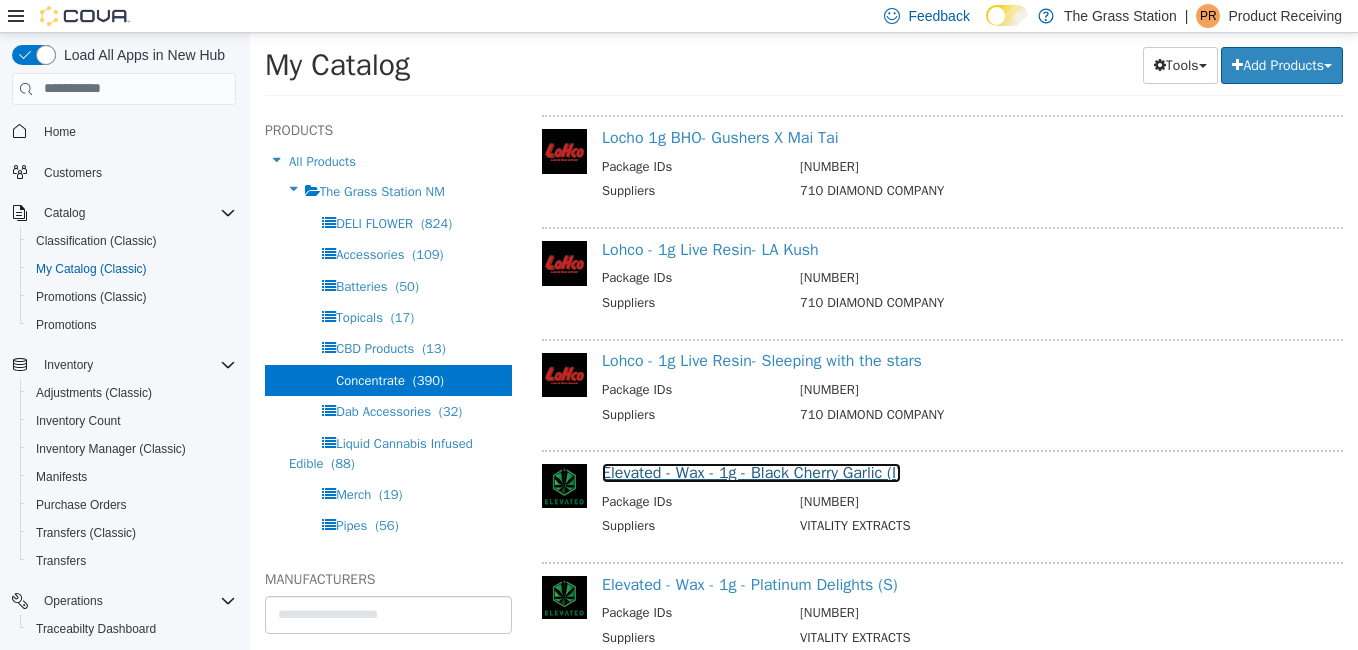 click on "Elevated - Wax - 1g - Black Cherry Garlic (I)" at bounding box center (751, 472) 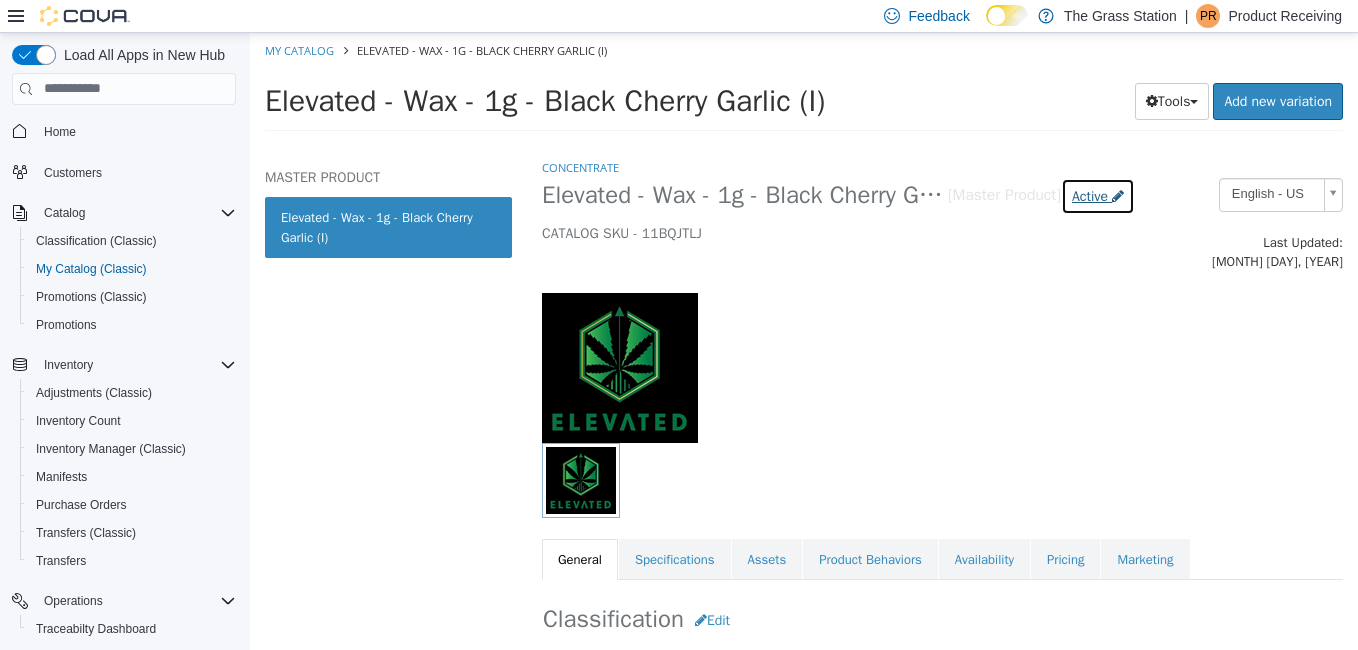 click on "Active" at bounding box center [1090, 195] 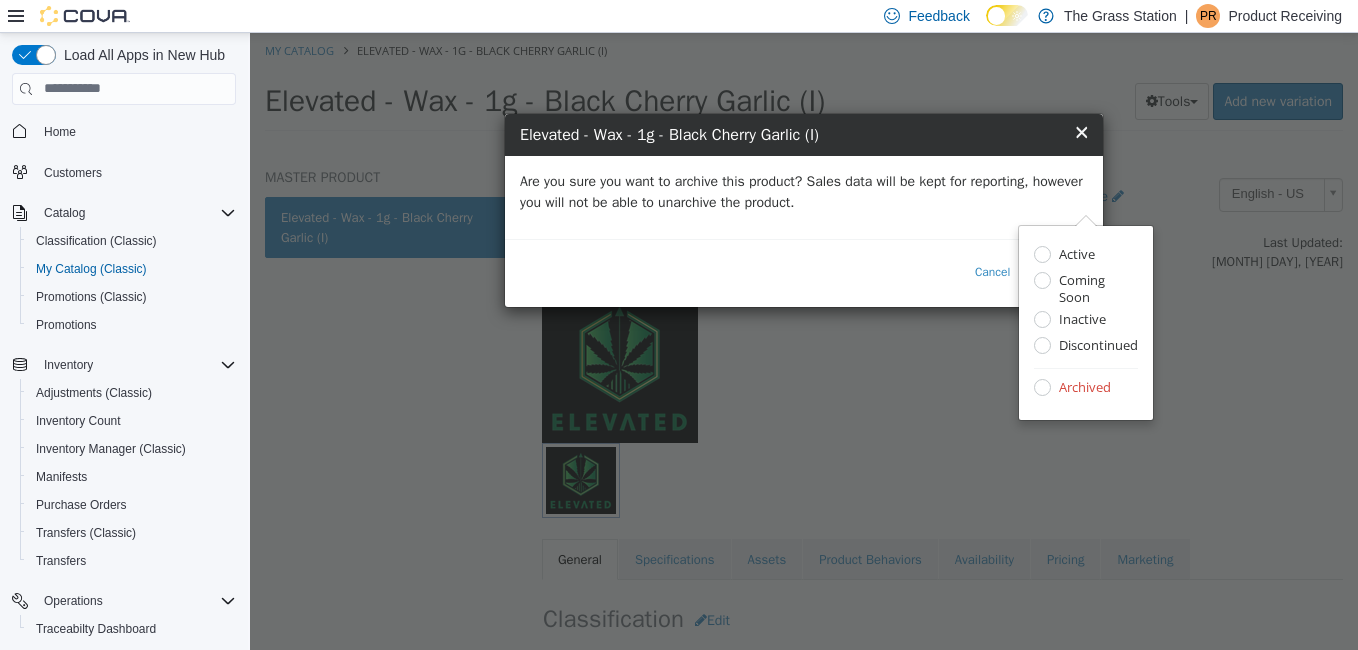 click on "Are you sure you want to archive this product? Sales data will be kept for reporting, however you will not be able to unarchive the product." at bounding box center (804, 196) 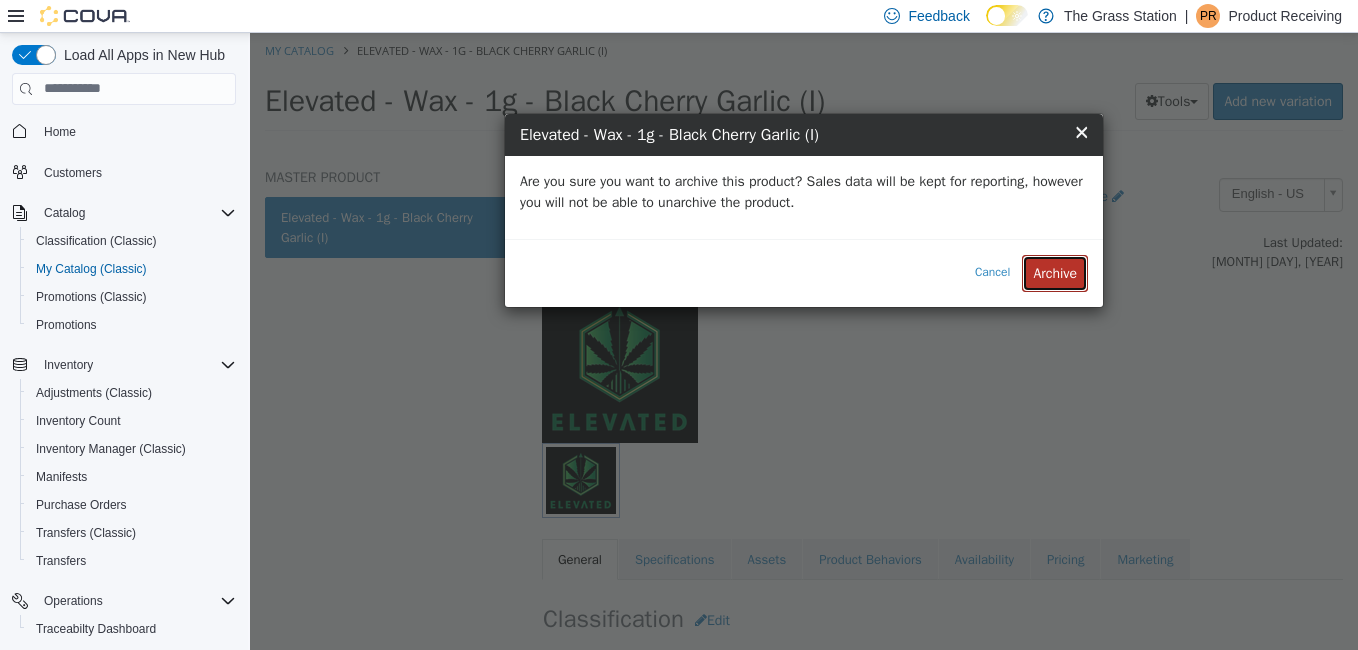 click on "Archive" at bounding box center (1055, 272) 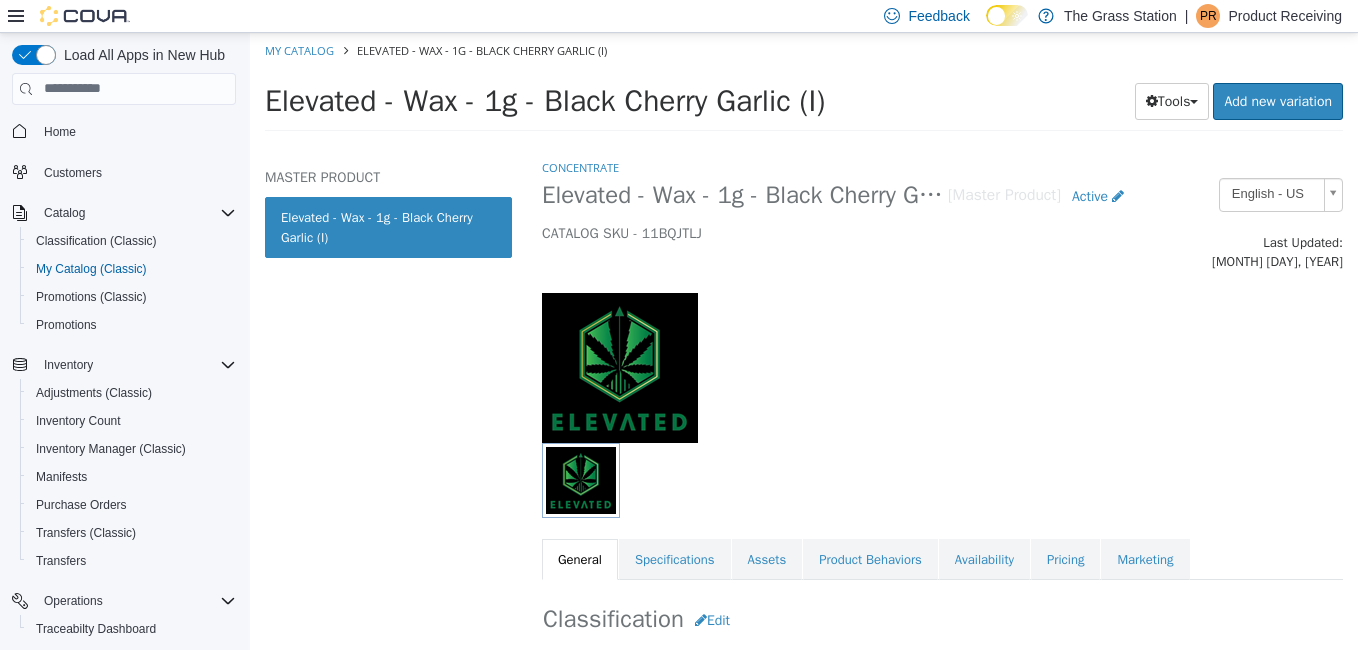 select on "**********" 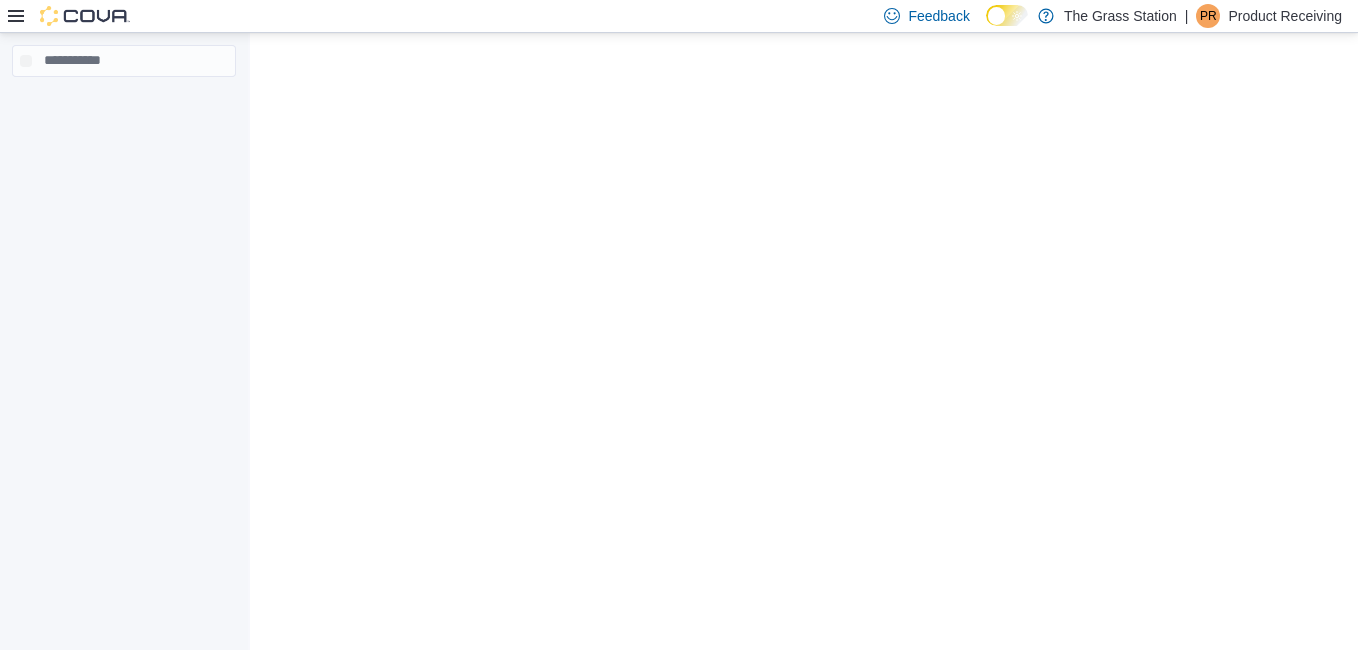scroll, scrollTop: 0, scrollLeft: 0, axis: both 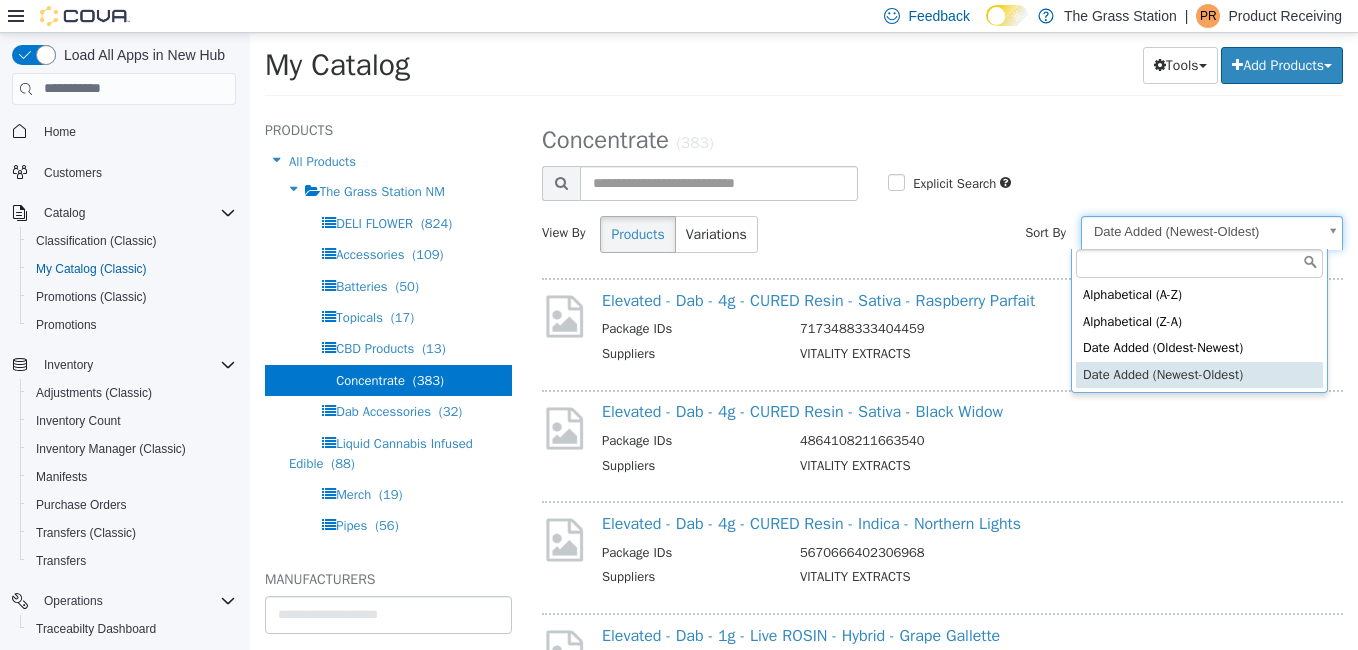 click on "**********" at bounding box center (804, 70) 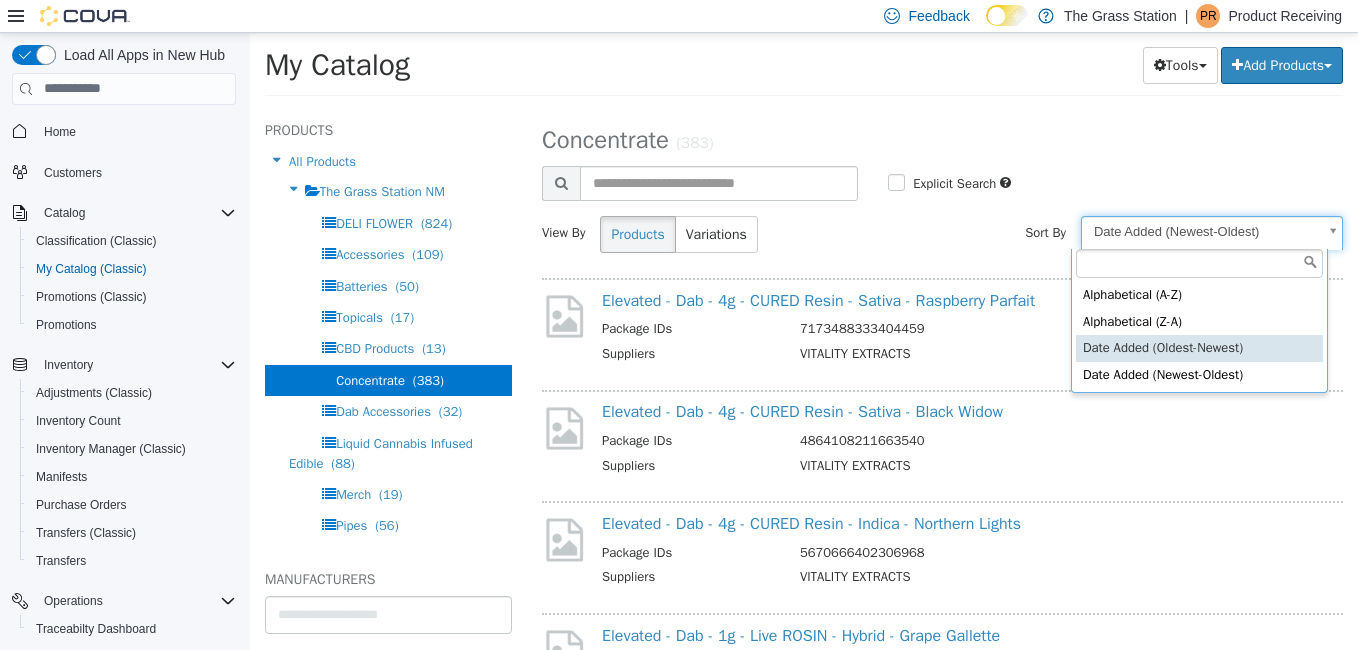 select on "**********" 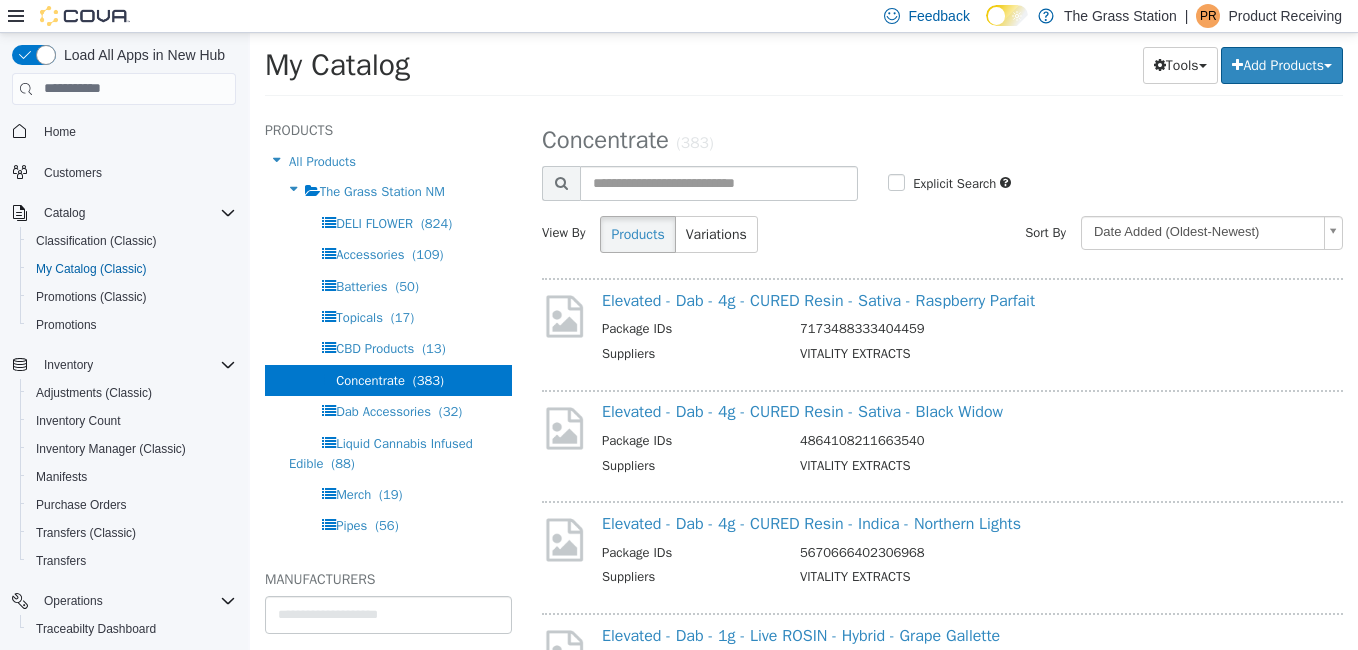 select on "**********" 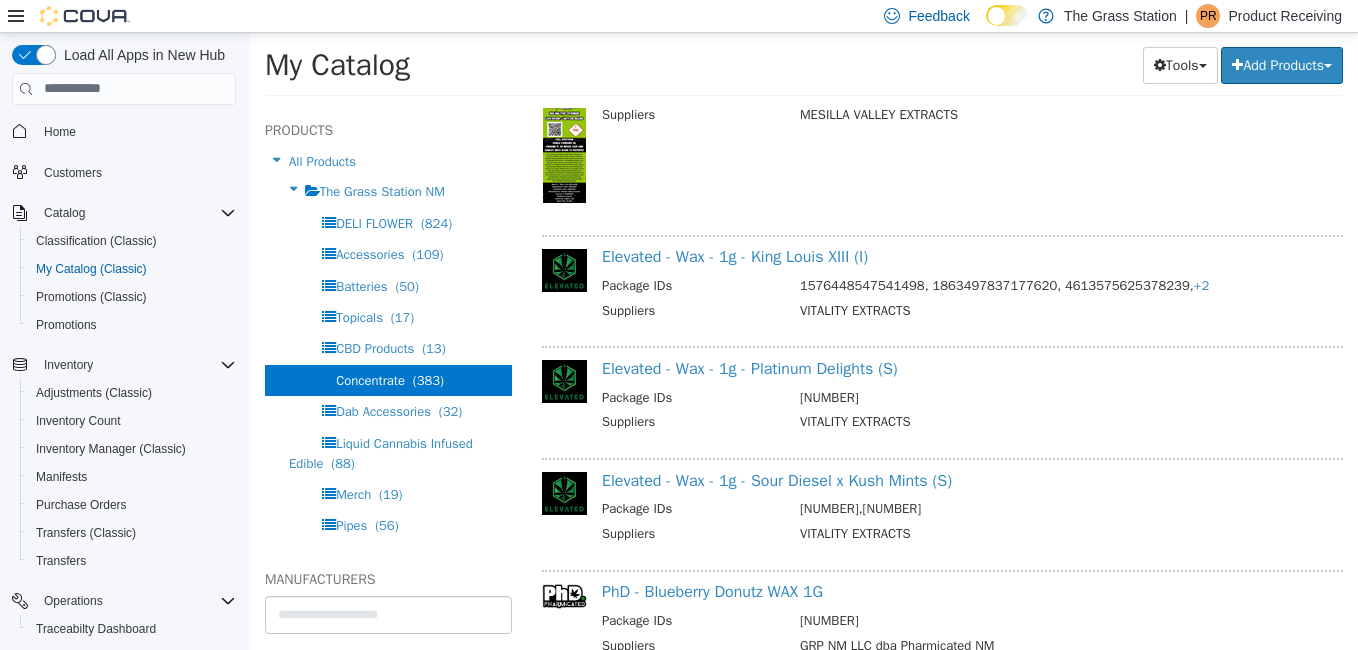 scroll, scrollTop: 798, scrollLeft: 0, axis: vertical 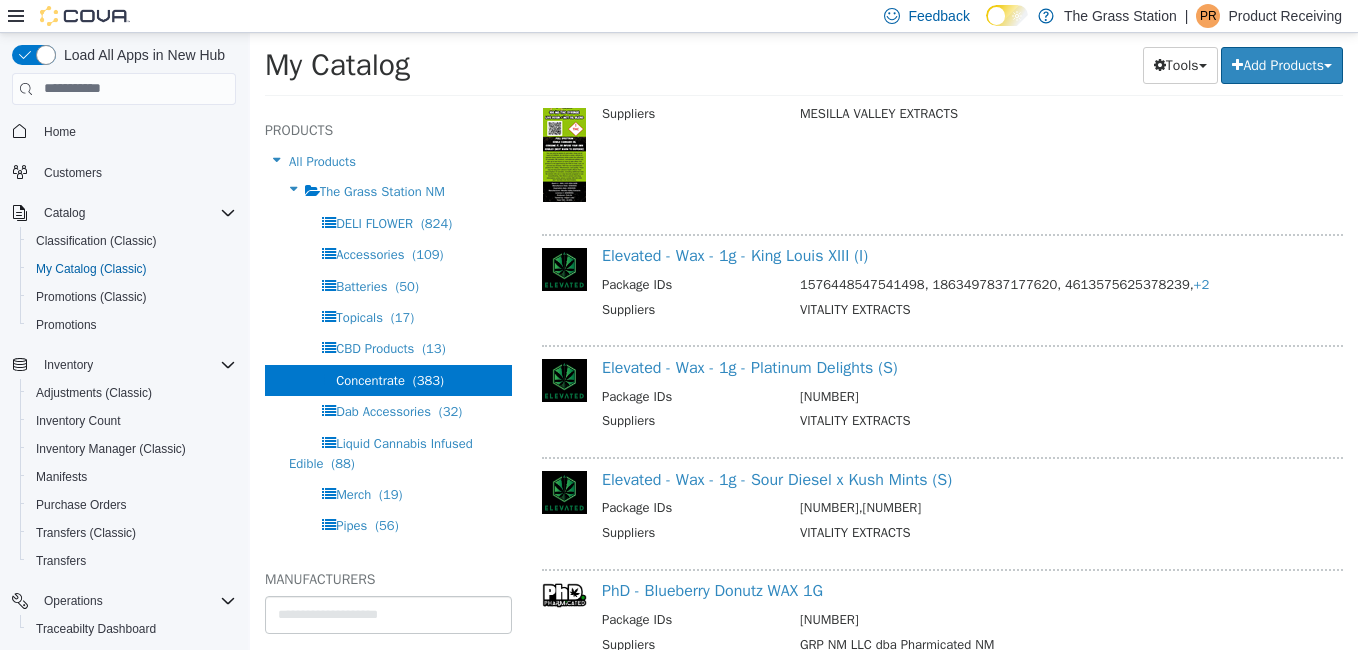 click on "1576448547541498, 1863497837177620, 4613575625378239,  +2" at bounding box center (1059, 286) 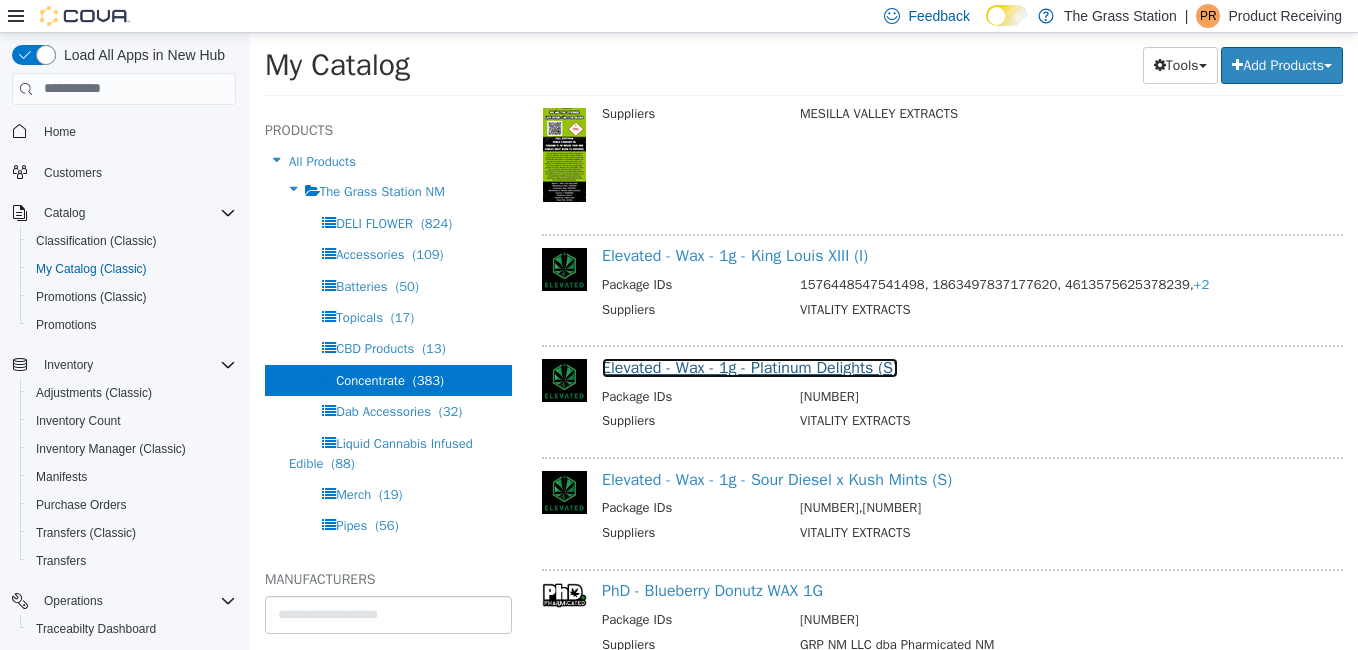 click on "Elevated - Wax - 1g - Platinum Delights (S)" at bounding box center (750, 367) 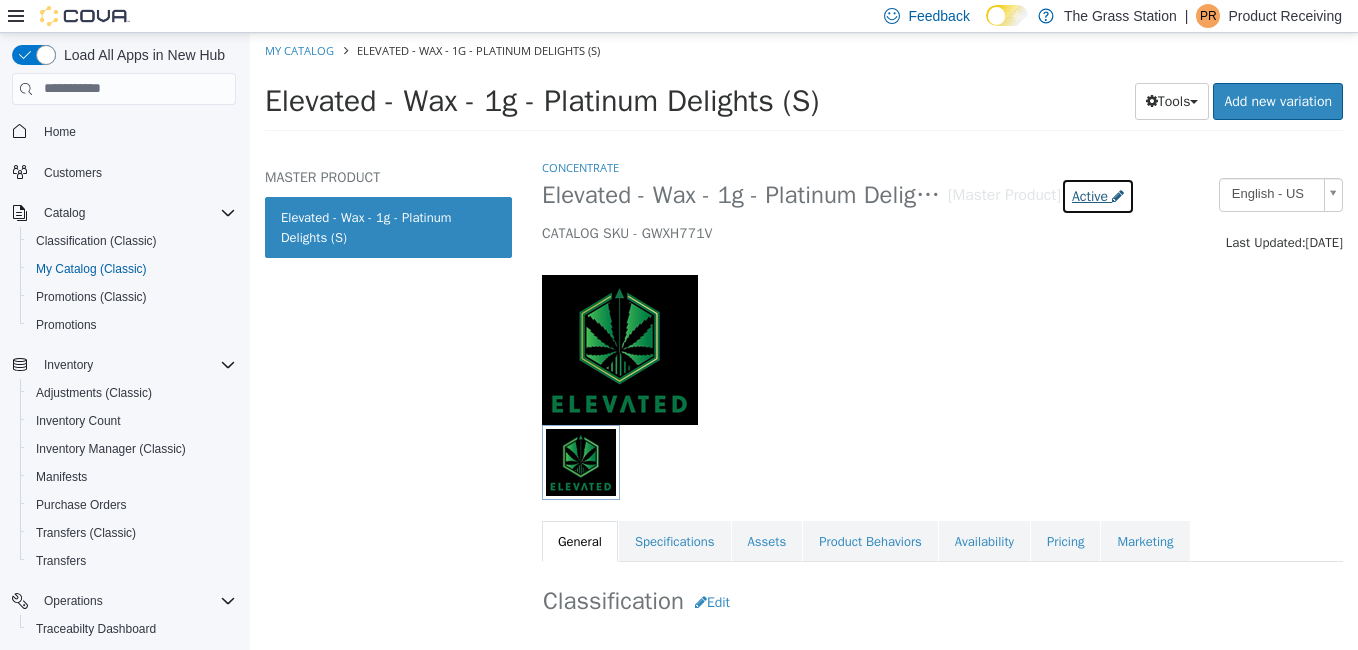 click on "Active" at bounding box center [1098, 195] 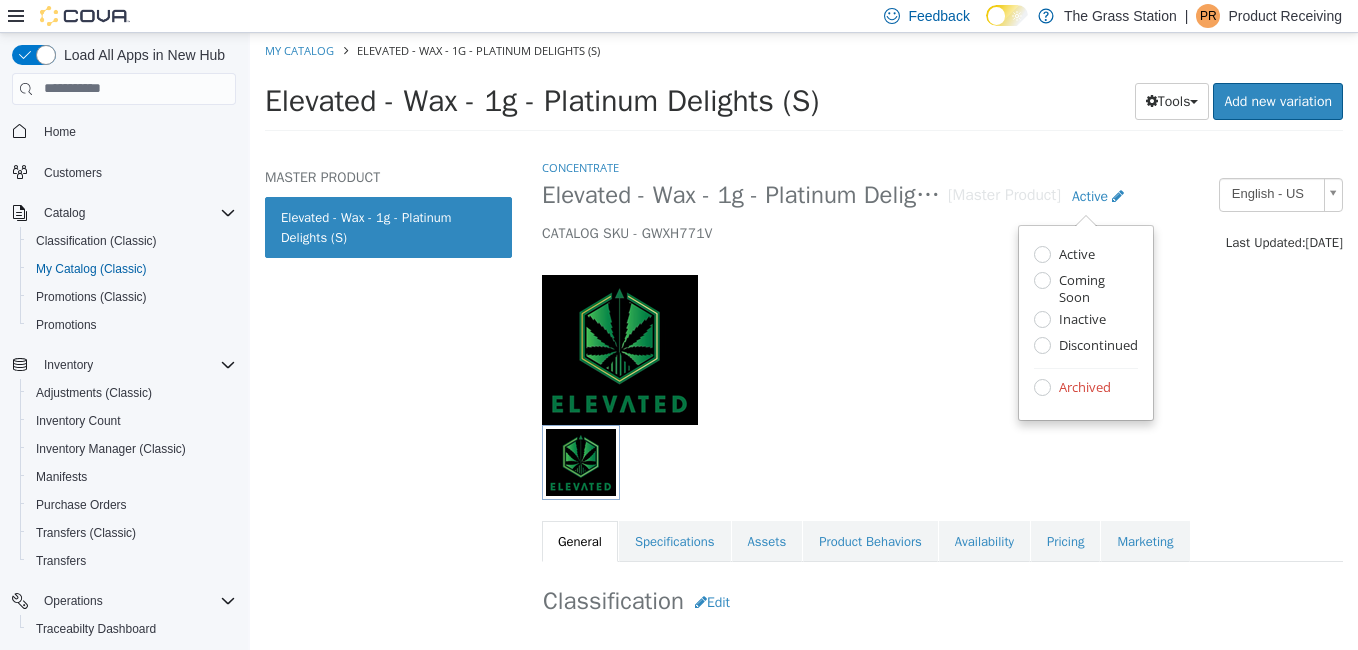 click on "Archived" at bounding box center (1082, 388) 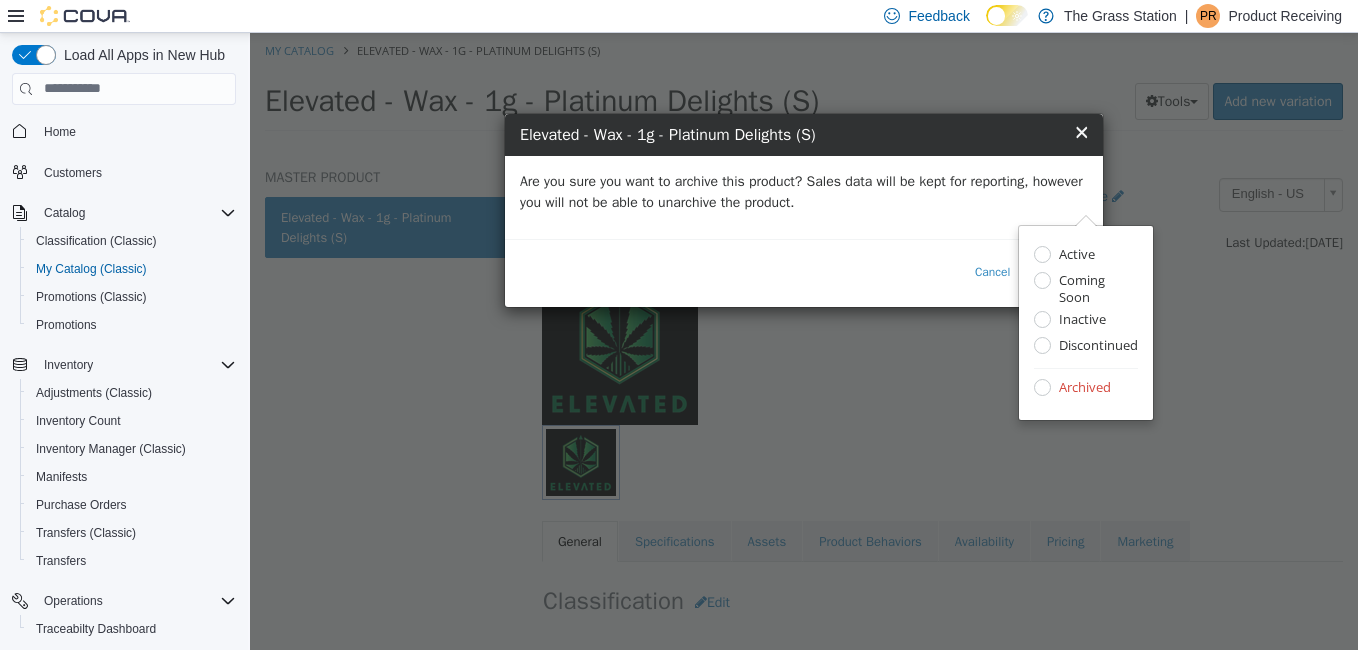 click on "Are you sure you want to archive this product? Sales data will be kept for reporting, however you will not be able to unarchive the product." at bounding box center (804, 196) 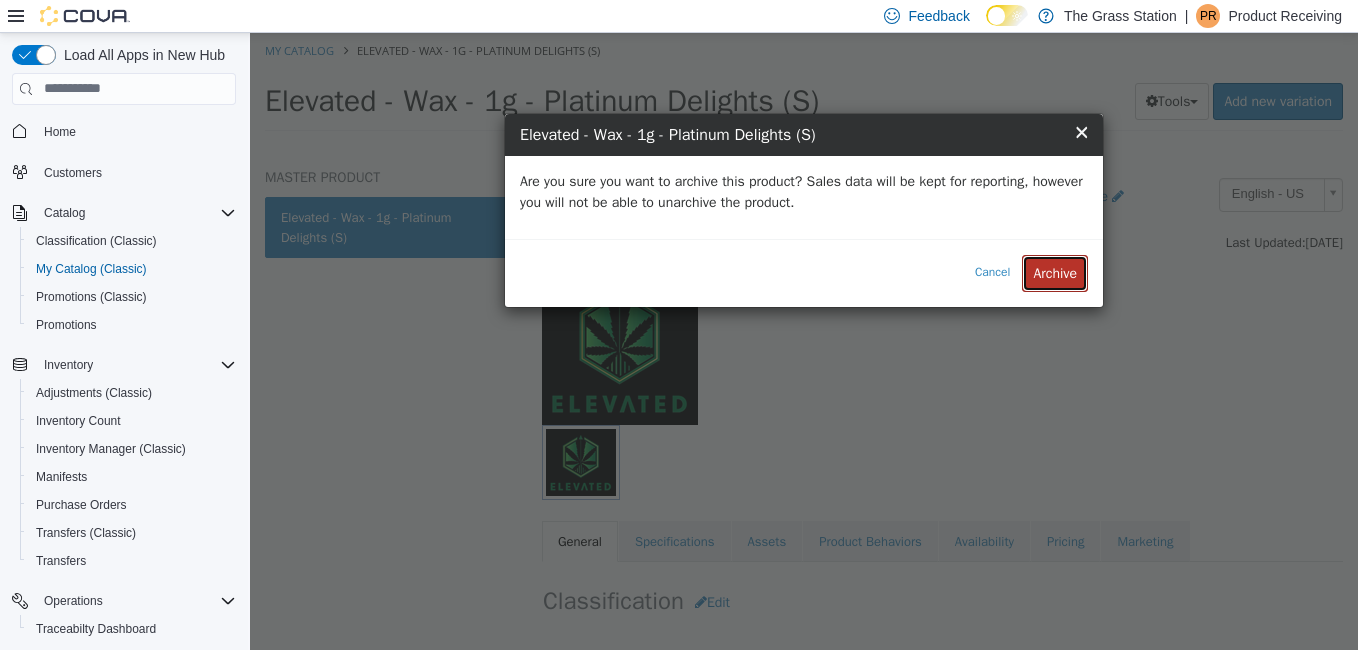 click on "Archive" at bounding box center [1055, 272] 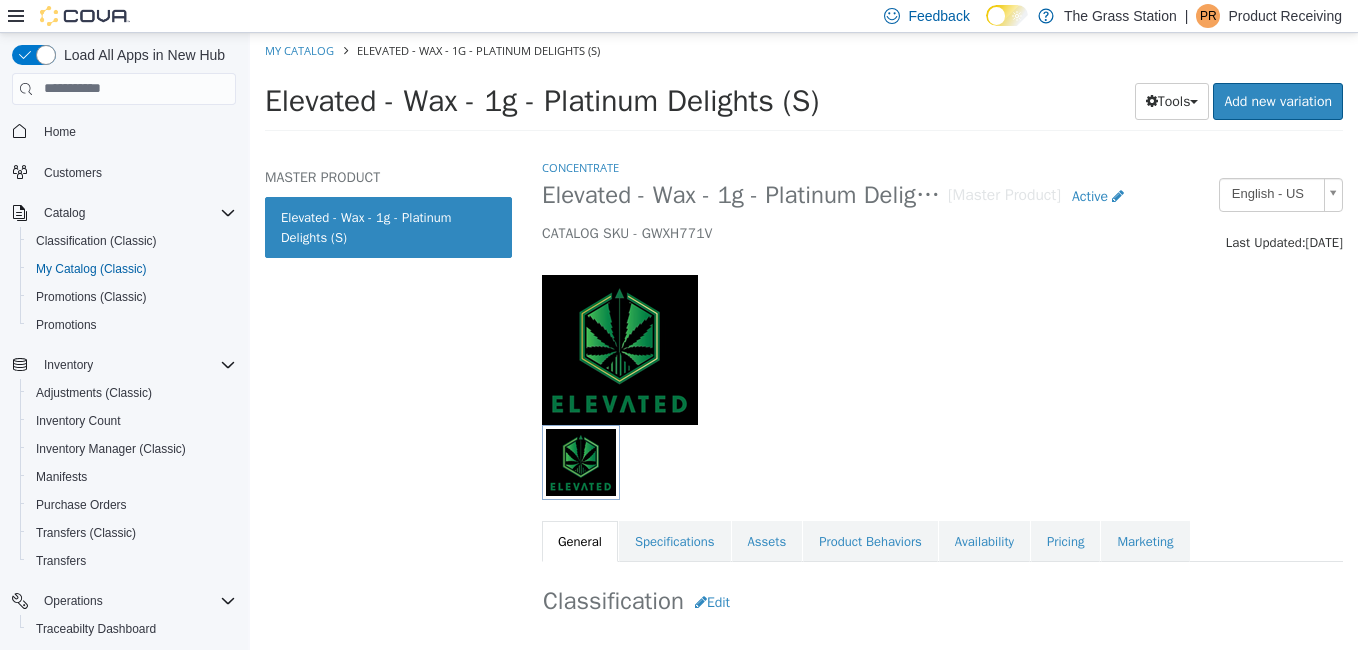 select on "**********" 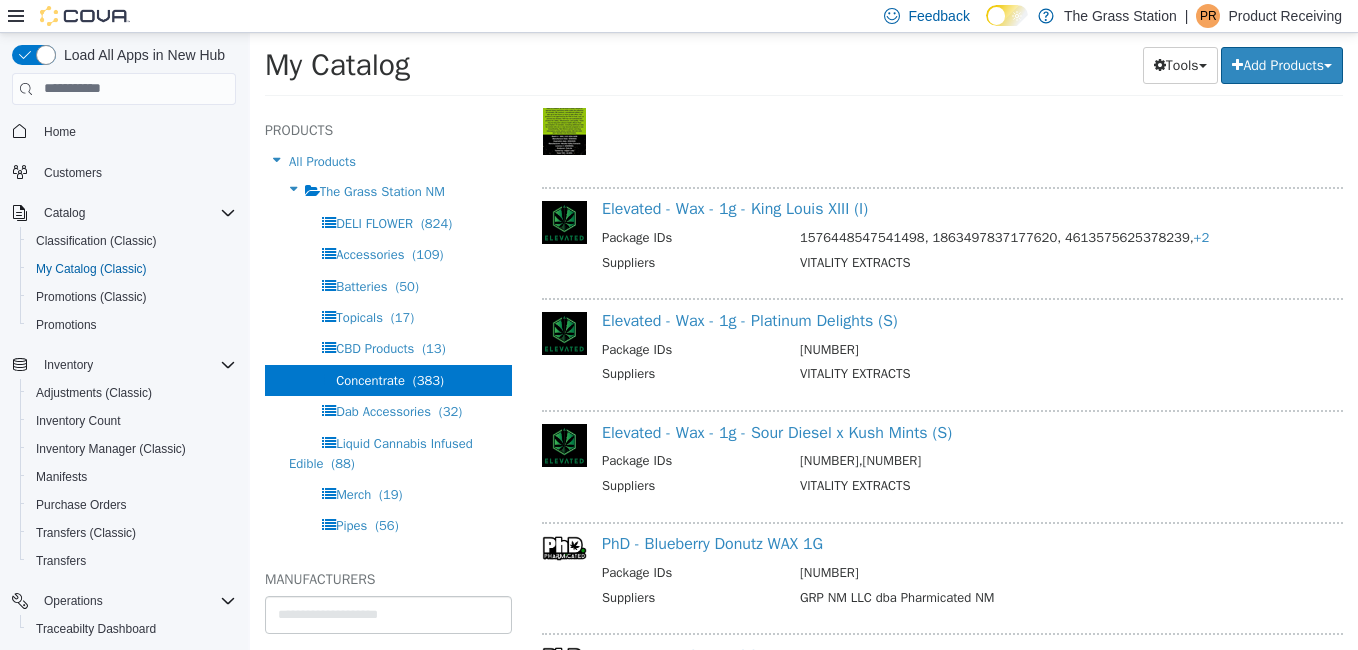 scroll, scrollTop: 846, scrollLeft: 0, axis: vertical 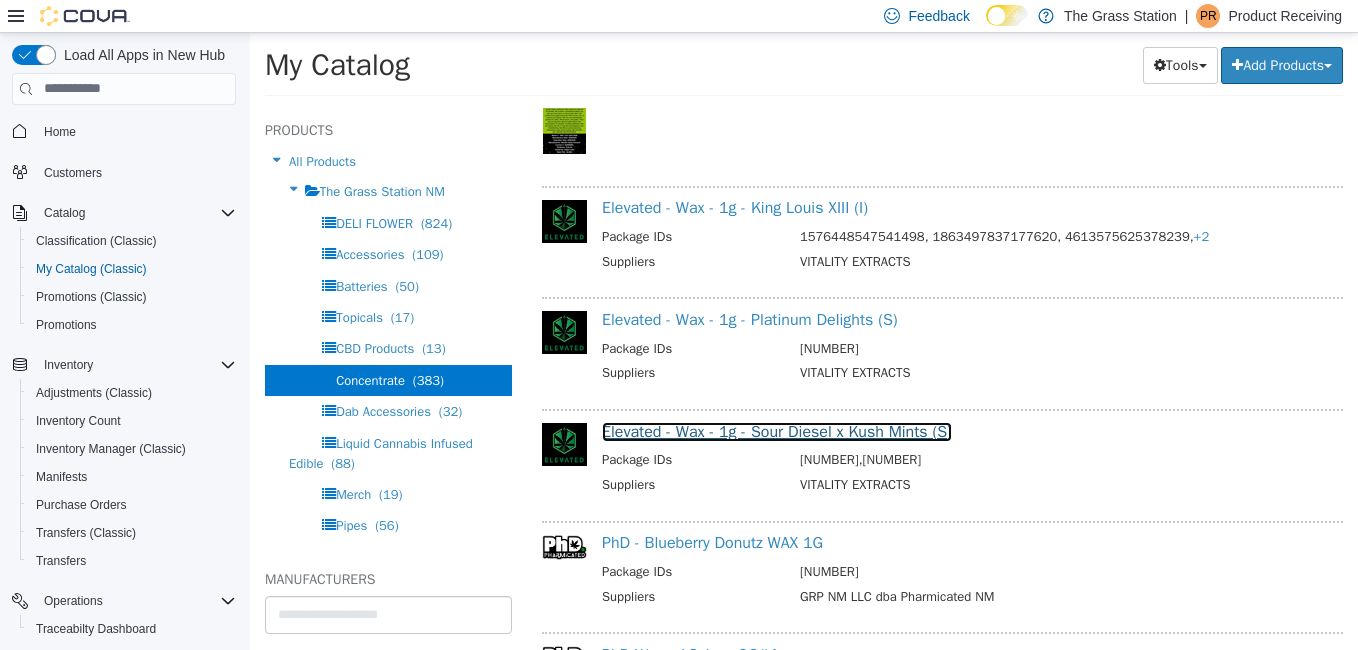 click on "Elevated - Wax - 1g - Sour Diesel x Kush Mints (S)" at bounding box center [777, 431] 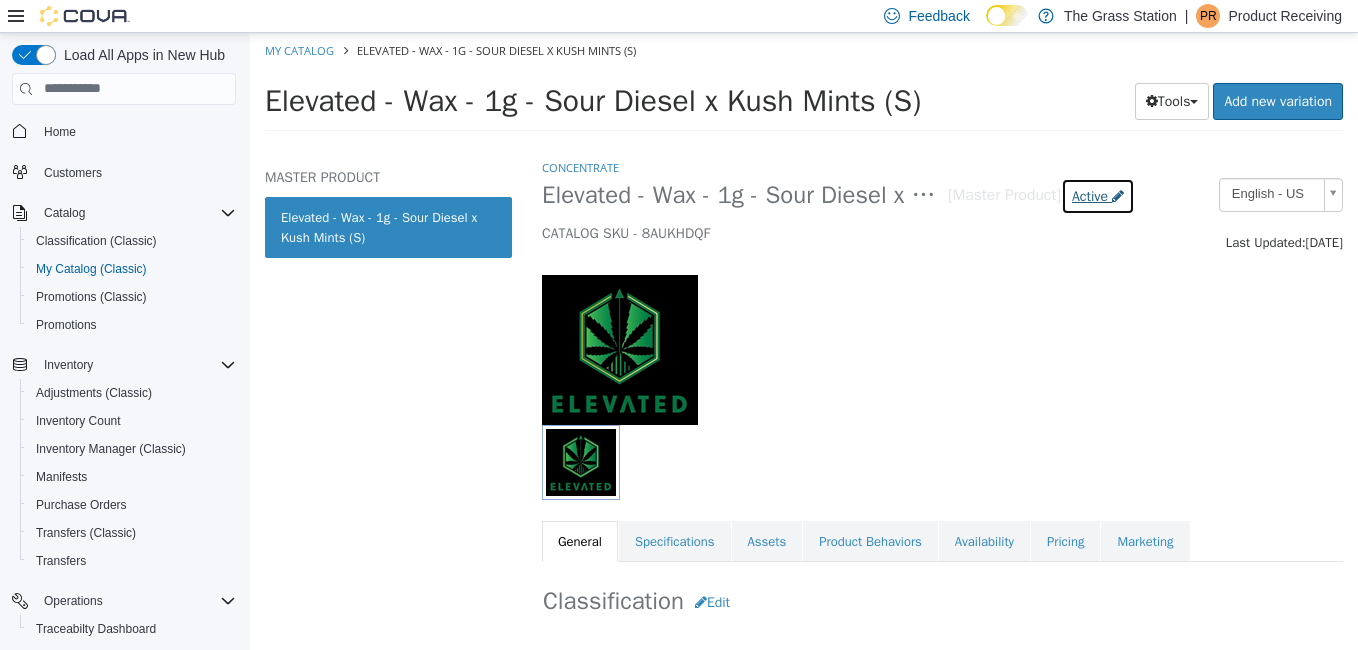 click on "Active" at bounding box center [1090, 195] 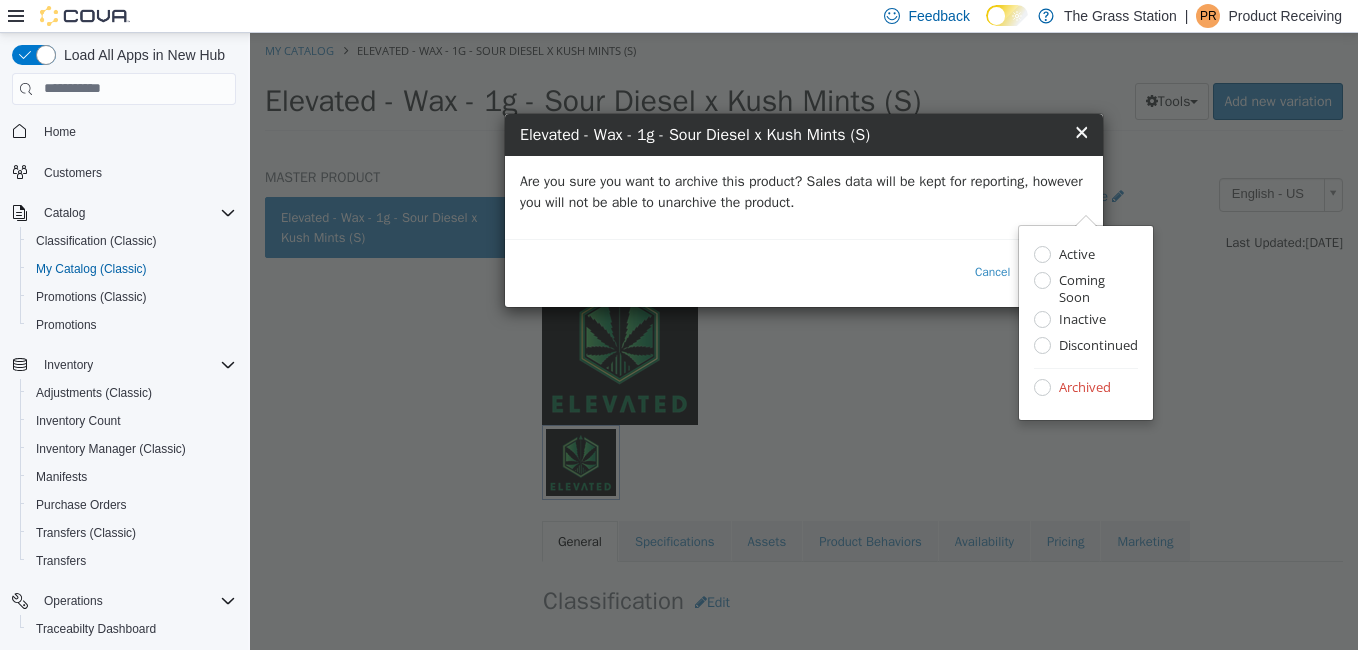 click on "Are you sure you want to archive this product? Sales data will be kept for reporting, however you will not be able to unarchive the product." at bounding box center [804, 191] 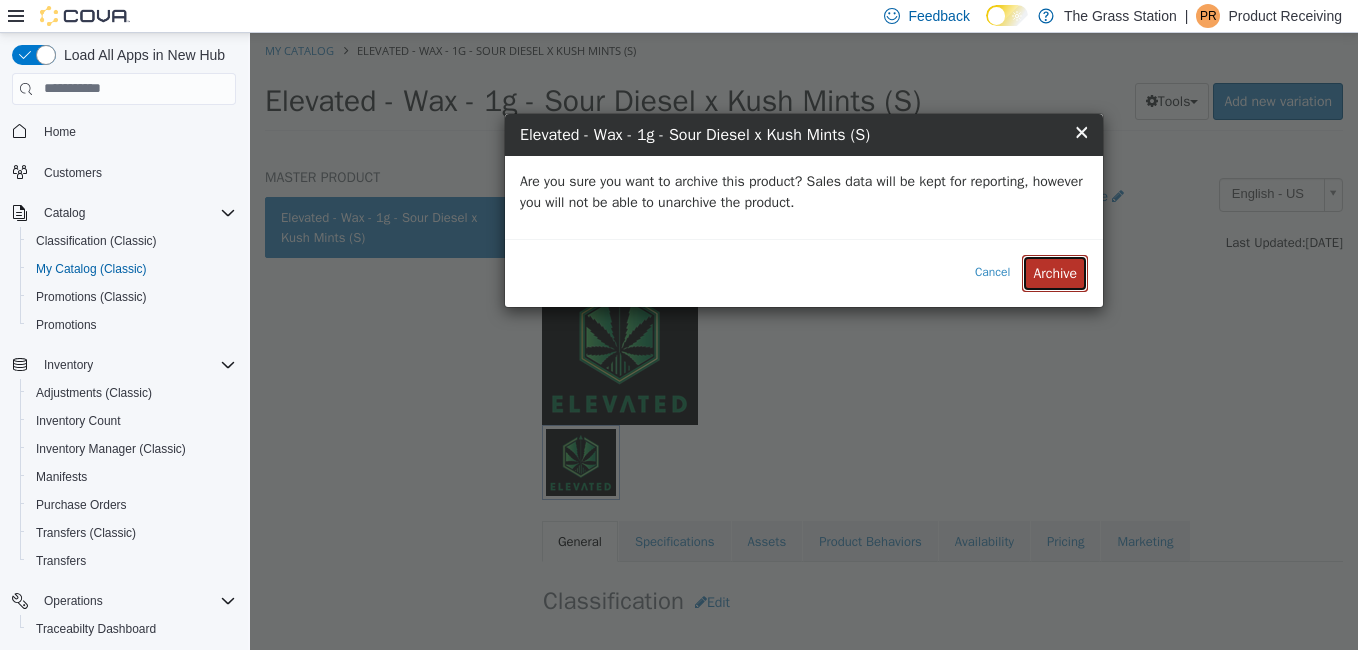 click on "Archive" at bounding box center [1055, 272] 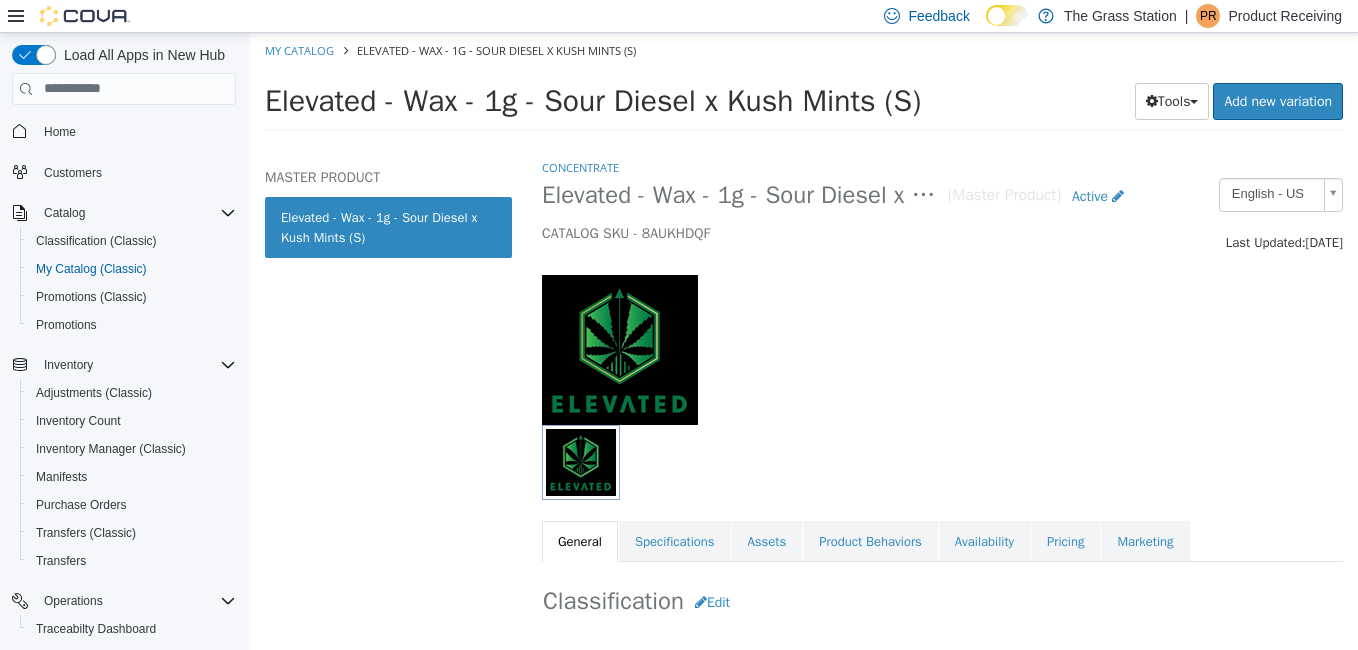 select on "**********" 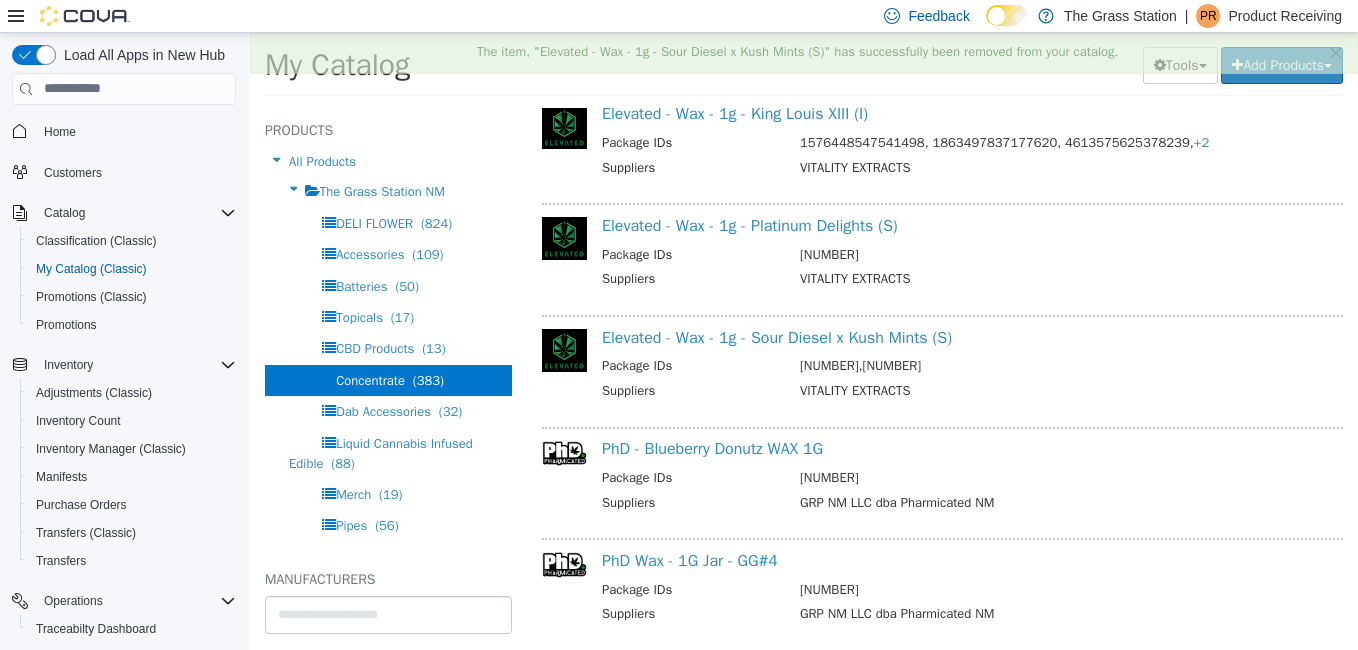 scroll, scrollTop: 952, scrollLeft: 0, axis: vertical 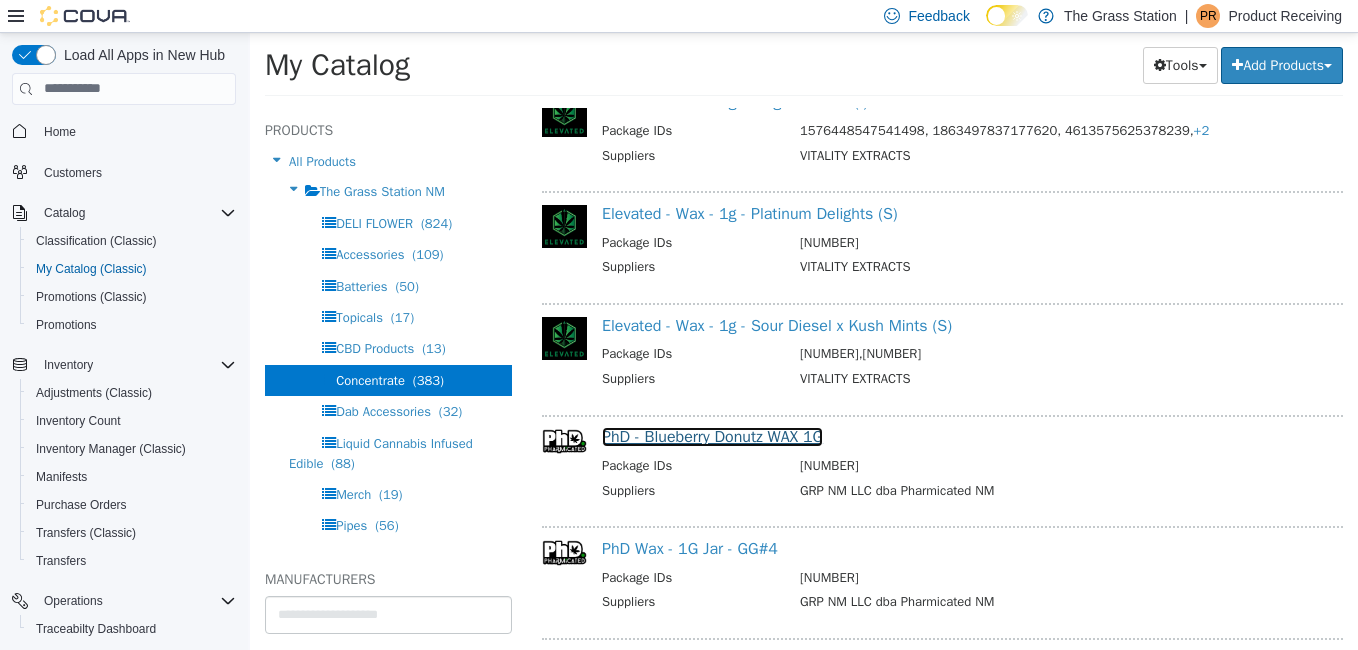 click on "PhD - Blueberry Donutz WAX 1G" at bounding box center [712, 436] 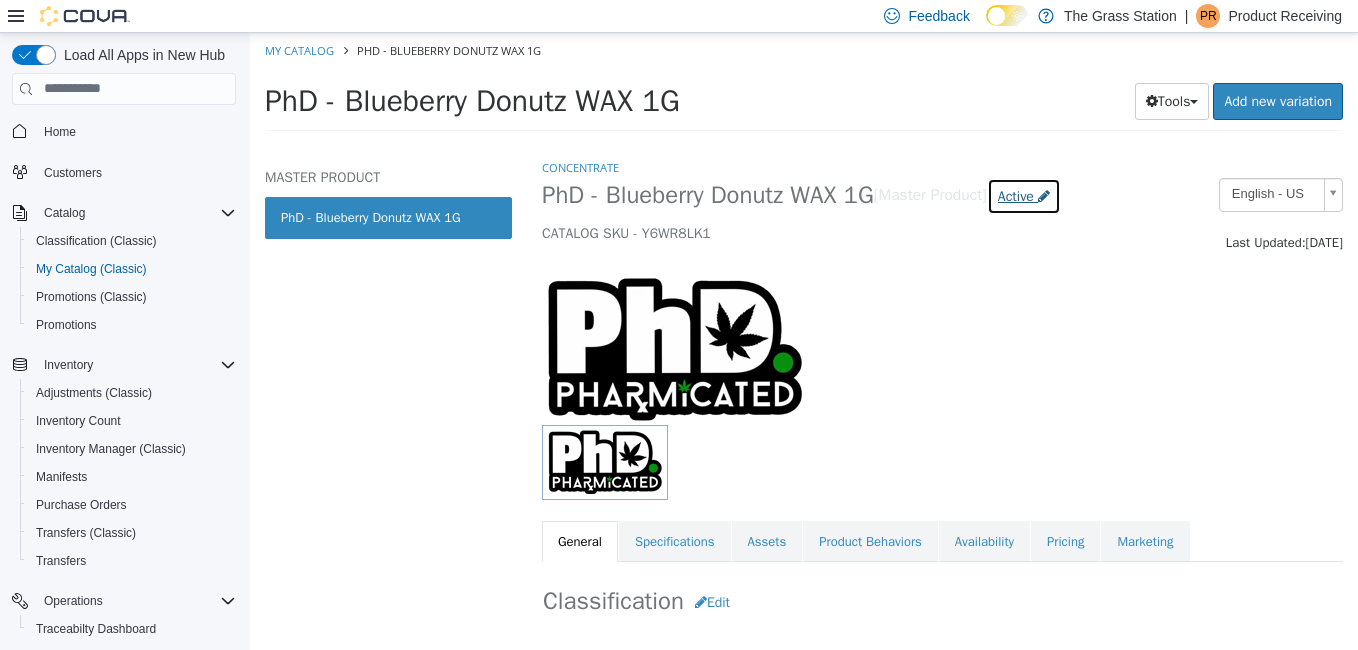 click on "Active" at bounding box center [1016, 195] 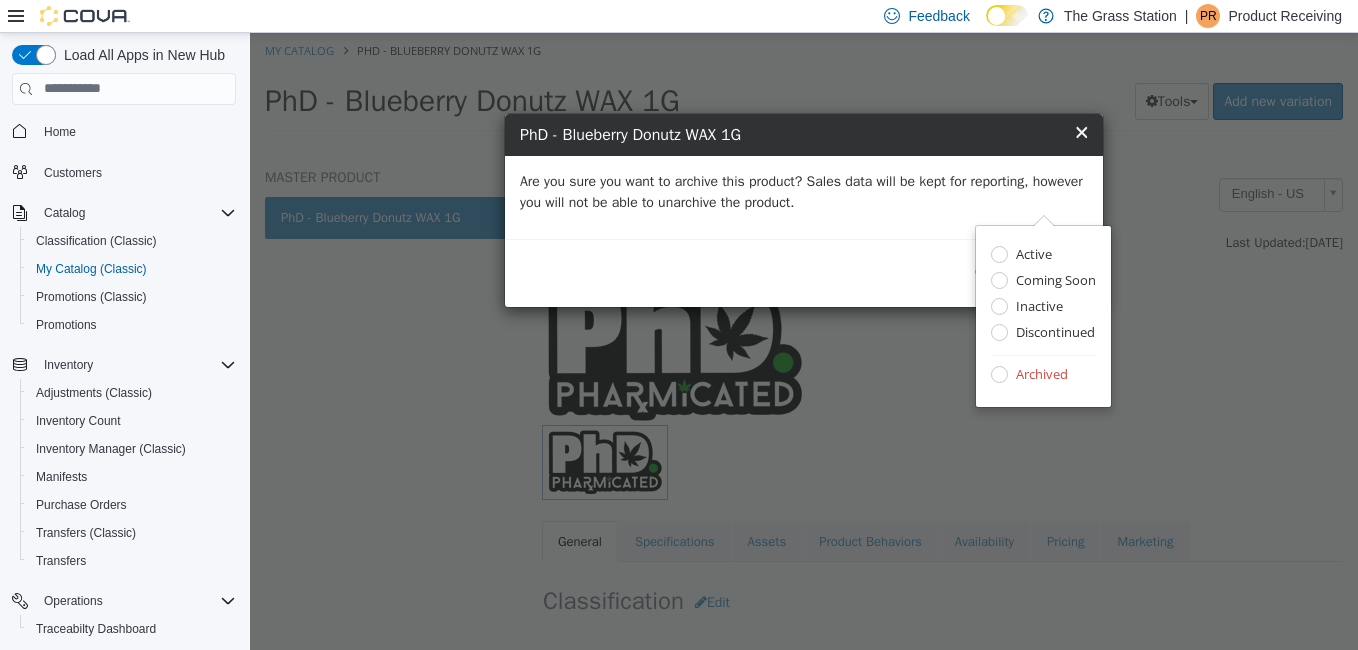 click on "Are you sure you want to archive this product? Sales data will be kept for reporting, however you will not be able to unarchive the product." at bounding box center (804, 191) 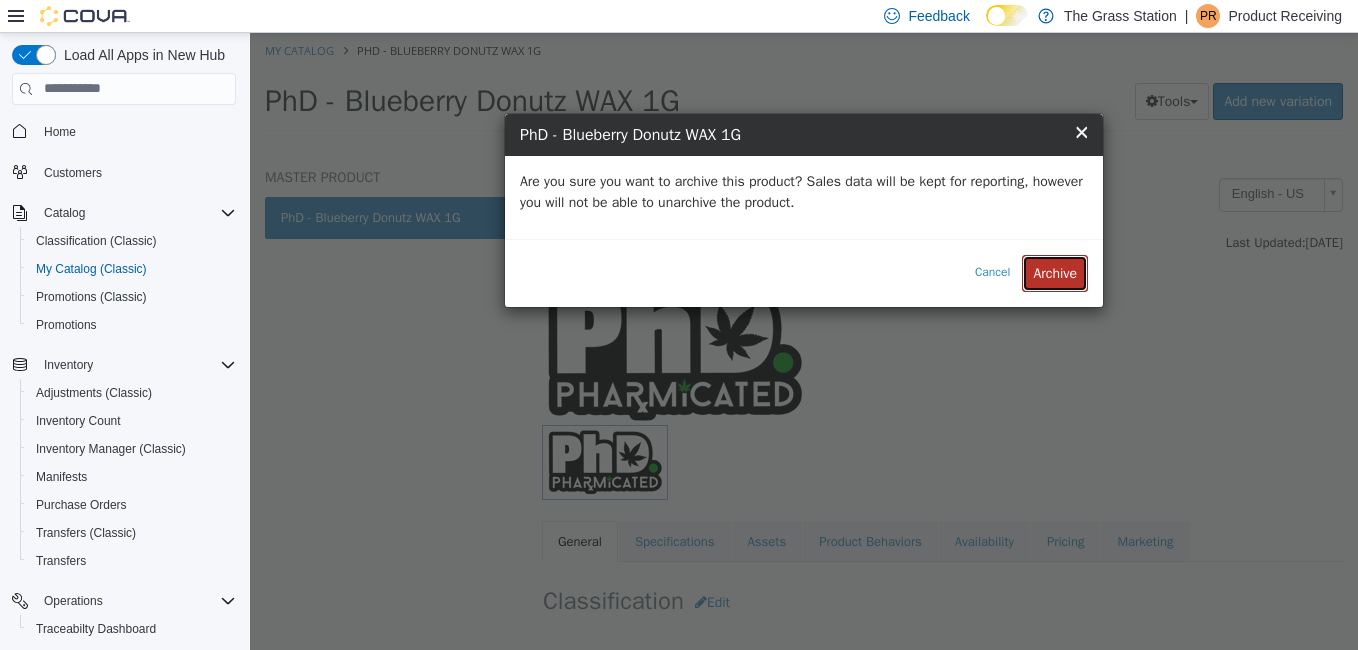 click on "Archive" at bounding box center (1055, 272) 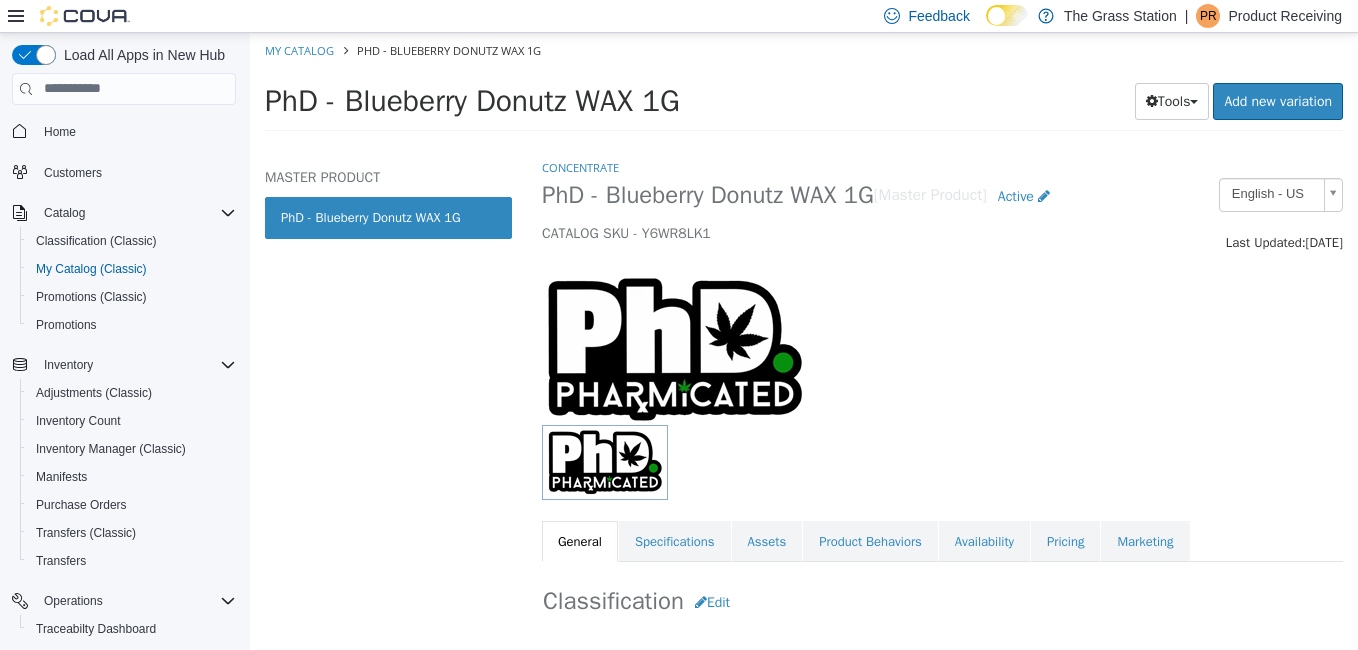 select on "**********" 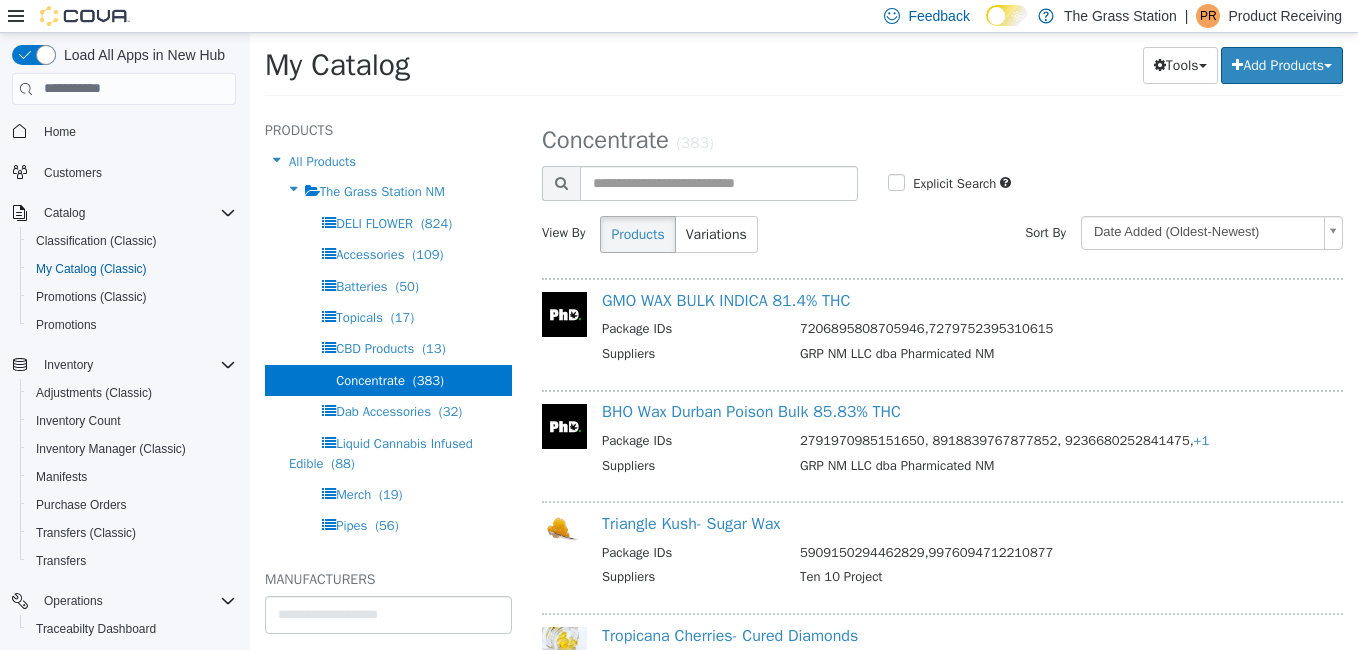 click on "7206895808705946,7279752395310615" at bounding box center (1059, 330) 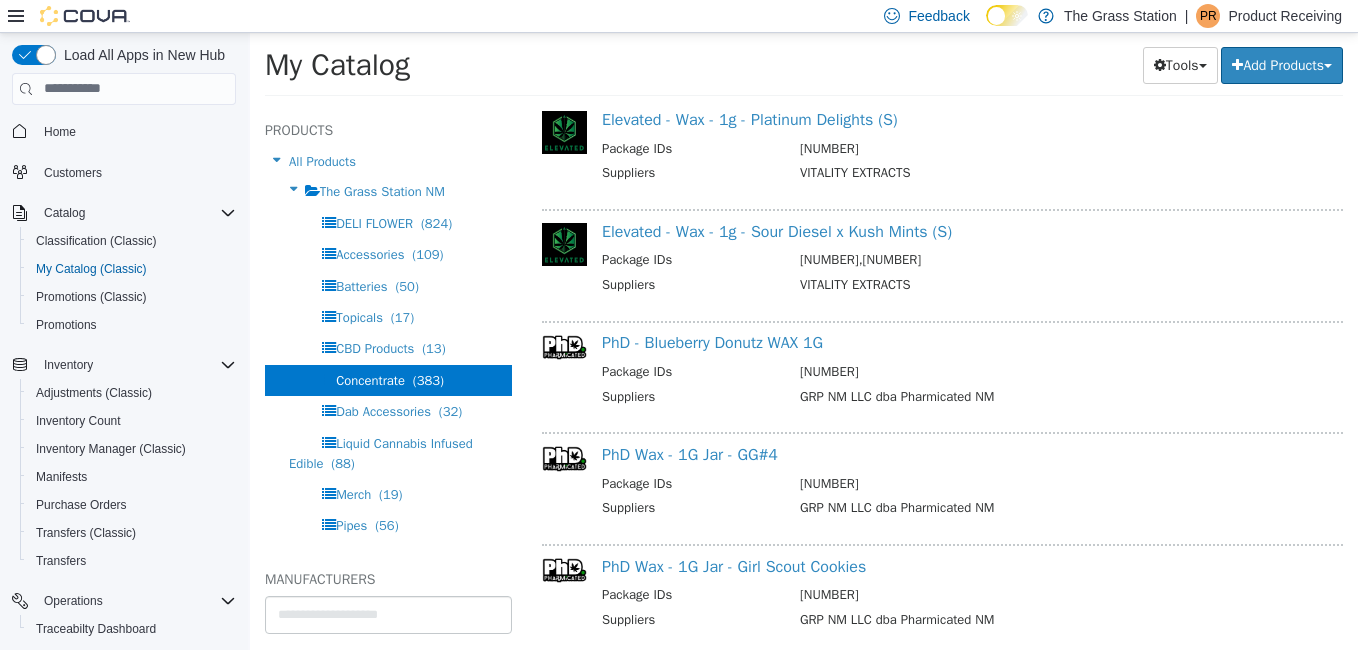 scroll, scrollTop: 1047, scrollLeft: 0, axis: vertical 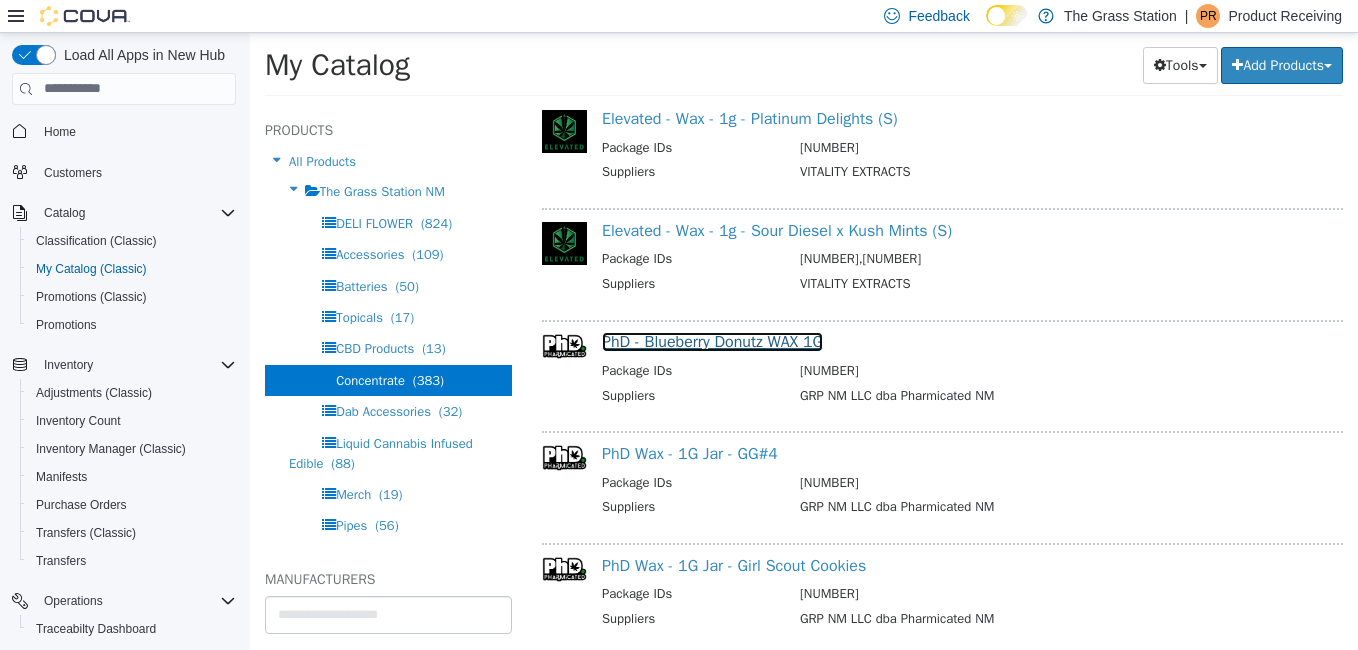 click on "PhD - Blueberry Donutz WAX 1G" at bounding box center (712, 341) 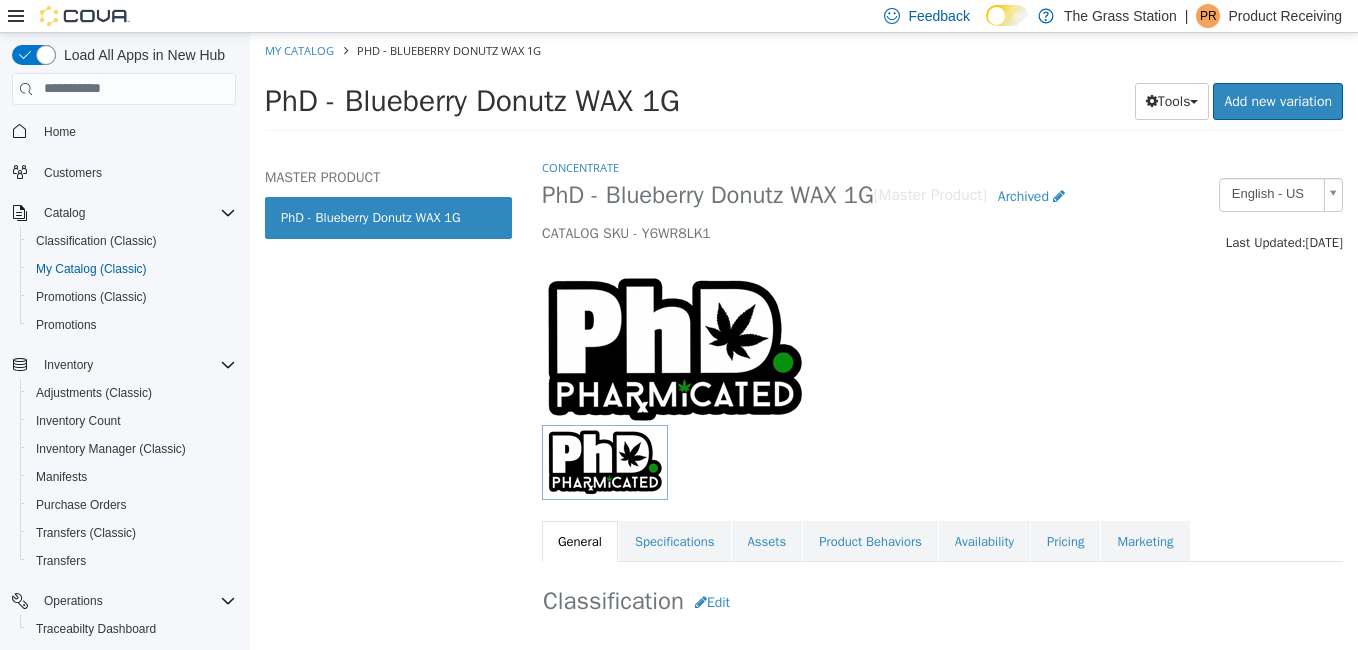 select on "**********" 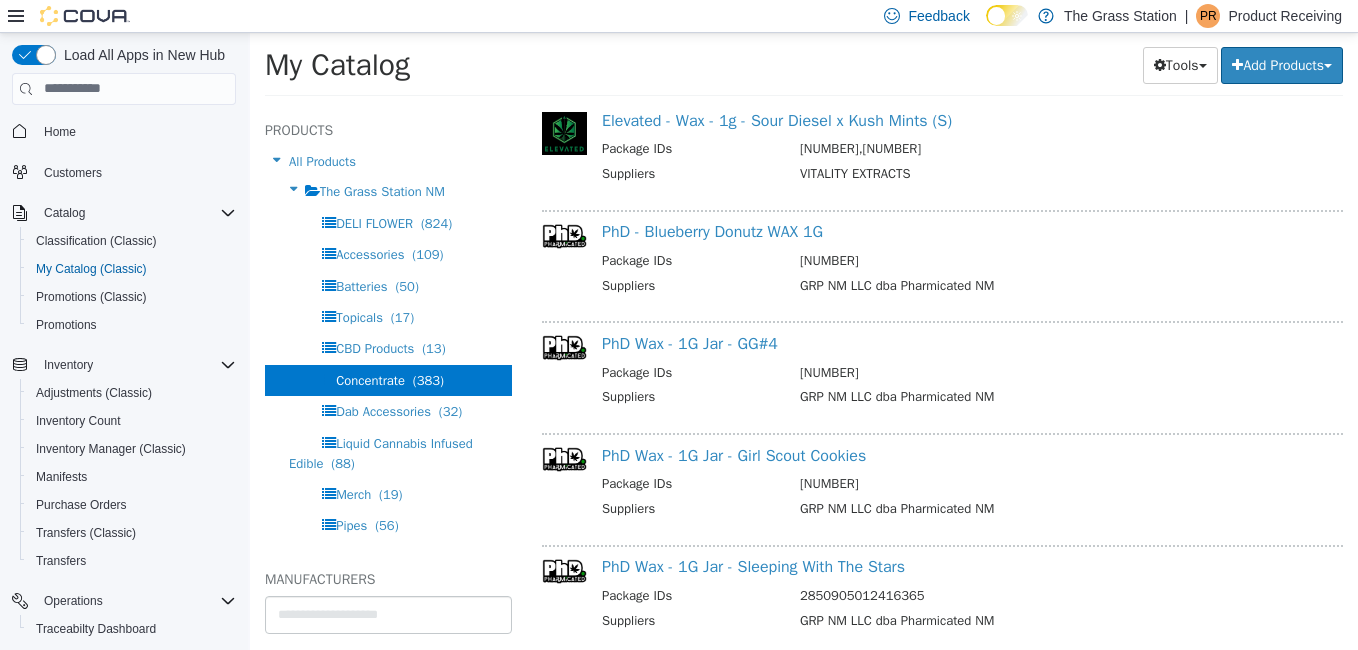 scroll, scrollTop: 1159, scrollLeft: 0, axis: vertical 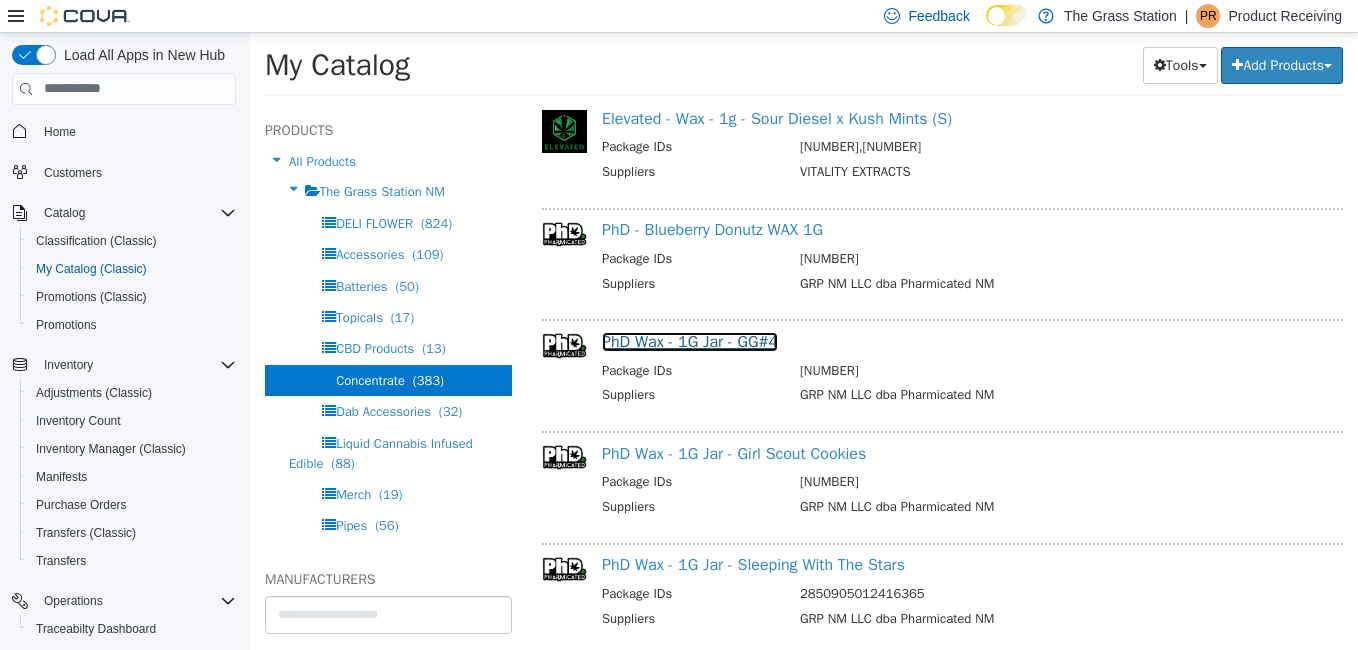 click on "PhD Wax - 1G Jar - GG#4" at bounding box center (690, 341) 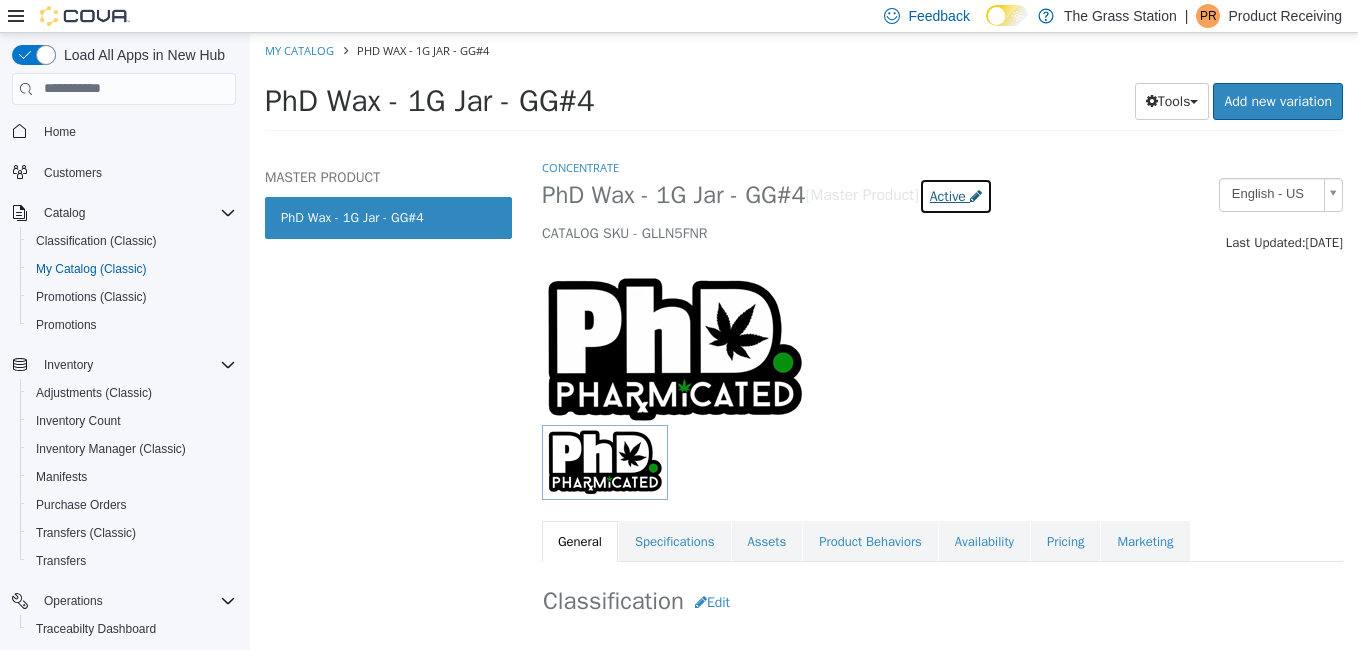 click on "Active" at bounding box center [948, 195] 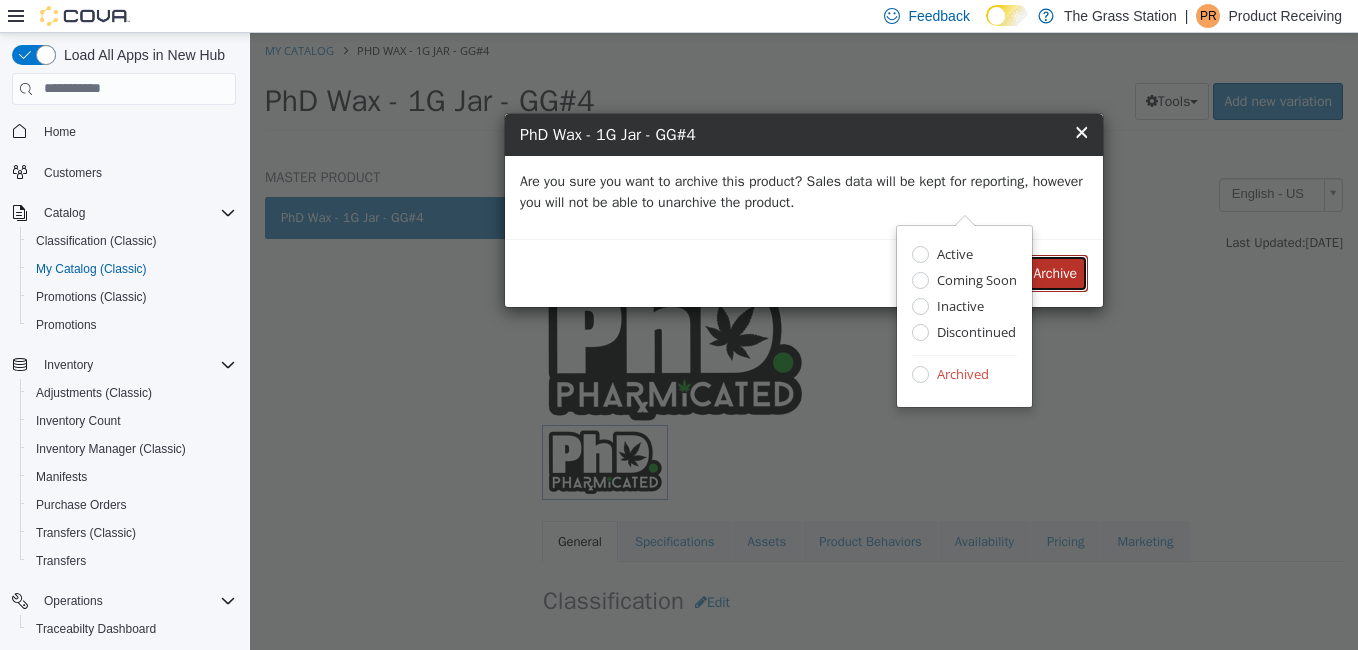 click on "Archive" at bounding box center (1055, 272) 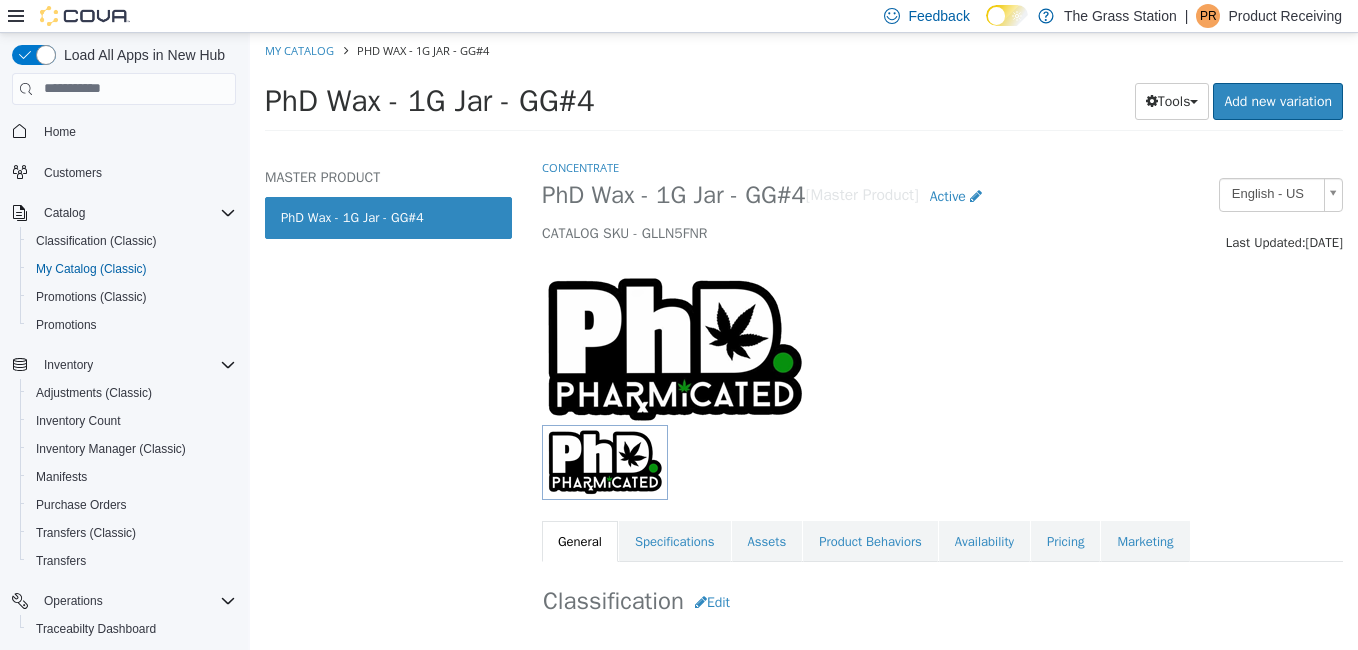 select on "**********" 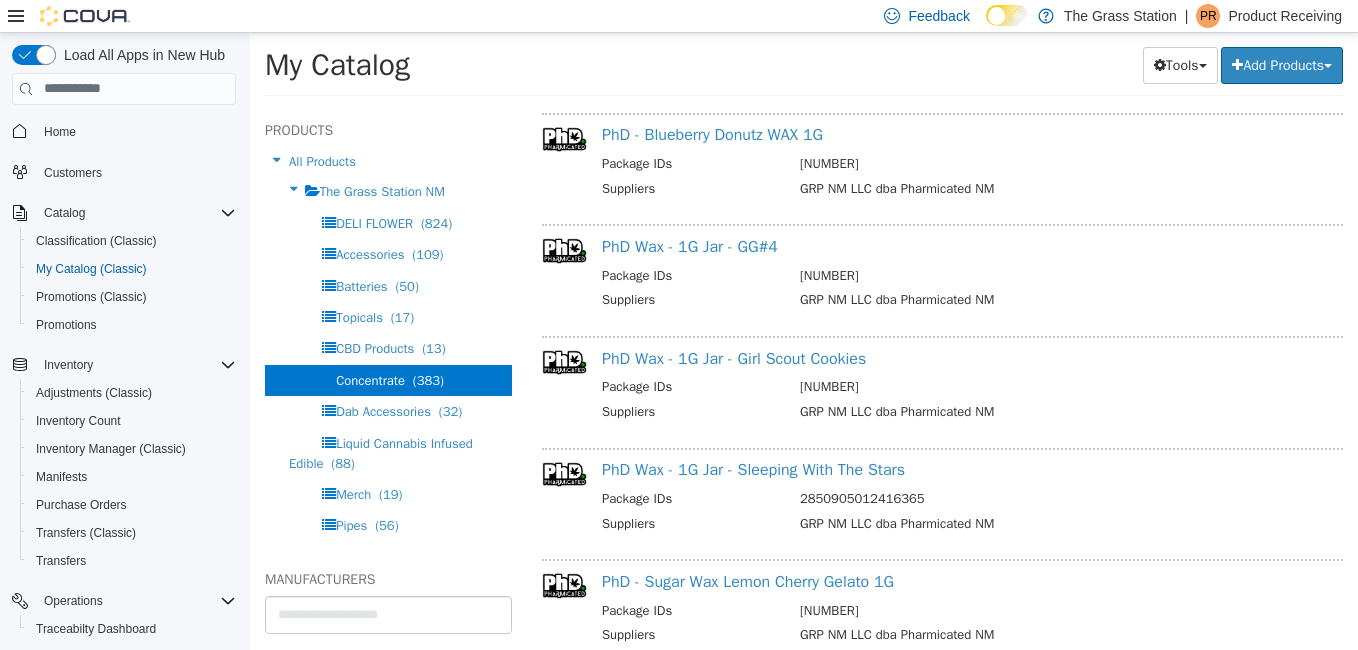 scroll, scrollTop: 1255, scrollLeft: 0, axis: vertical 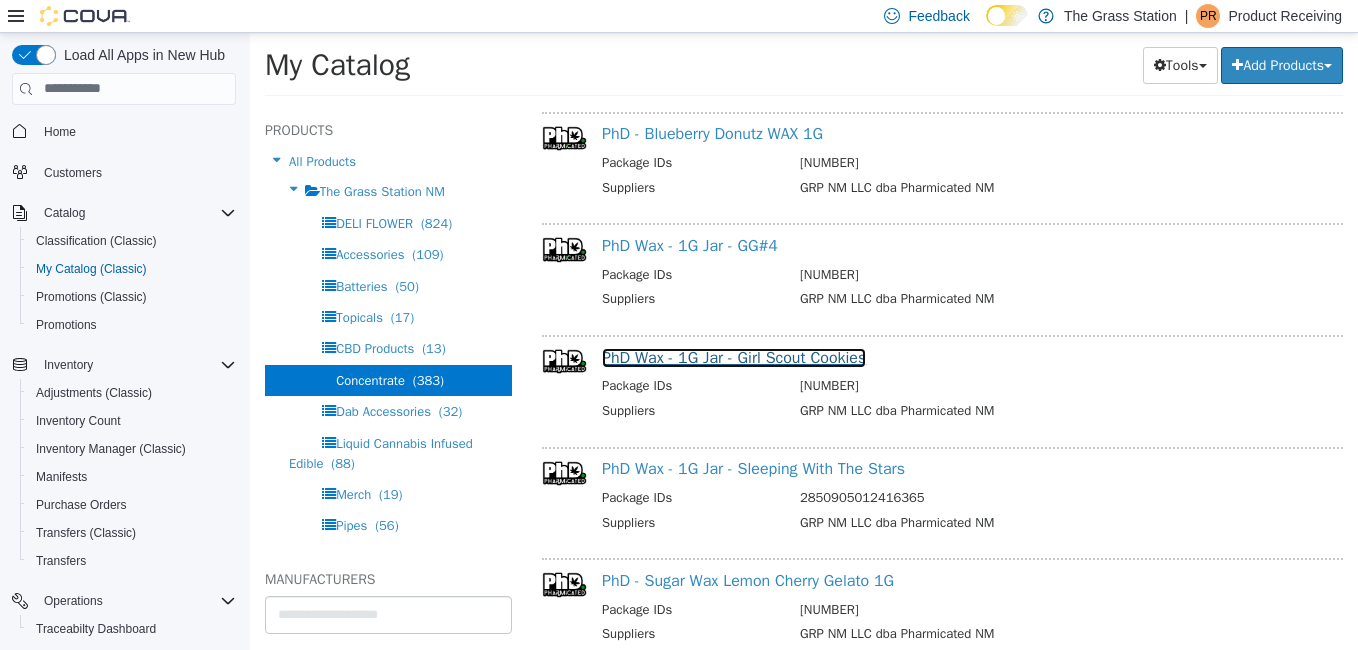 click on "PhD Wax - 1G Jar - Girl Scout Cookies" at bounding box center (734, 357) 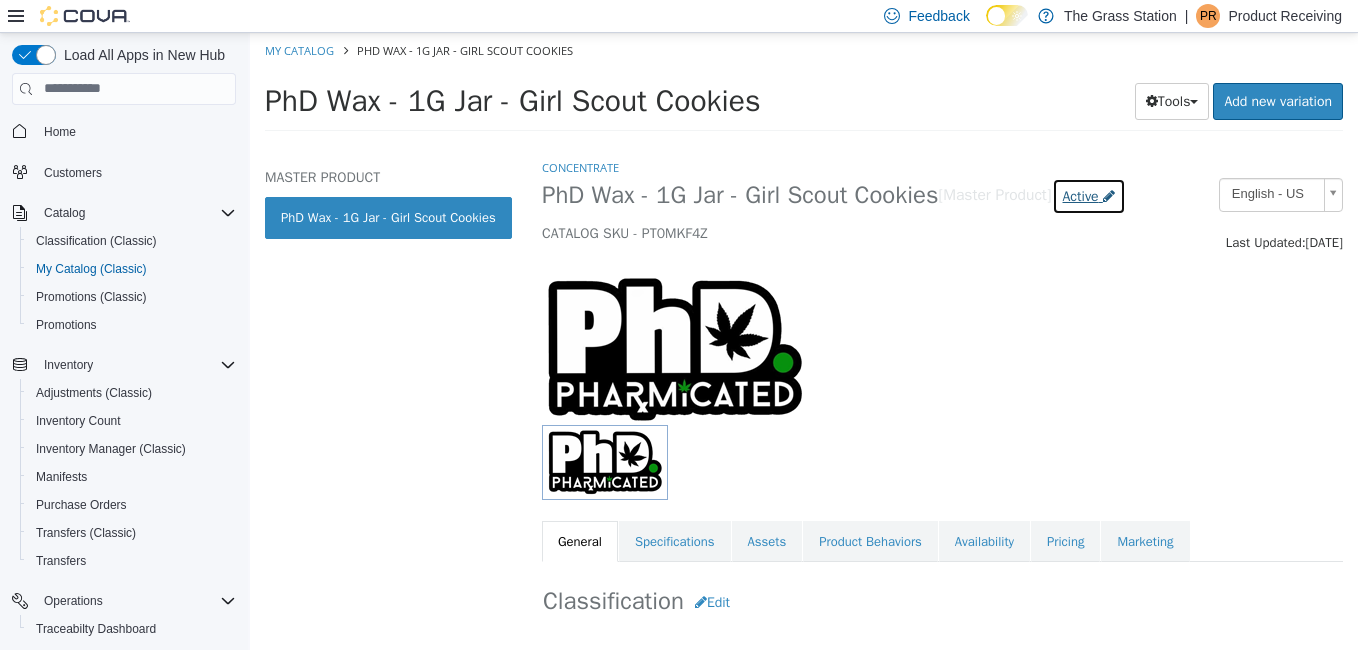 click on "Active" at bounding box center [1081, 195] 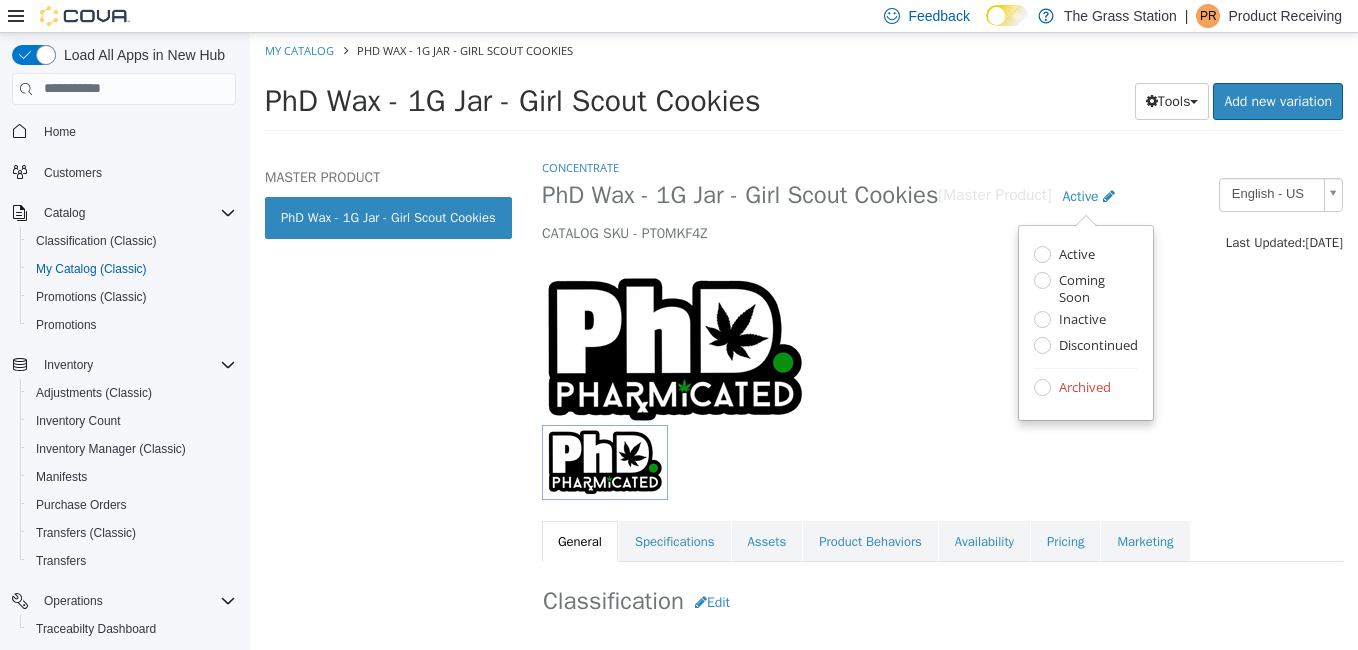 click on "Archived" at bounding box center (1082, 388) 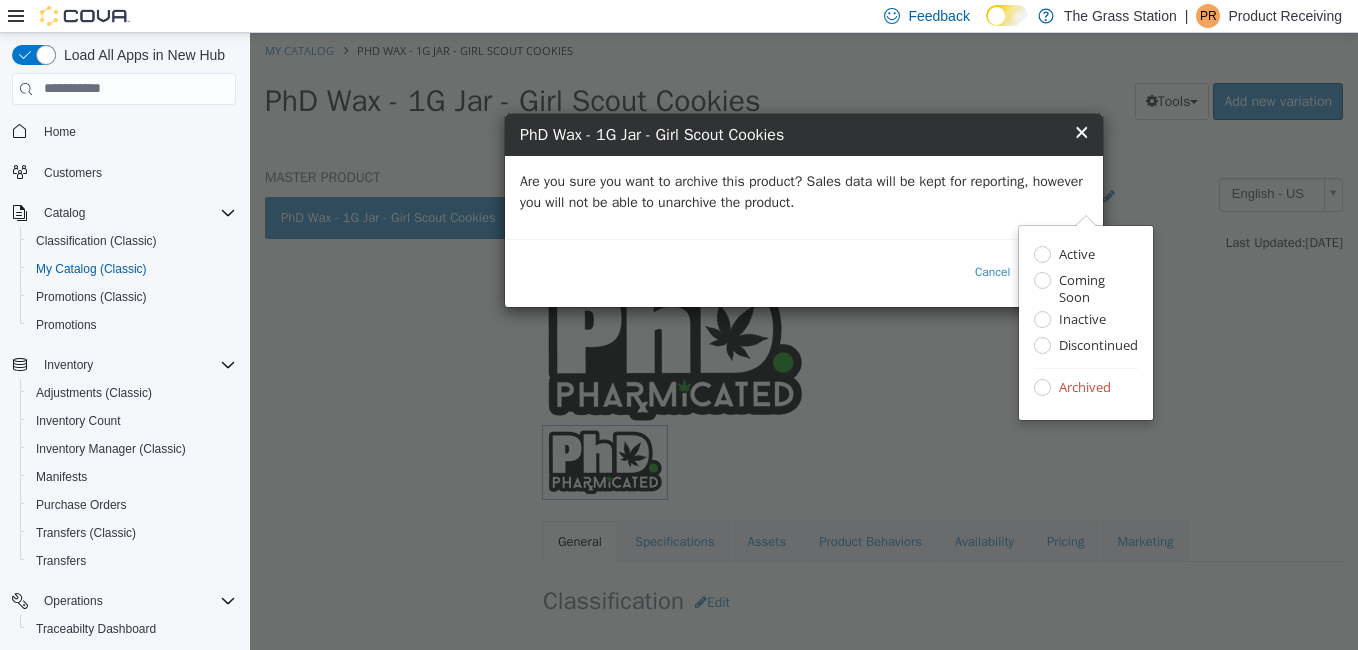 click on "Are you sure you want to archive this product? Sales data will be kept for reporting, however you will not be able to unarchive the product." at bounding box center (804, 191) 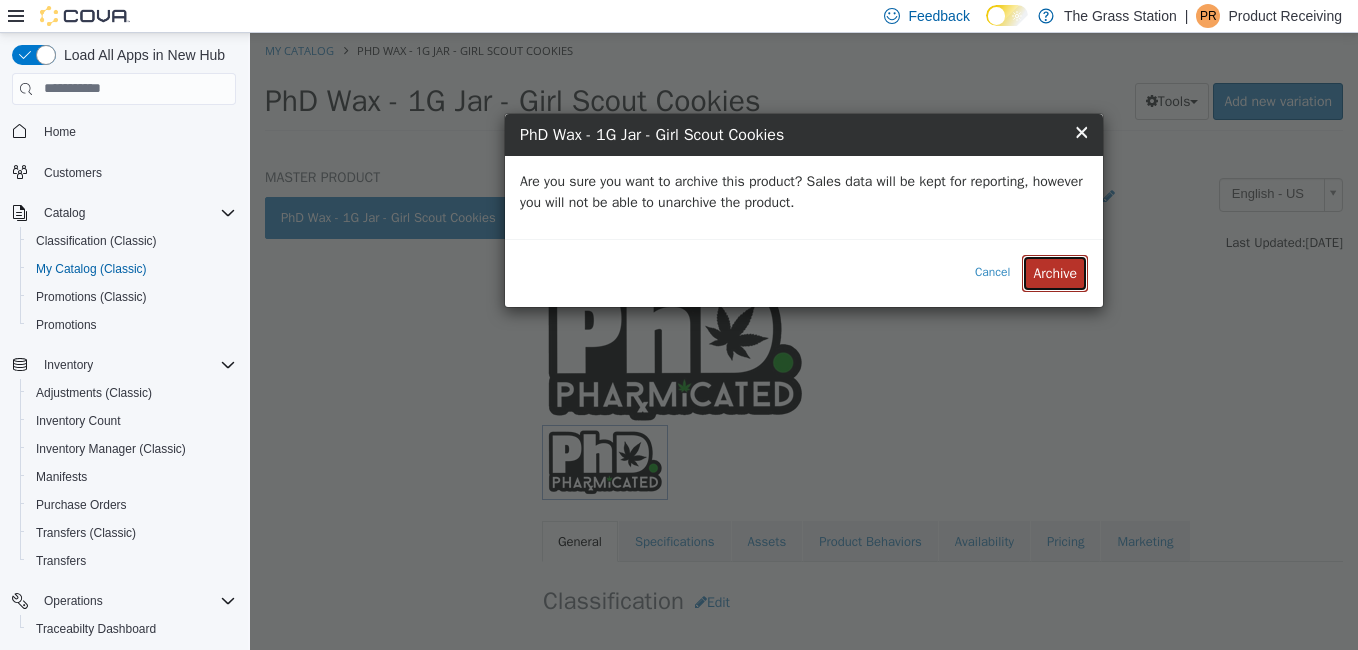 click on "Archive" at bounding box center [1055, 272] 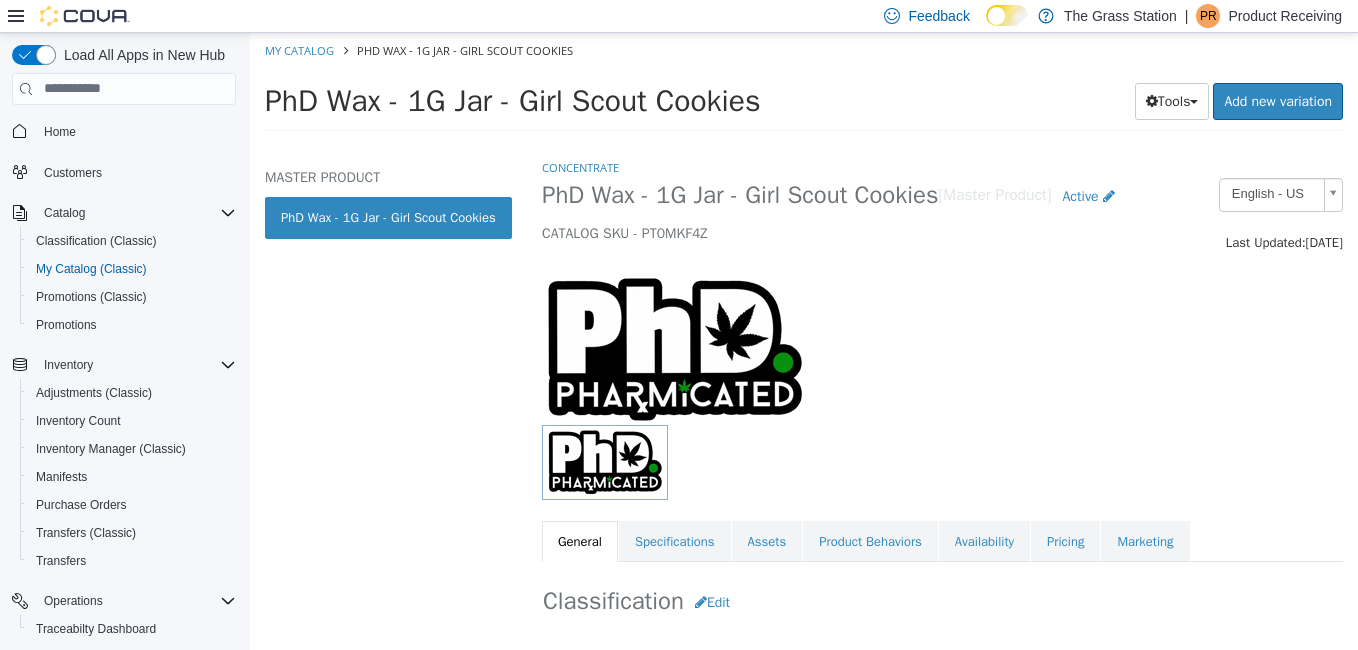 select on "**********" 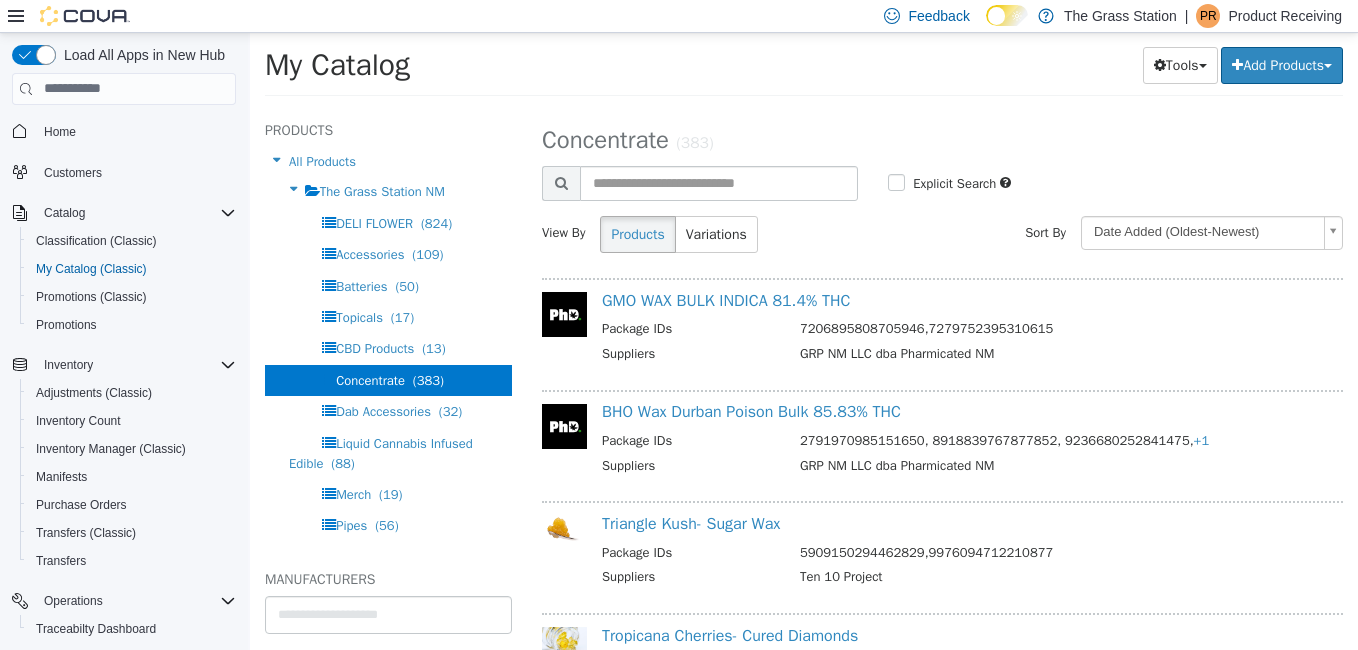 click on "Home" at bounding box center (136, 131) 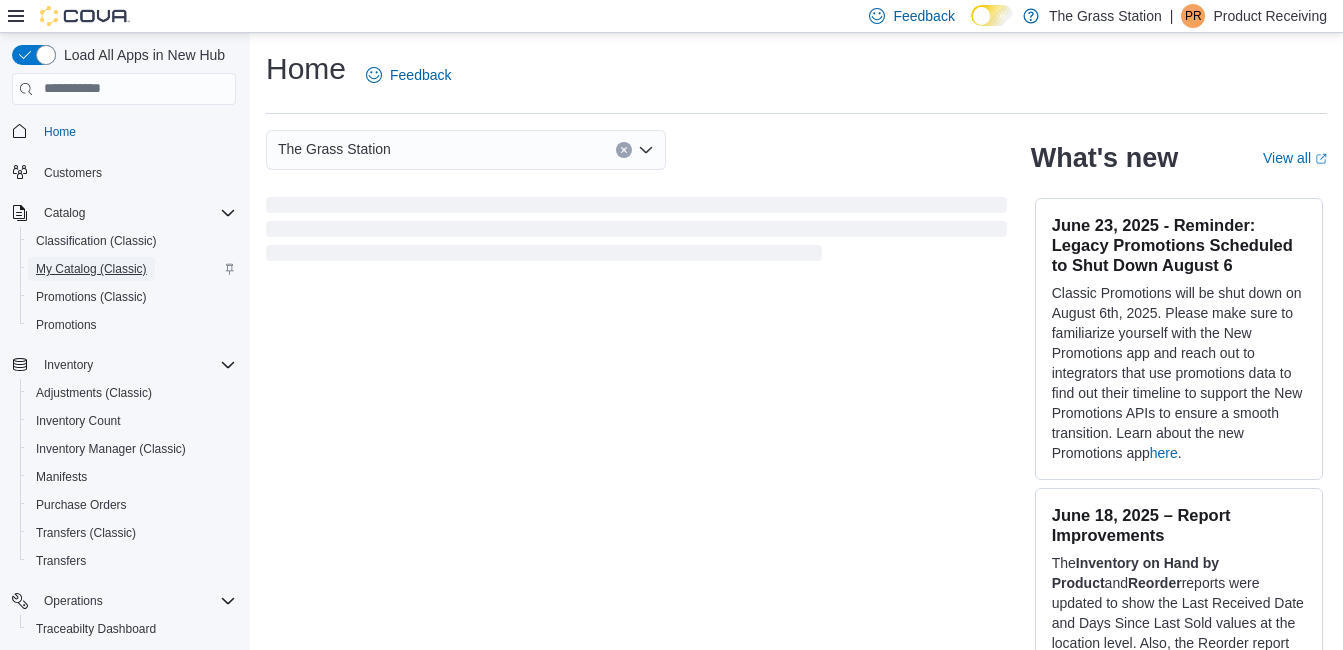 click on "My Catalog (Classic)" at bounding box center [91, 269] 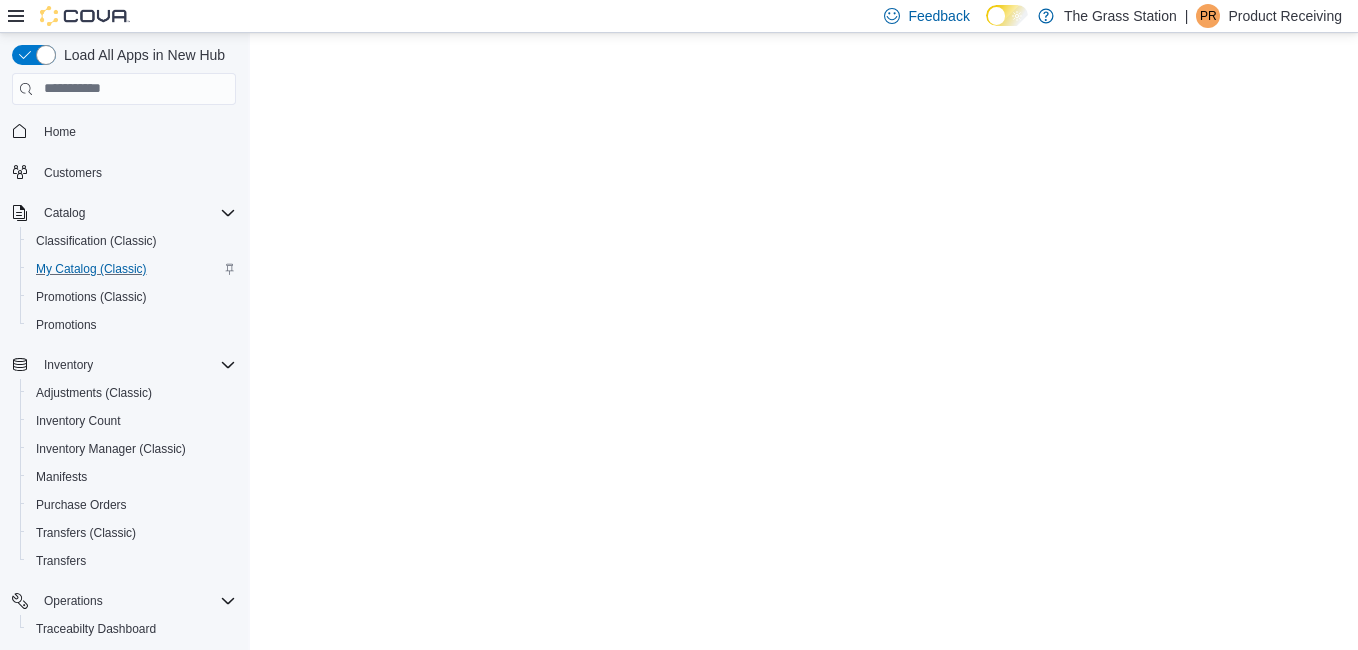 scroll, scrollTop: 0, scrollLeft: 0, axis: both 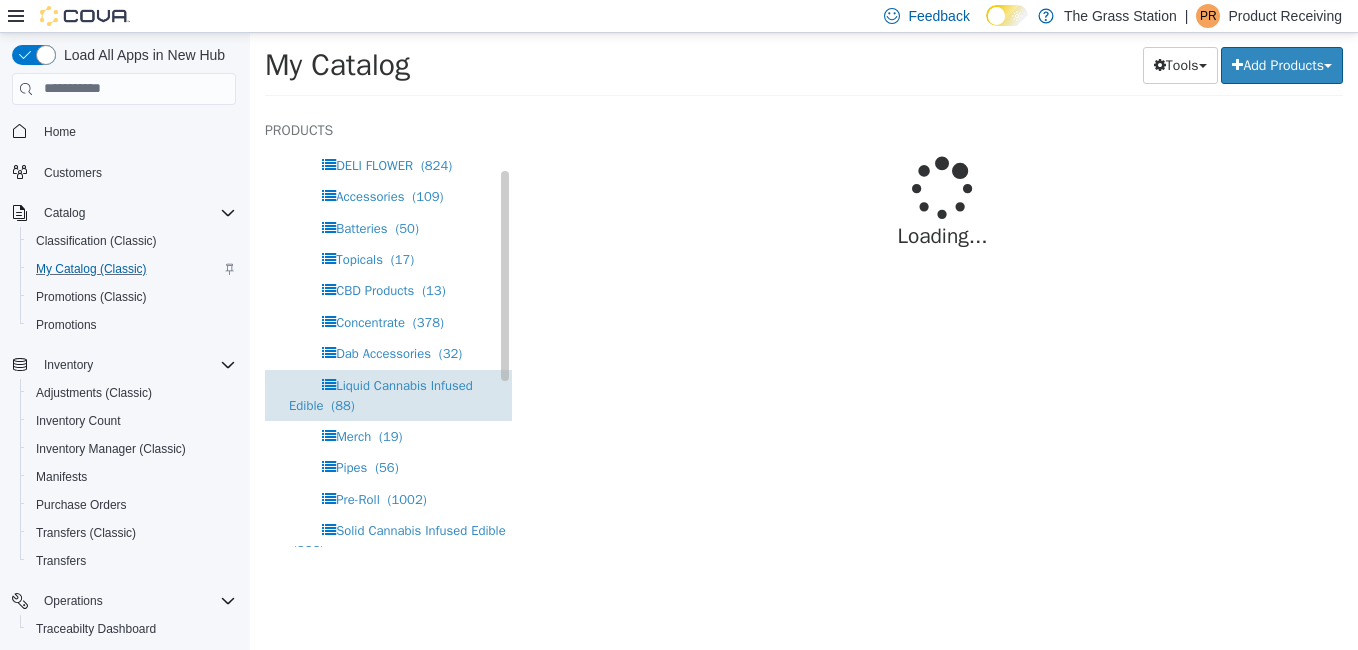 select on "**********" 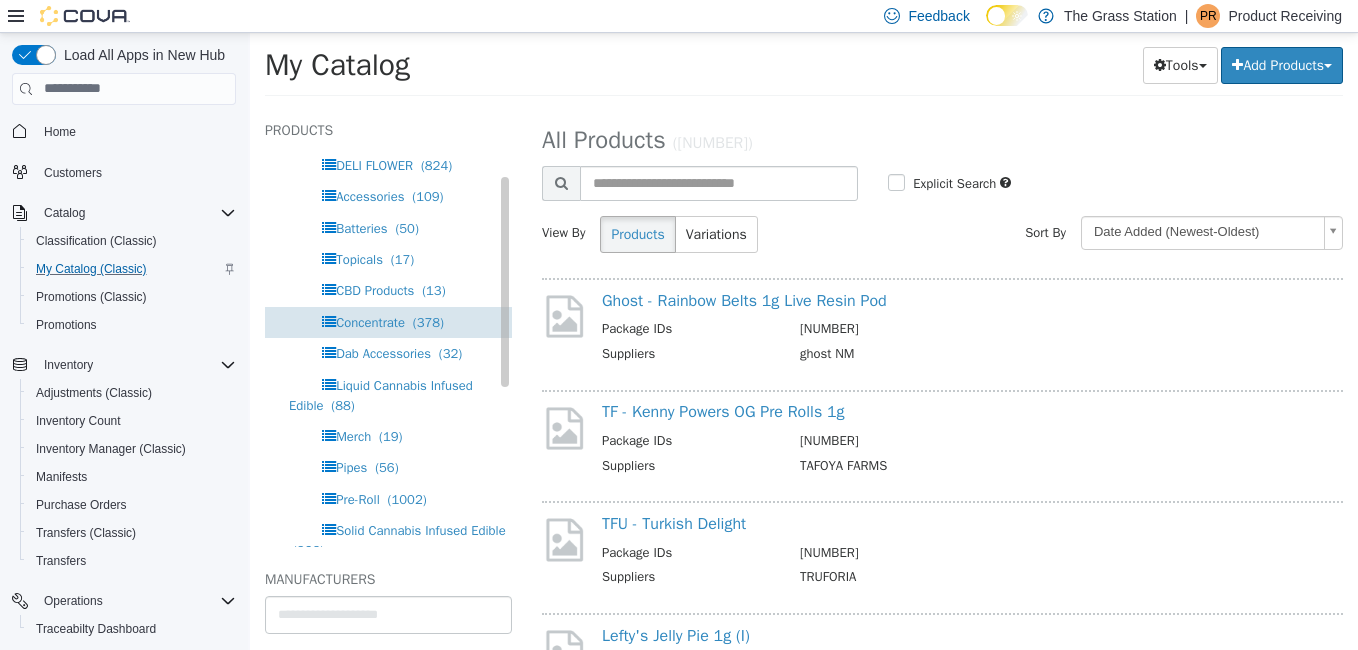 click on "Concentrate
(378)" at bounding box center (390, 321) 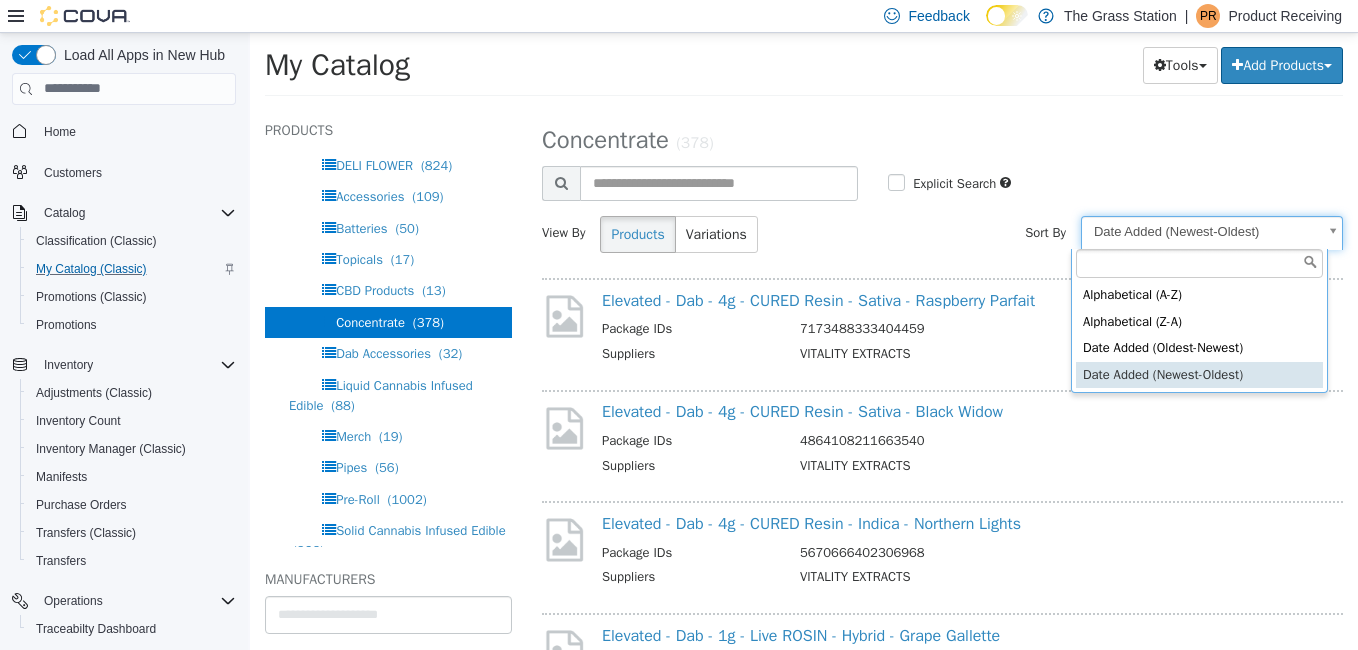 click on "**********" at bounding box center (804, 70) 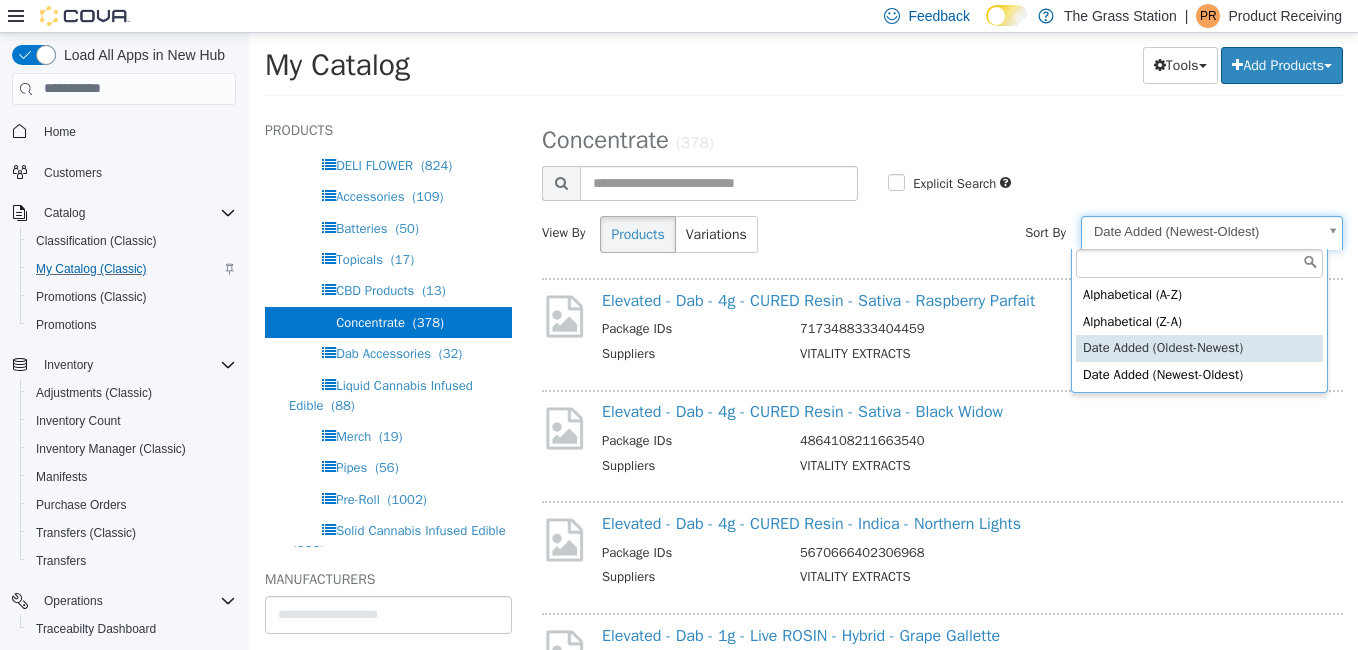 select on "**********" 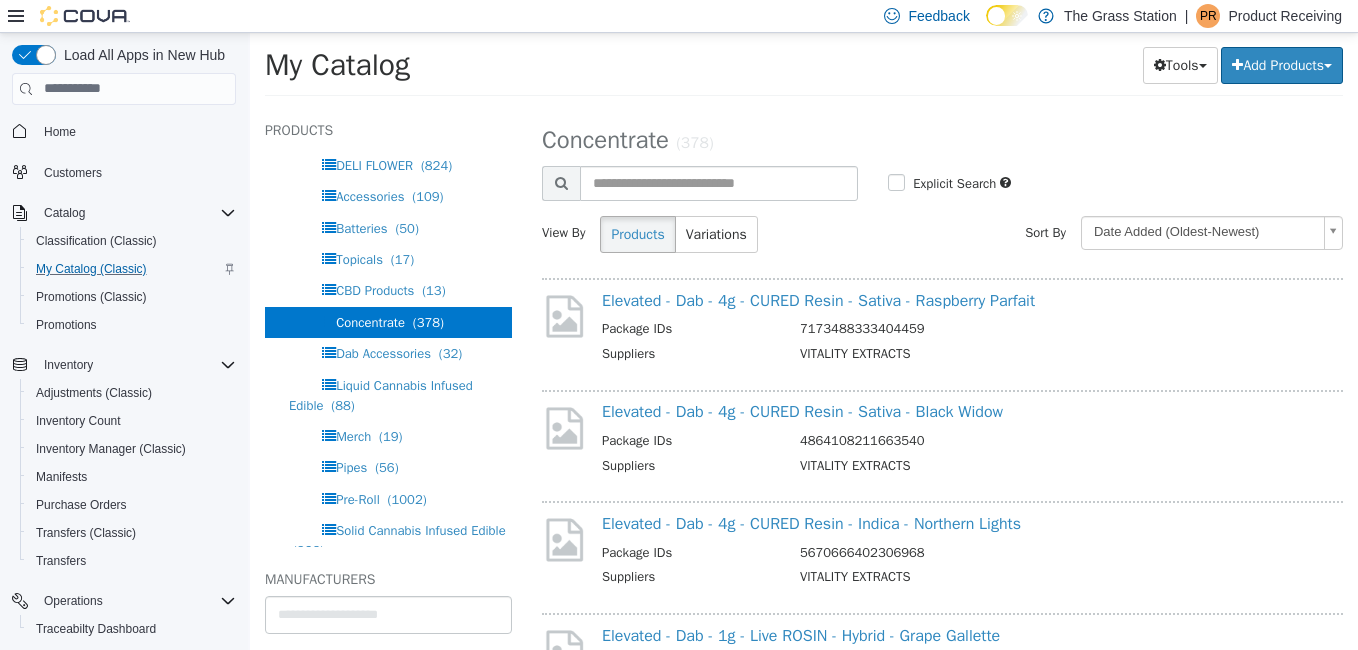 select on "**********" 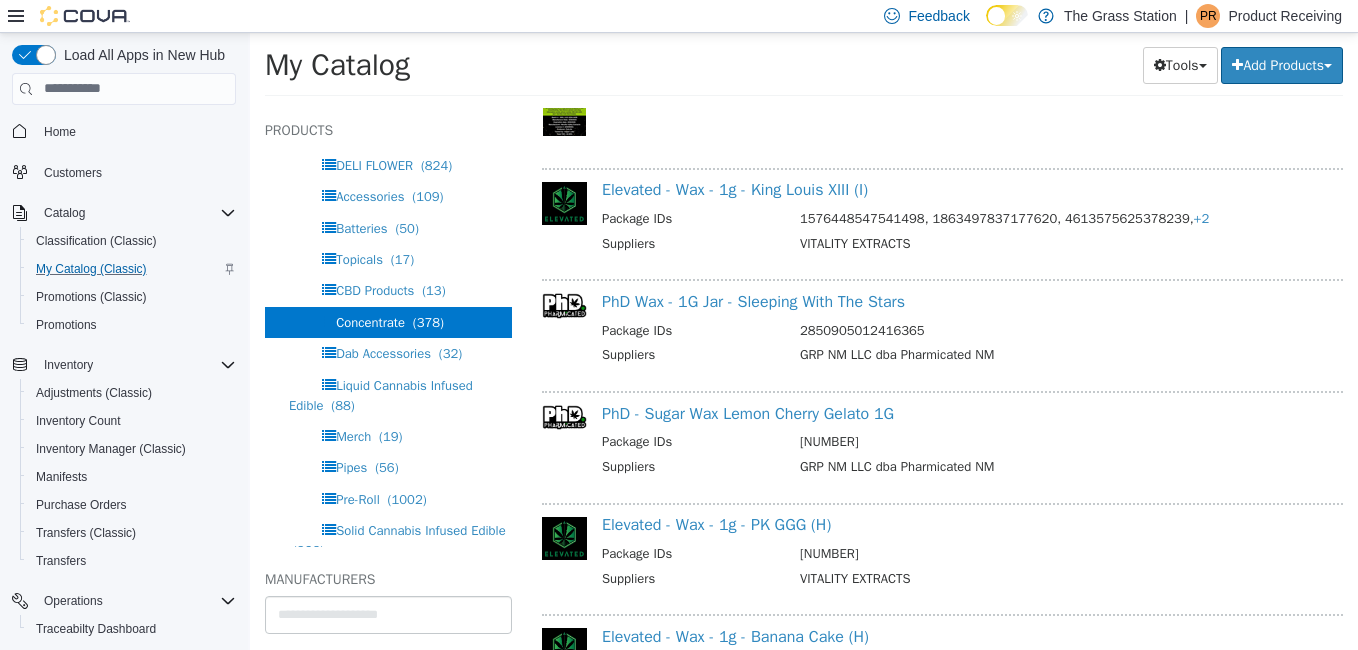 scroll, scrollTop: 880, scrollLeft: 0, axis: vertical 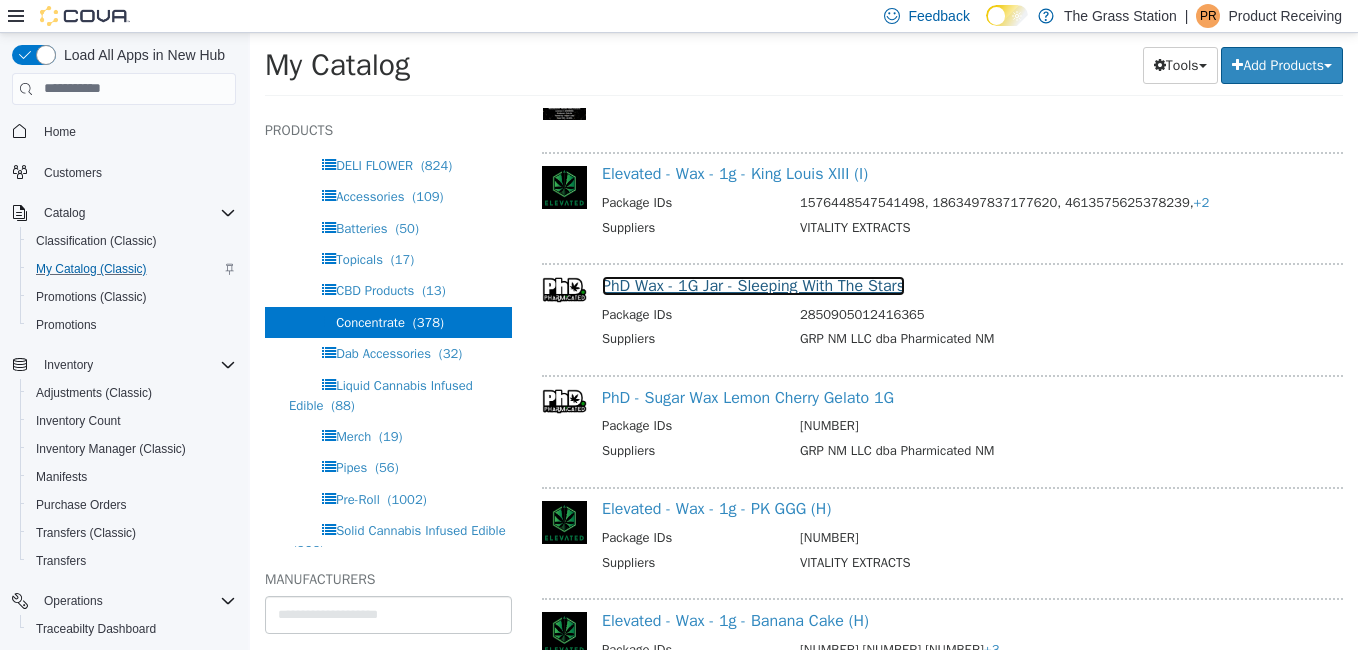 click on "PhD Wax - 1G Jar - Sleeping With The Stars" at bounding box center (753, 285) 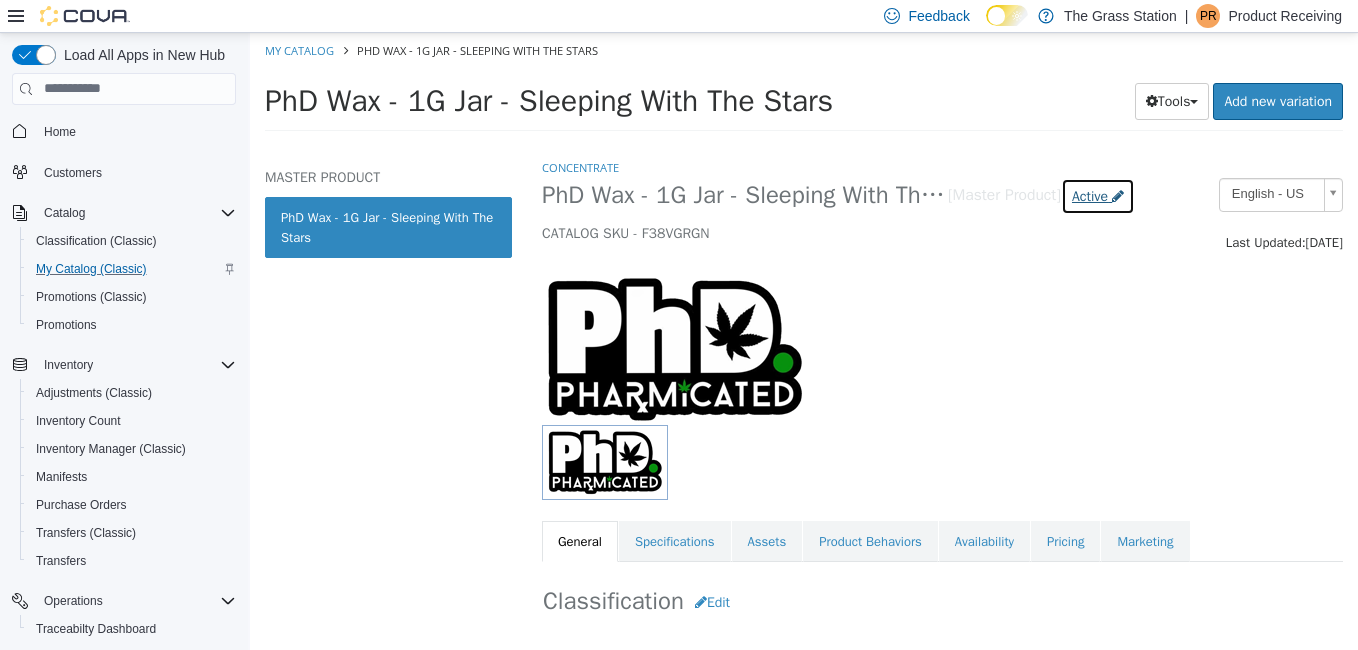 click on "Active" at bounding box center (1098, 195) 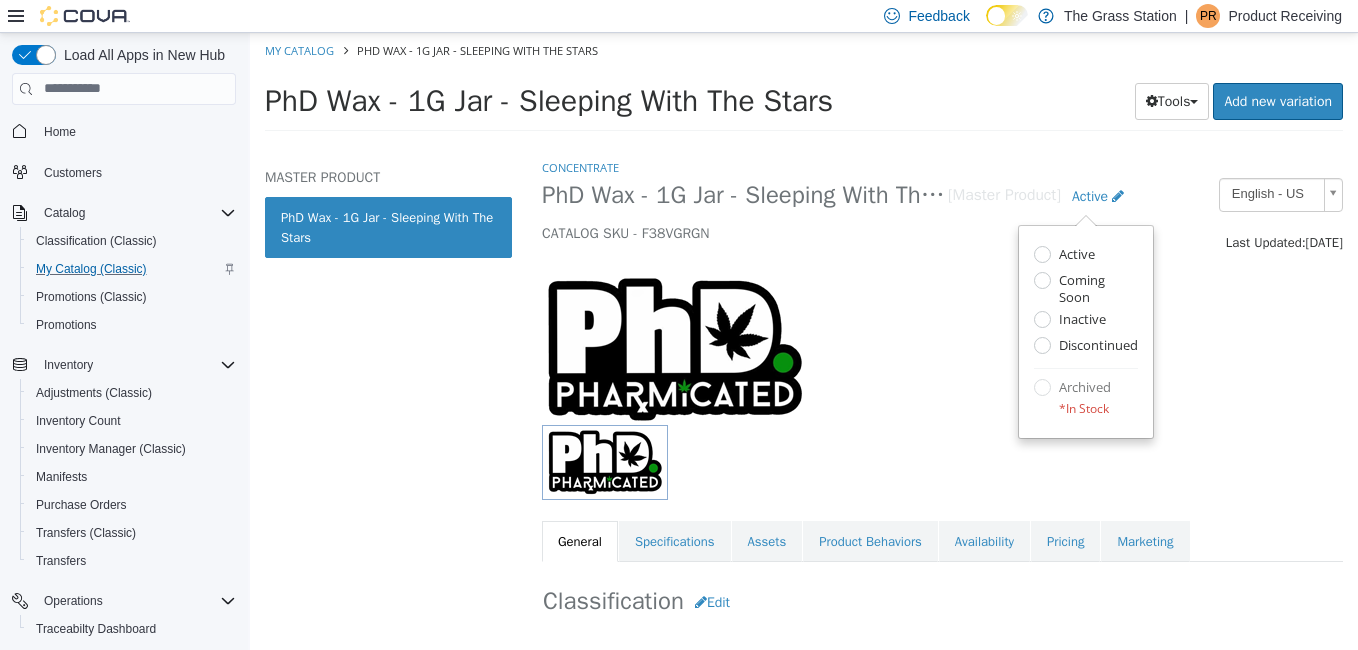 click at bounding box center [942, 338] 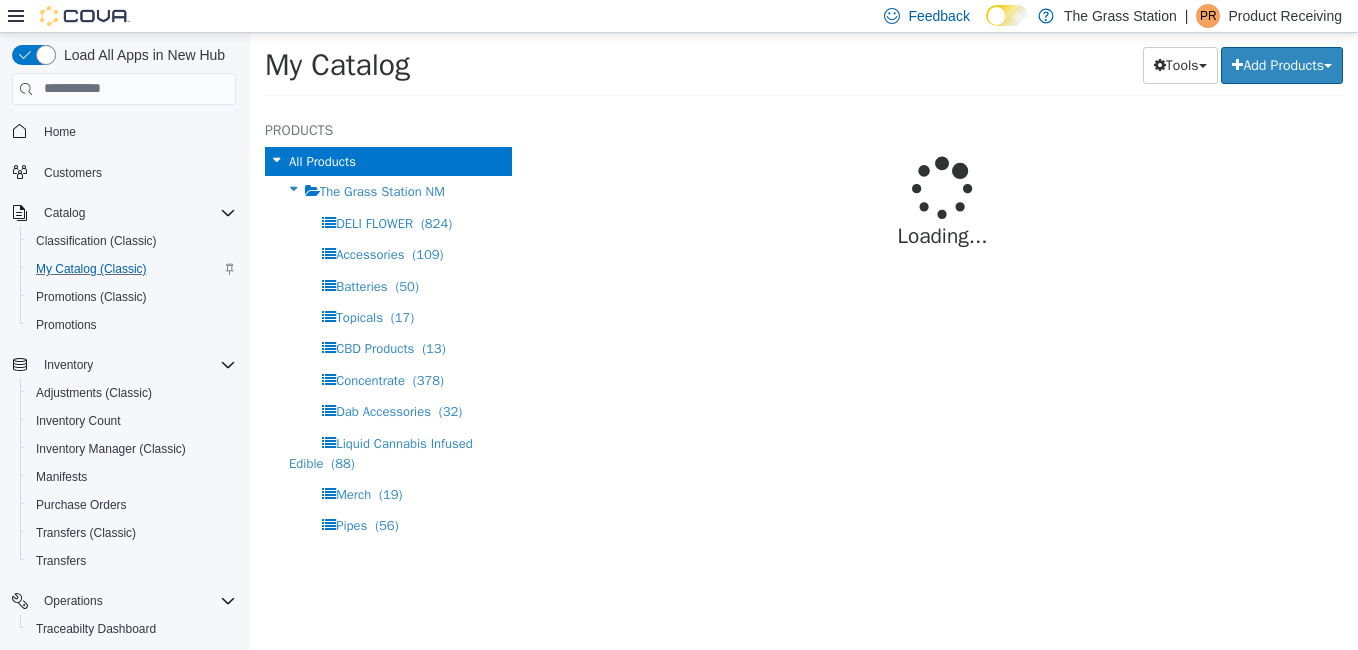 select on "**********" 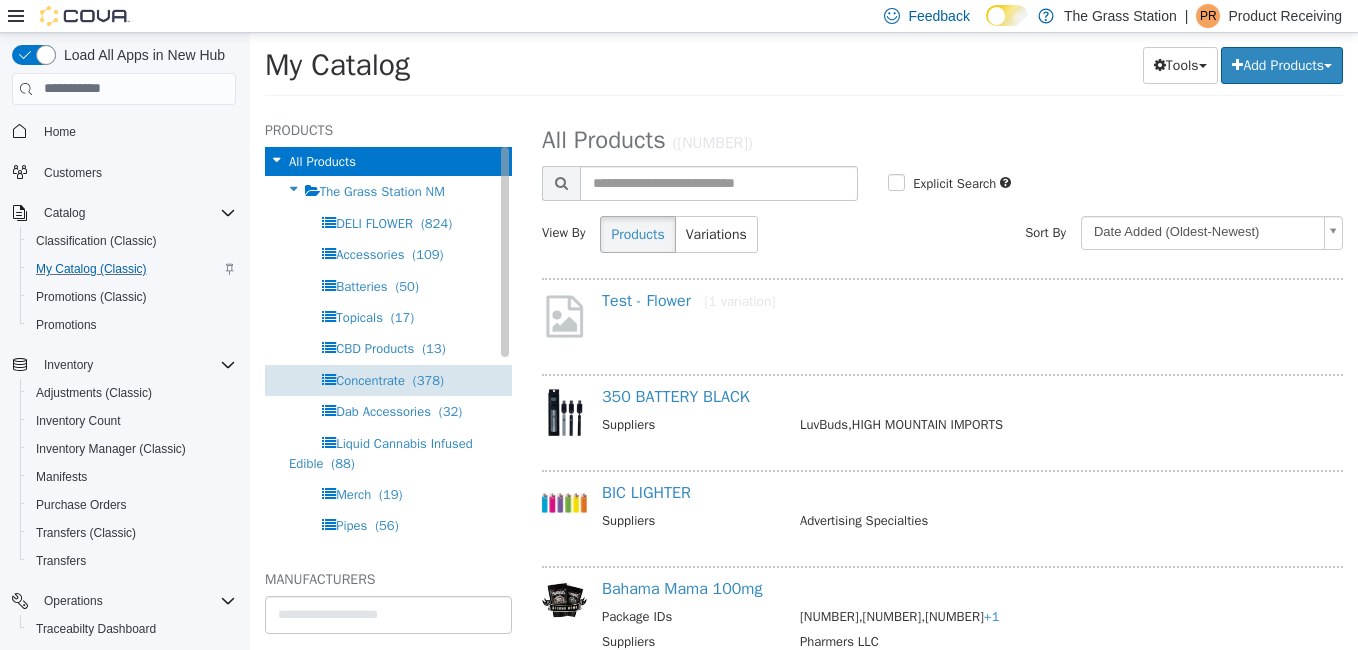 click on "Concentrate" at bounding box center (370, 379) 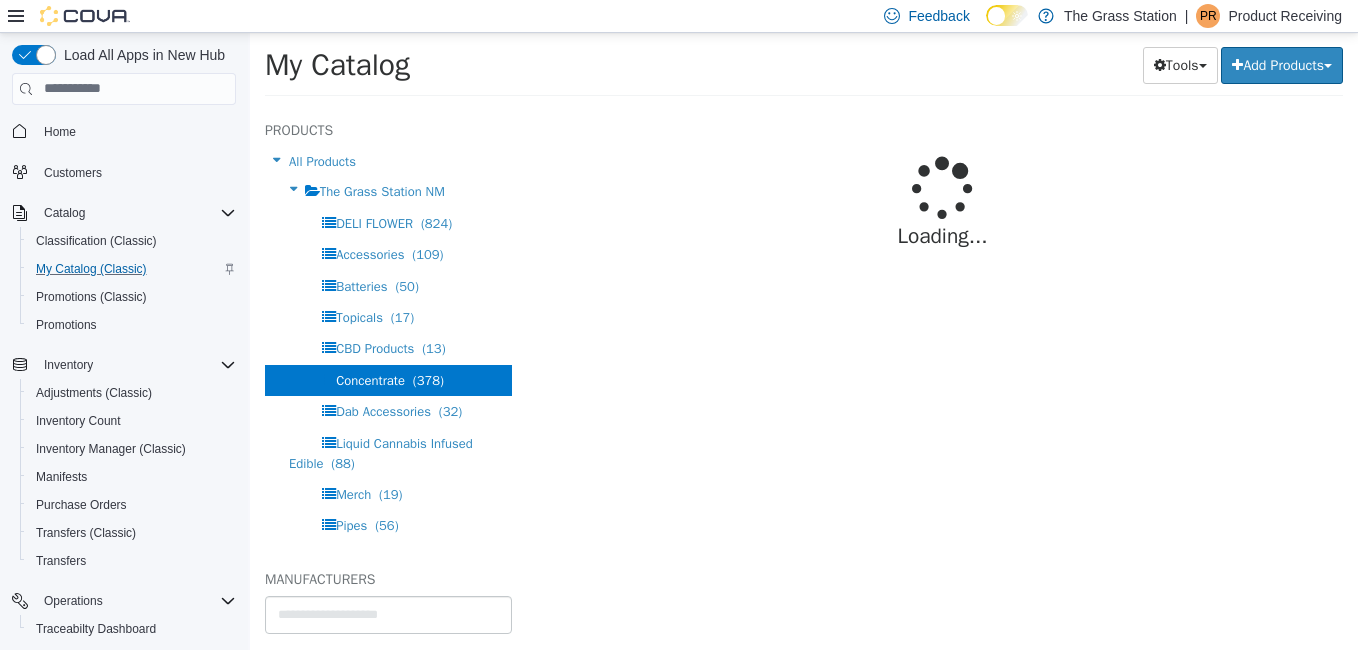 select on "**********" 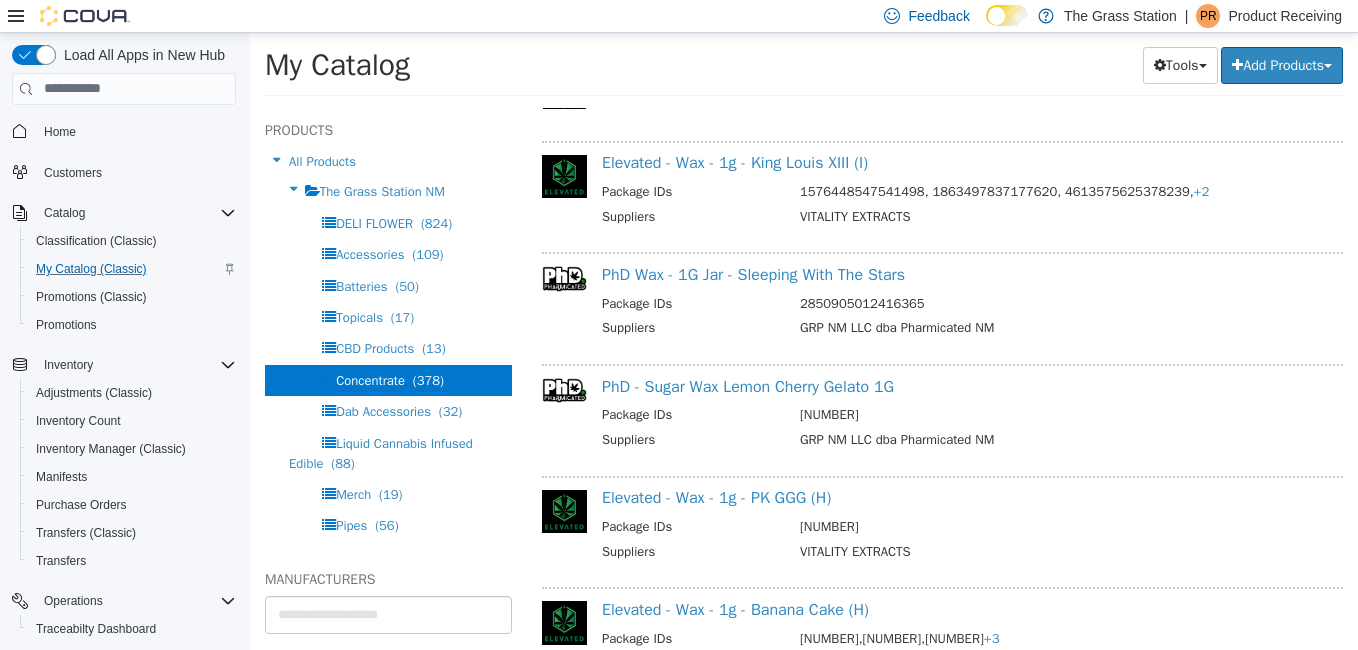 scroll, scrollTop: 895, scrollLeft: 0, axis: vertical 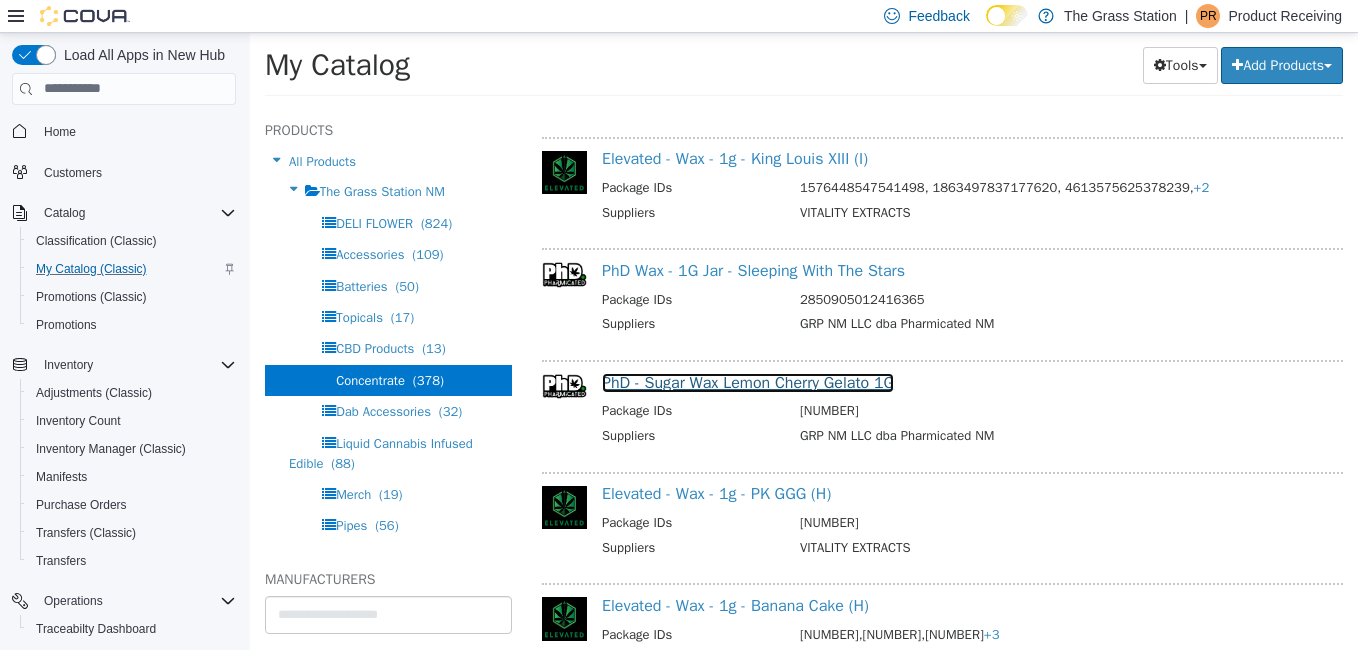 click on "PhD - Sugar Wax Lemon Cherry Gelato 1G" at bounding box center (748, 382) 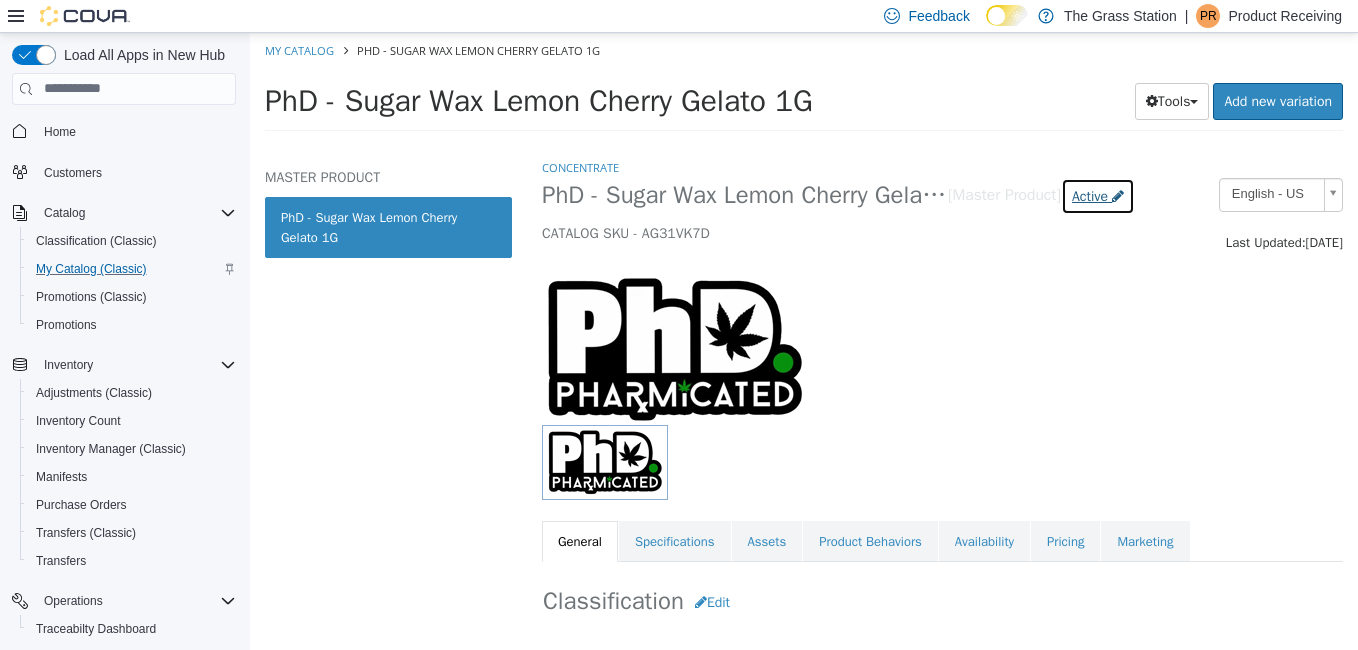 click on "Active" at bounding box center [1090, 195] 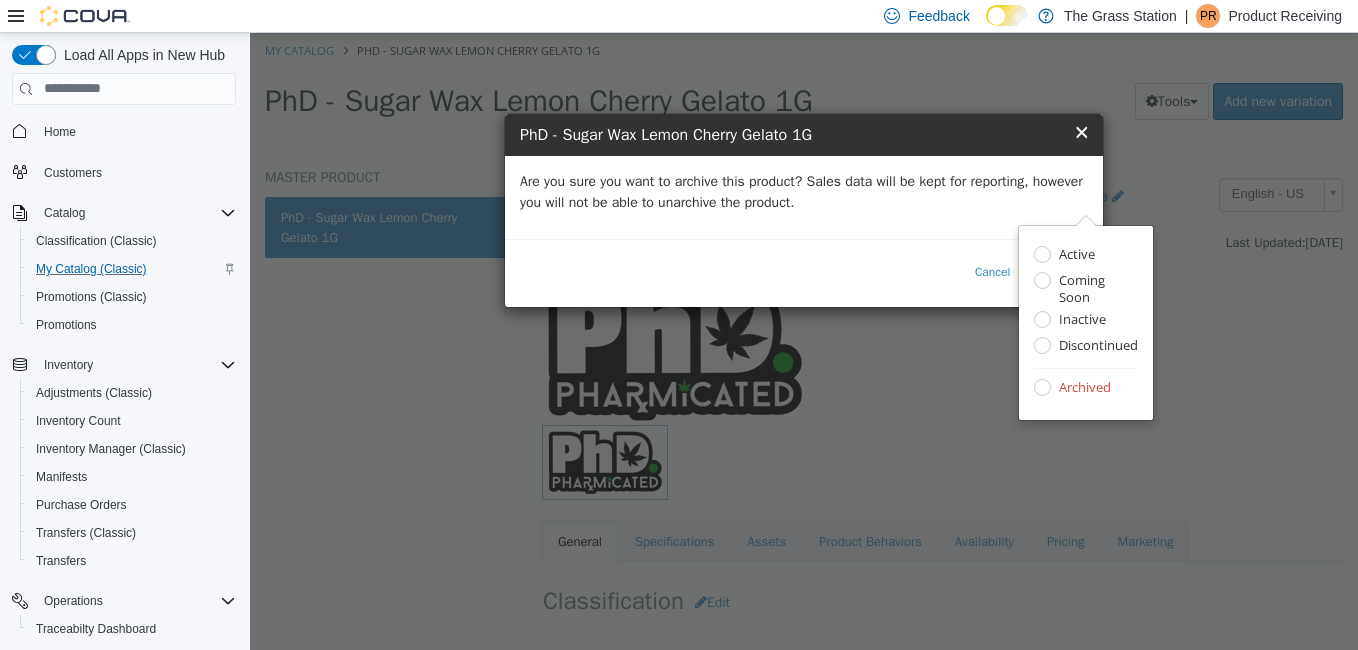 click on "Are you sure you want to archive this product? Sales data will be kept for reporting, however you will not be able to unarchive the product." at bounding box center [804, 196] 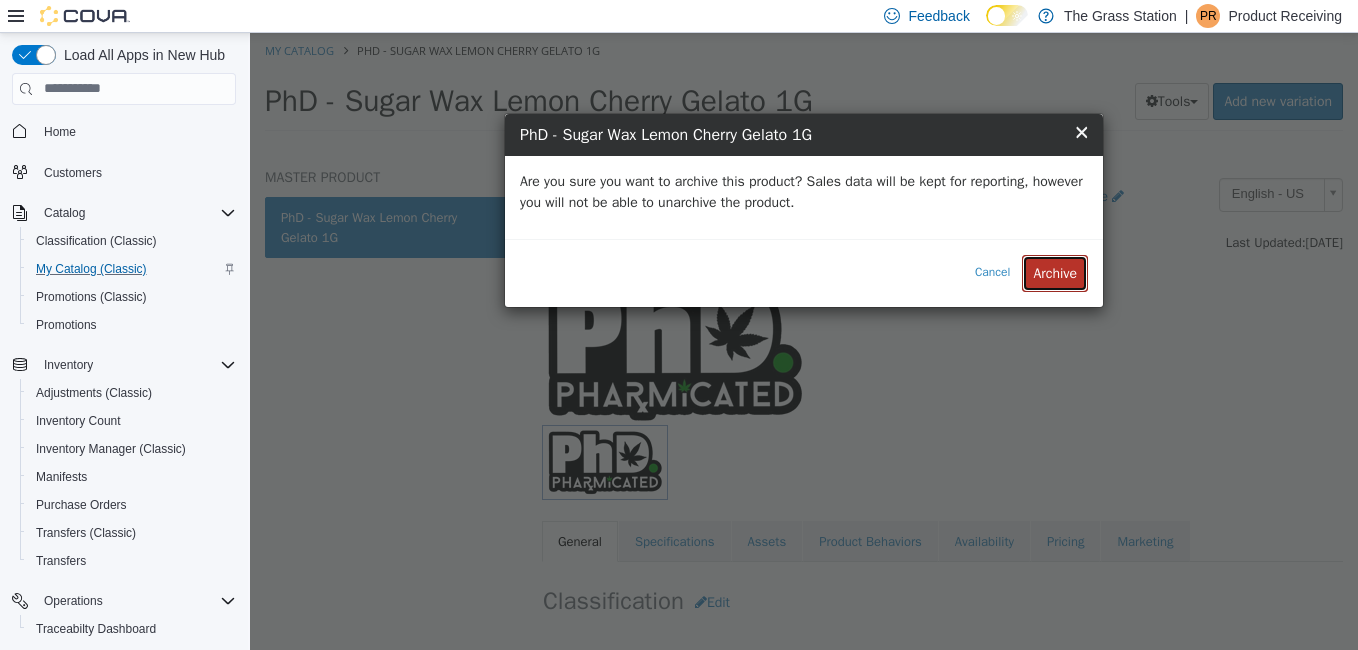 click on "Archive" at bounding box center [1055, 272] 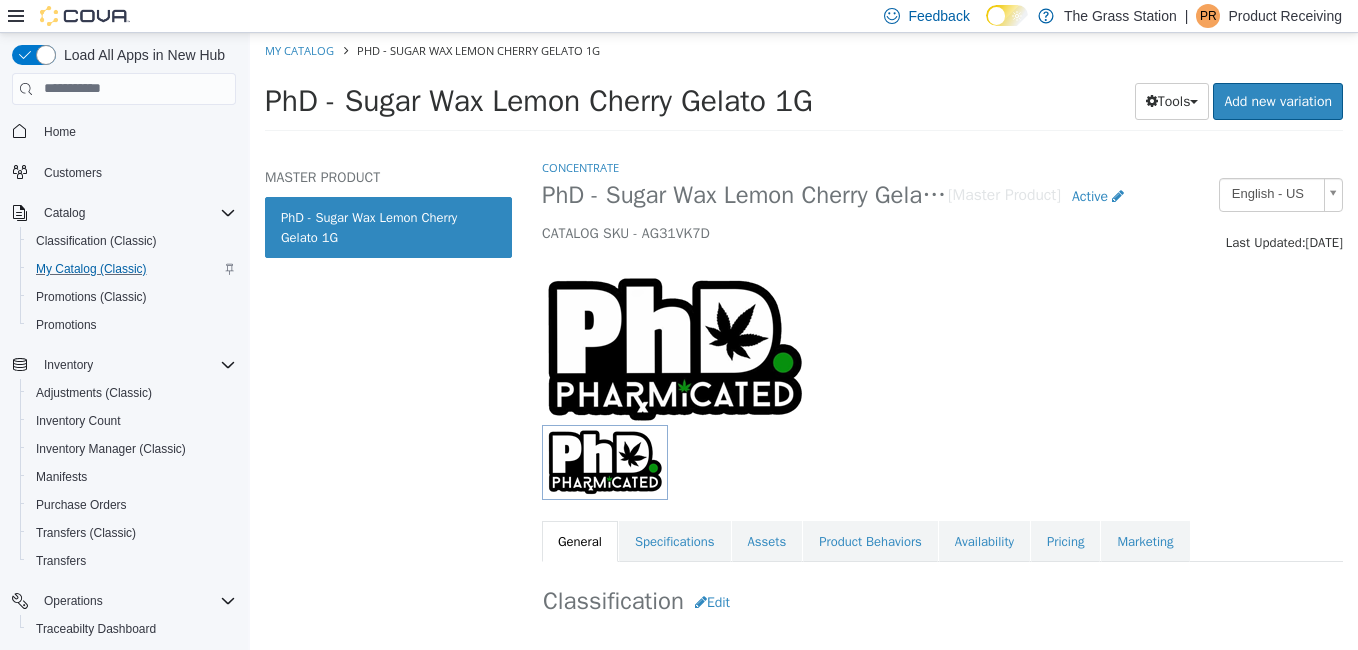 select on "**********" 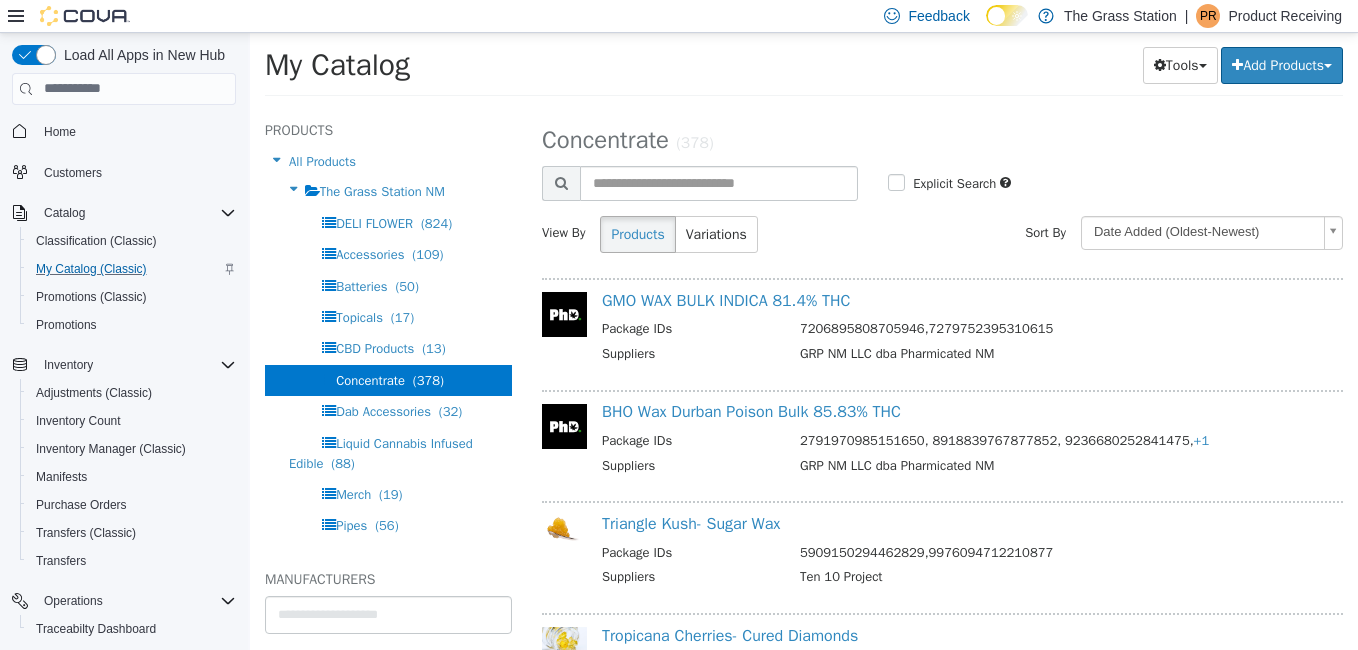 click on "GMO WAX BULK INDICA 81.4% THC
Package IDs 7206895808705946,7279752395310615
Suppliers GRP NM LLC dba Pharmicated NM" at bounding box center (968, 329) 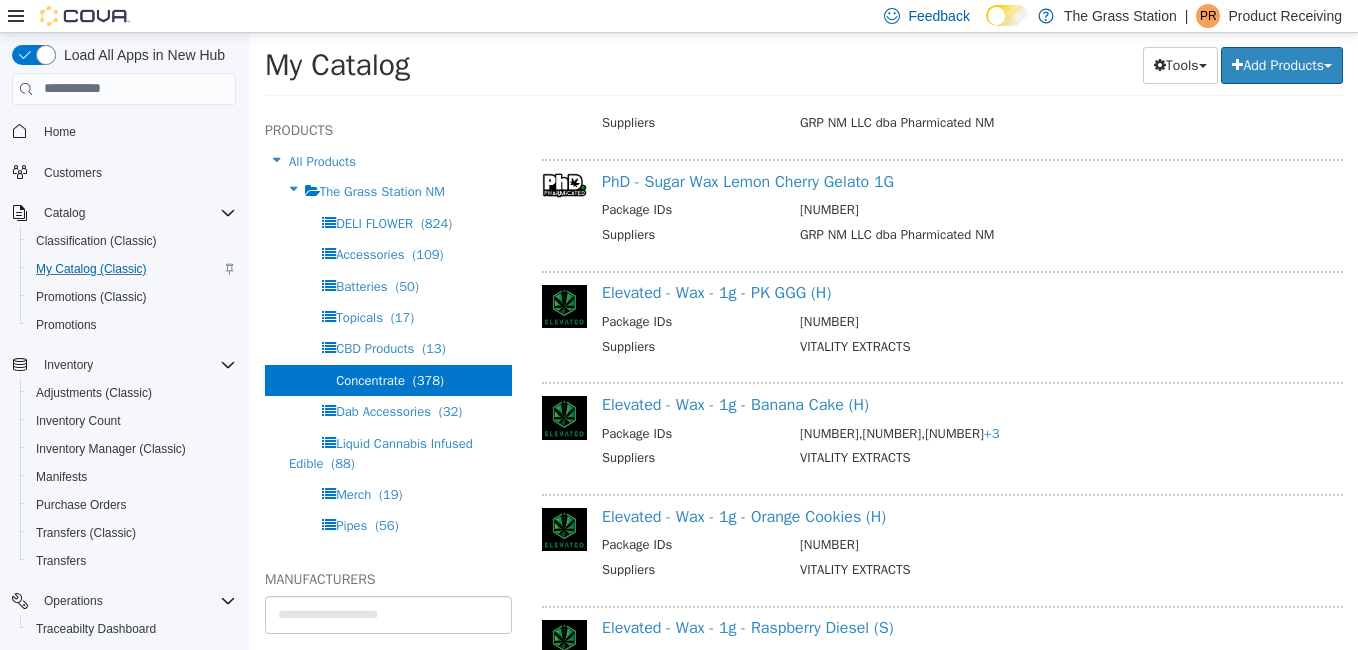 scroll, scrollTop: 1099, scrollLeft: 0, axis: vertical 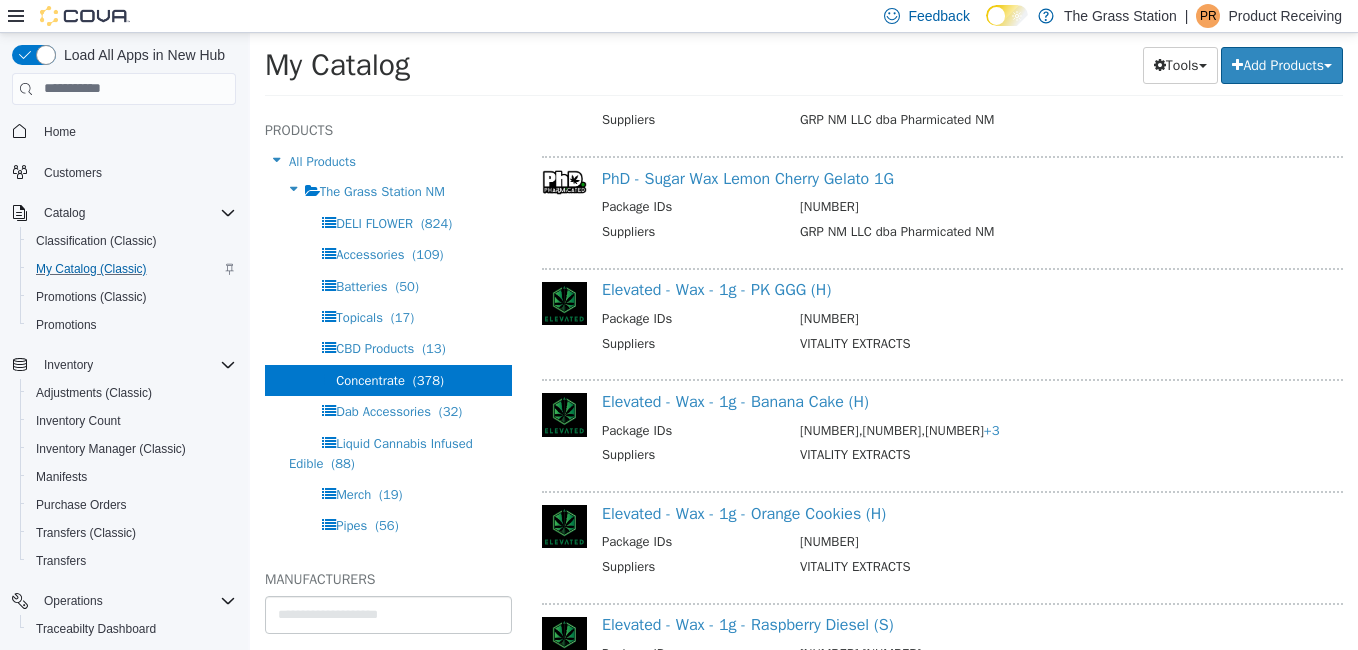 click on "Elevated - Wax - 1g - PK GGG (H)" at bounding box center [968, 289] 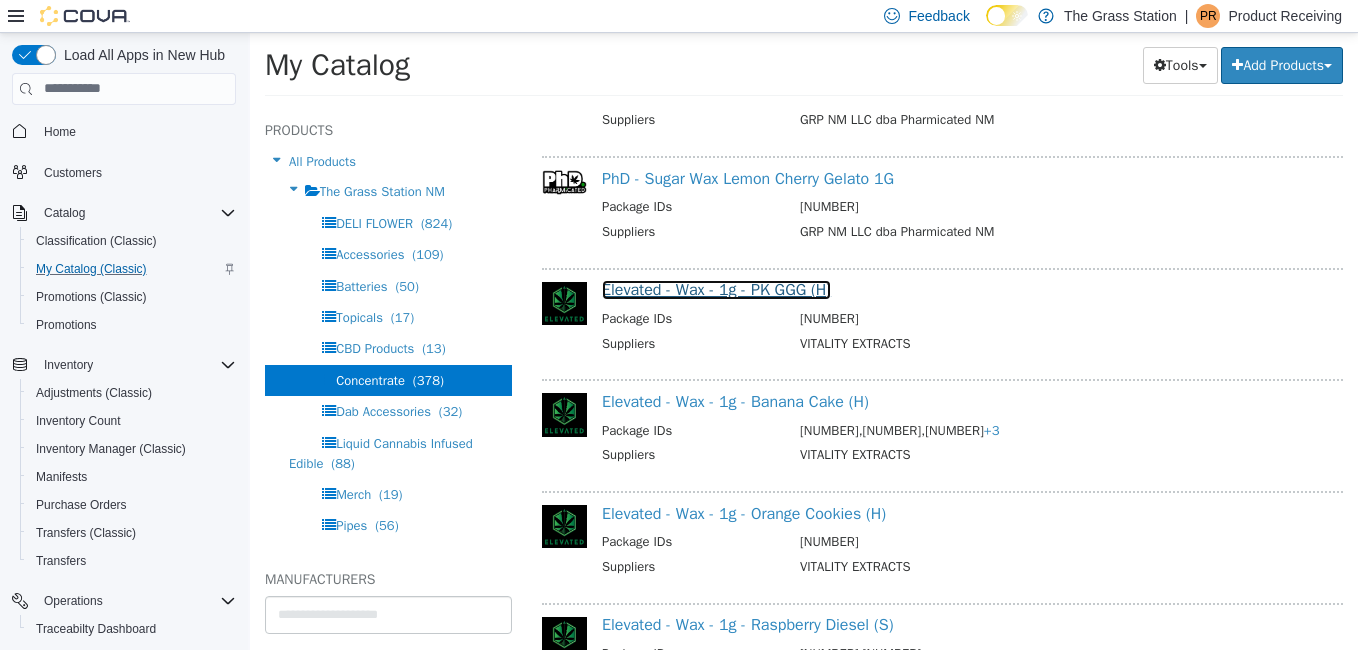 click on "Elevated - Wax - 1g - PK GGG (H)" at bounding box center [716, 289] 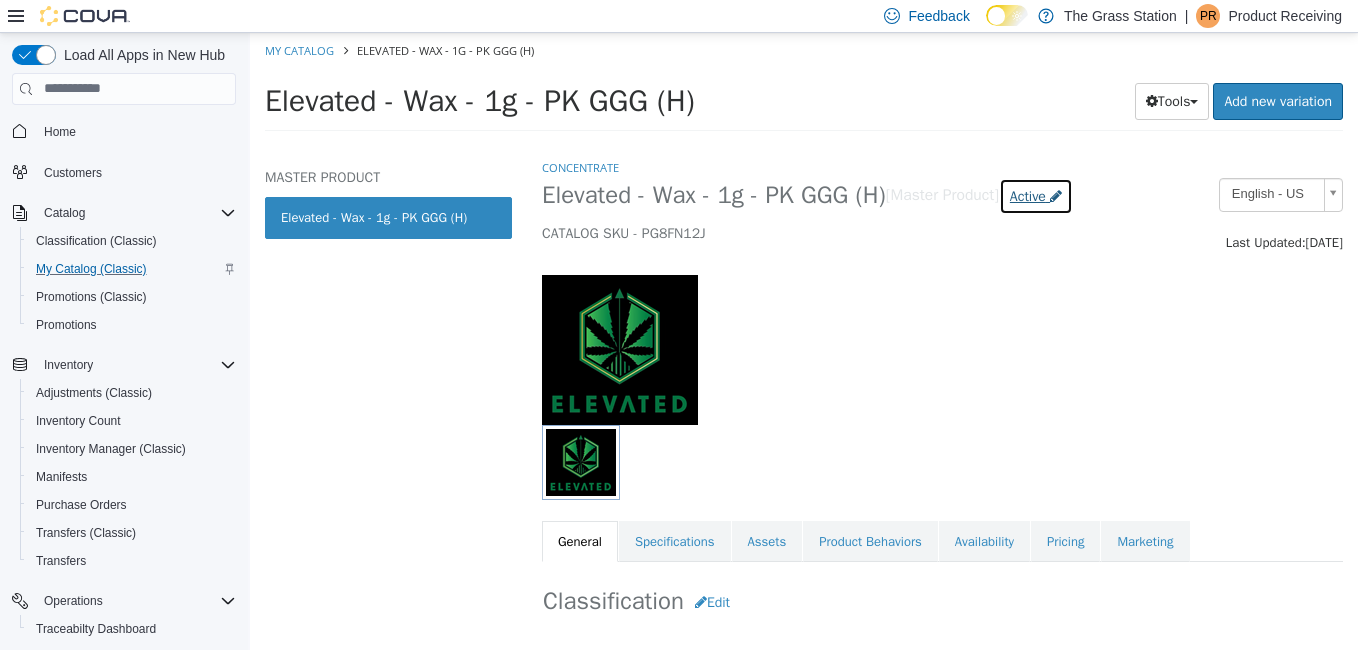 click on "Active" at bounding box center (1028, 195) 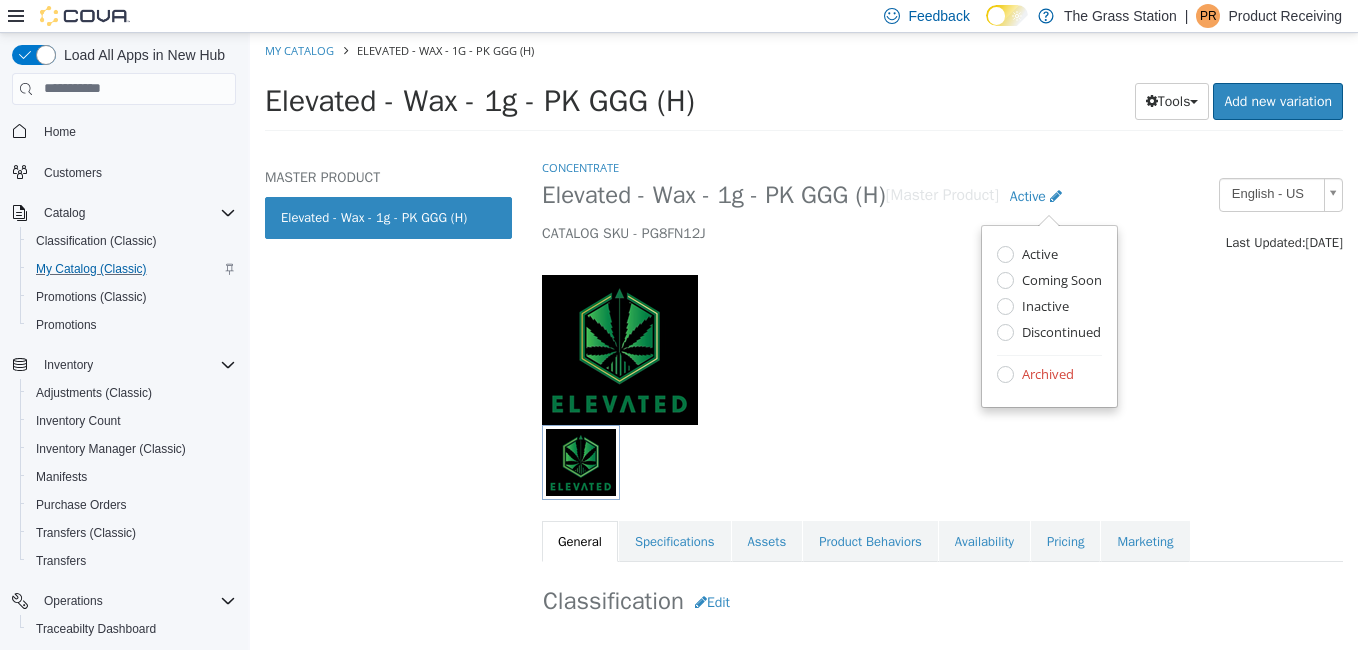 click on "Archived" at bounding box center (1045, 375) 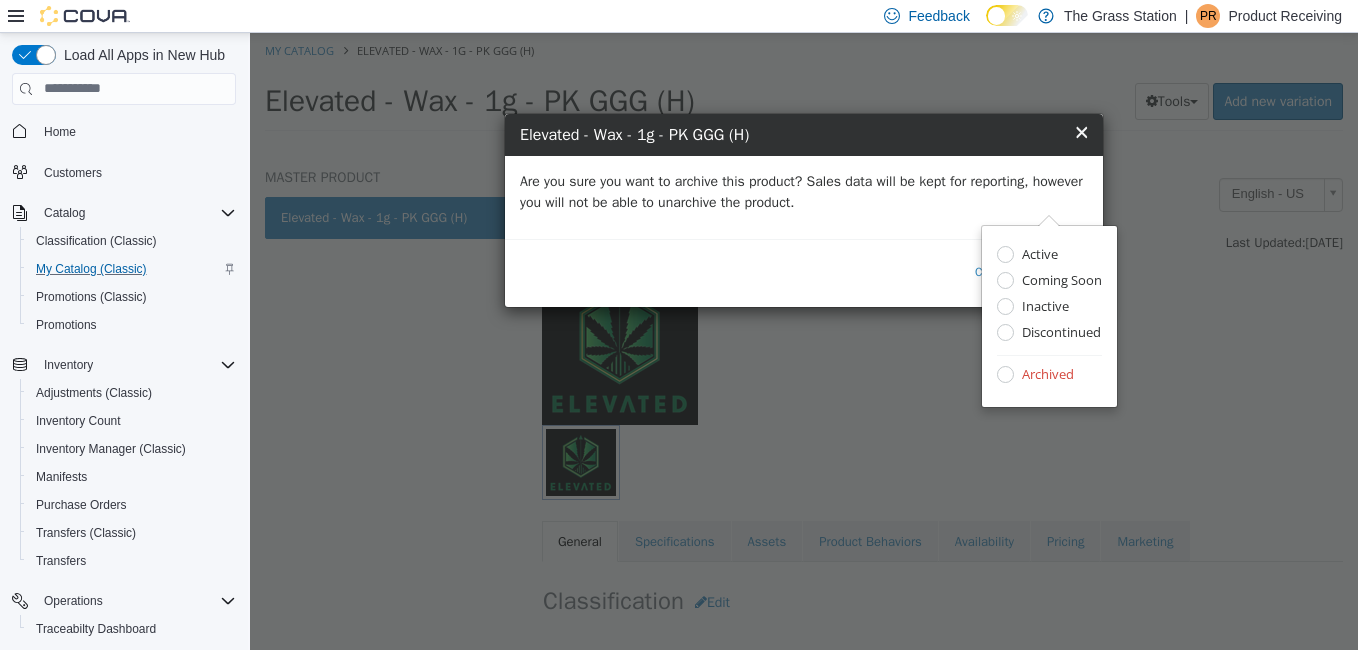 click on "Are you sure you want to archive this product? Sales data will be kept for reporting, however you will not be able to unarchive the product." at bounding box center [804, 191] 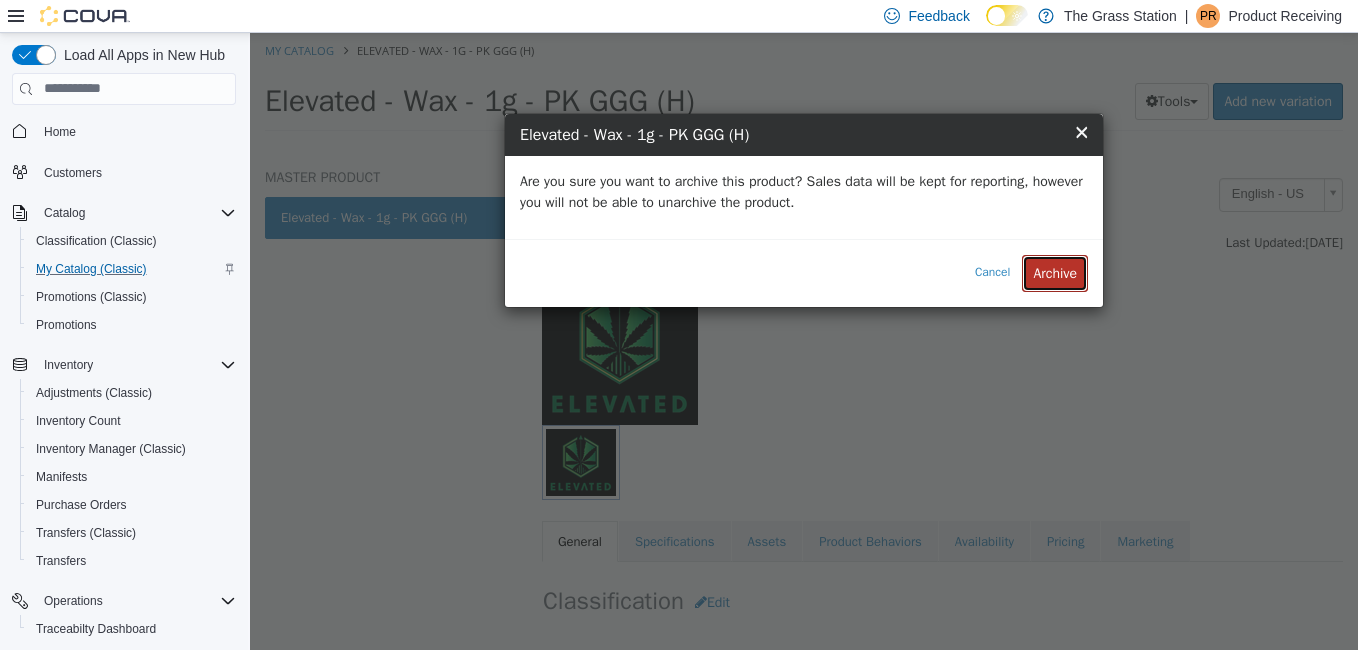 click on "Archive" at bounding box center [1055, 272] 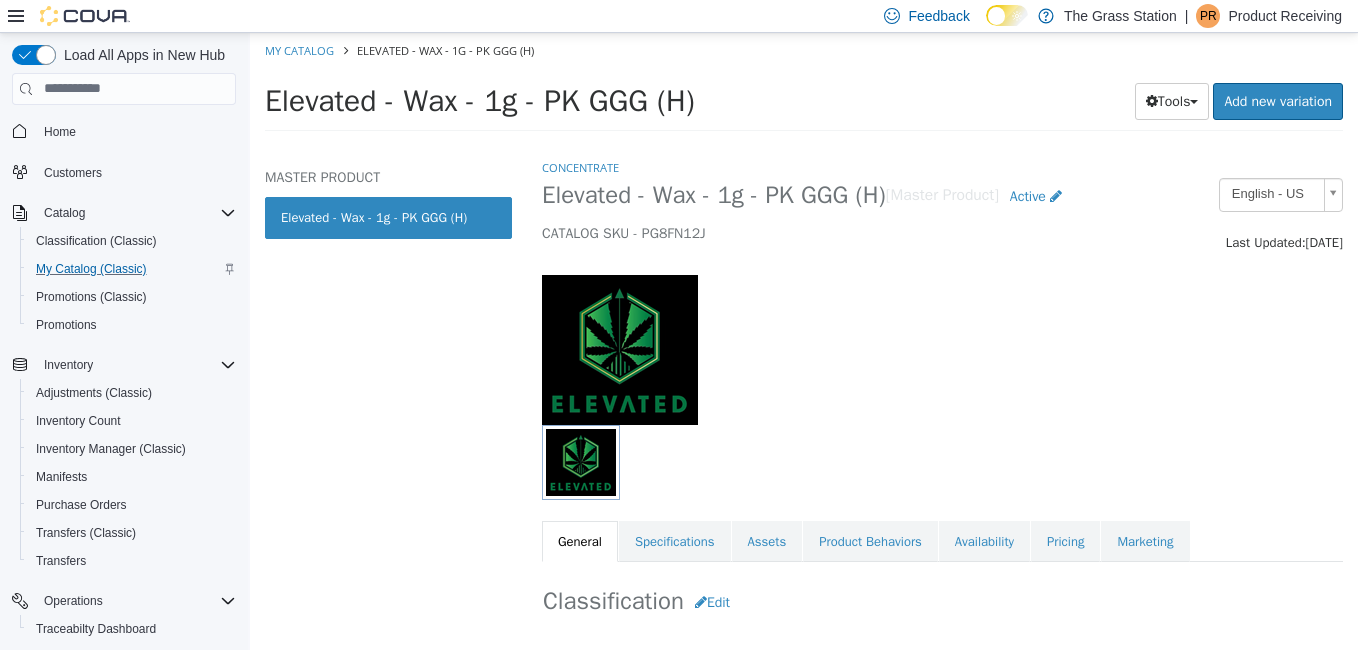 select on "**********" 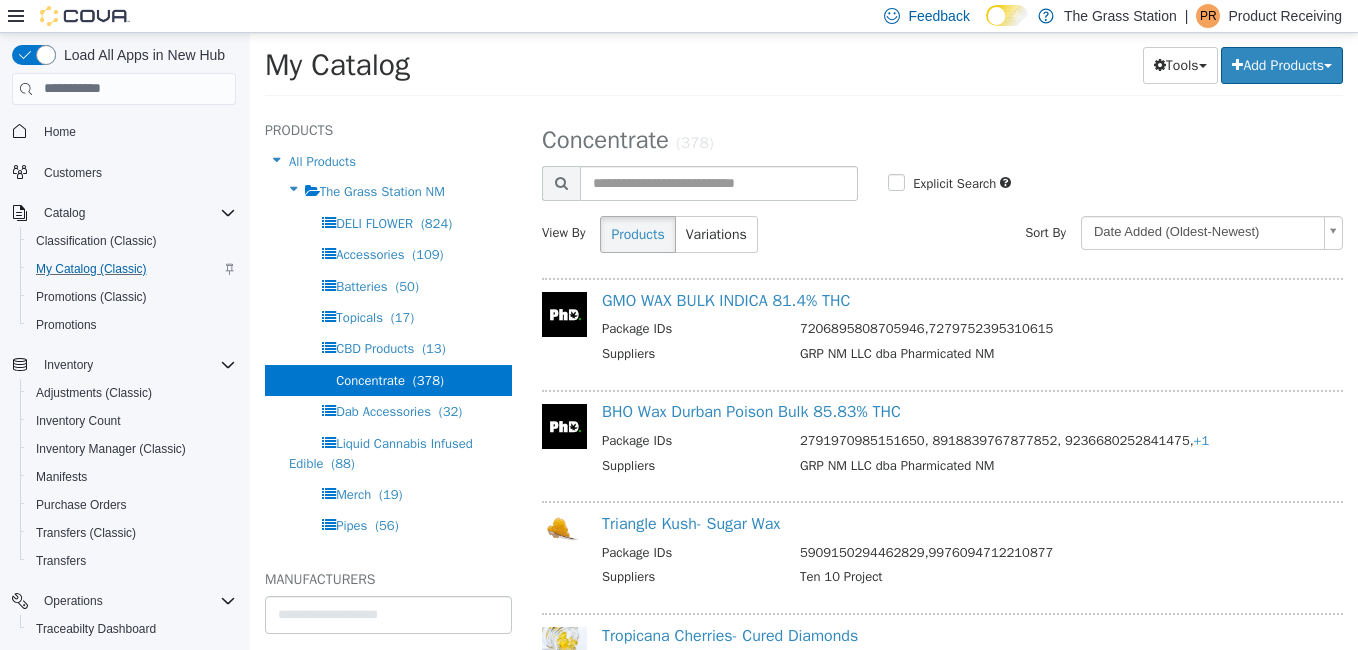 click on "Triangle Kush- Sugar Wax" at bounding box center [968, 523] 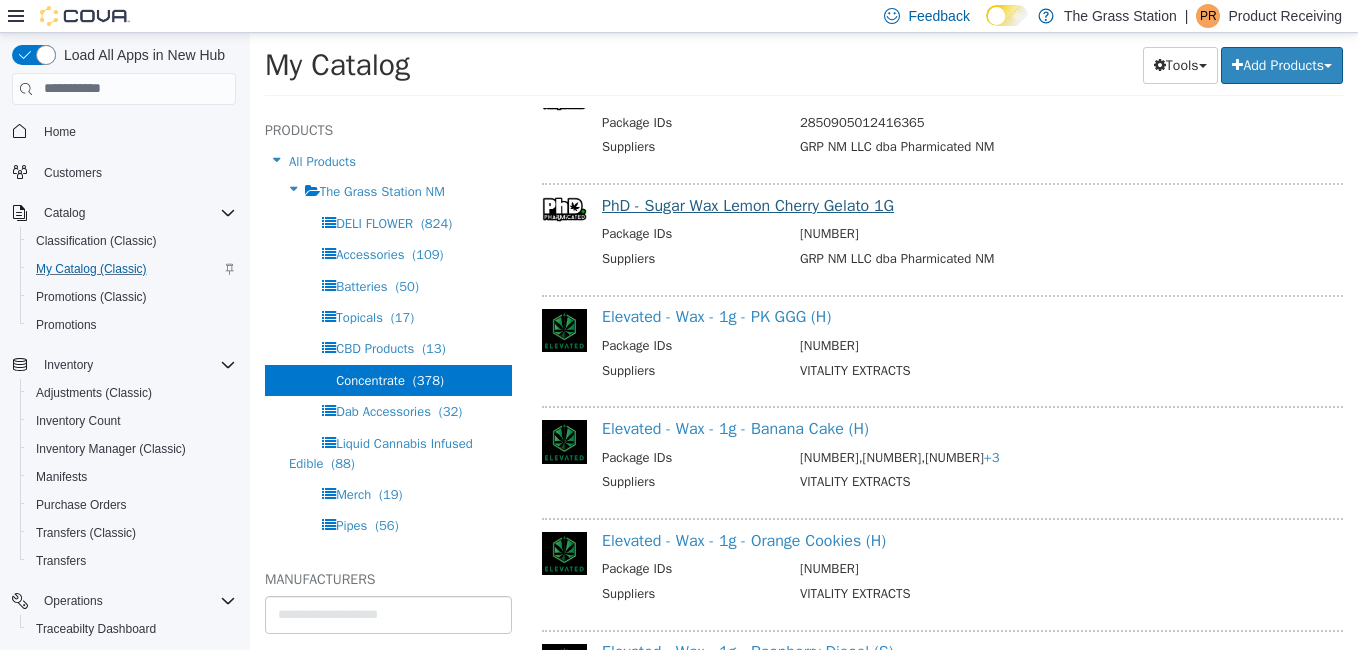 scroll, scrollTop: 1073, scrollLeft: 0, axis: vertical 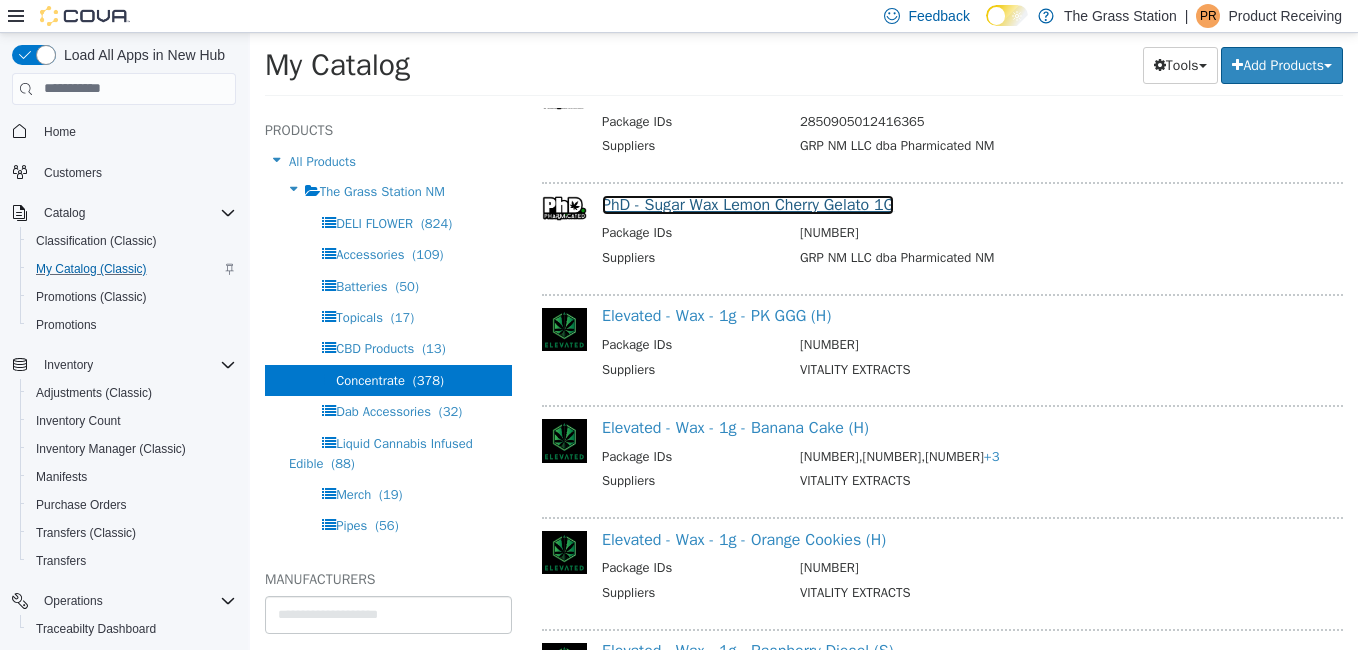 click on "PhD - Sugar Wax Lemon Cherry Gelato 1G" at bounding box center (748, 204) 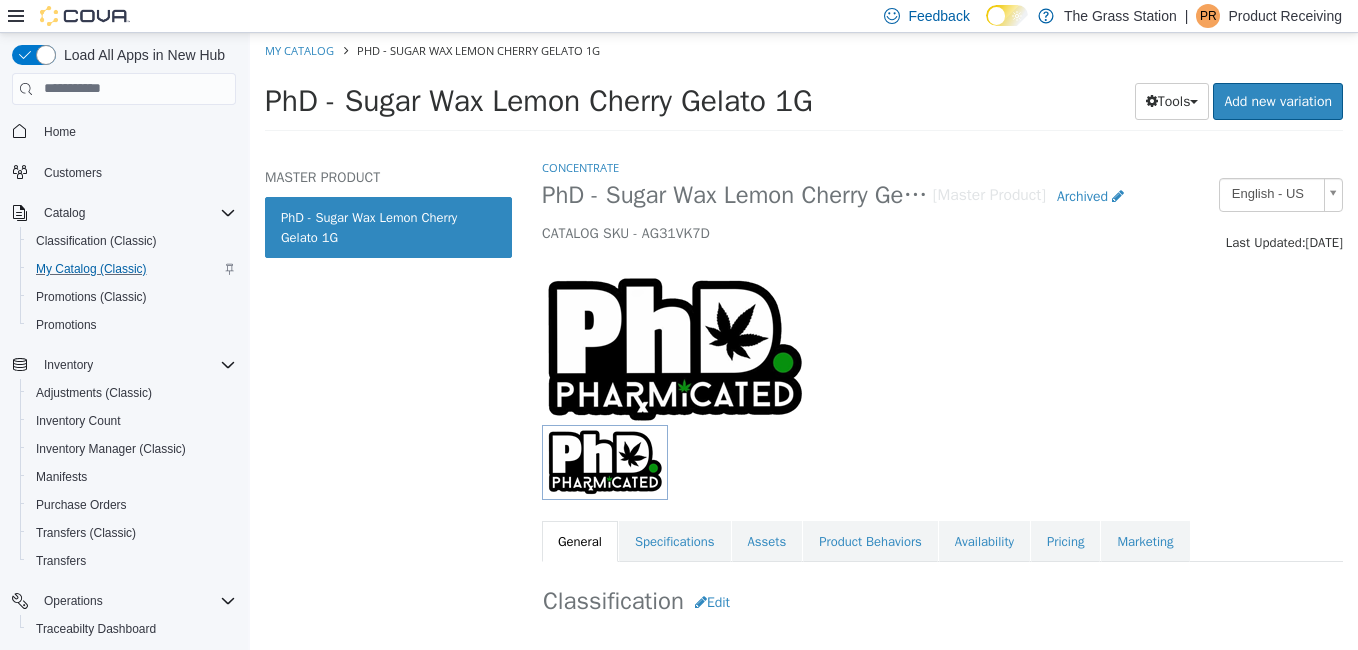 select on "**********" 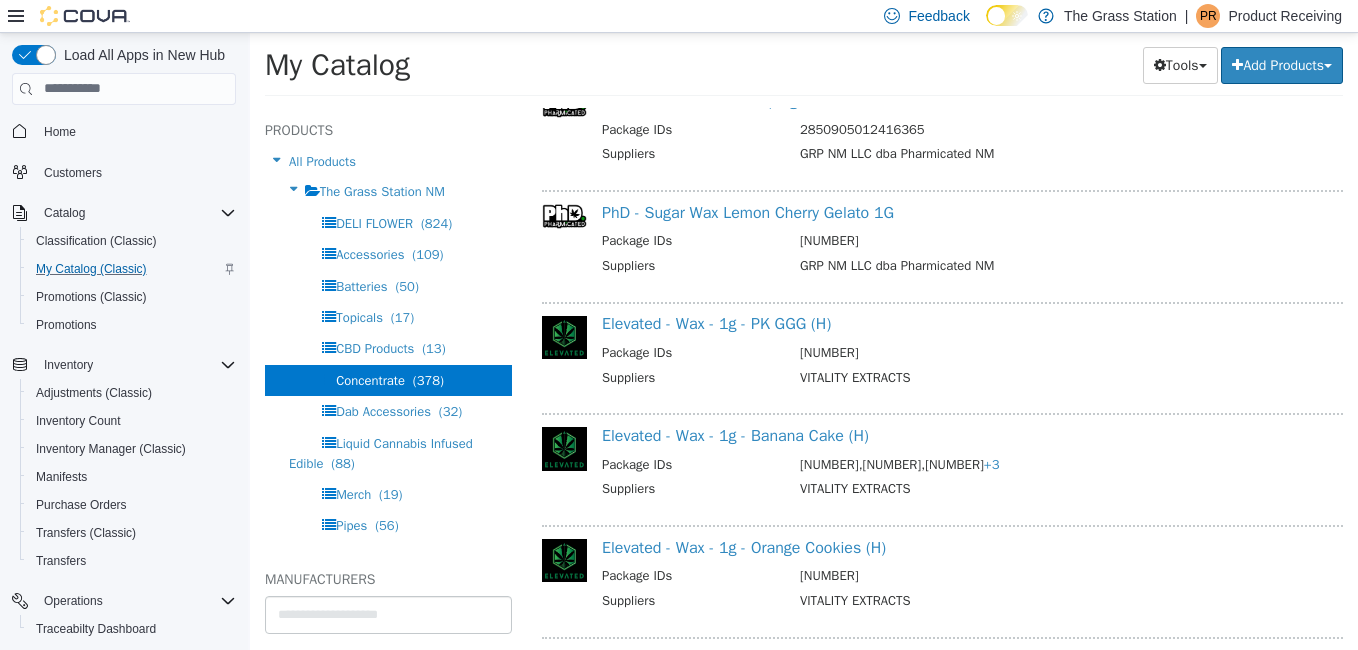 scroll, scrollTop: 1064, scrollLeft: 0, axis: vertical 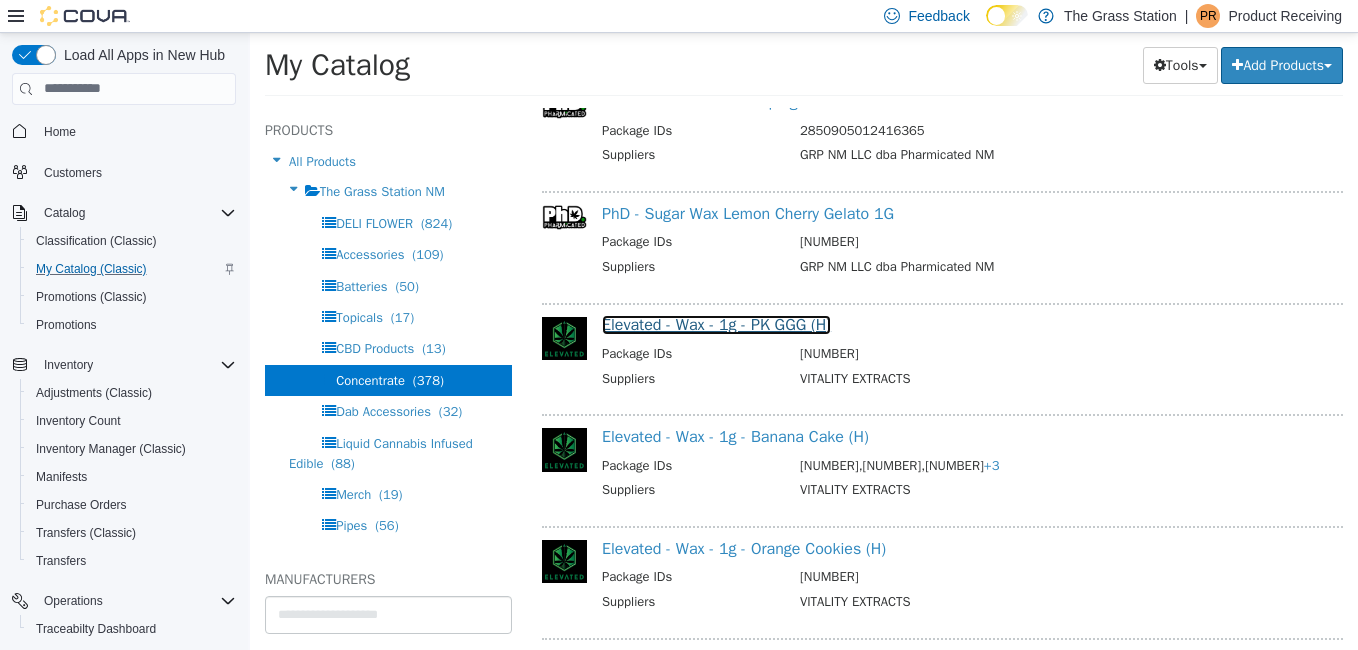 click on "Elevated - Wax - 1g - PK GGG (H)" at bounding box center [716, 324] 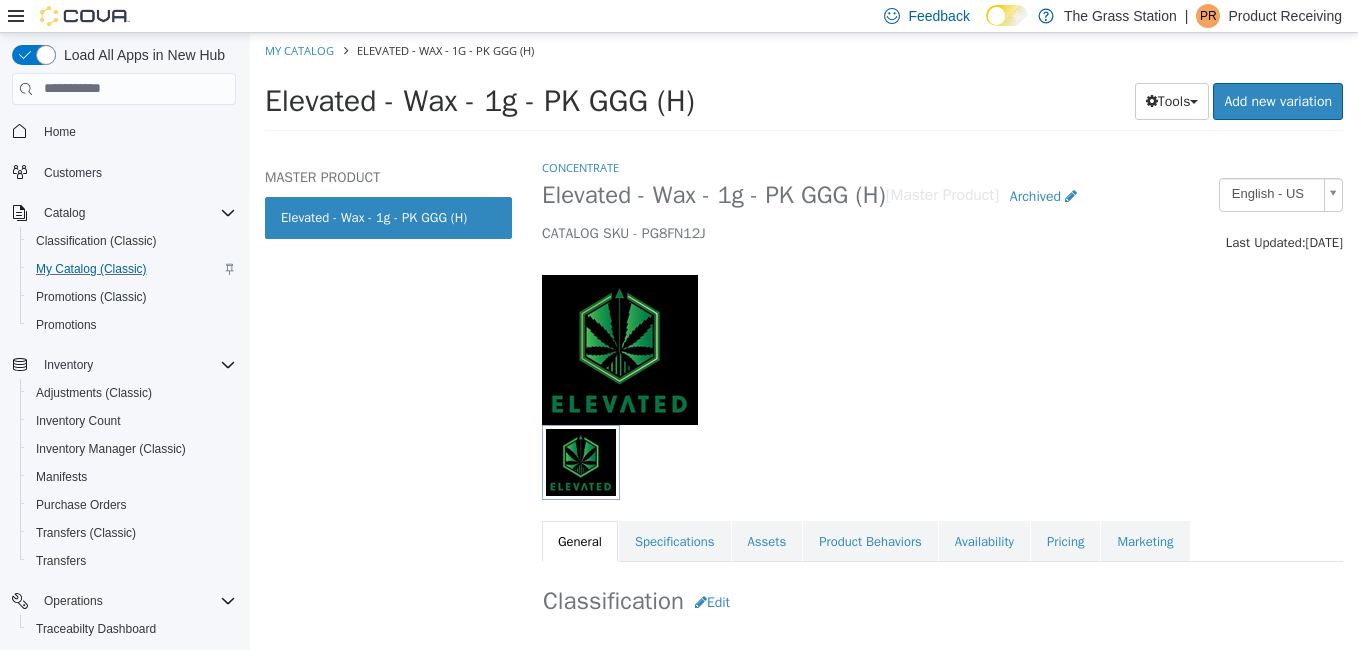 select on "**********" 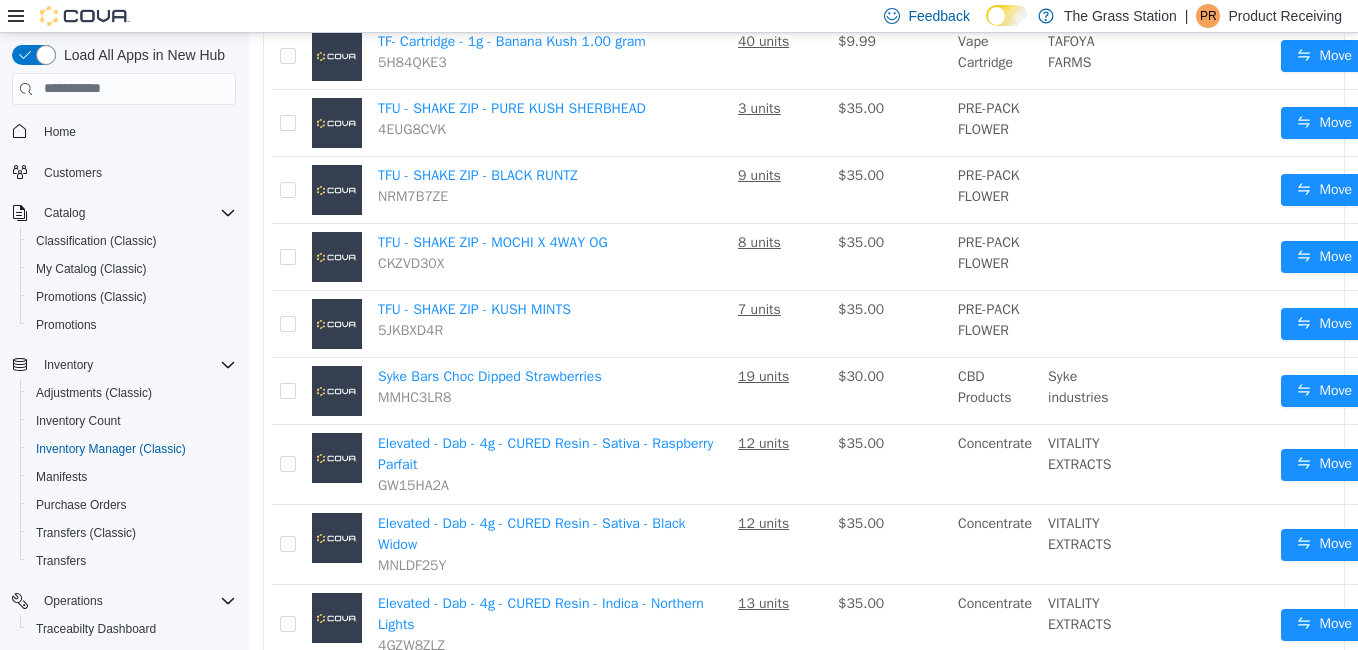 scroll, scrollTop: 0, scrollLeft: 0, axis: both 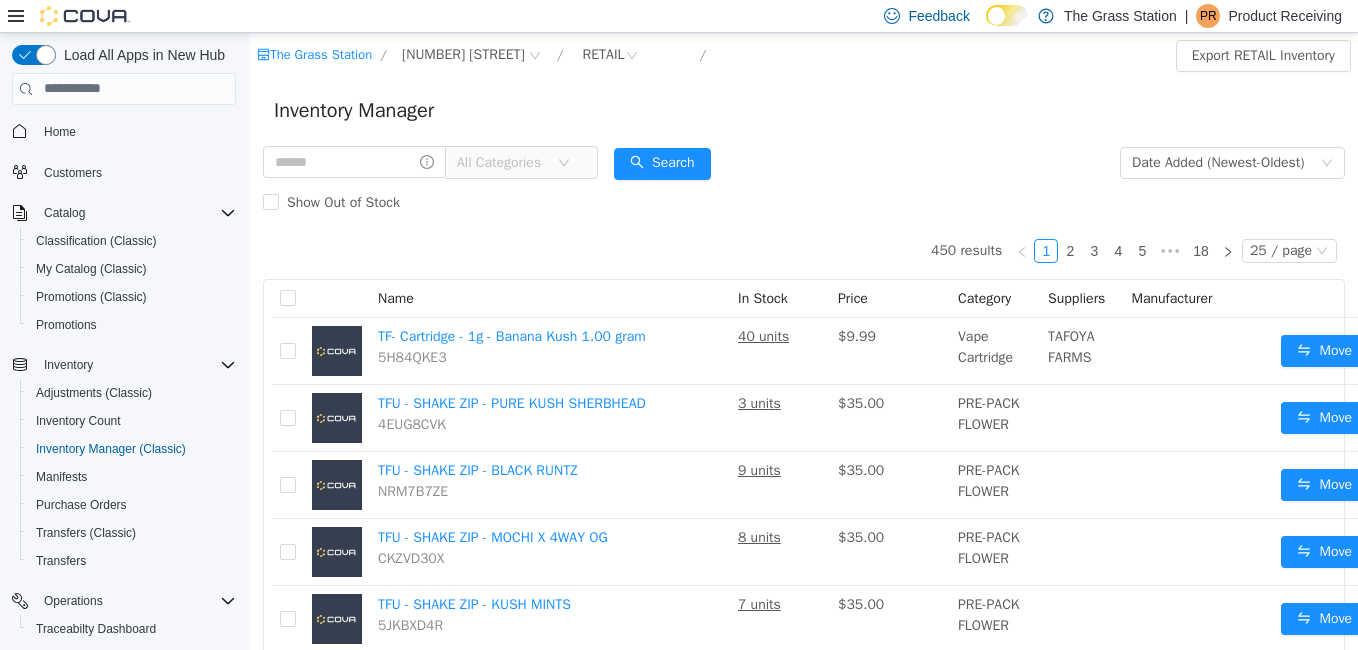 click on "All Categories" at bounding box center (502, 162) 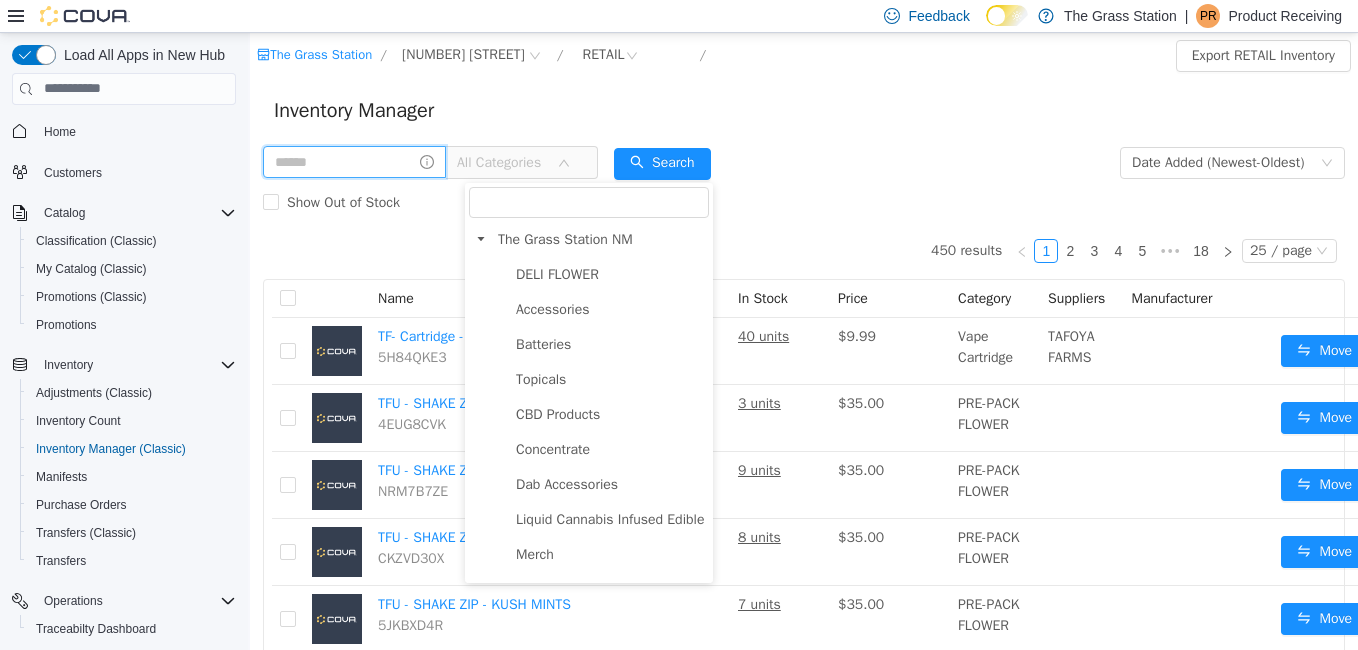 click at bounding box center (354, 161) 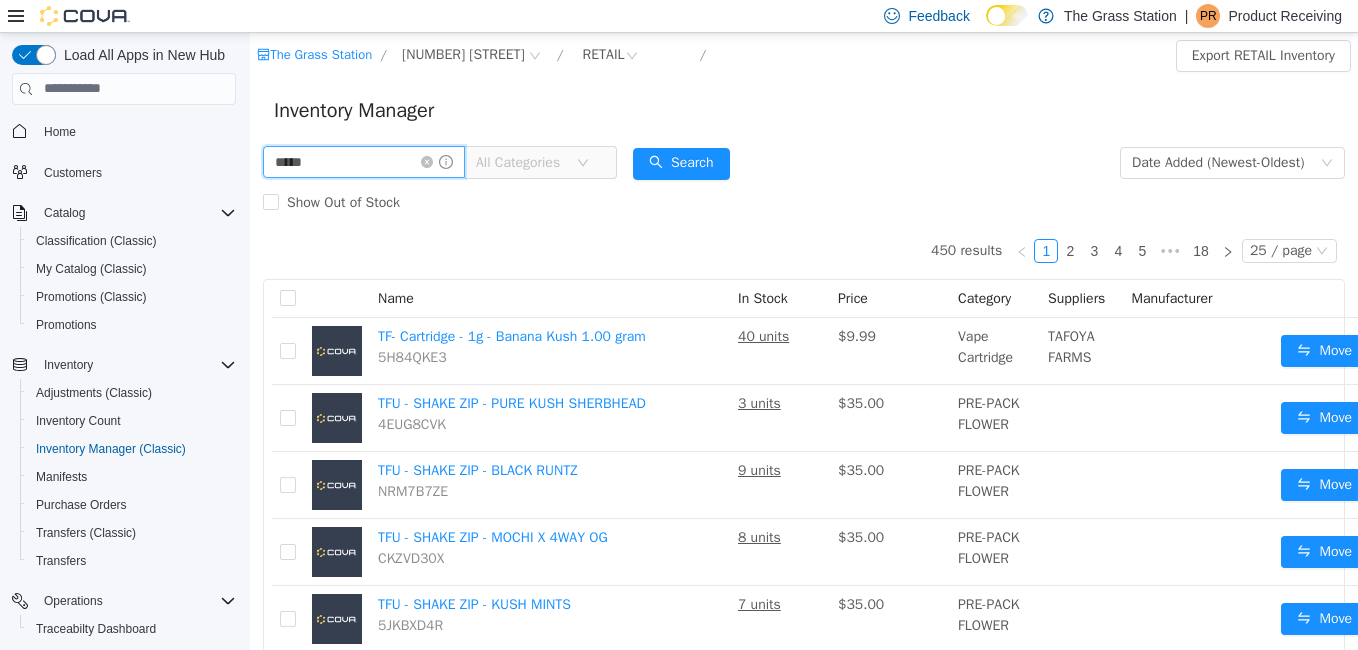 type on "*****" 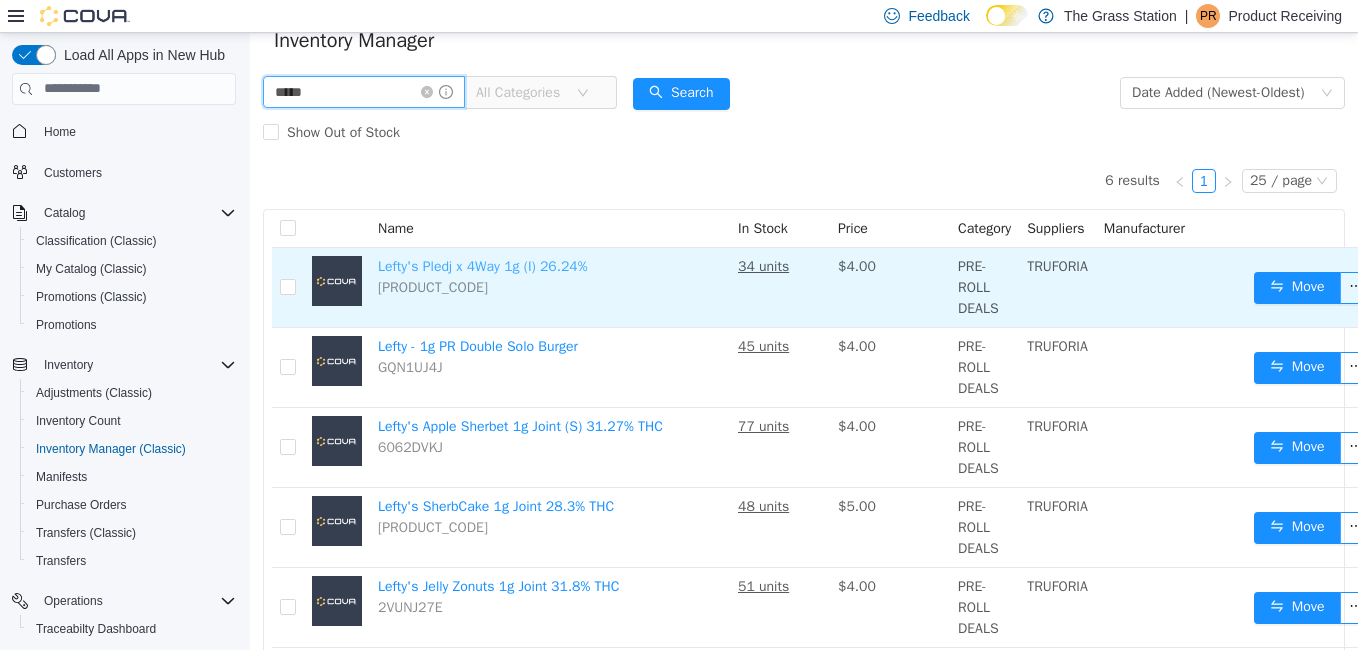 scroll, scrollTop: 0, scrollLeft: 0, axis: both 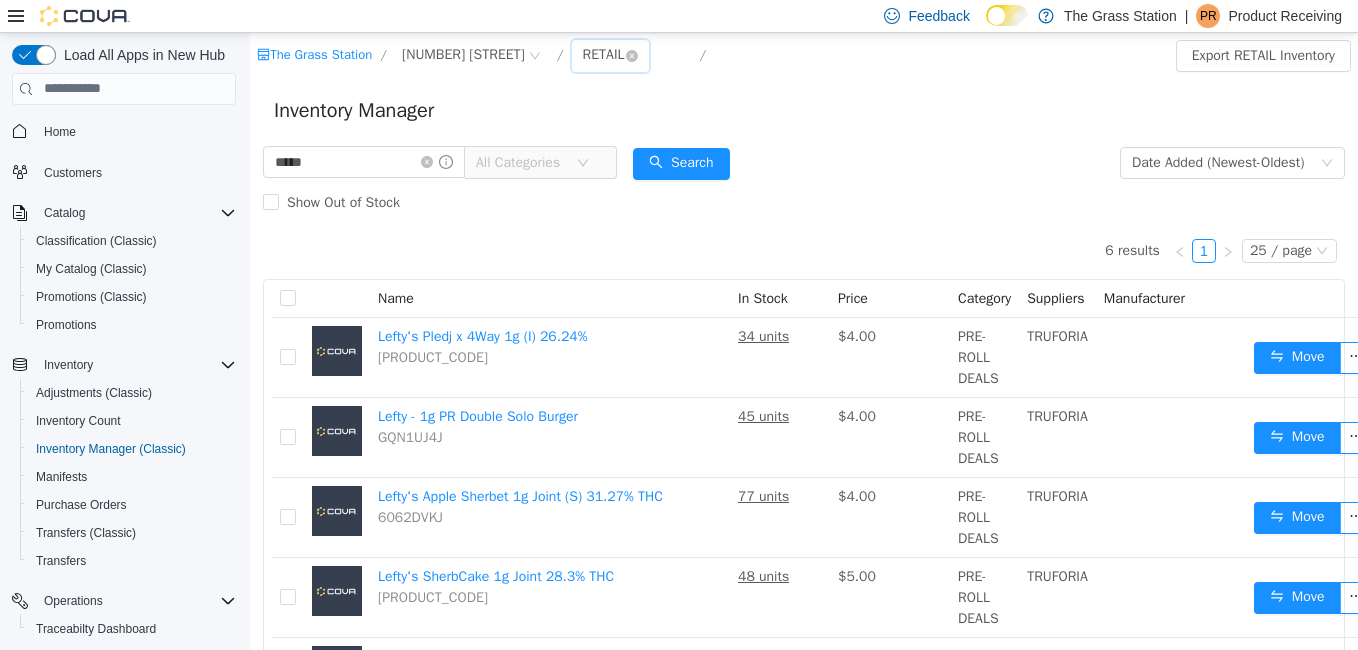 click on "RETAIL" at bounding box center [610, 55] 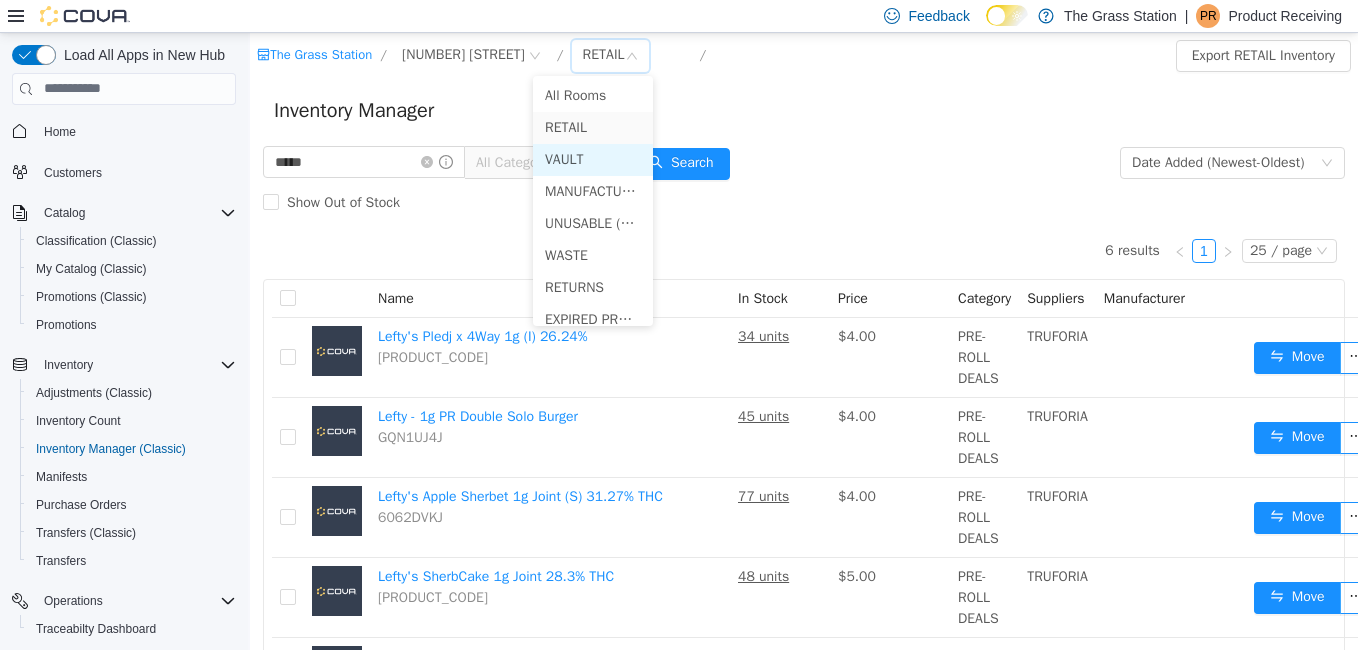 click on "VAULT" at bounding box center [593, 159] 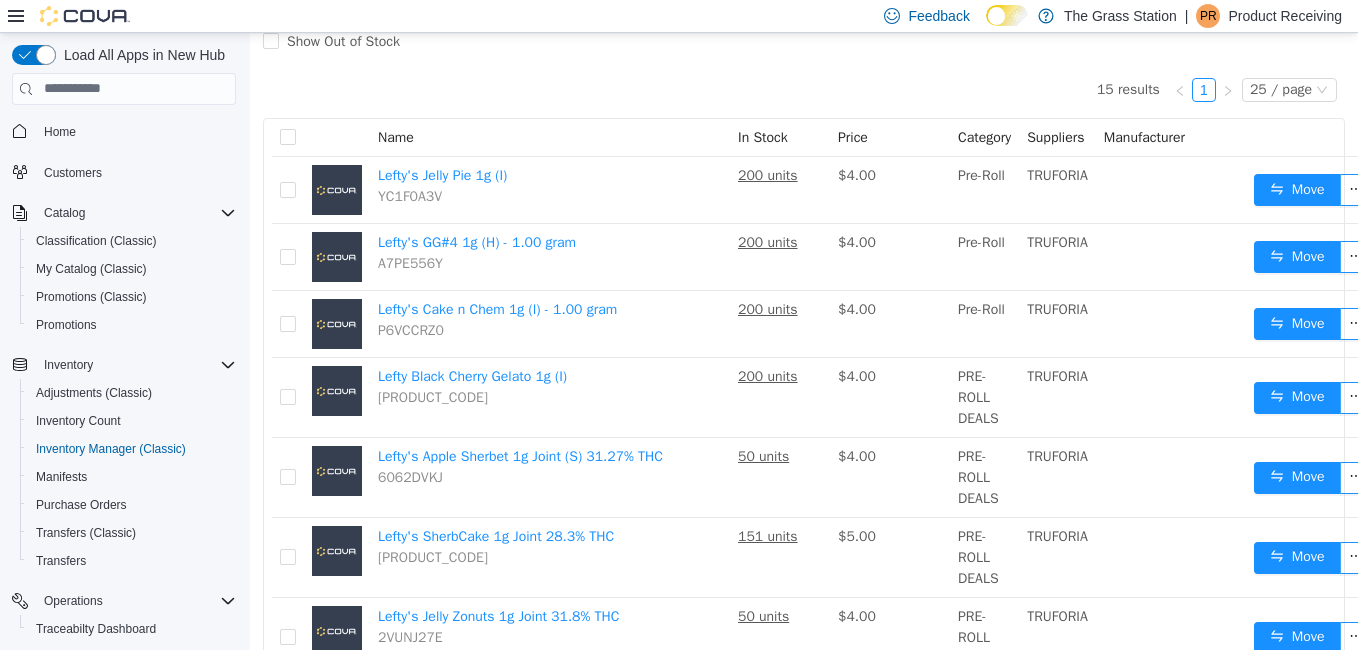 scroll, scrollTop: 163, scrollLeft: 0, axis: vertical 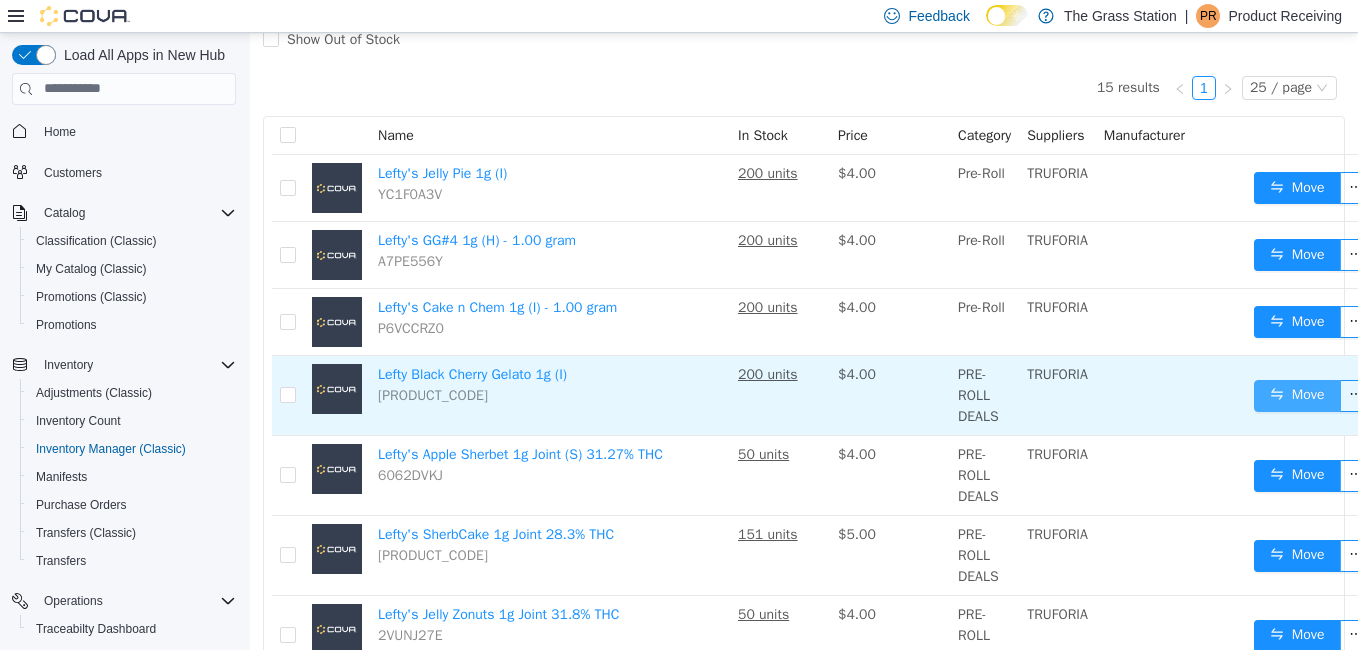 click on "Move" at bounding box center [1297, 395] 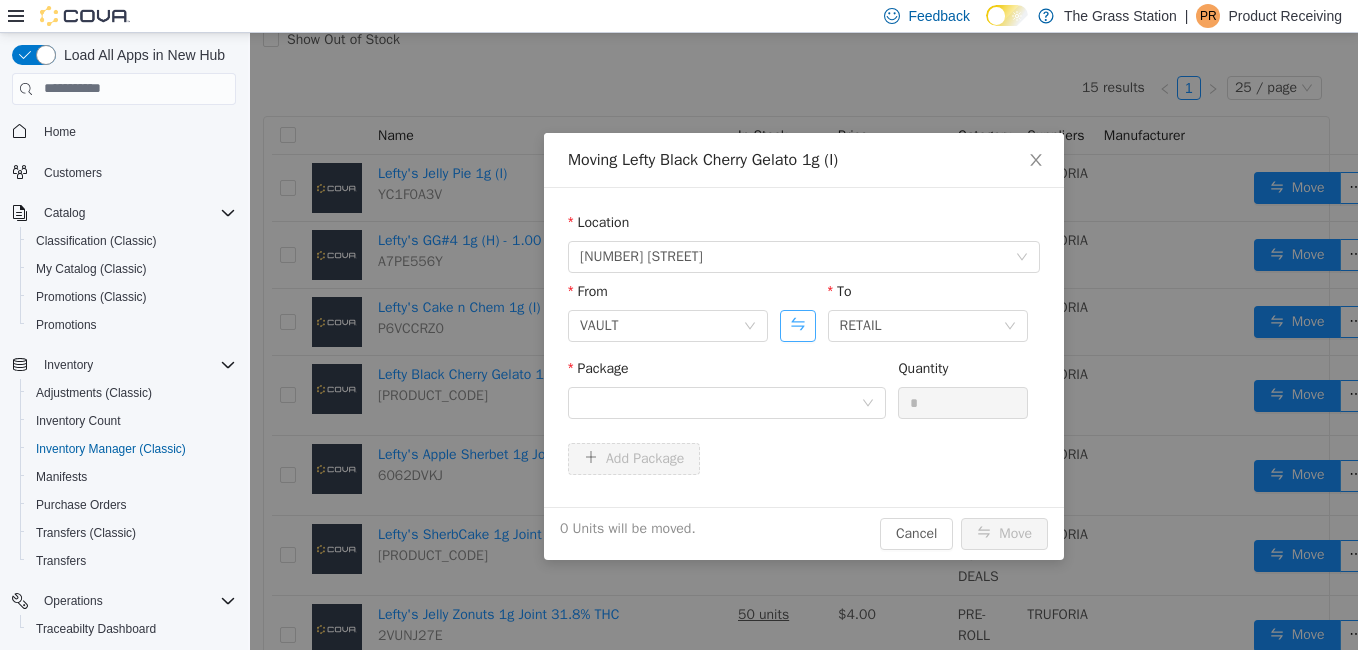 click at bounding box center (797, 325) 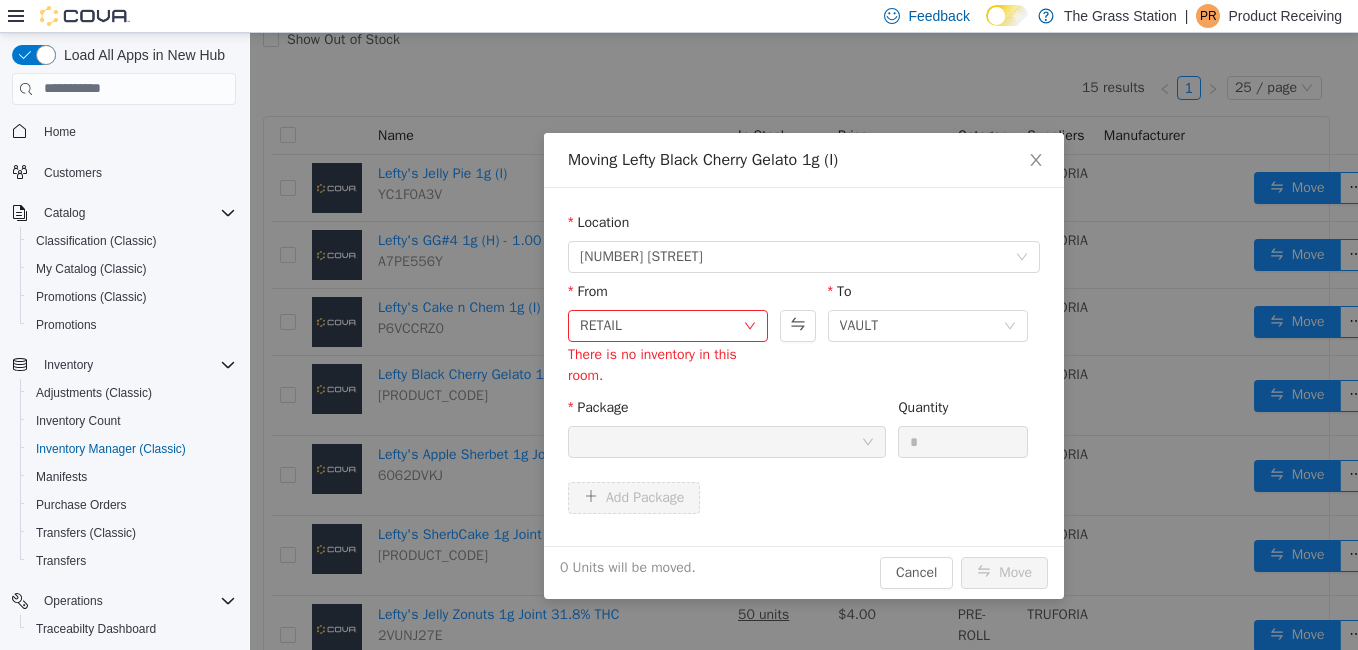 click at bounding box center [720, 441] 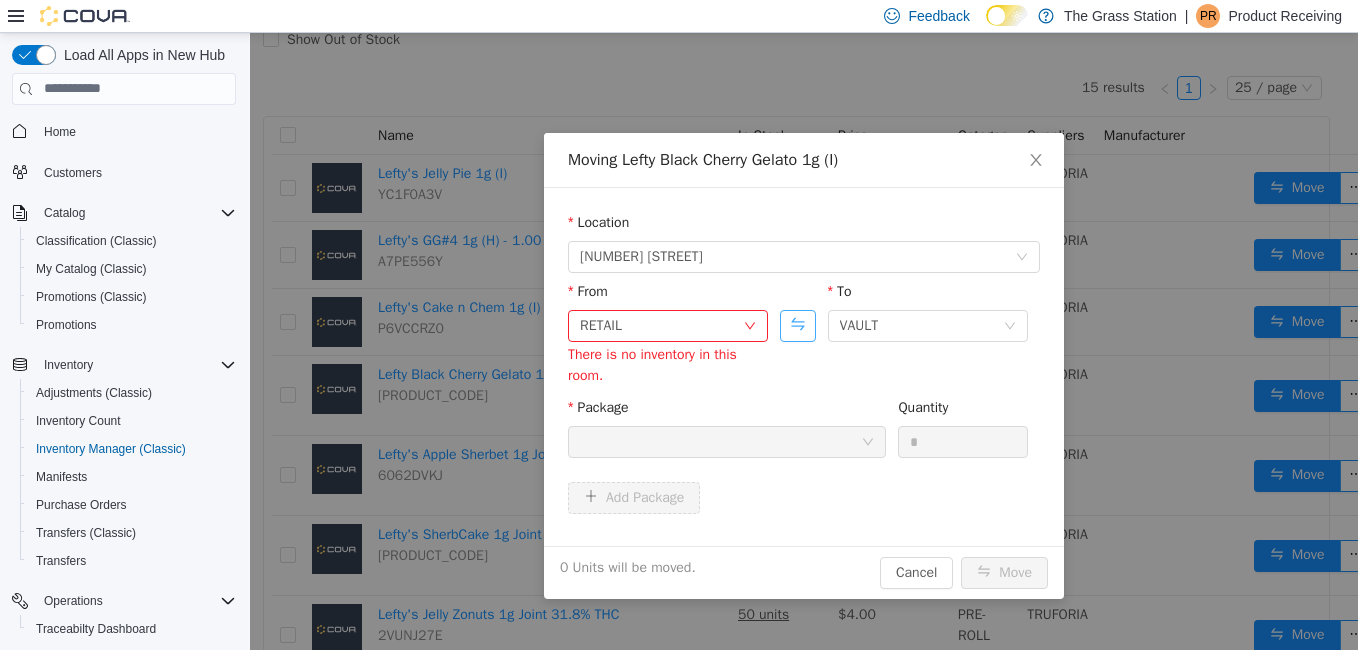 click at bounding box center (797, 325) 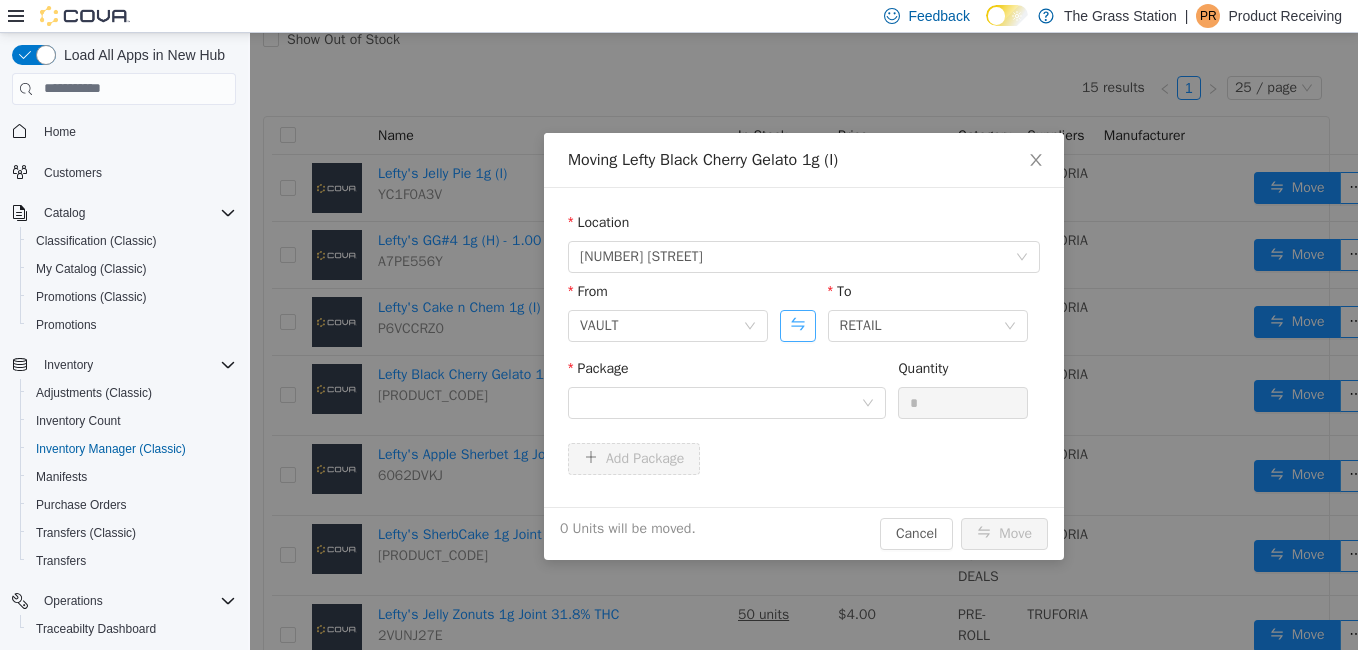 click at bounding box center (797, 325) 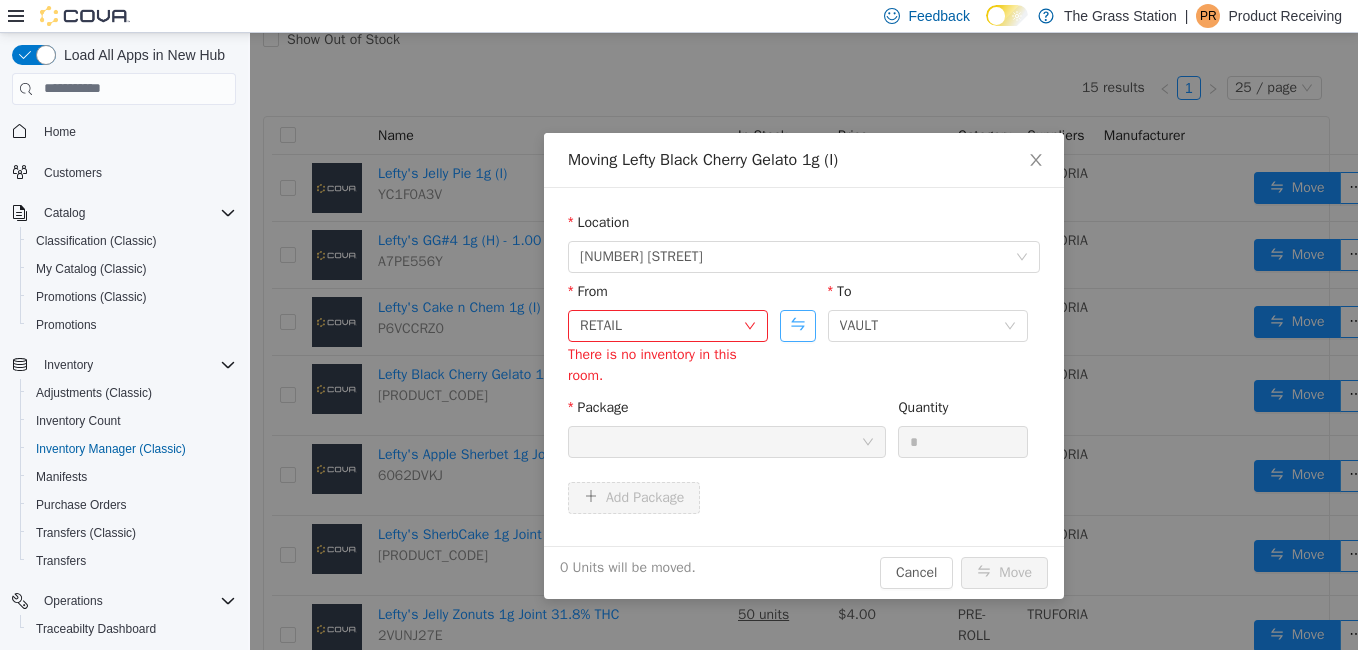 click at bounding box center [797, 325] 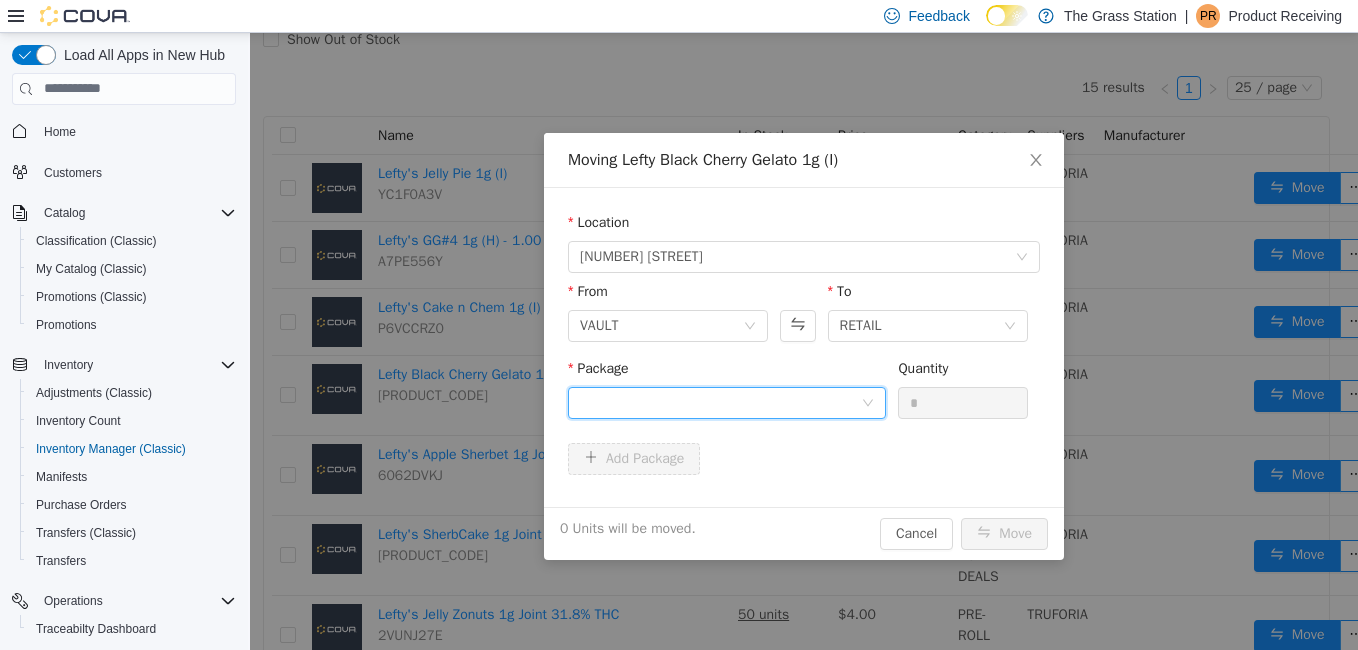 click at bounding box center [720, 402] 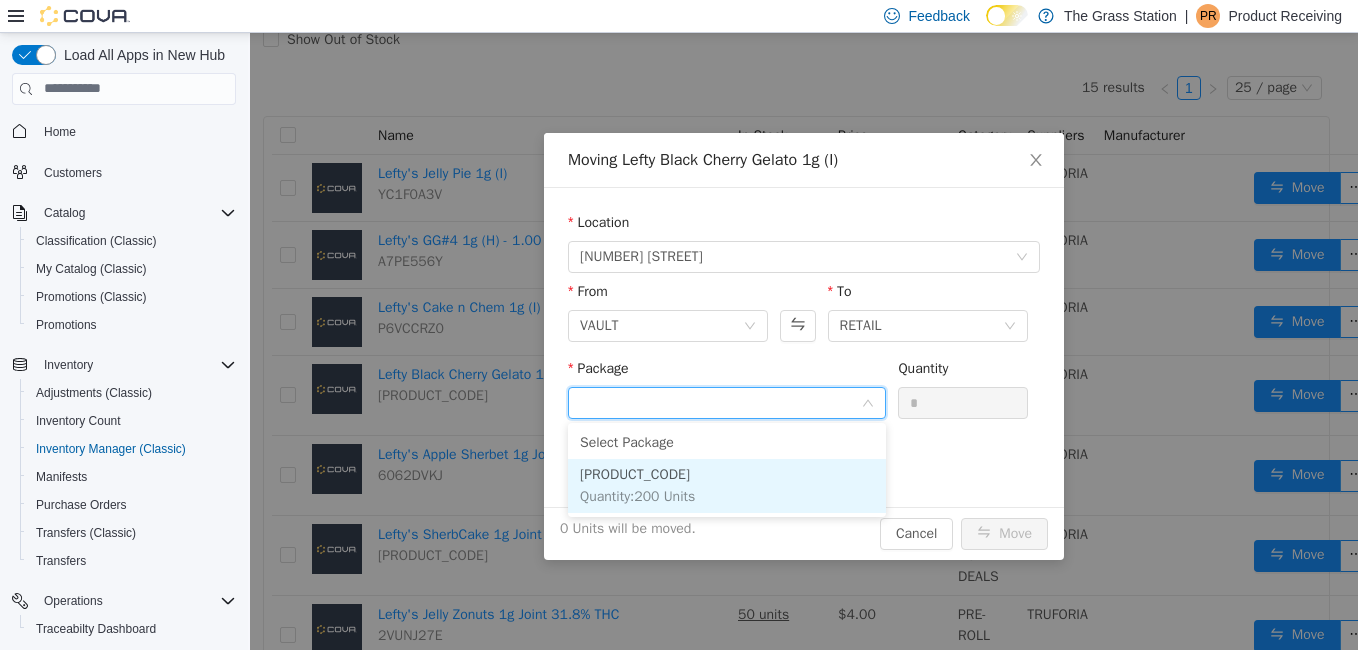 click on "2251319116552754 Quantity :  200 Units" at bounding box center (727, 485) 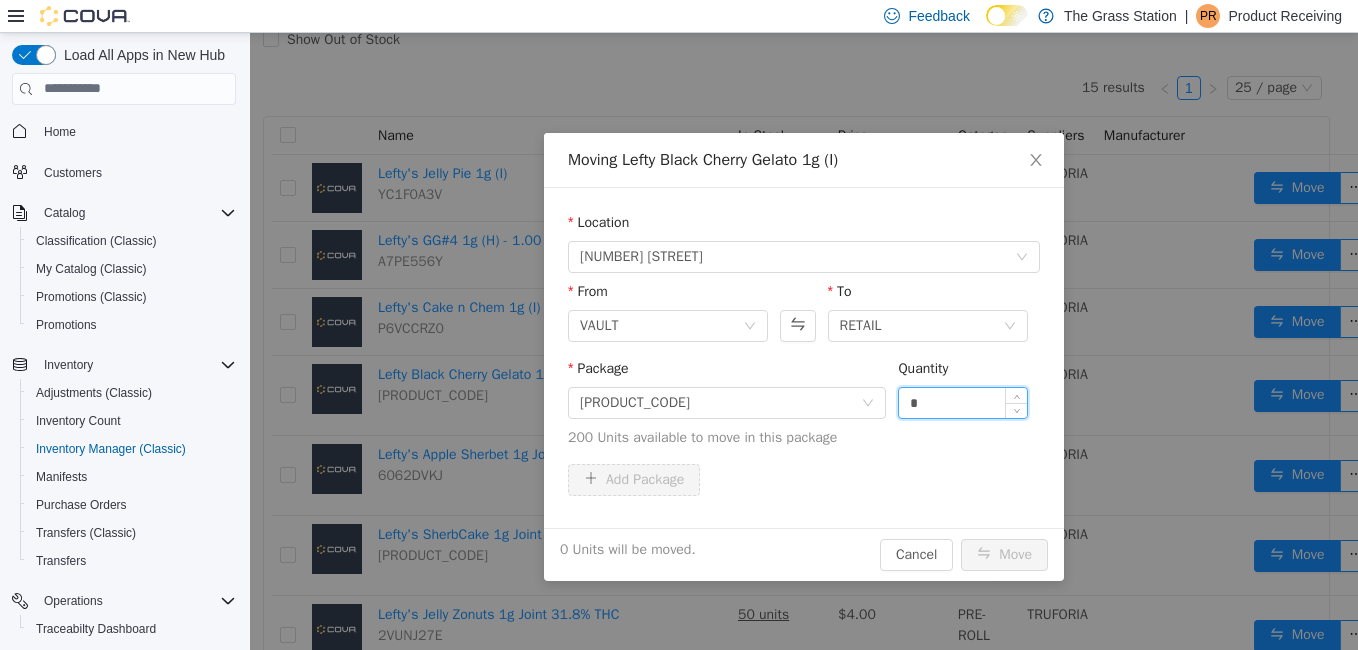 click on "*" at bounding box center (963, 402) 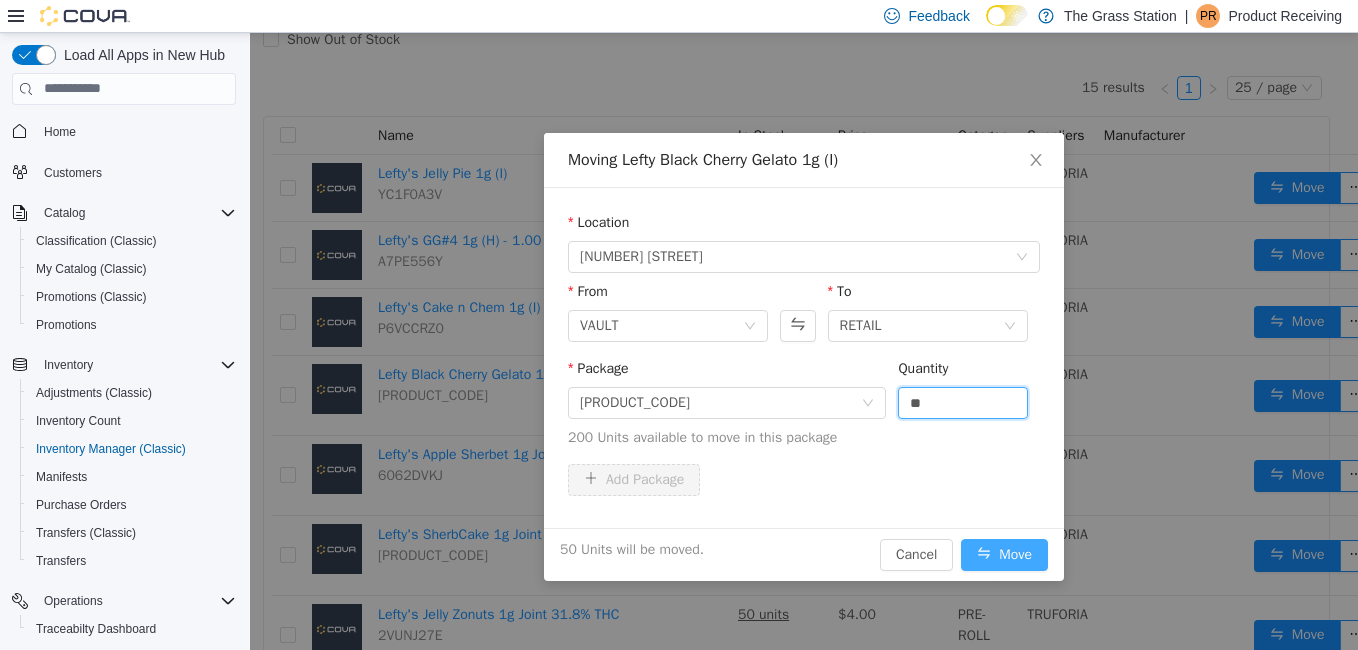 type on "**" 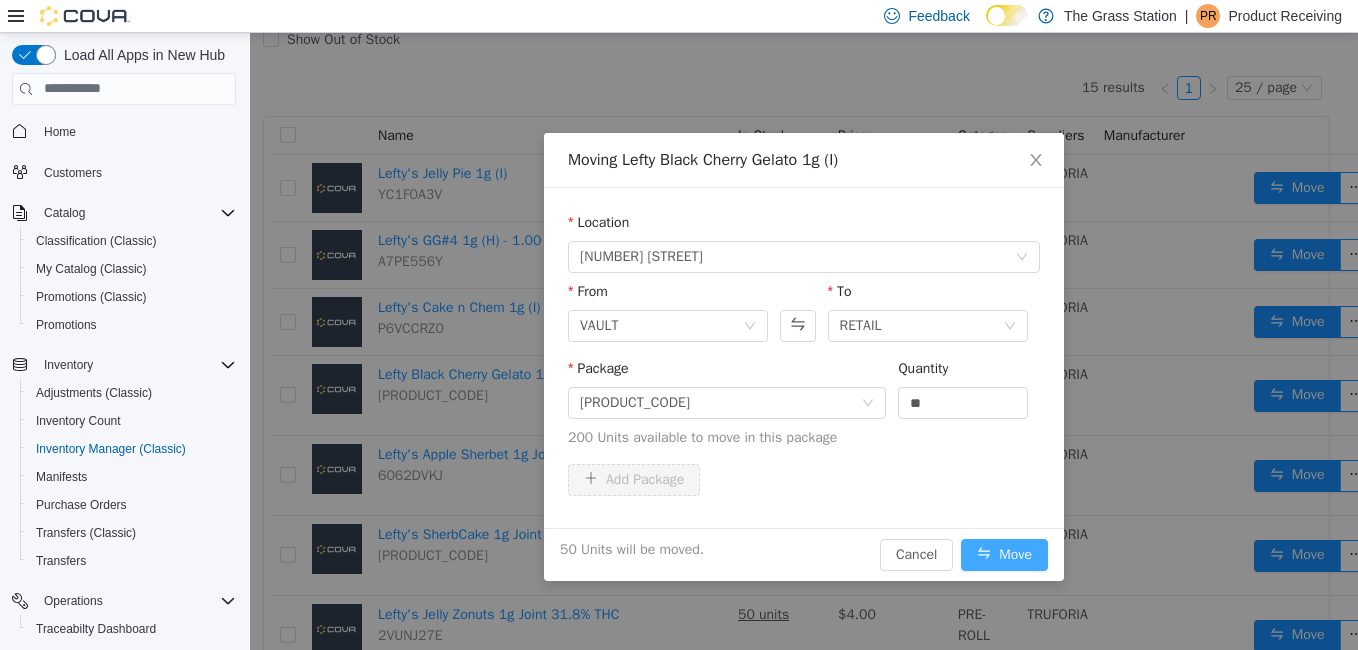 click on "Move" at bounding box center [1004, 554] 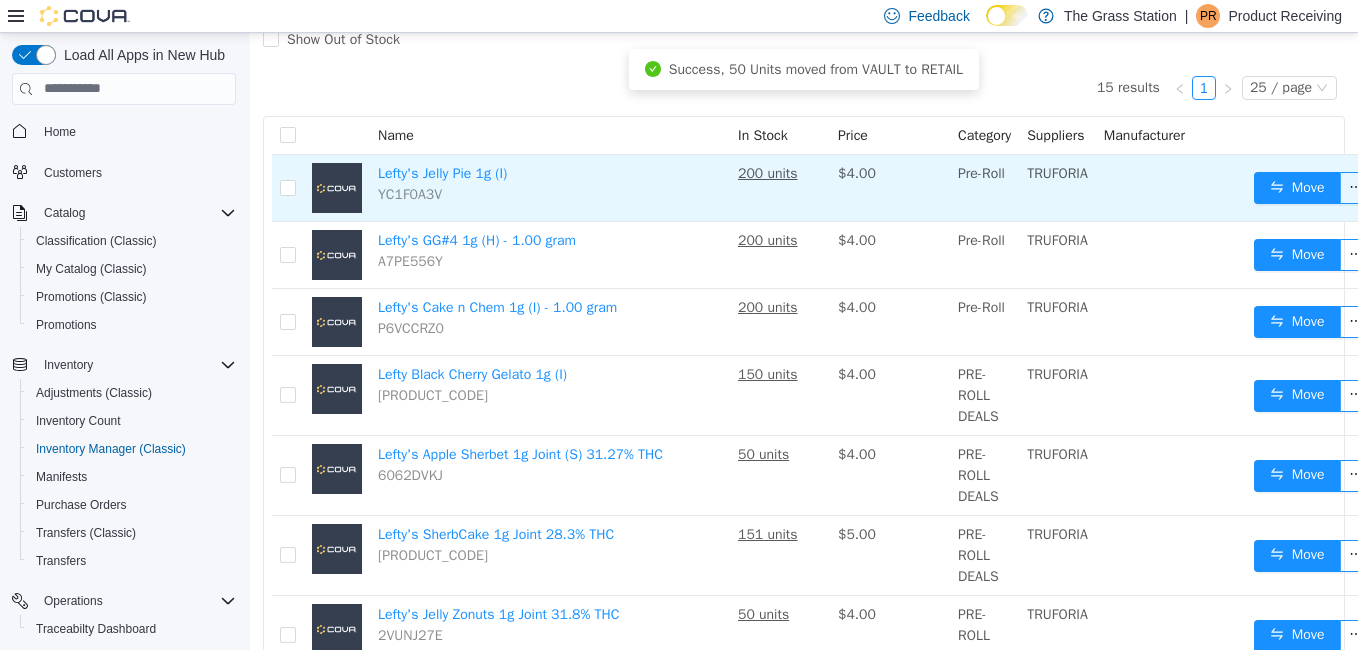 scroll, scrollTop: 0, scrollLeft: 0, axis: both 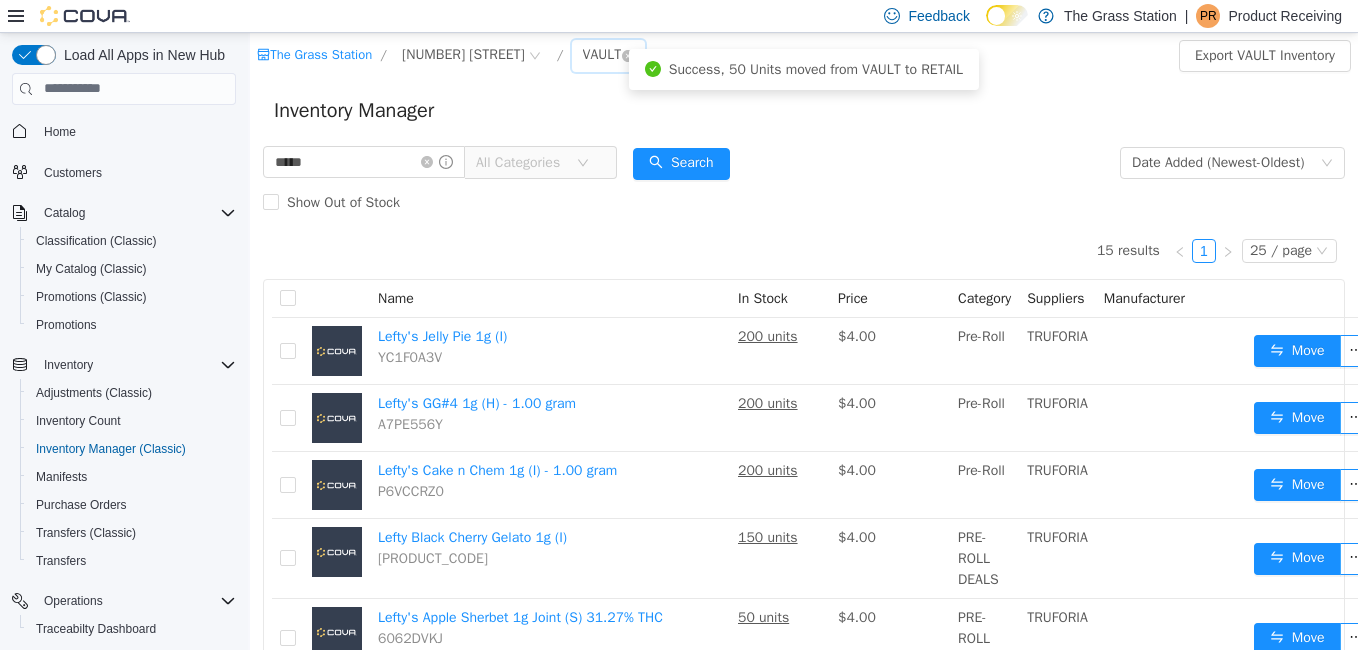 click on "VAULT" at bounding box center [602, 54] 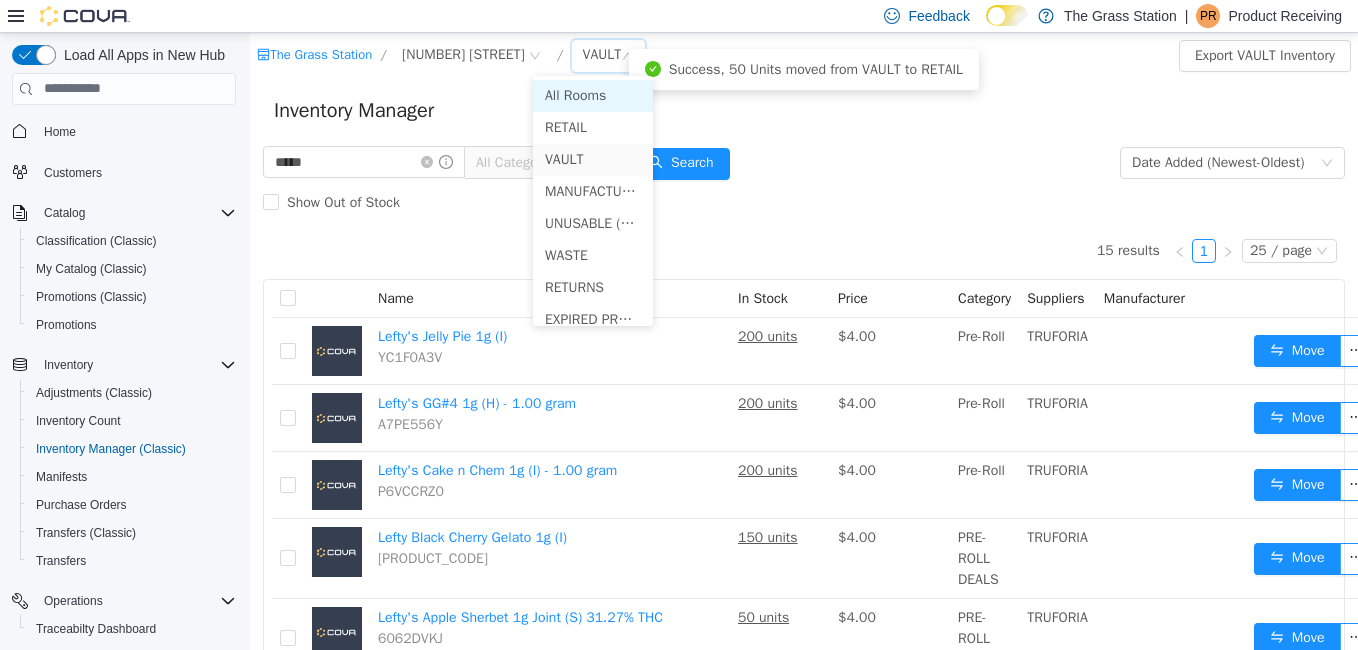click on "All Rooms" at bounding box center (593, 95) 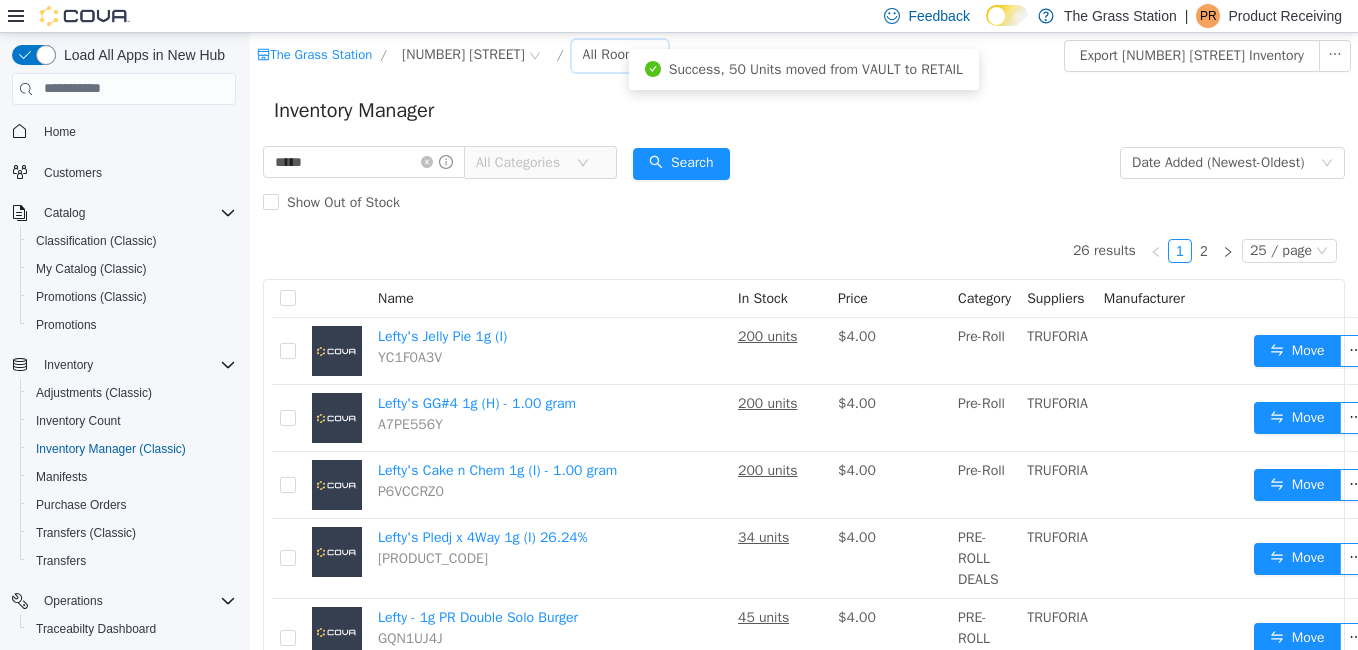 click on "All Rooms" at bounding box center [613, 54] 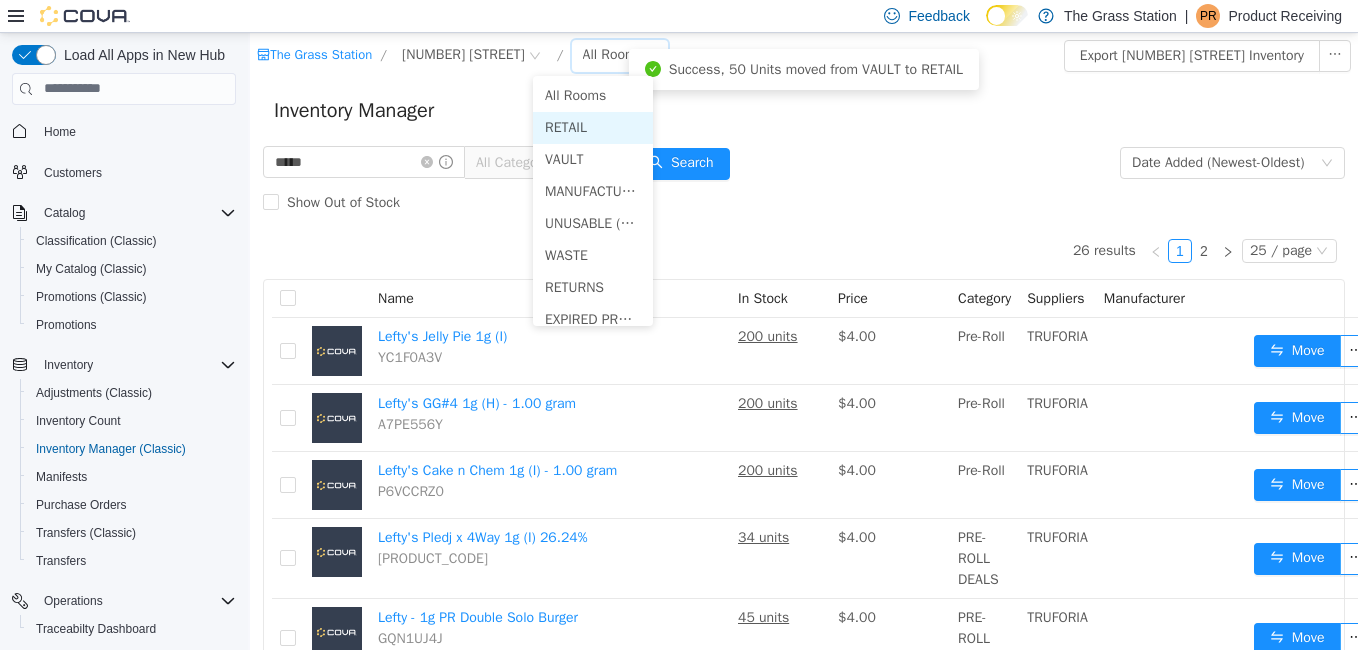 click on "RETAIL" at bounding box center (593, 127) 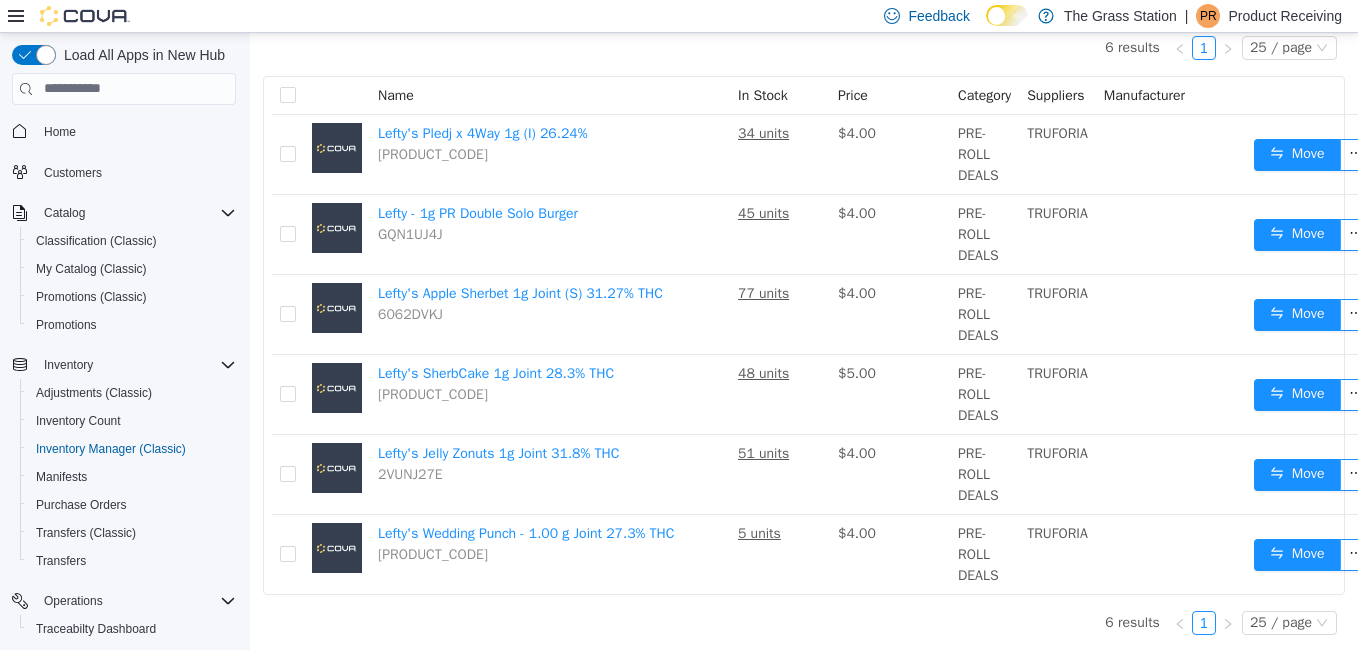scroll, scrollTop: 219, scrollLeft: 0, axis: vertical 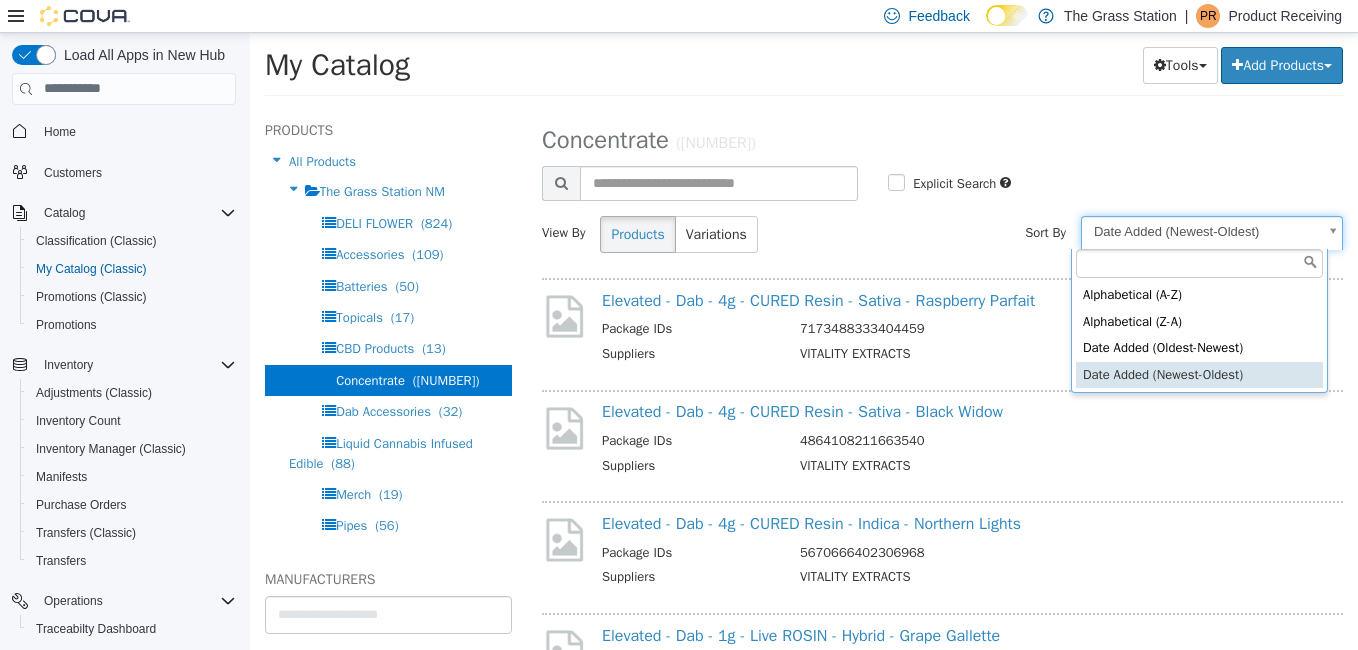 click on "**********" at bounding box center (804, 70) 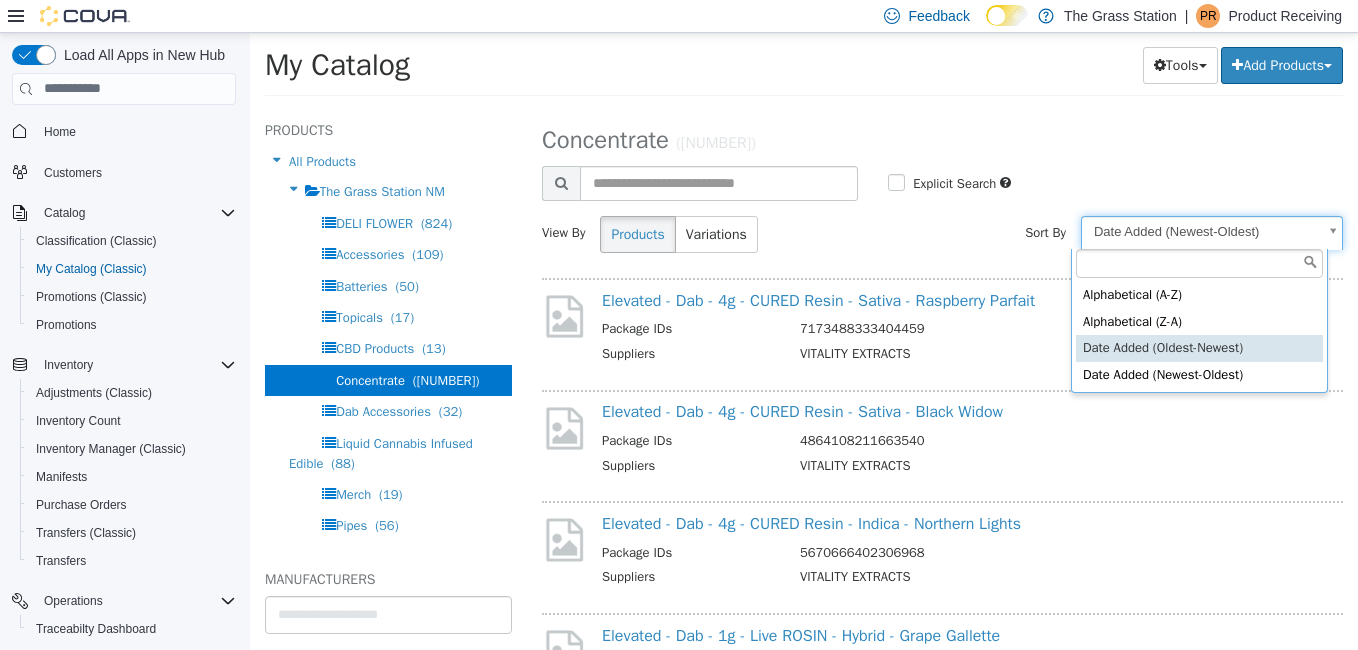 select on "**********" 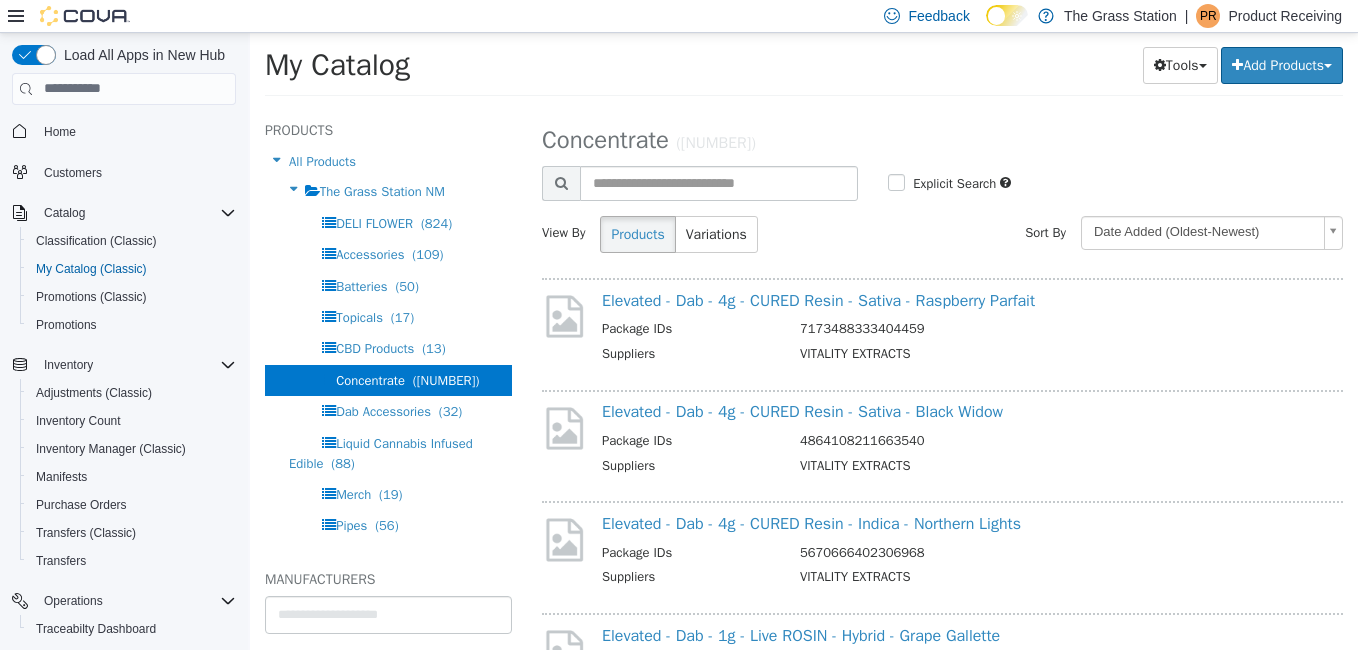 select on "**********" 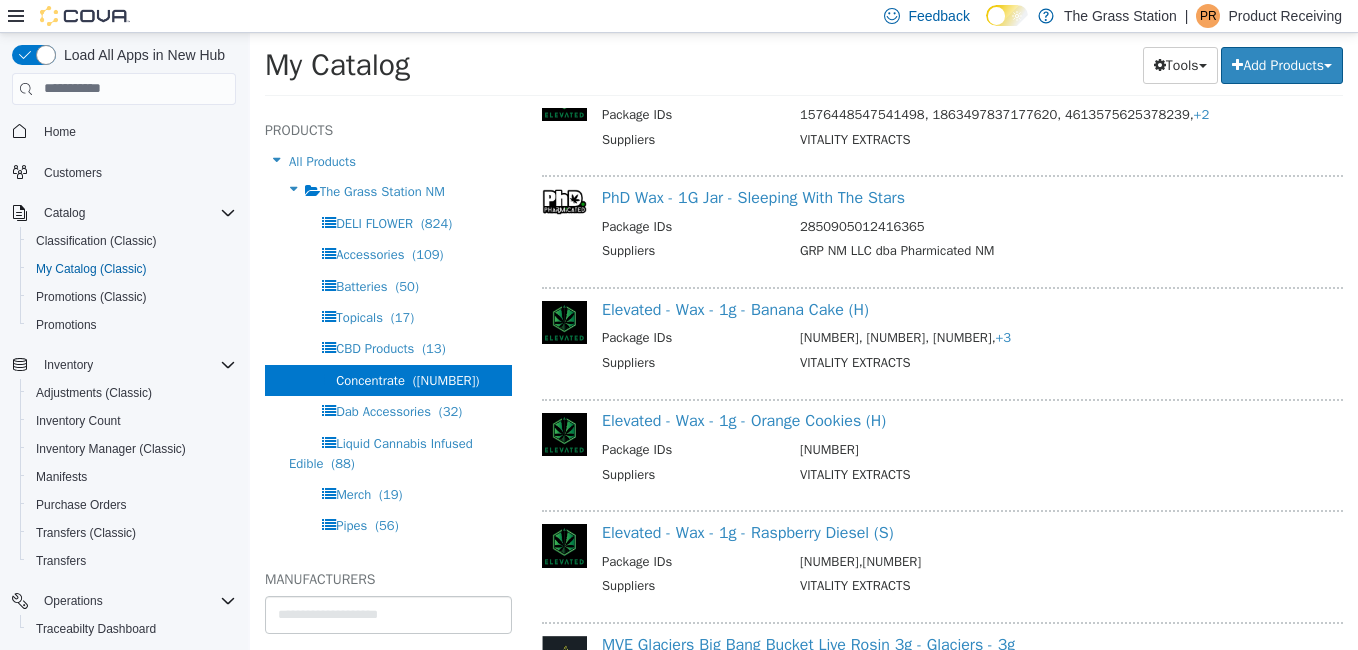 scroll, scrollTop: 970, scrollLeft: 0, axis: vertical 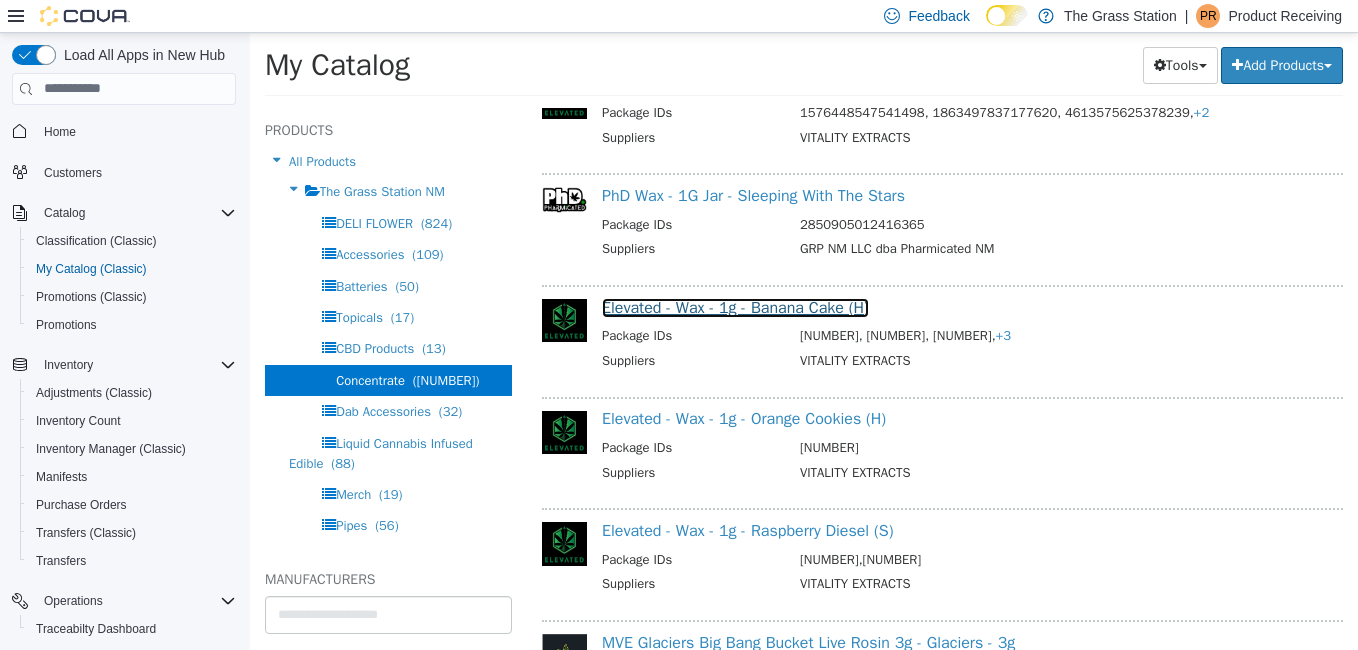 click on "Elevated - Wax - 1g - Banana Cake (H)" at bounding box center [735, 307] 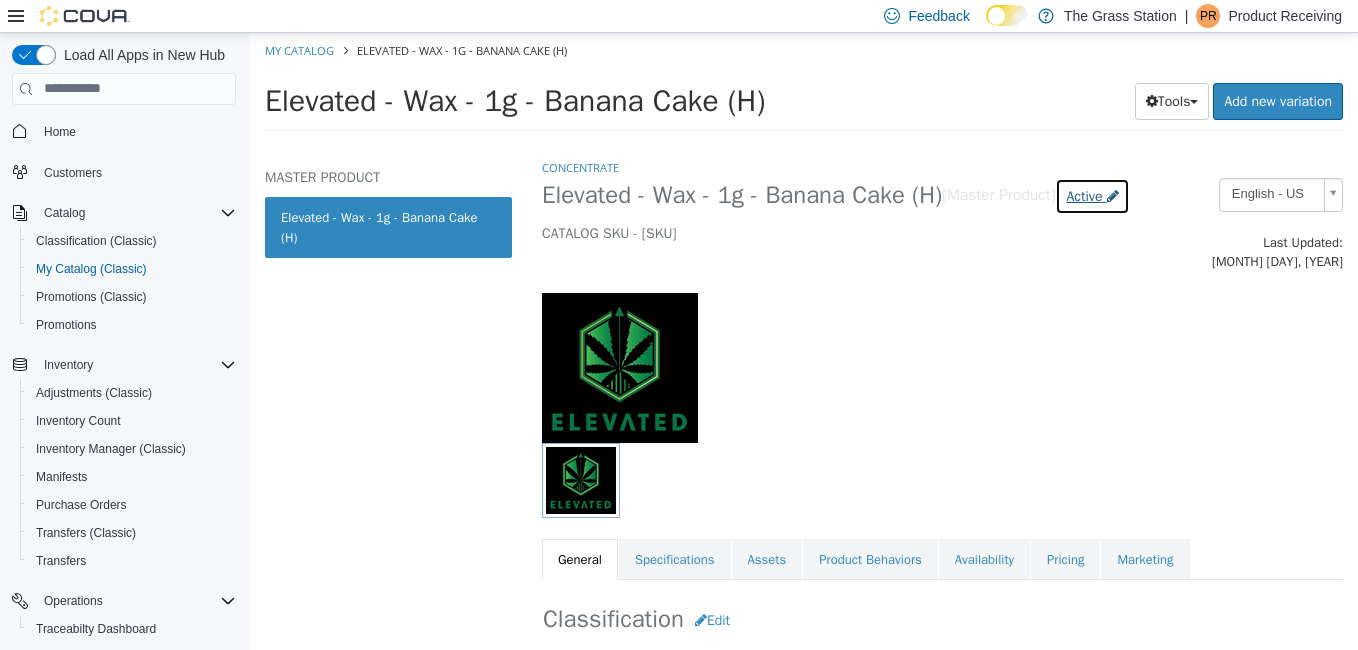 click on "Active" at bounding box center (1084, 195) 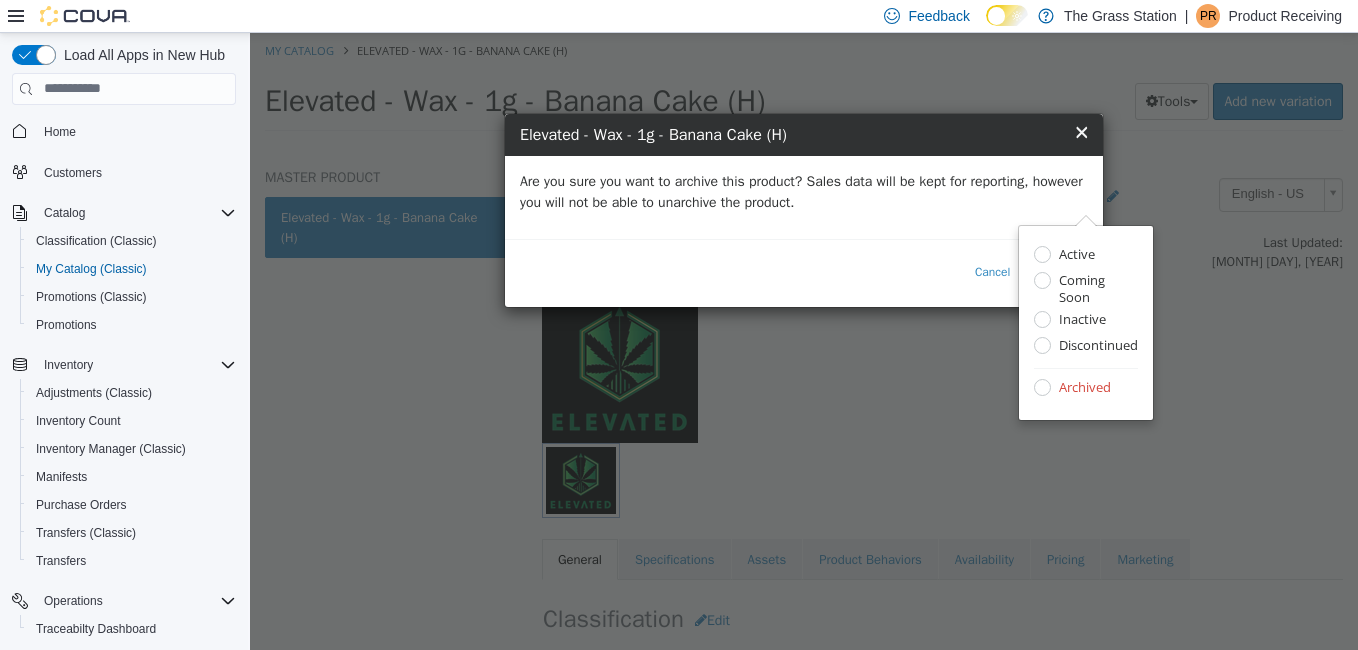 click on "Are you sure you want to archive this product? Sales data will be kept for reporting, however you will not be able to unarchive the product." at bounding box center (804, 191) 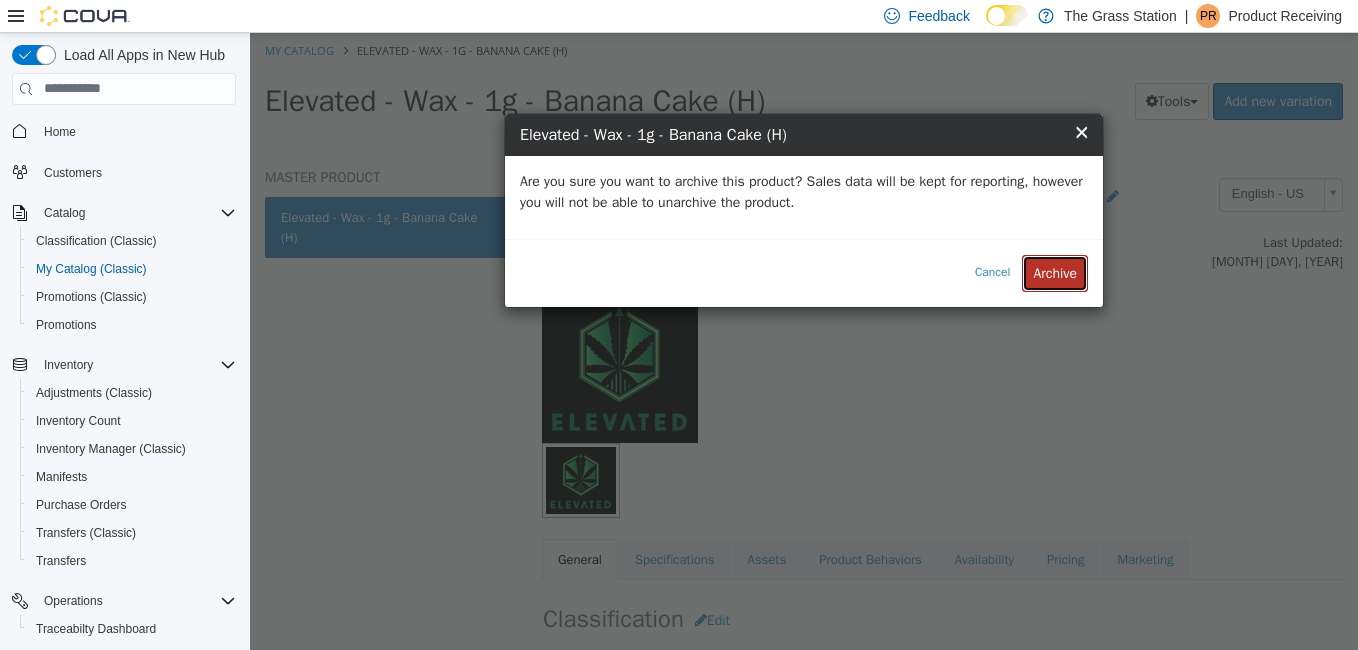 click on "Archive" at bounding box center (1055, 272) 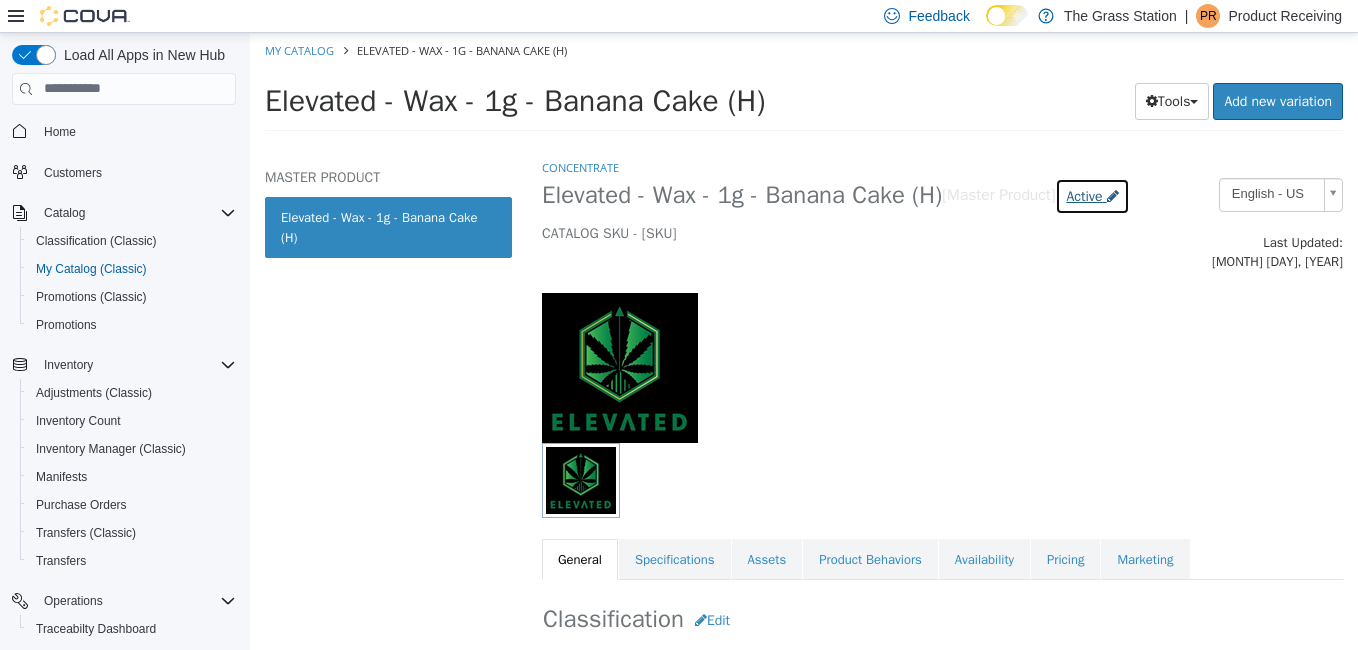 click on "Active" at bounding box center [1084, 195] 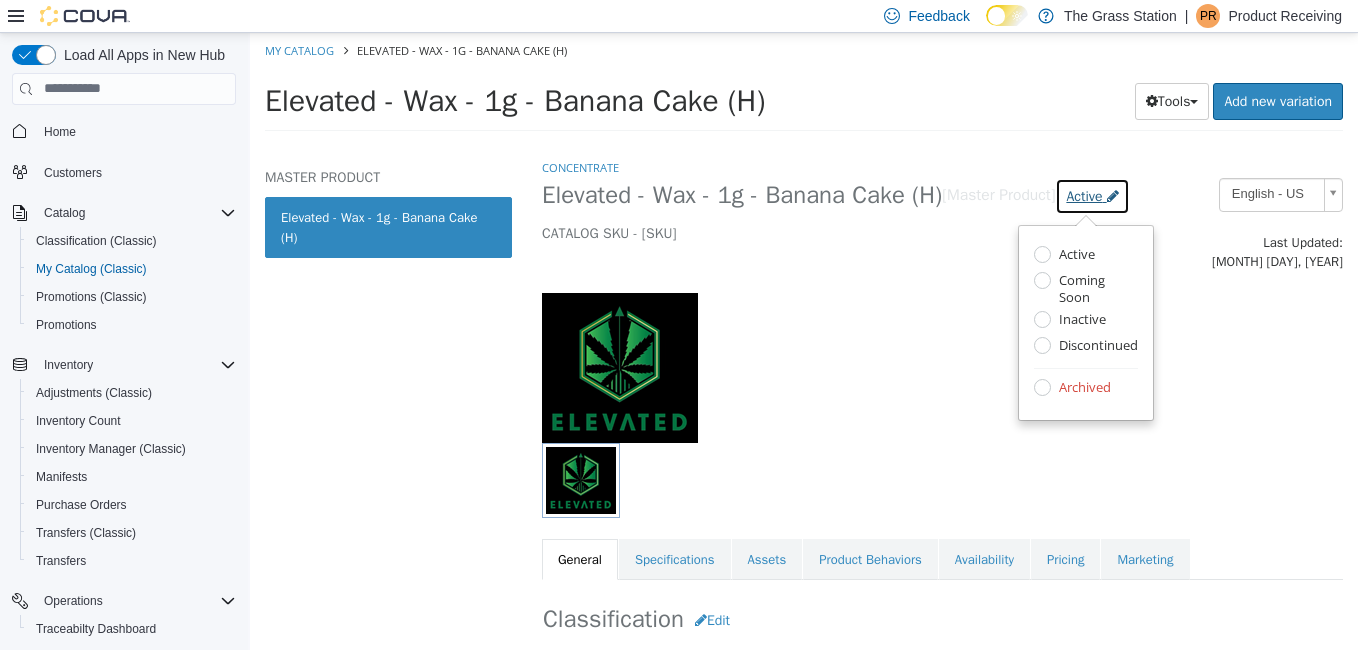 click on "Active" at bounding box center [1084, 195] 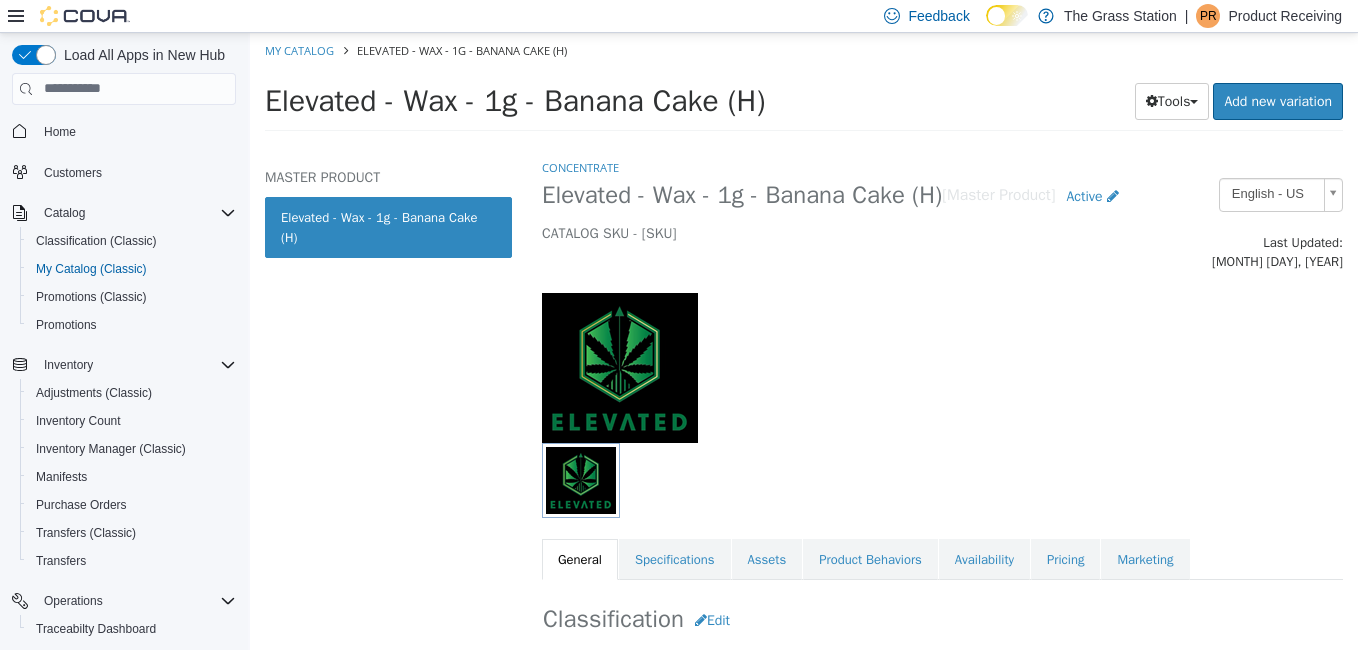 click on "[BRAND] - [TYPE] - [WEIGHT] - [NAME] ([STRAIN_TYPE])
Tools
Clone Print Labels   Add new variation" at bounding box center [804, 106] 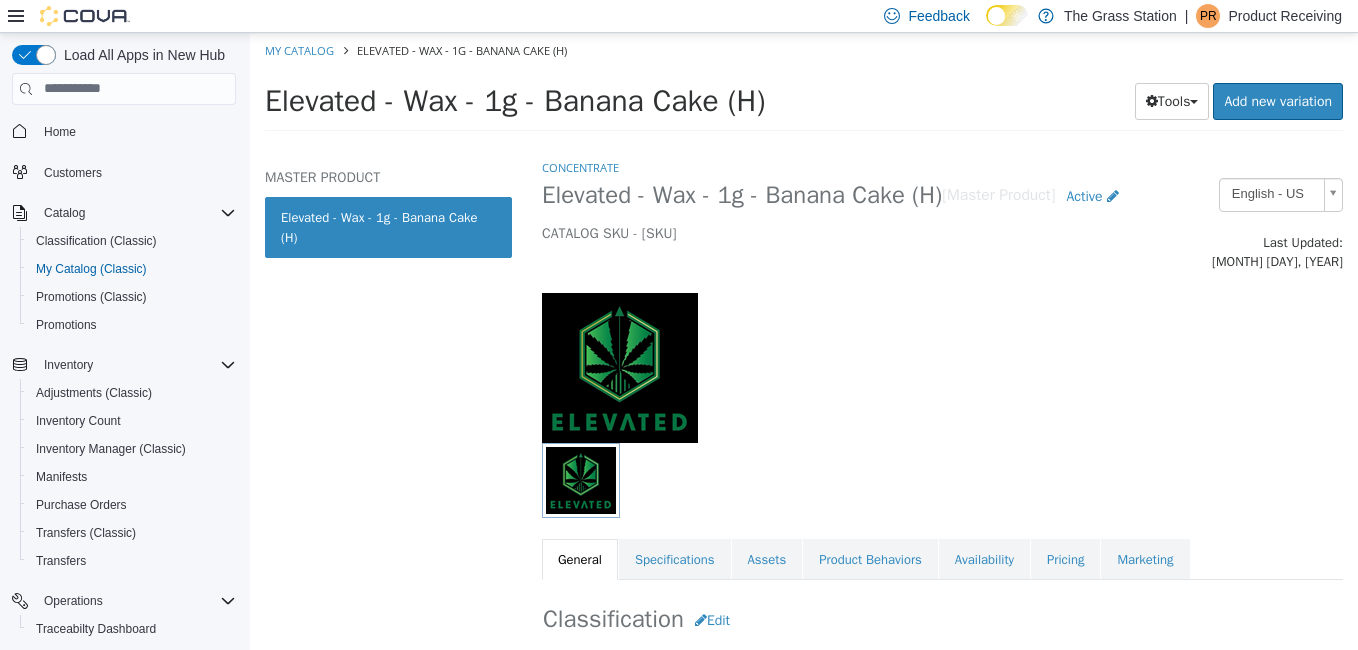 select on "**********" 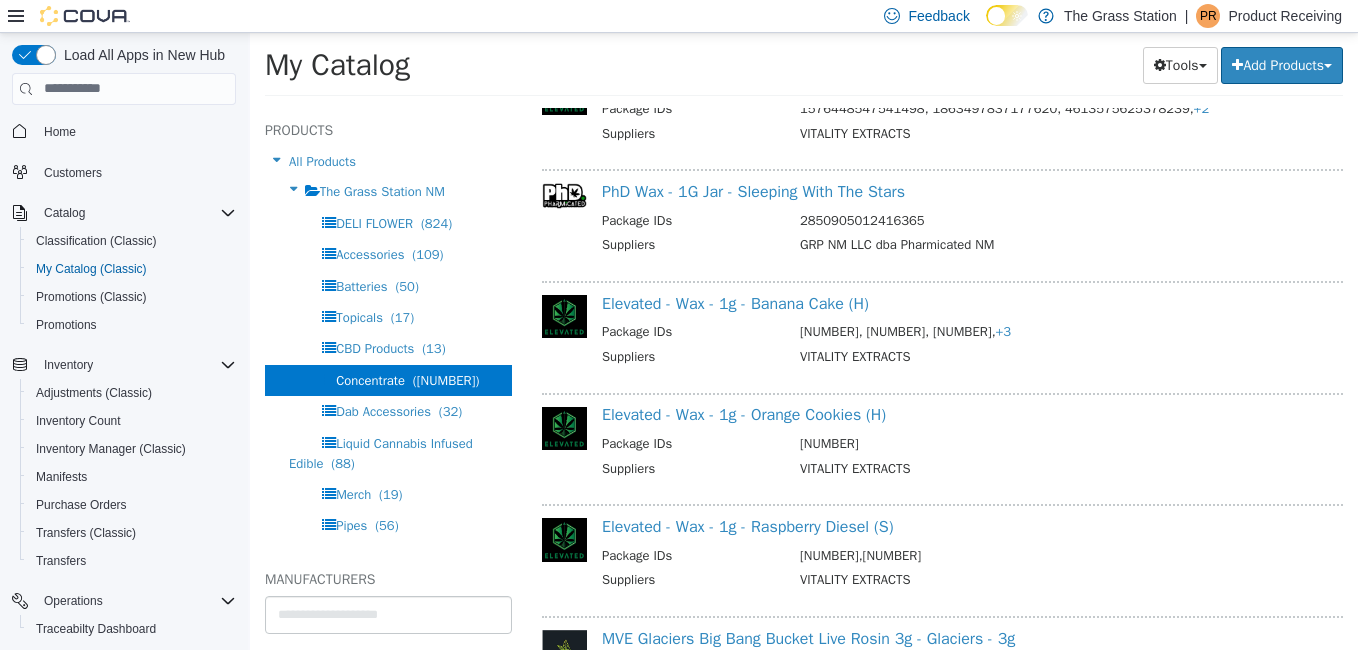 scroll, scrollTop: 978, scrollLeft: 0, axis: vertical 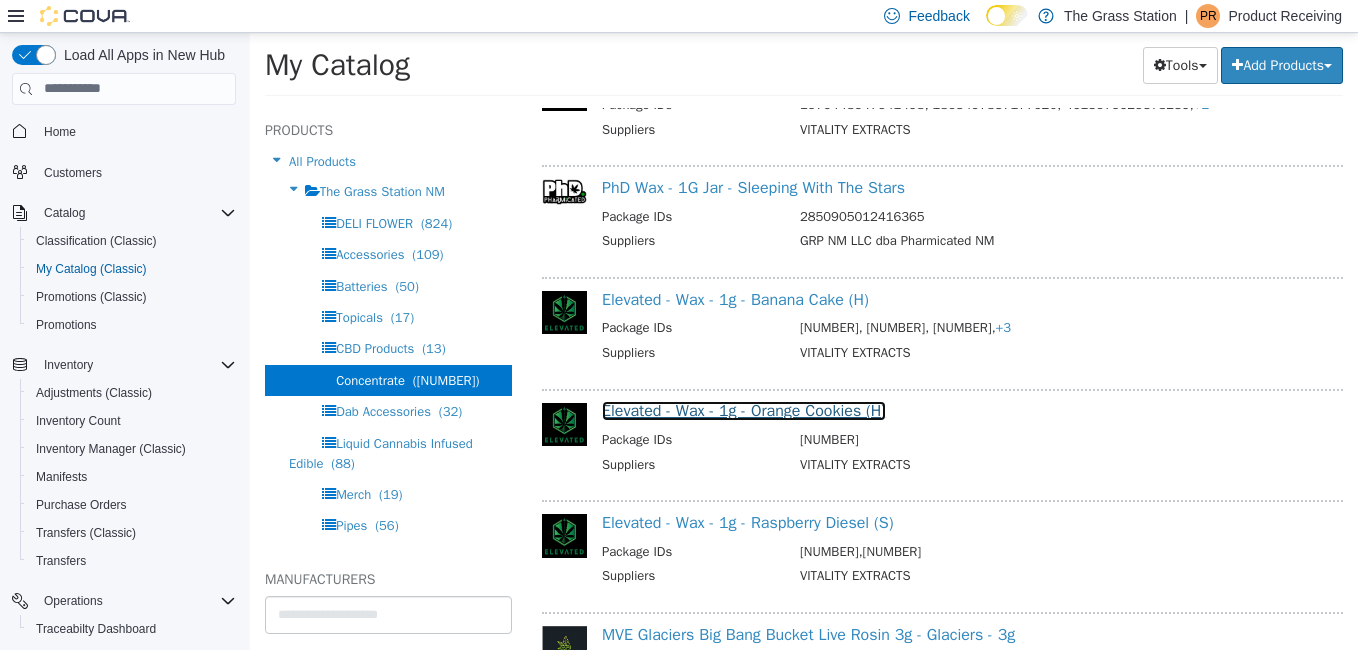 click on "Elevated - Wax - 1g - Orange Cookies (H)" at bounding box center (744, 410) 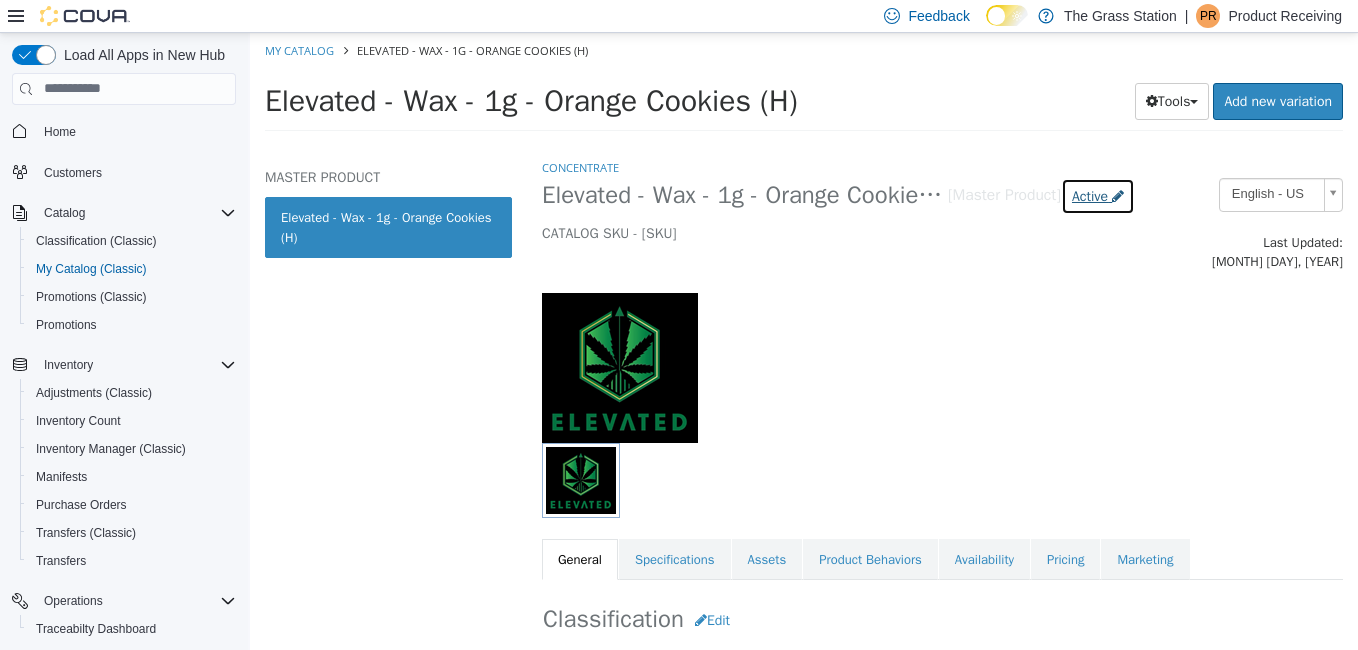 click on "Active" at bounding box center [1090, 195] 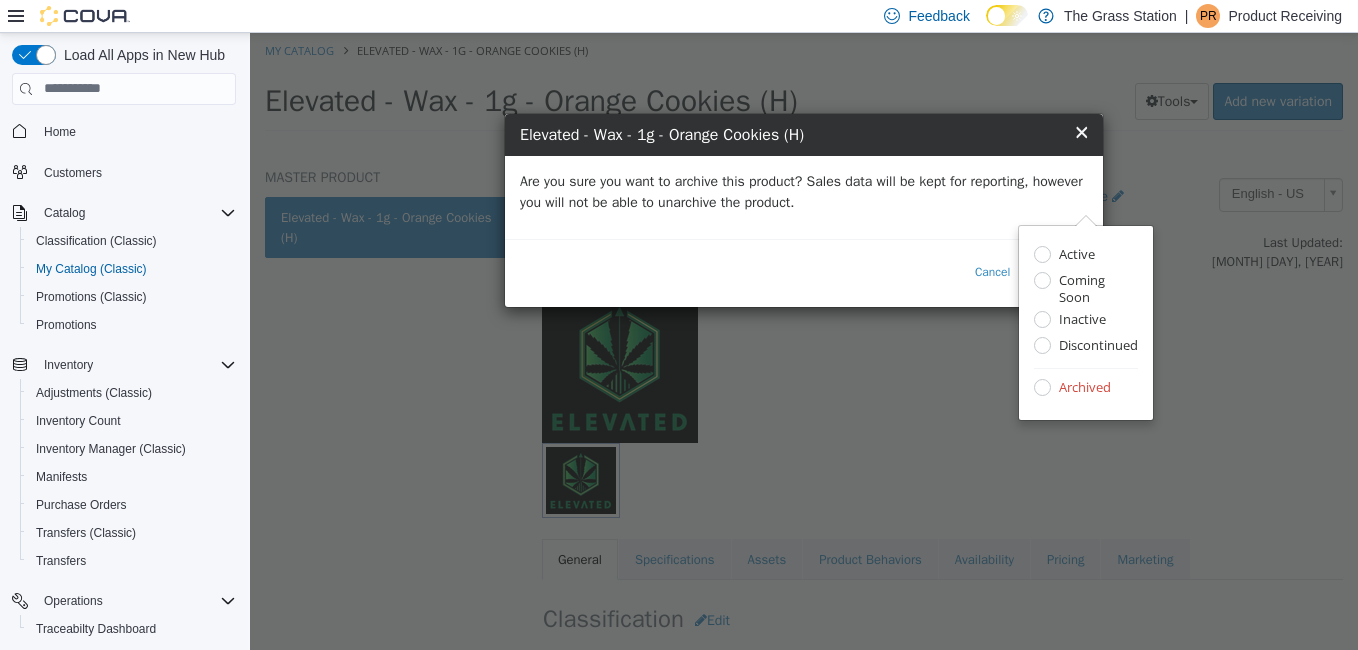 click on "Are you sure you want to archive this product? Sales data will be kept for reporting, however you will not be able to unarchive the product." at bounding box center [804, 191] 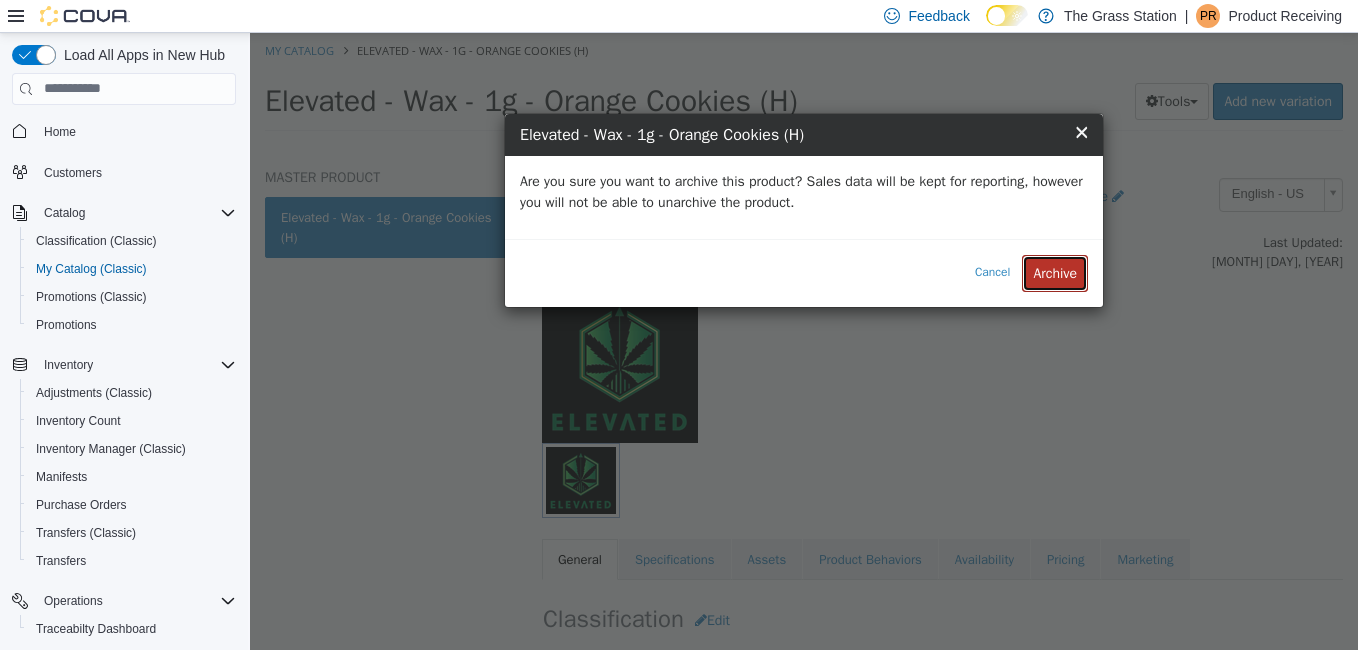 click on "Archive" at bounding box center [1055, 272] 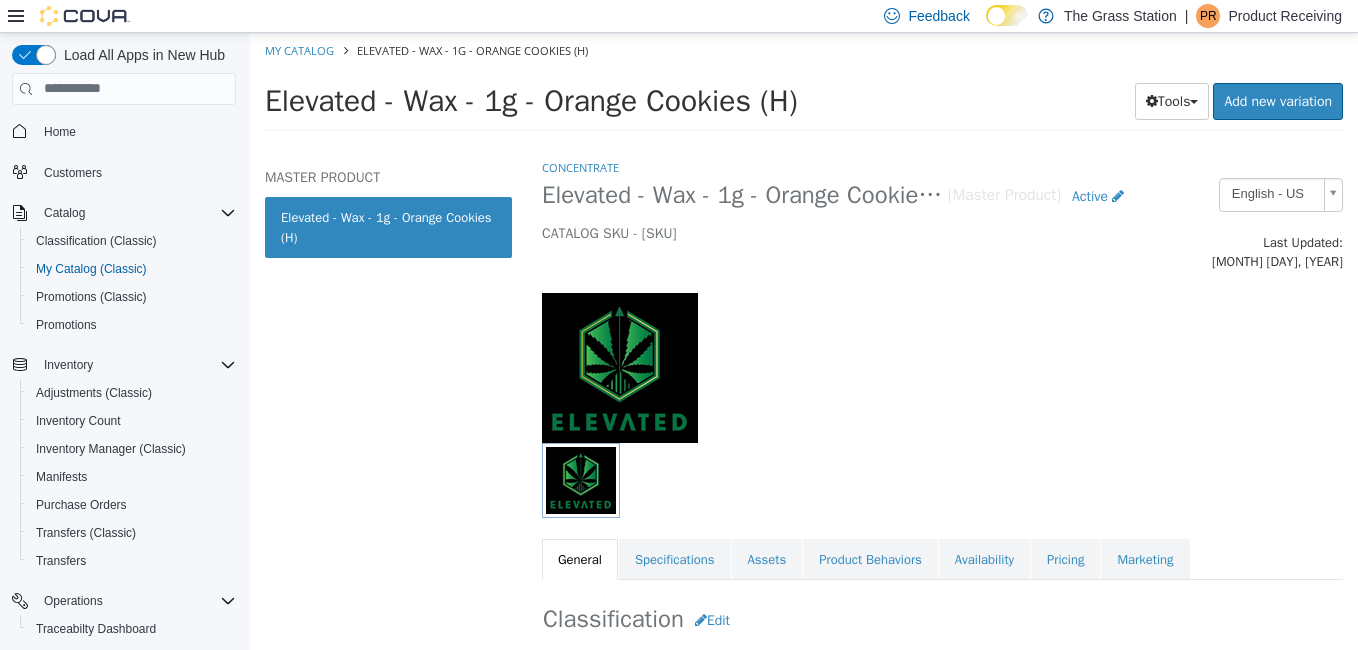 select on "**********" 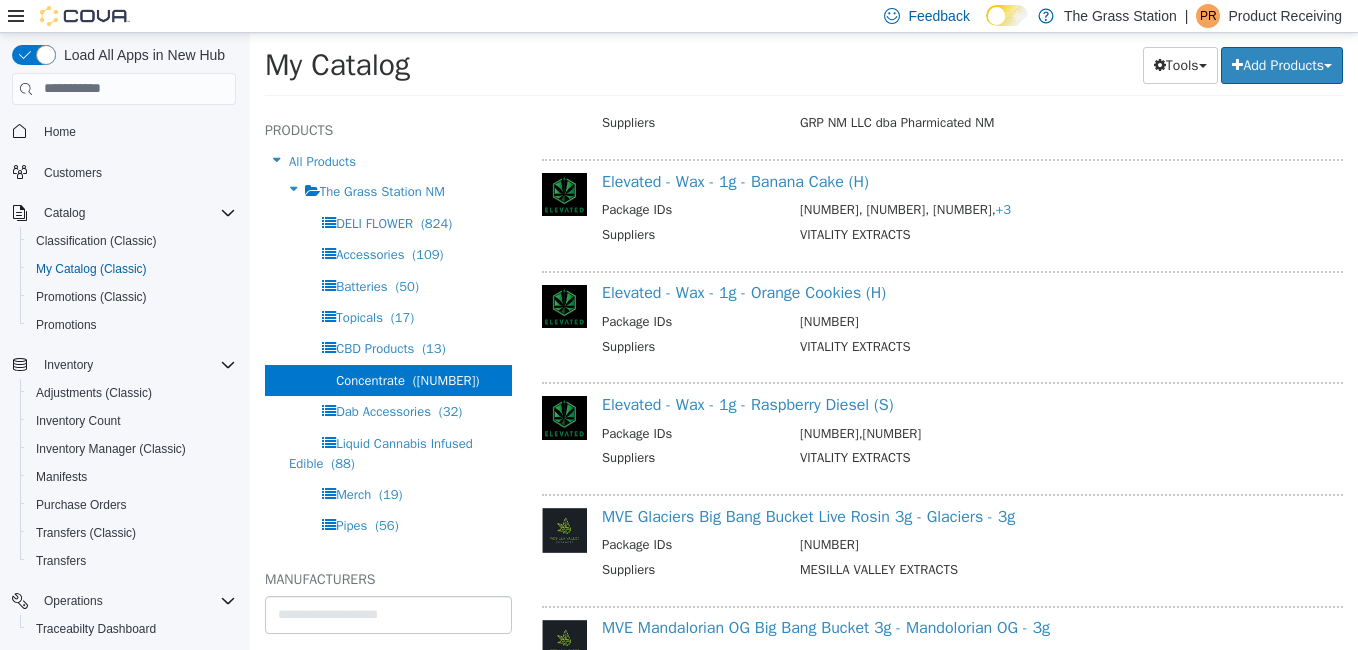 scroll, scrollTop: 1099, scrollLeft: 0, axis: vertical 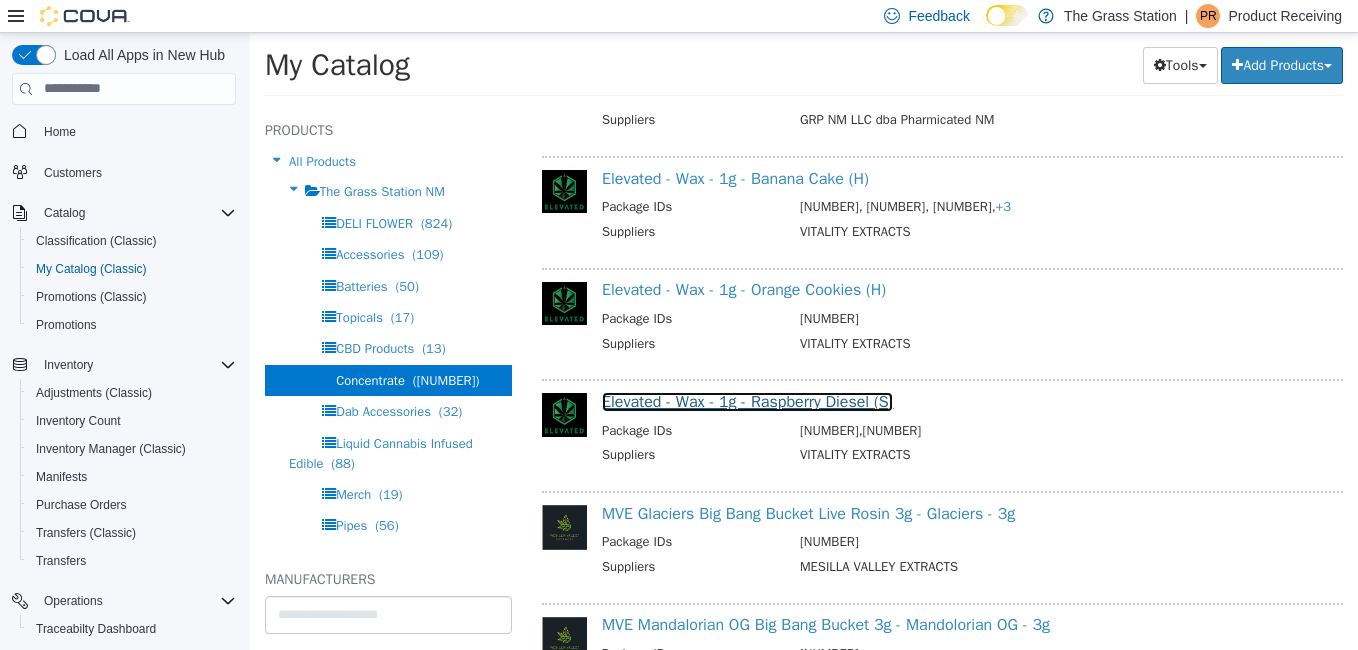 click on "Elevated - Wax - 1g - Raspberry Diesel (S)" at bounding box center (747, 401) 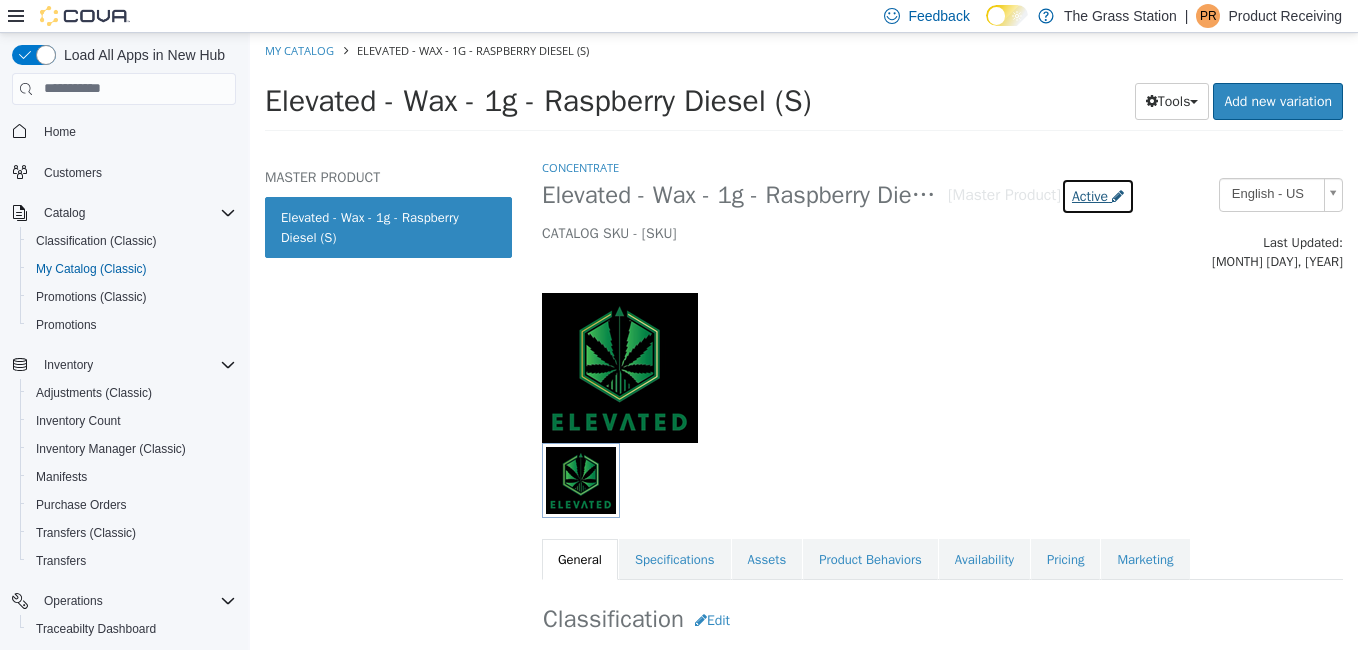 click at bounding box center (1118, 195) 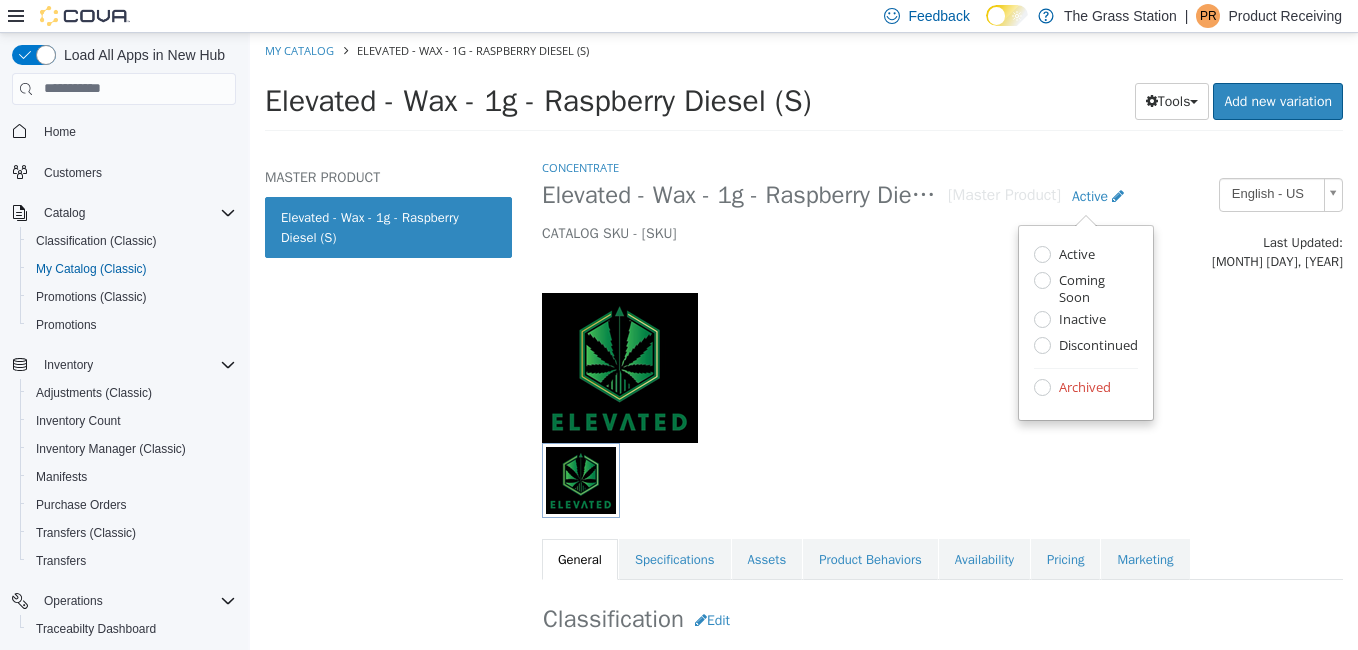 click on "Archived" at bounding box center [1082, 388] 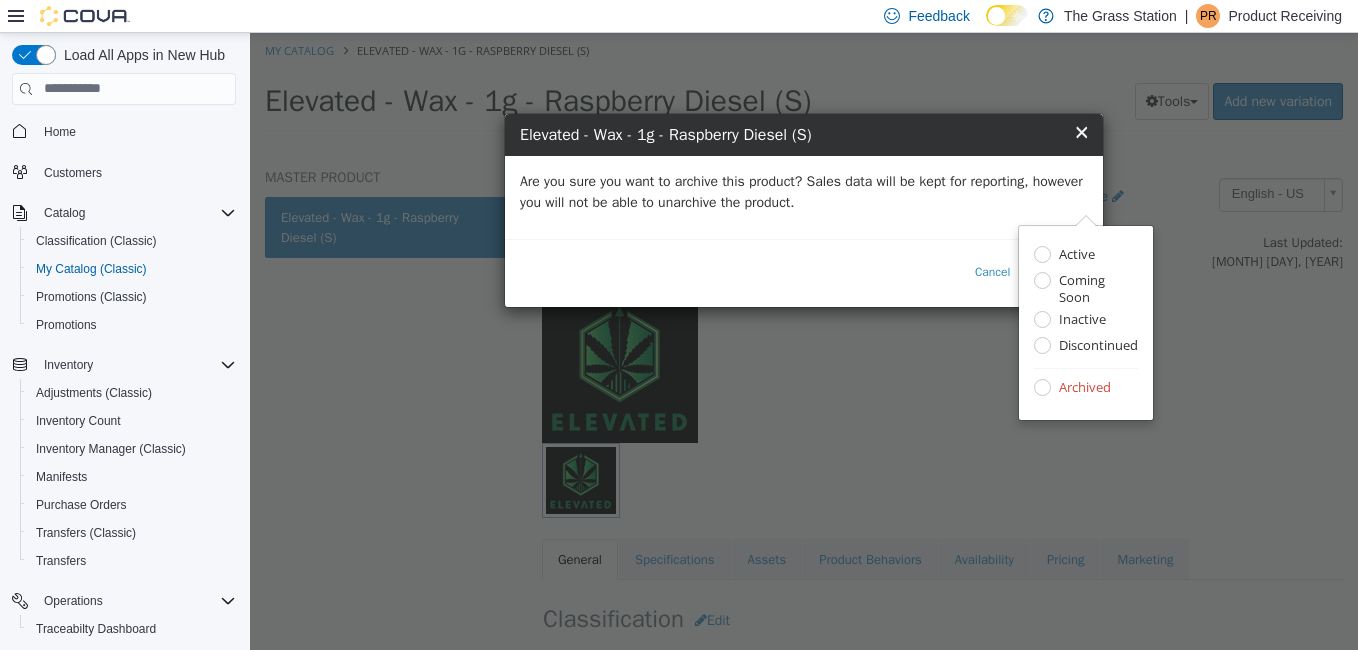 click on "Are you sure you want to archive this product? Sales data will be kept for reporting, however you will not be able to unarchive the product." at bounding box center [804, 191] 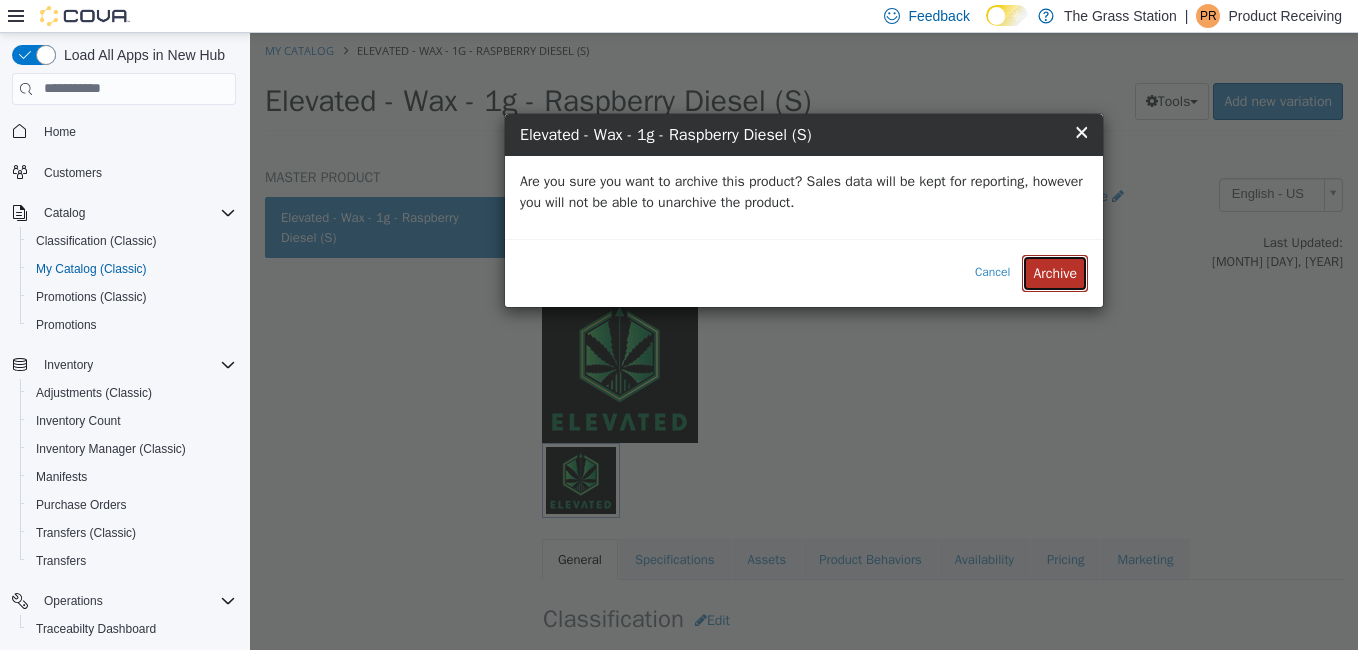click on "Archive" at bounding box center (1055, 272) 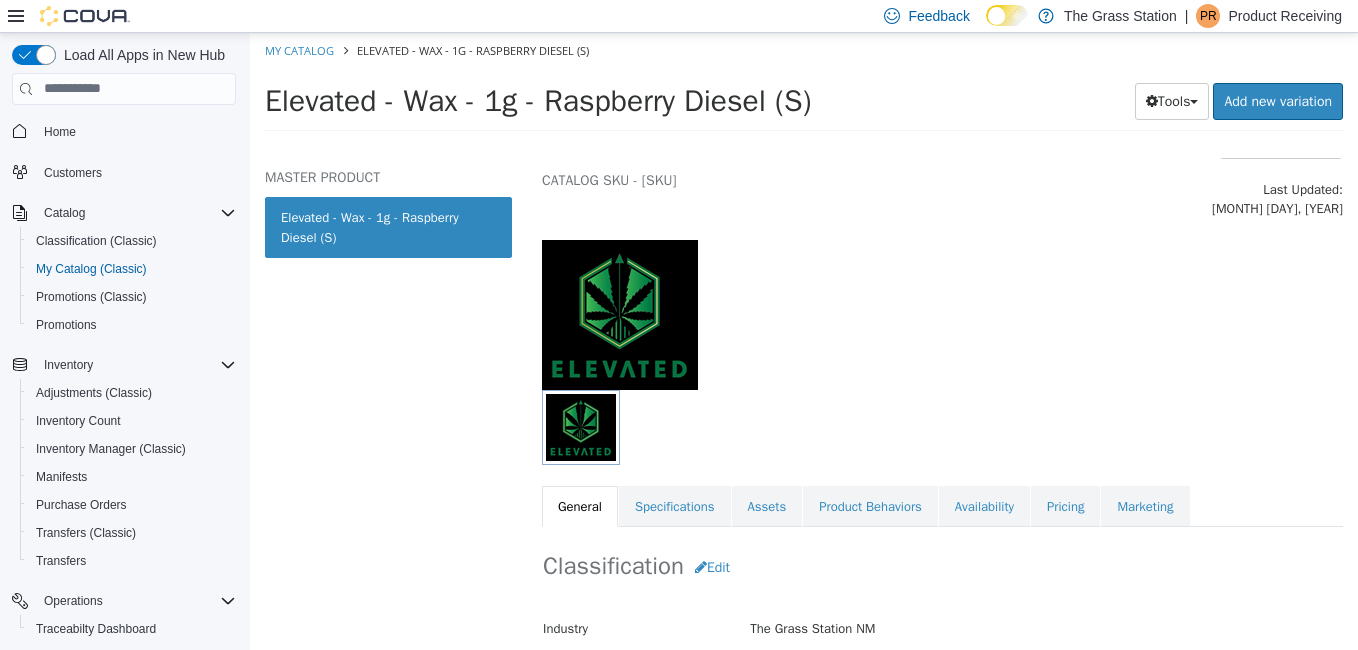 scroll, scrollTop: 52, scrollLeft: 0, axis: vertical 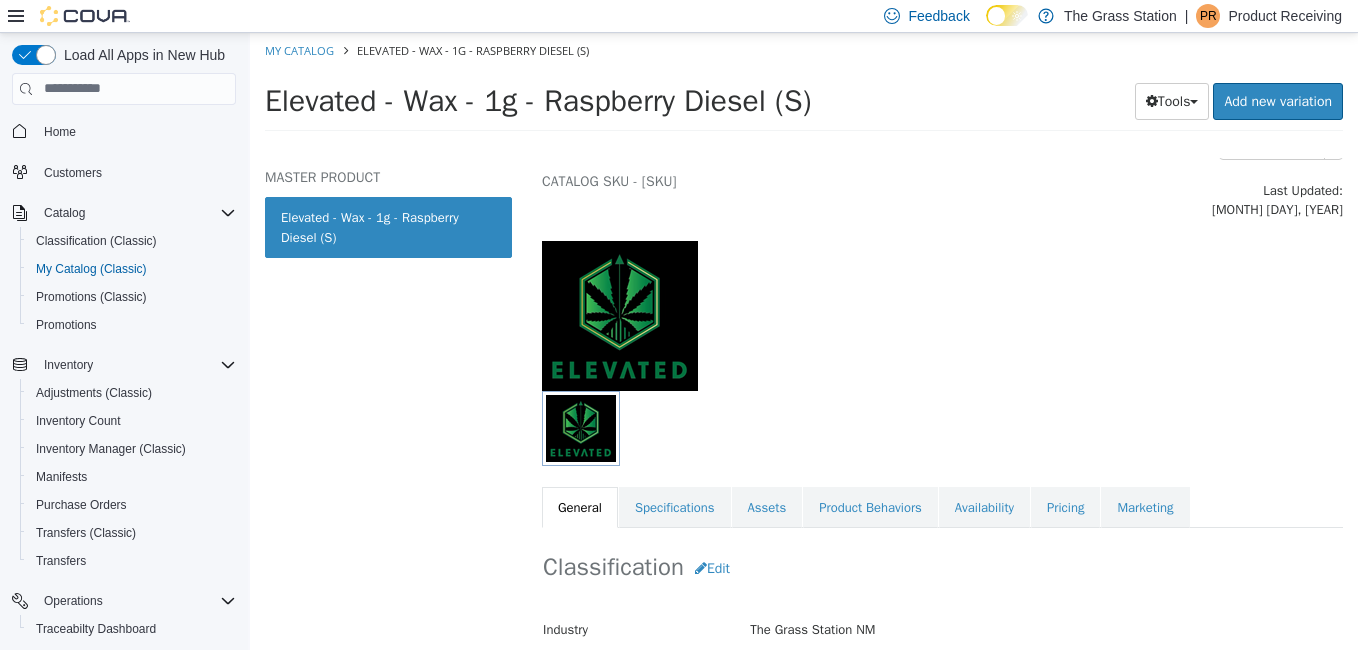 select on "**********" 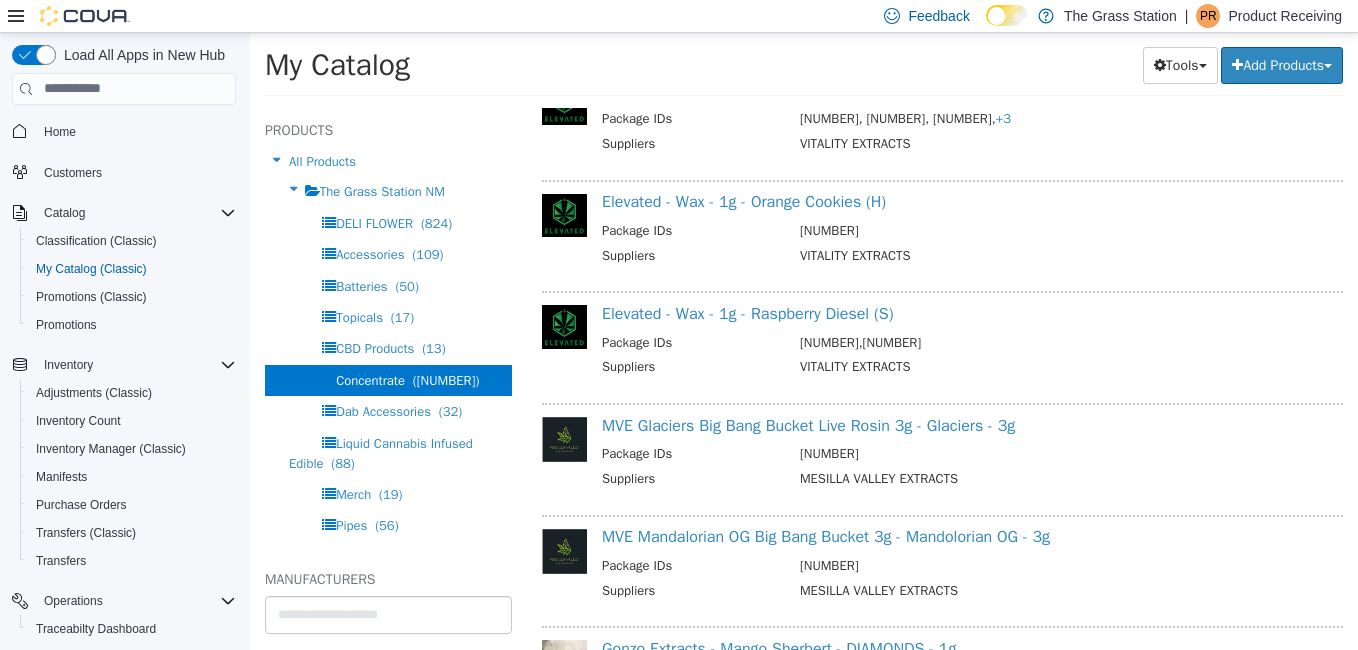 scroll, scrollTop: 1192, scrollLeft: 0, axis: vertical 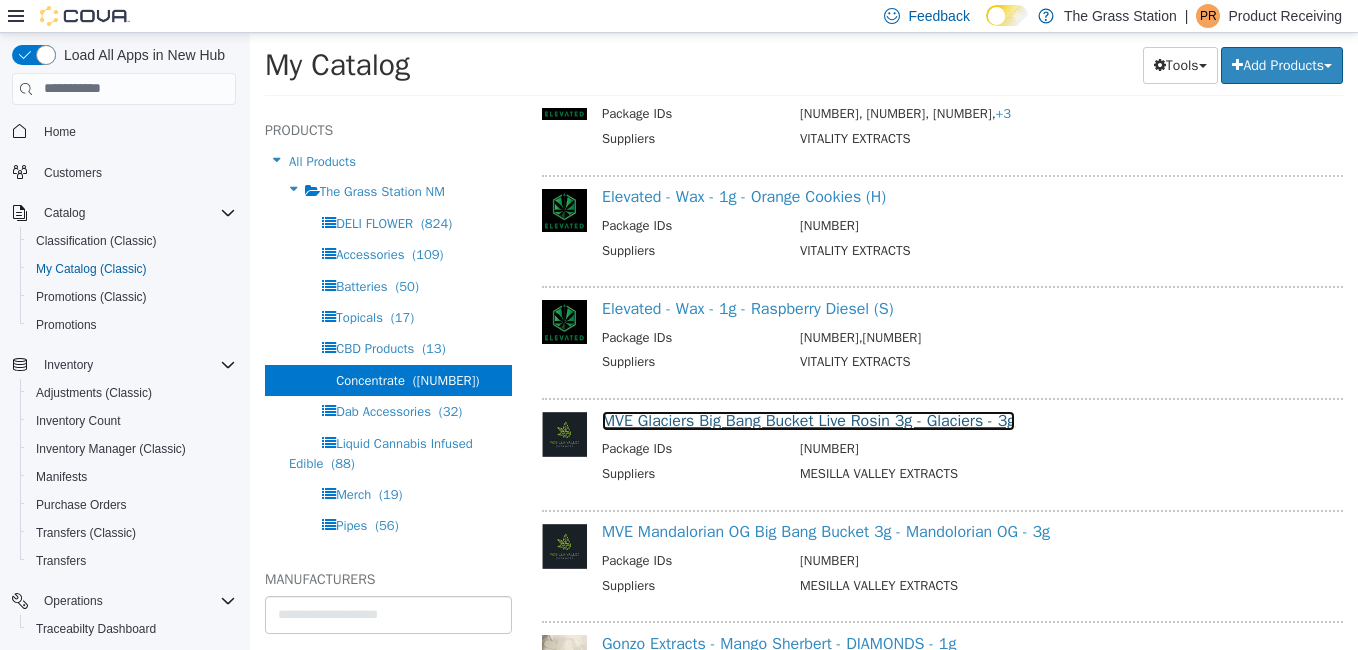 click on "MVE Glaciers Big Bang Bucket Live Rosin 3g - Glaciers - 3g" at bounding box center [808, 420] 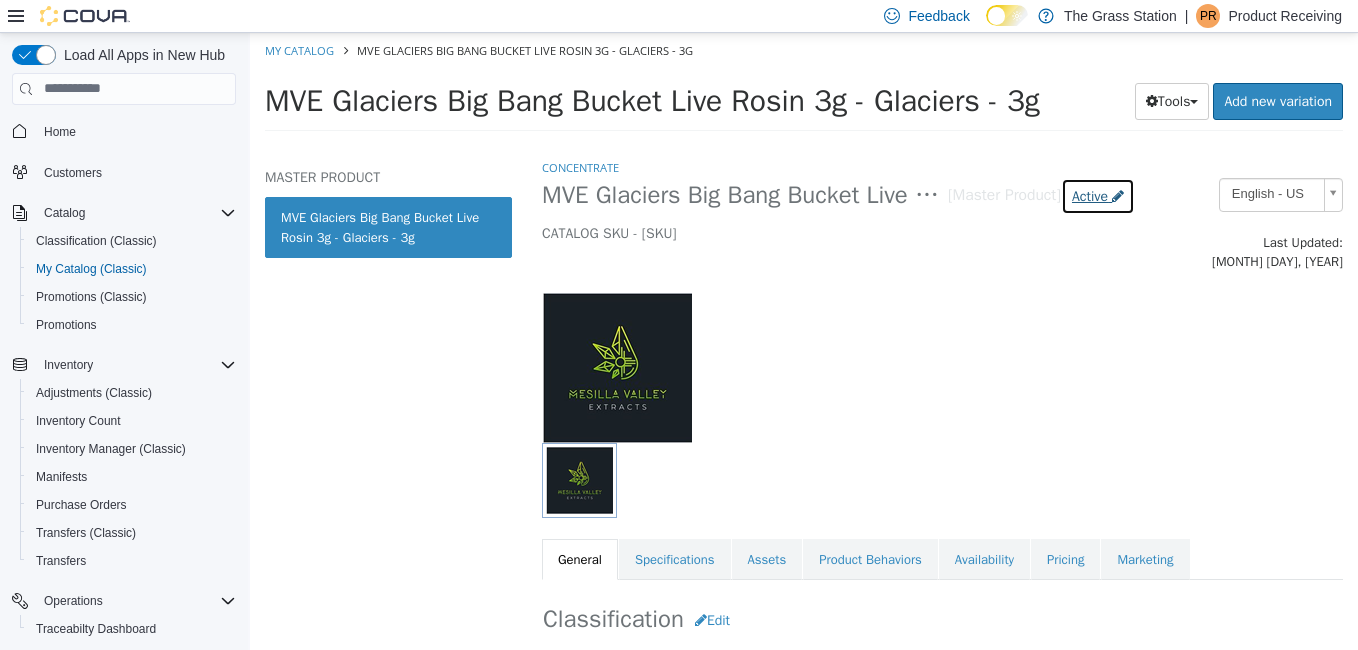 click on "Active" at bounding box center (1098, 195) 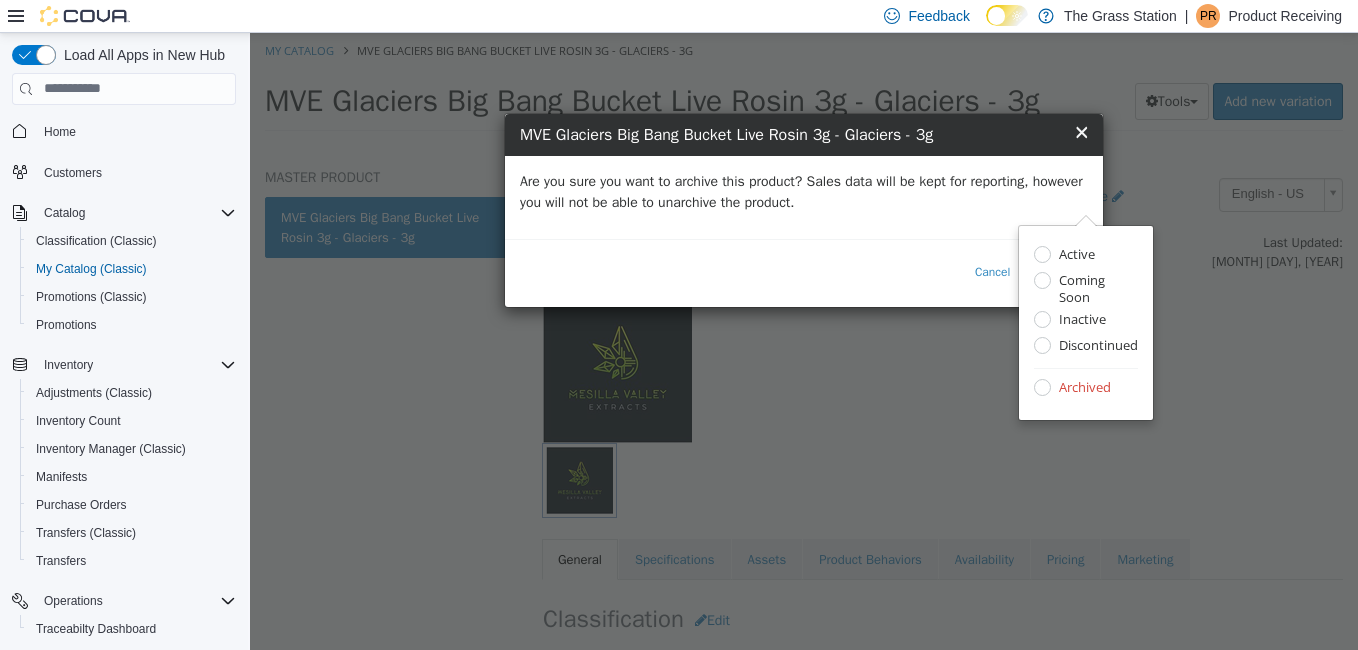click on "Are you sure you want to archive this product? Sales data will be kept for reporting, however you will not be able to unarchive the product." at bounding box center [804, 196] 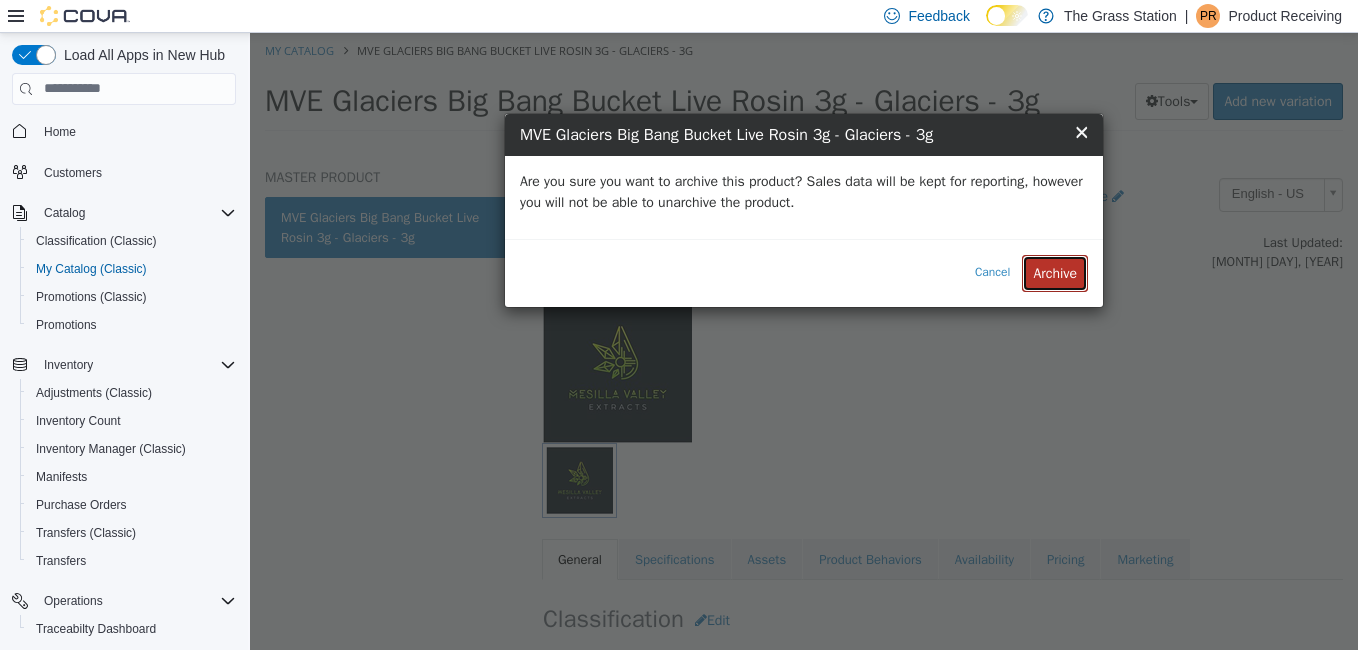 click on "Archive" at bounding box center [1055, 272] 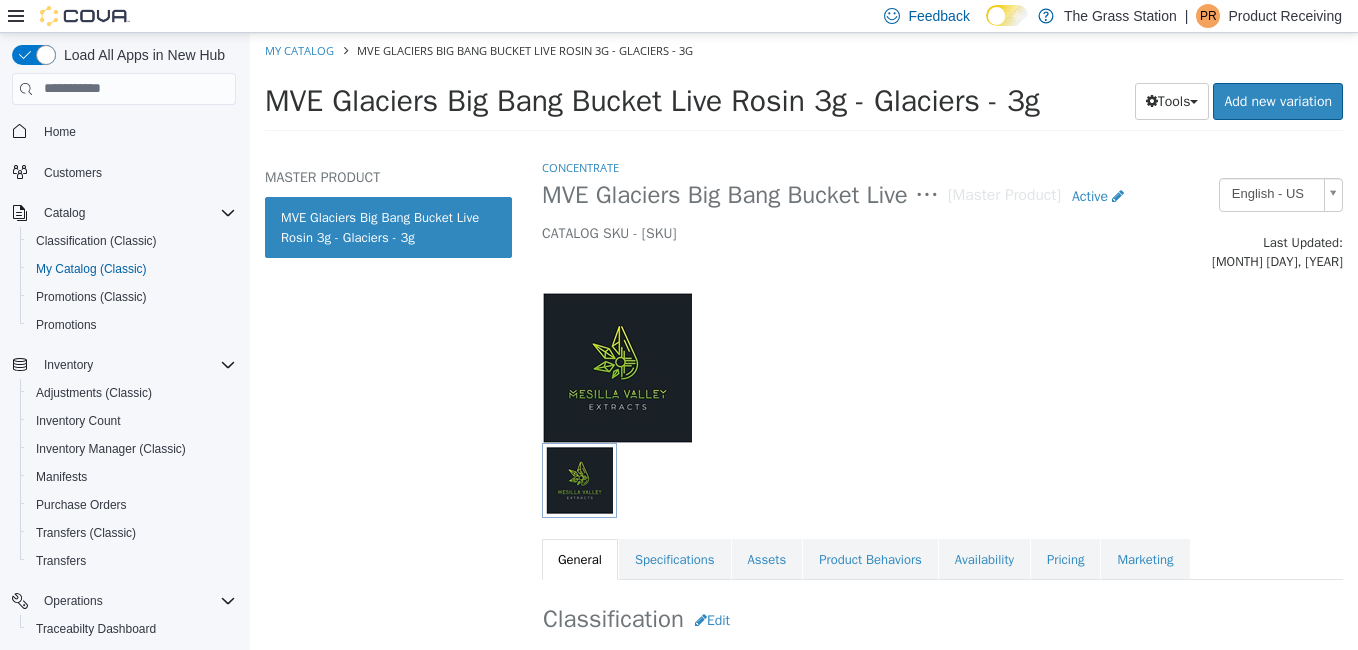 select on "**********" 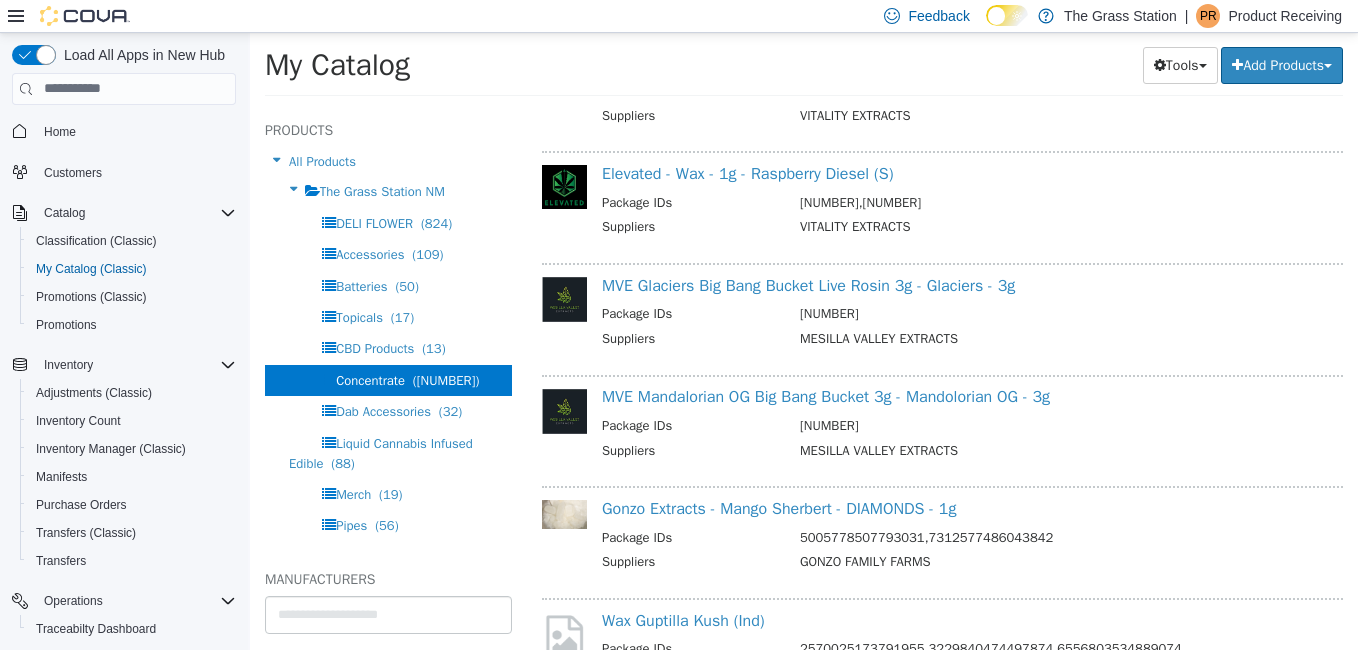 scroll, scrollTop: 1328, scrollLeft: 0, axis: vertical 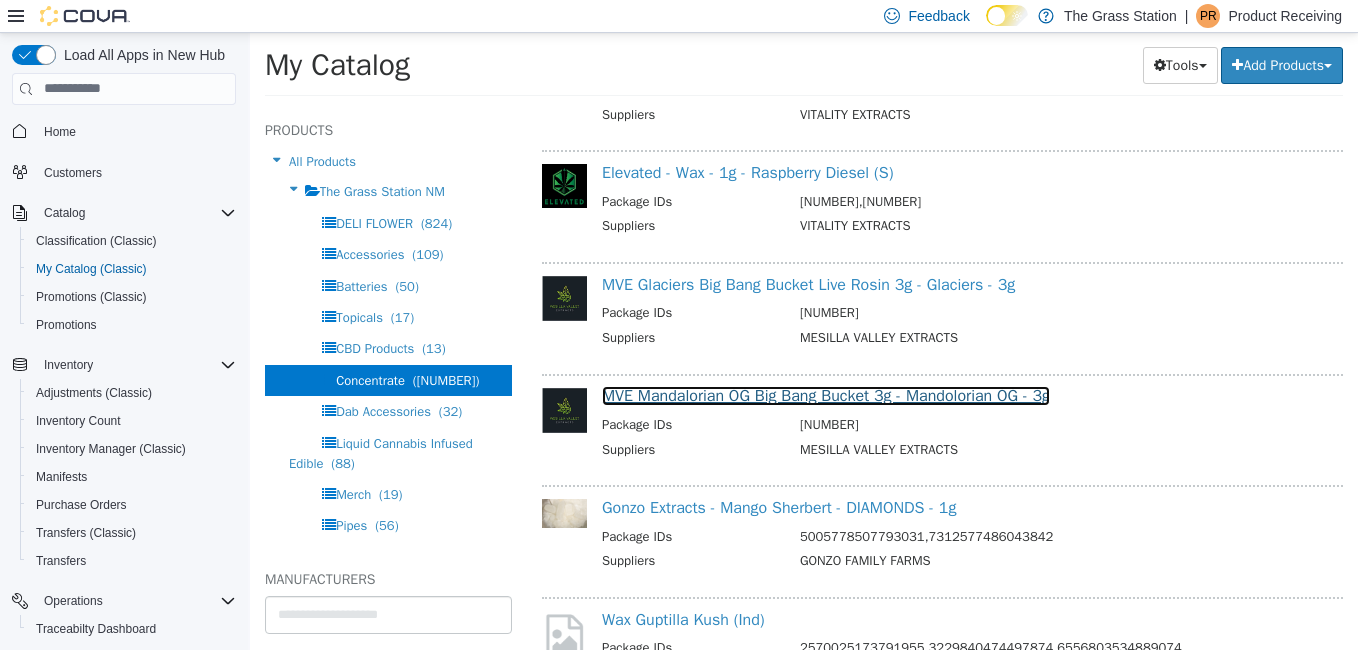 click on "MVE Mandalorian OG Big Bang Bucket 3g - Mandolorian OG - 3g" at bounding box center [826, 395] 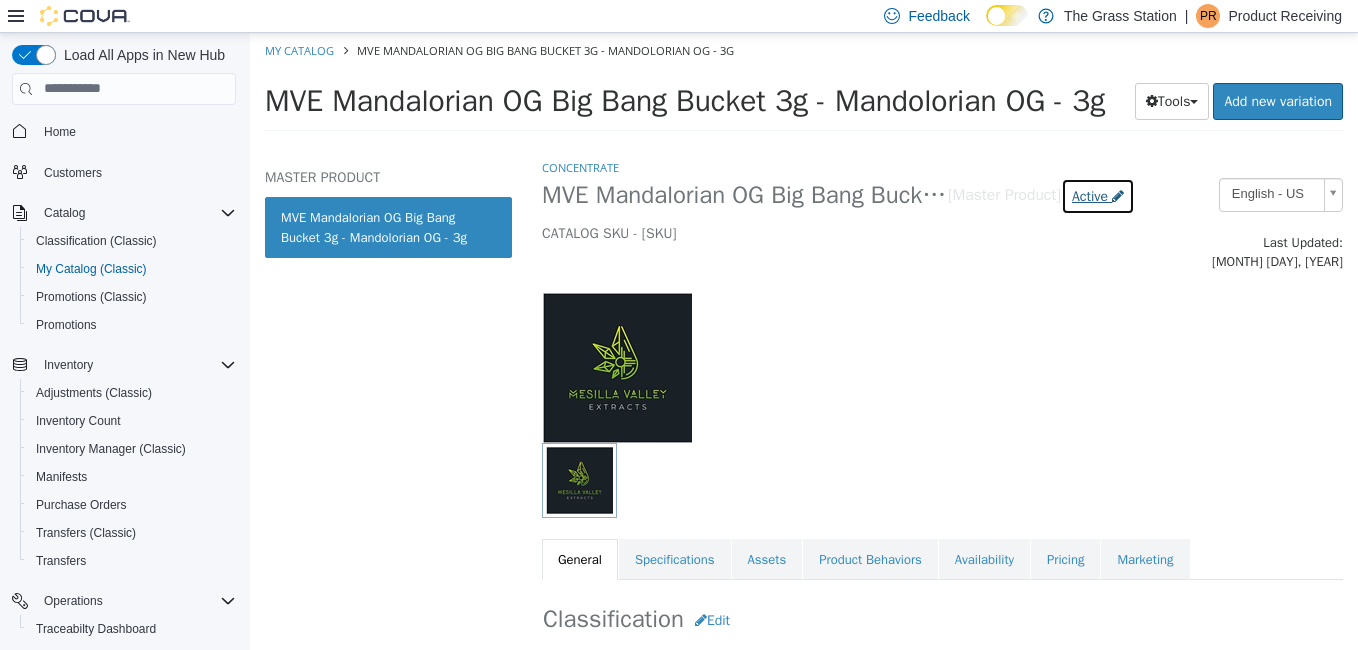 click on "Active" at bounding box center [1090, 195] 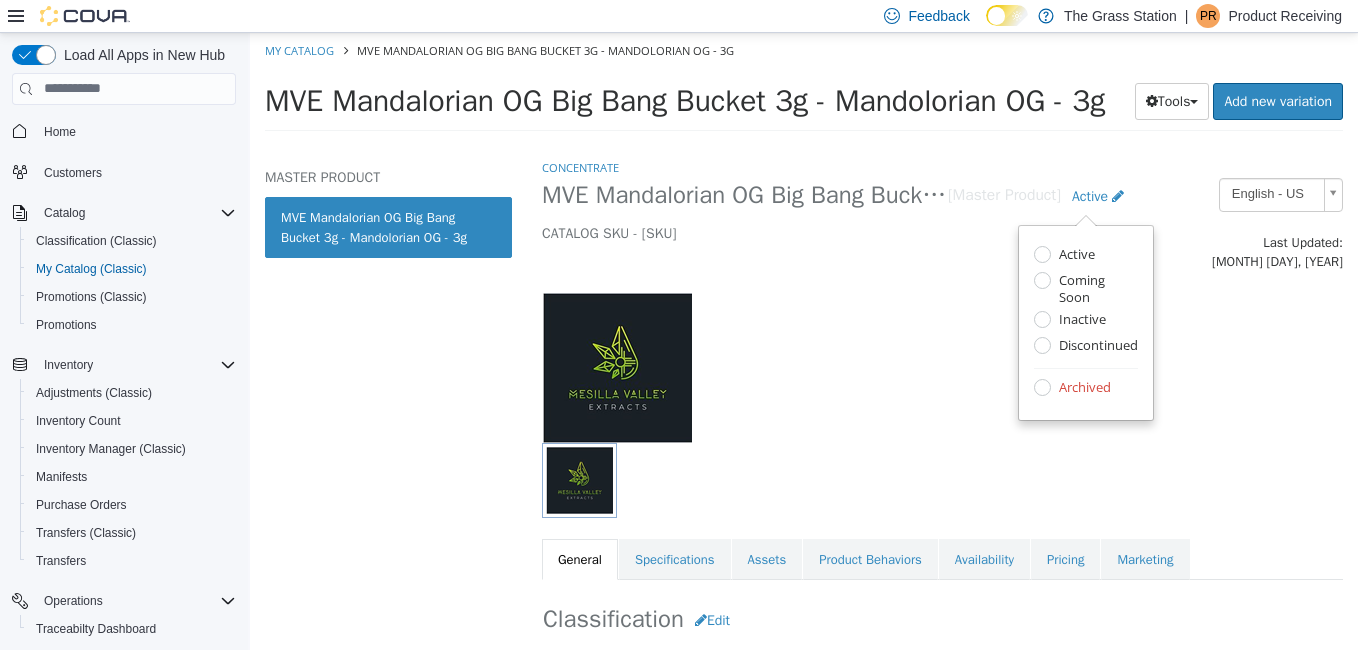 click on "Archived" at bounding box center [1086, 388] 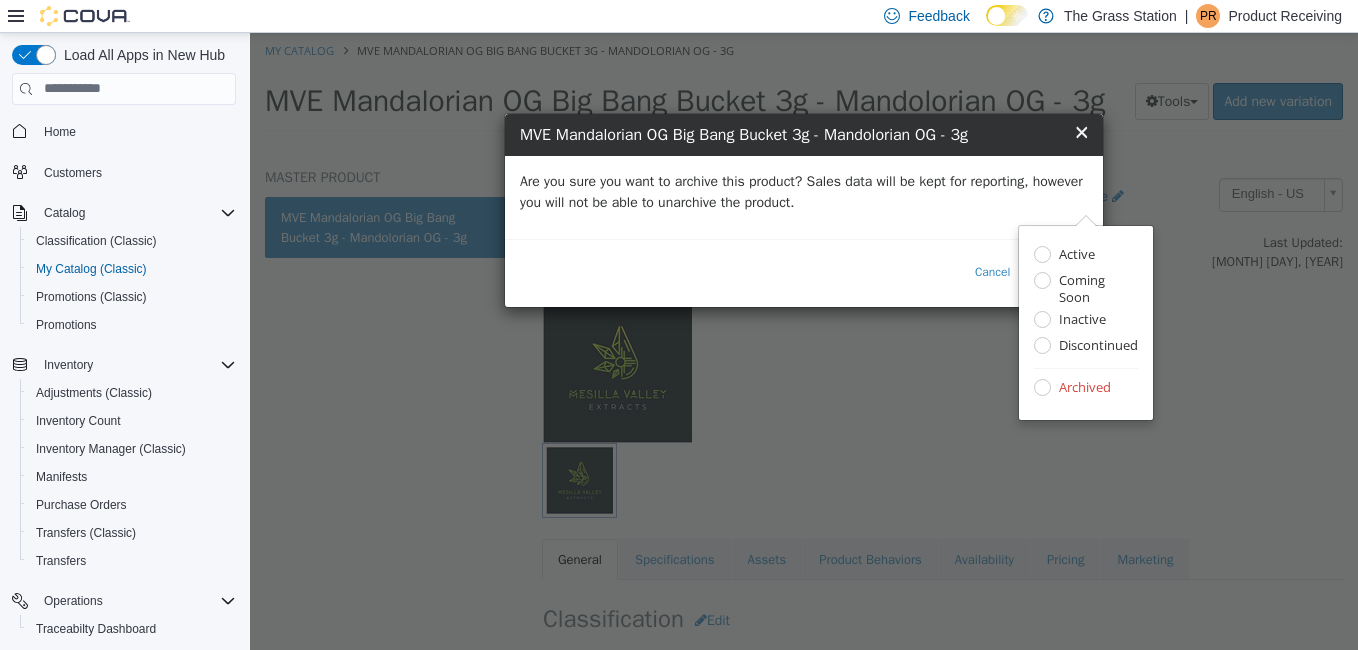 click on "Are you sure you want to archive this product? Sales data will be kept for reporting, however you will not be able to unarchive the product." at bounding box center [804, 191] 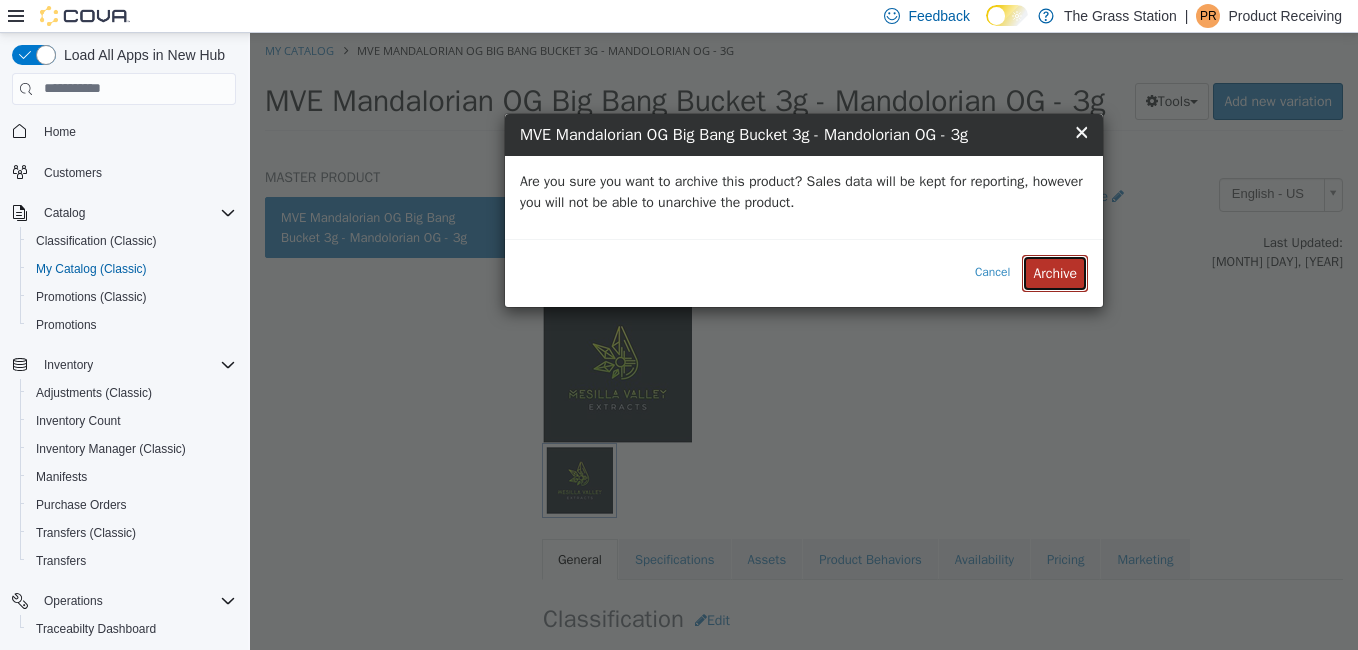 click on "Archive" at bounding box center [1055, 272] 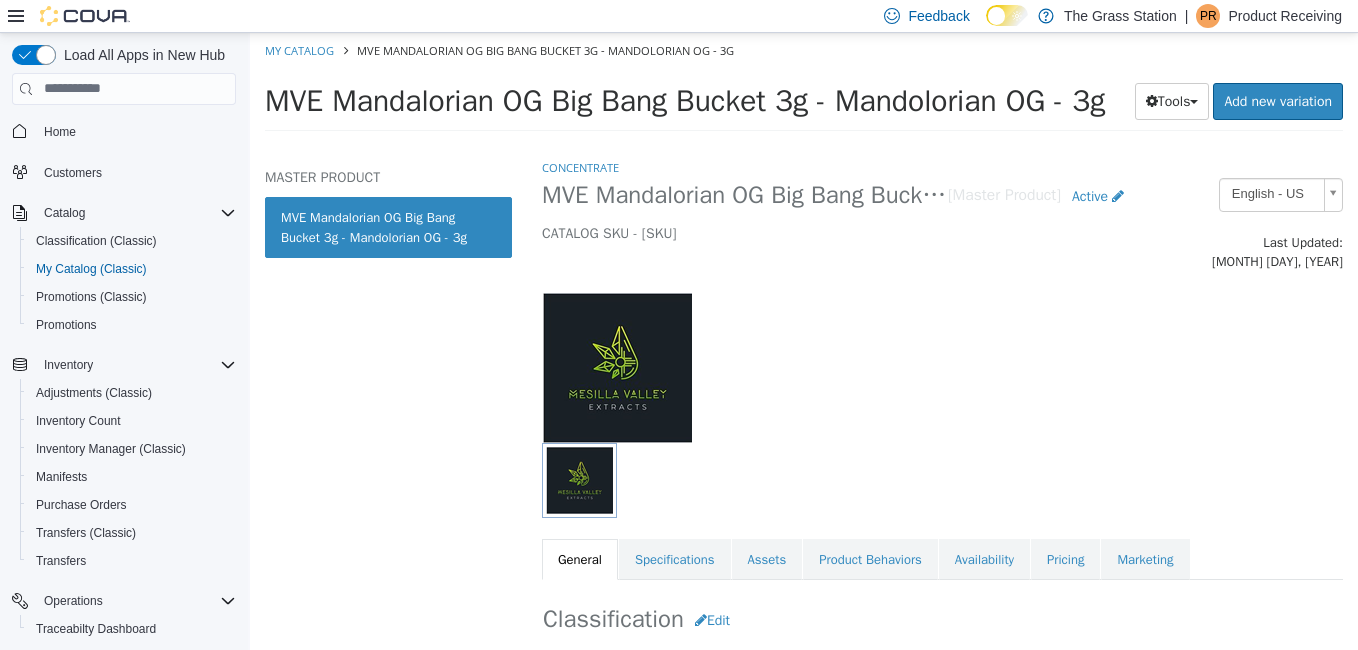 select on "**********" 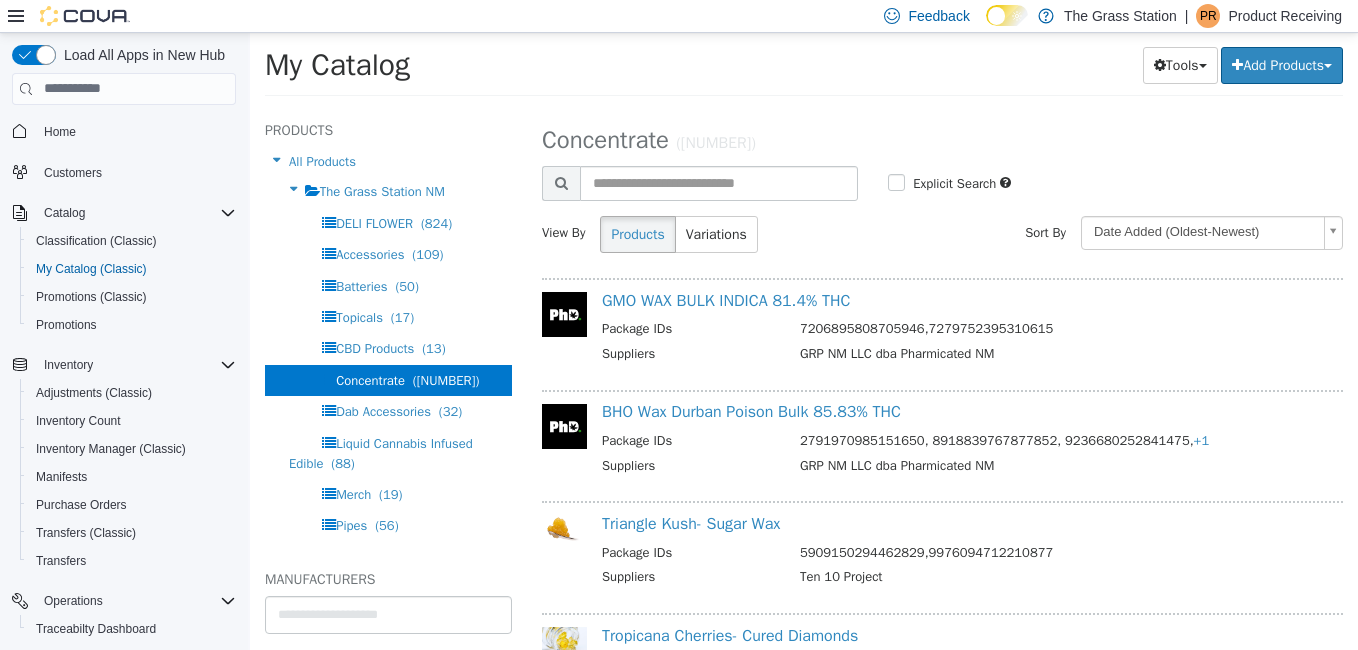 click on "7206895808705946,7279752395310615" at bounding box center [1059, 330] 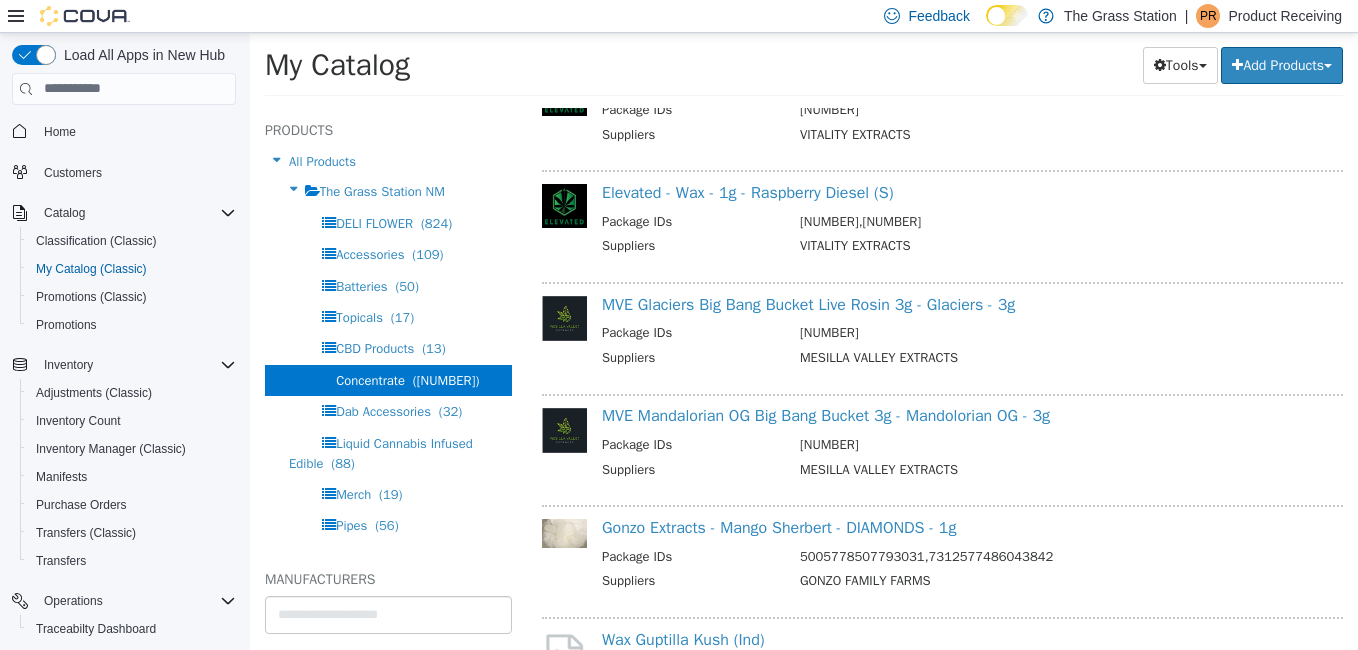 click on "MESILLA VALLEY EXTRACTS" at bounding box center [1059, 471] 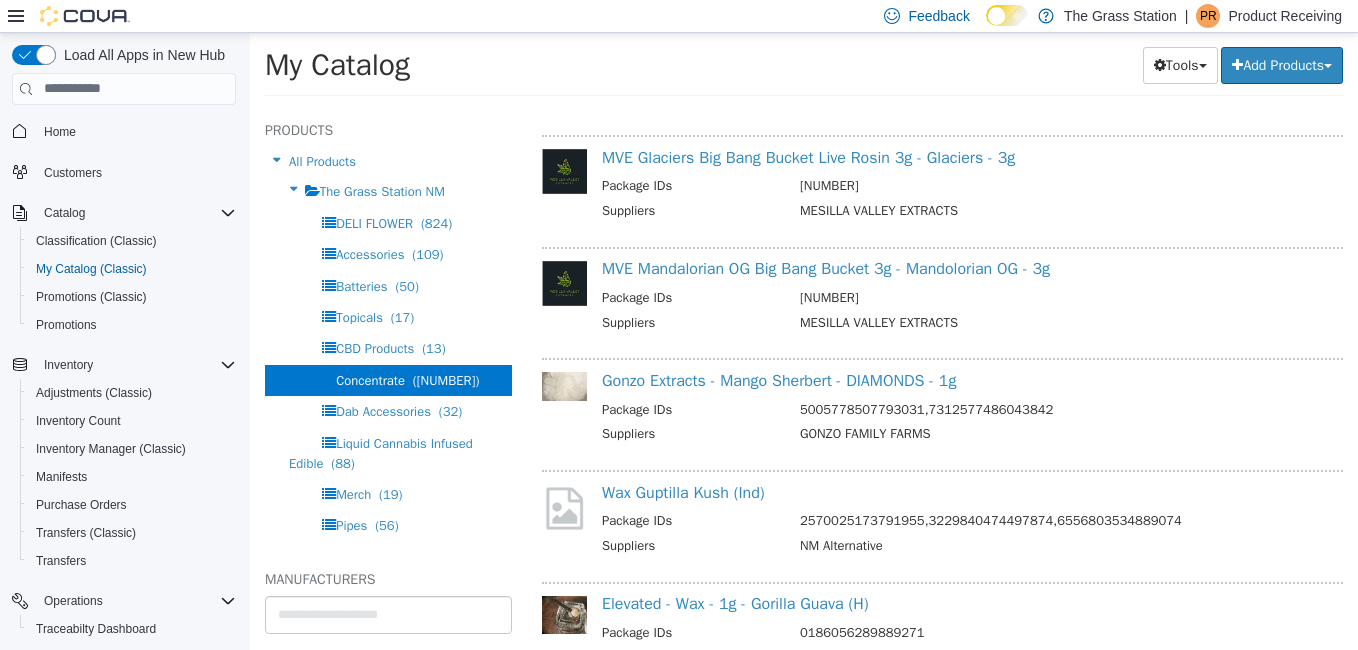 scroll, scrollTop: 1461, scrollLeft: 0, axis: vertical 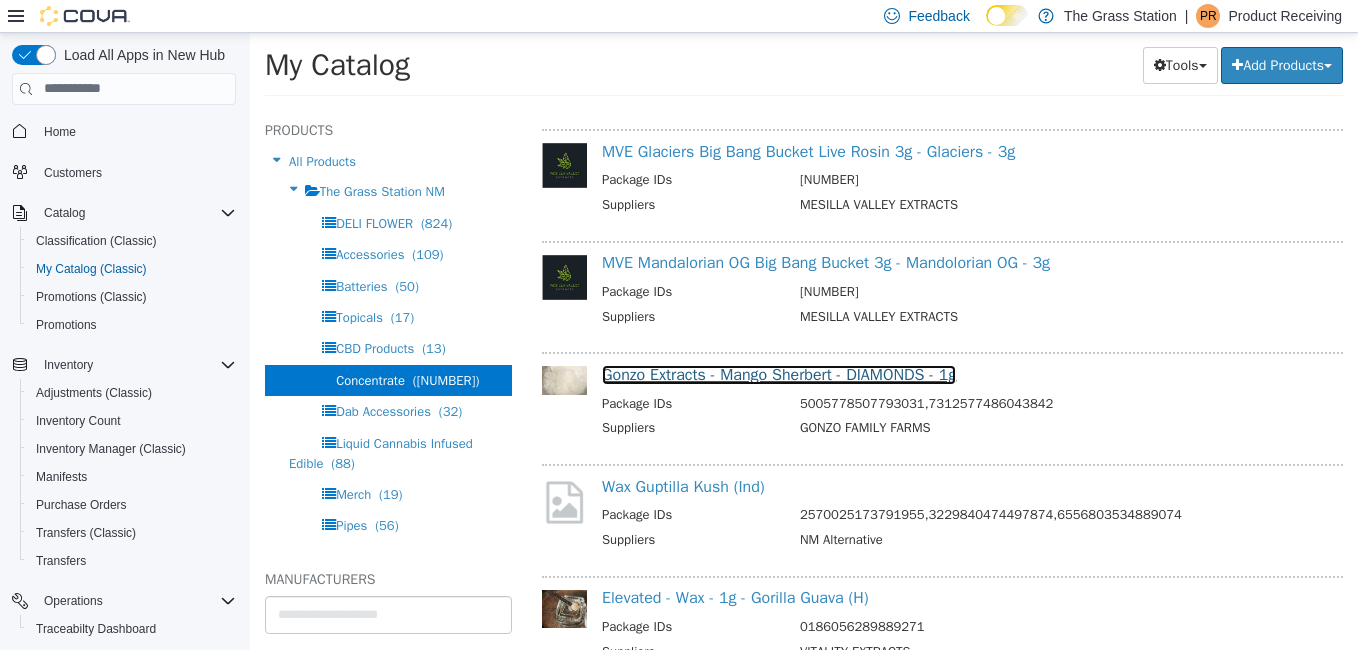 click on "Gonzo Extracts - Mango Sherbert - DIAMONDS - 1g" at bounding box center [779, 374] 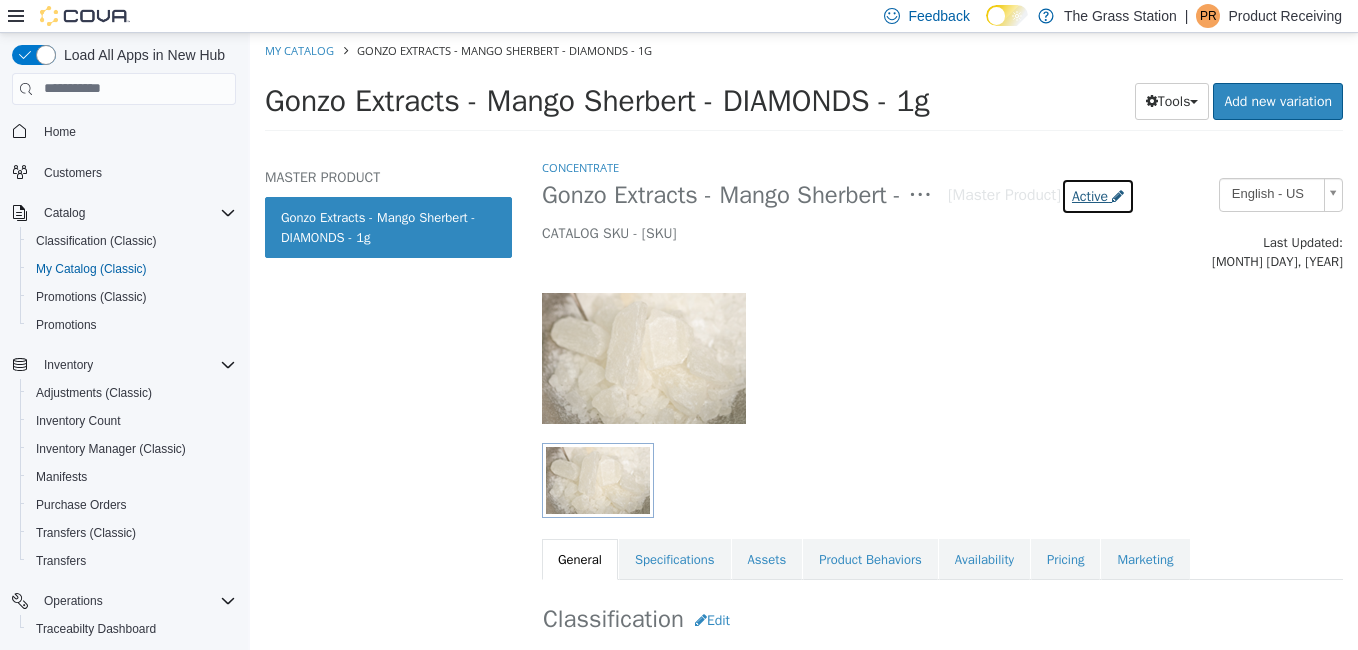 click on "Active" at bounding box center [1090, 195] 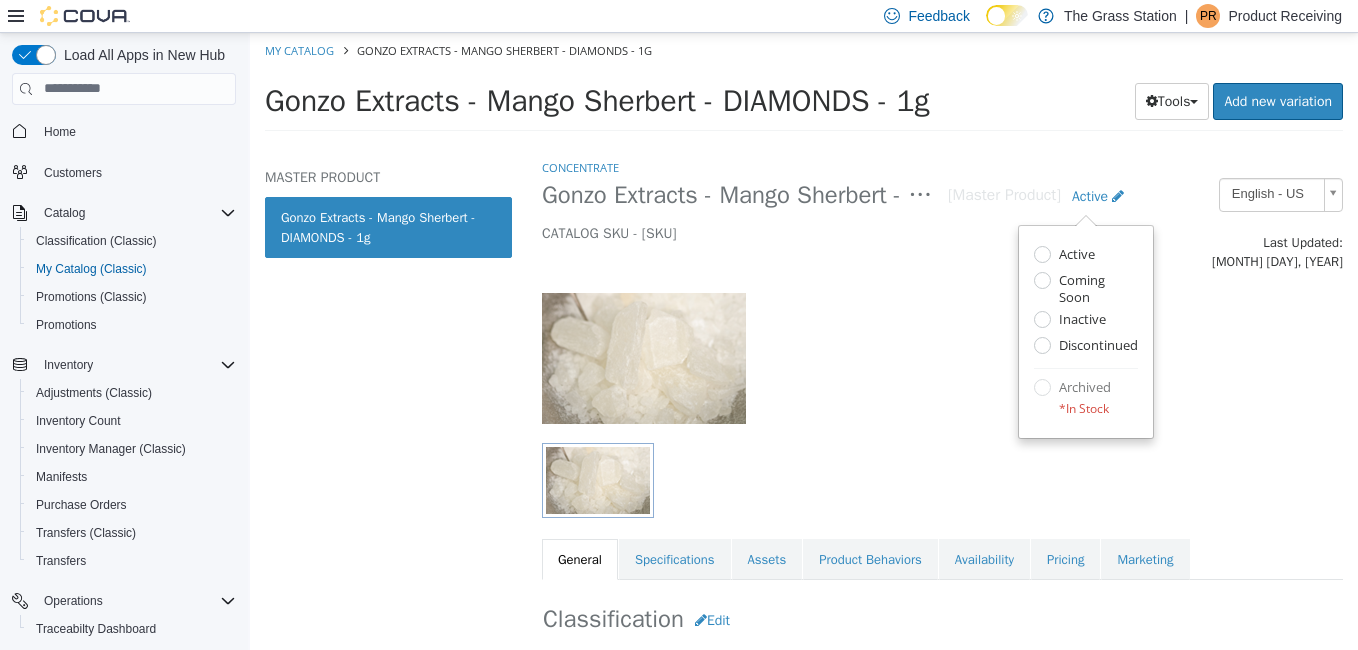 click at bounding box center [942, 356] 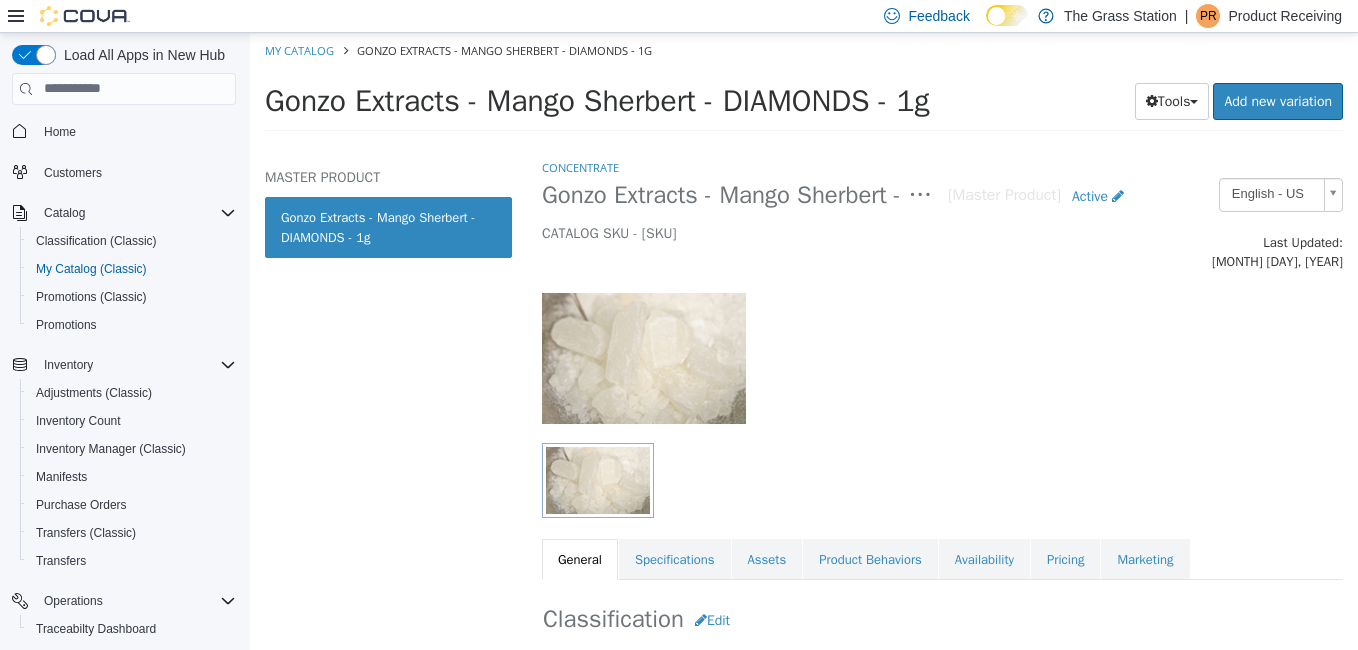 select on "**********" 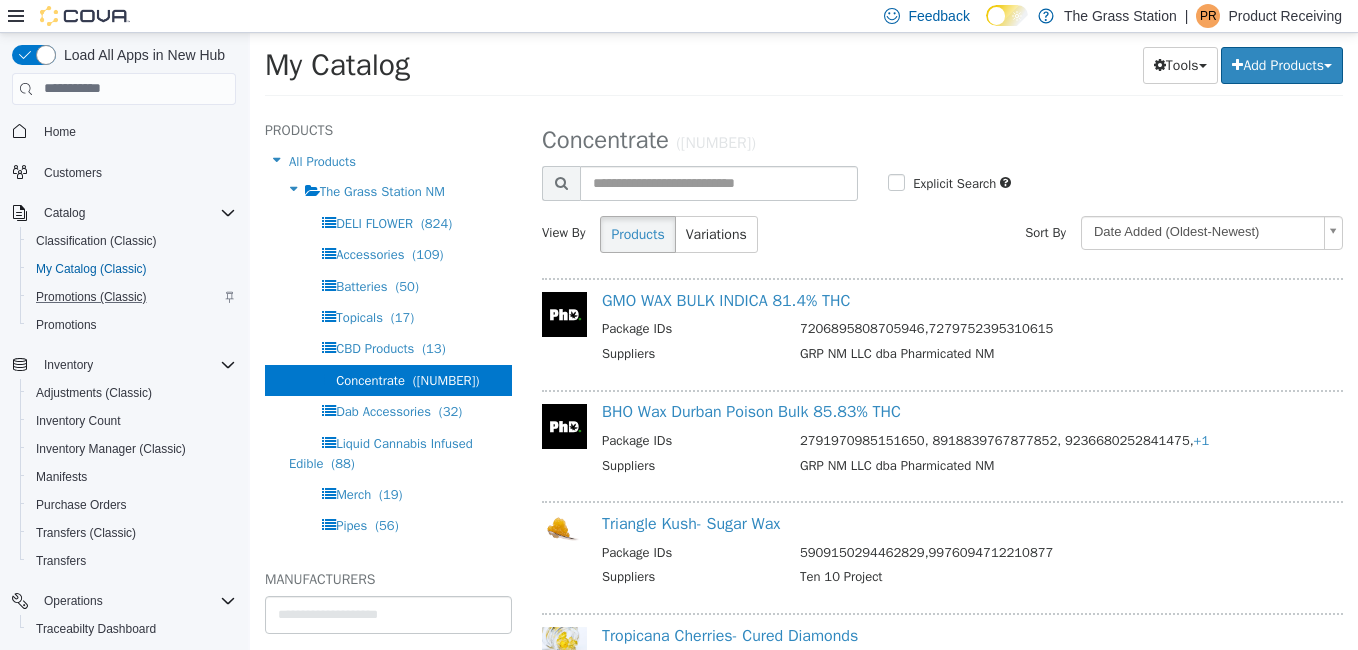 scroll, scrollTop: 201, scrollLeft: 0, axis: vertical 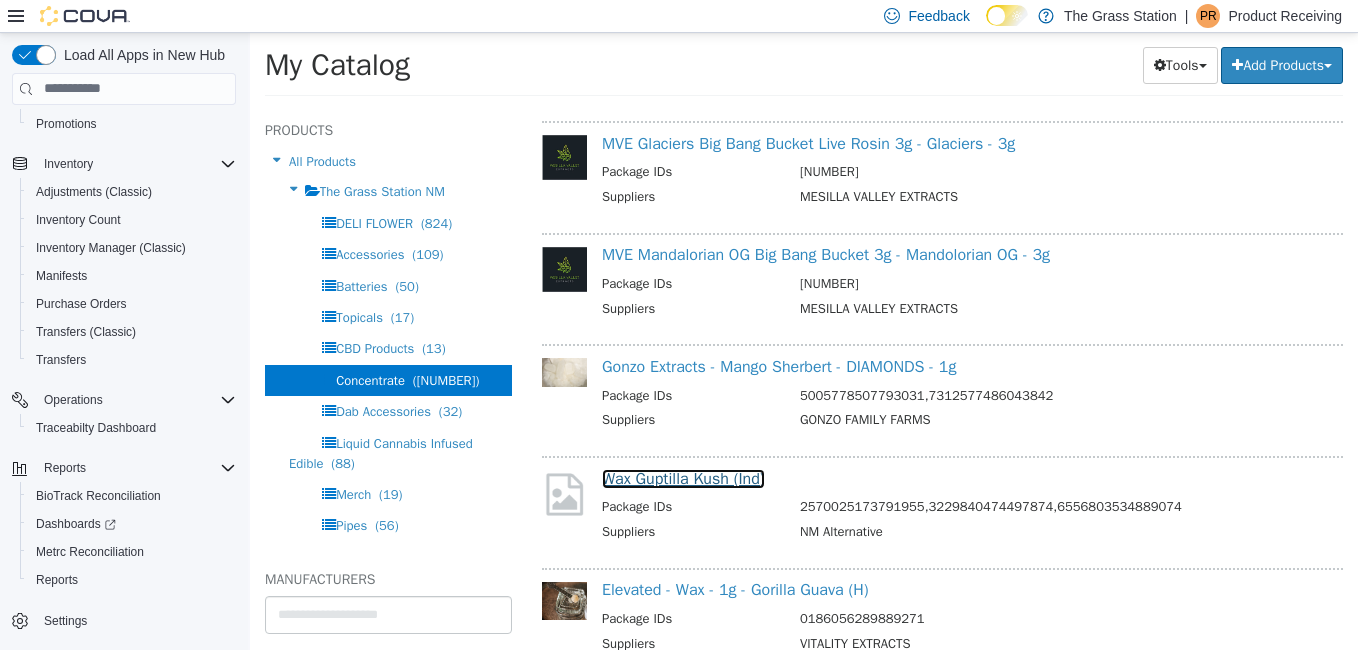 click on "Wax Guptilla Kush (Ind)" at bounding box center (683, 478) 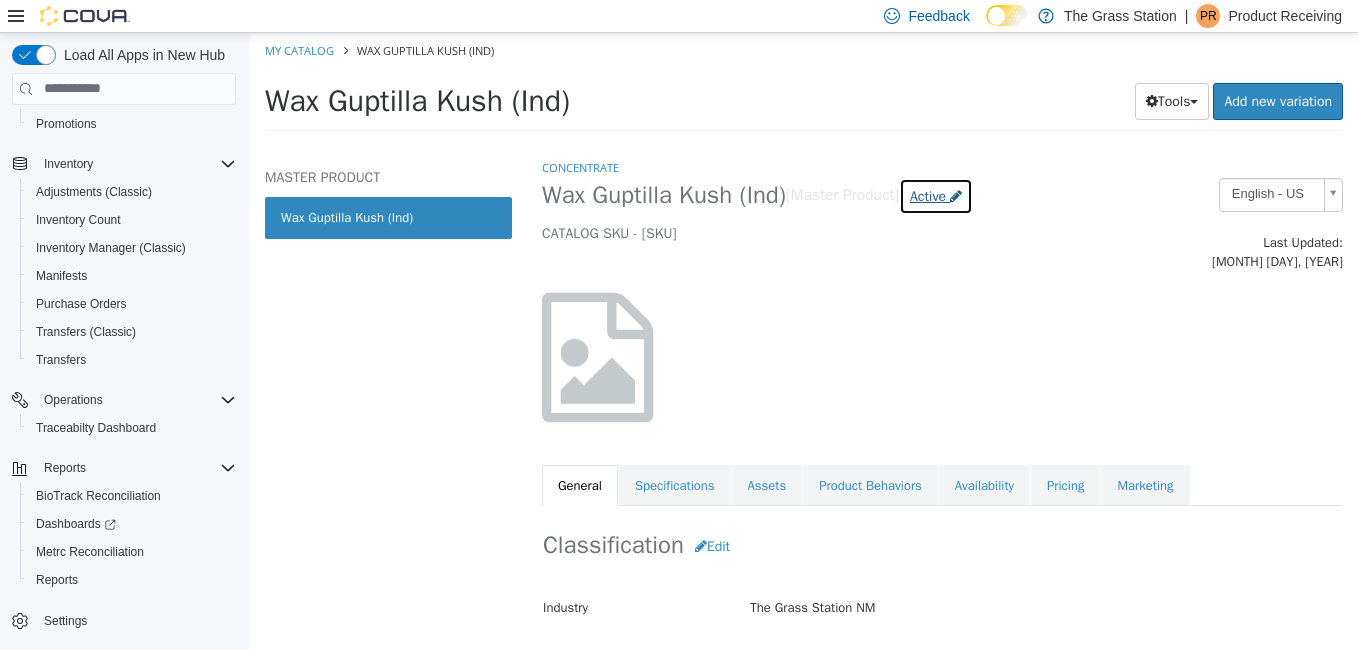 click on "Active" at bounding box center (928, 195) 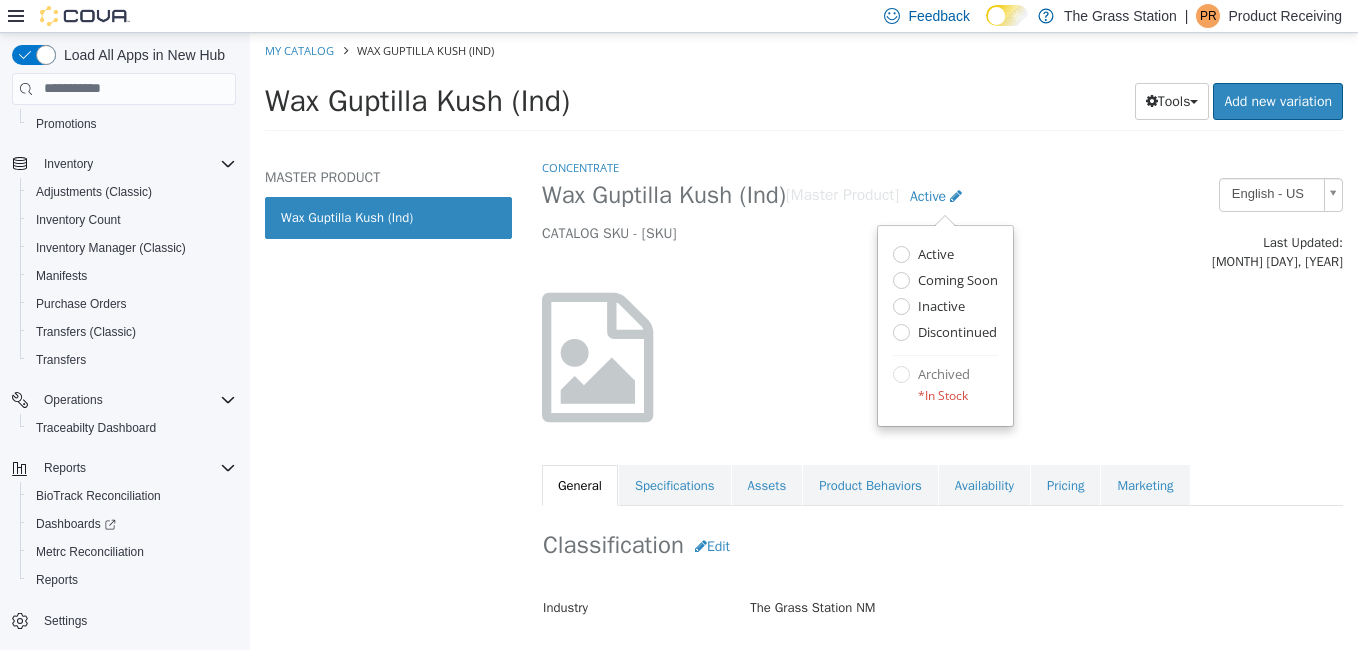 click at bounding box center [942, 356] 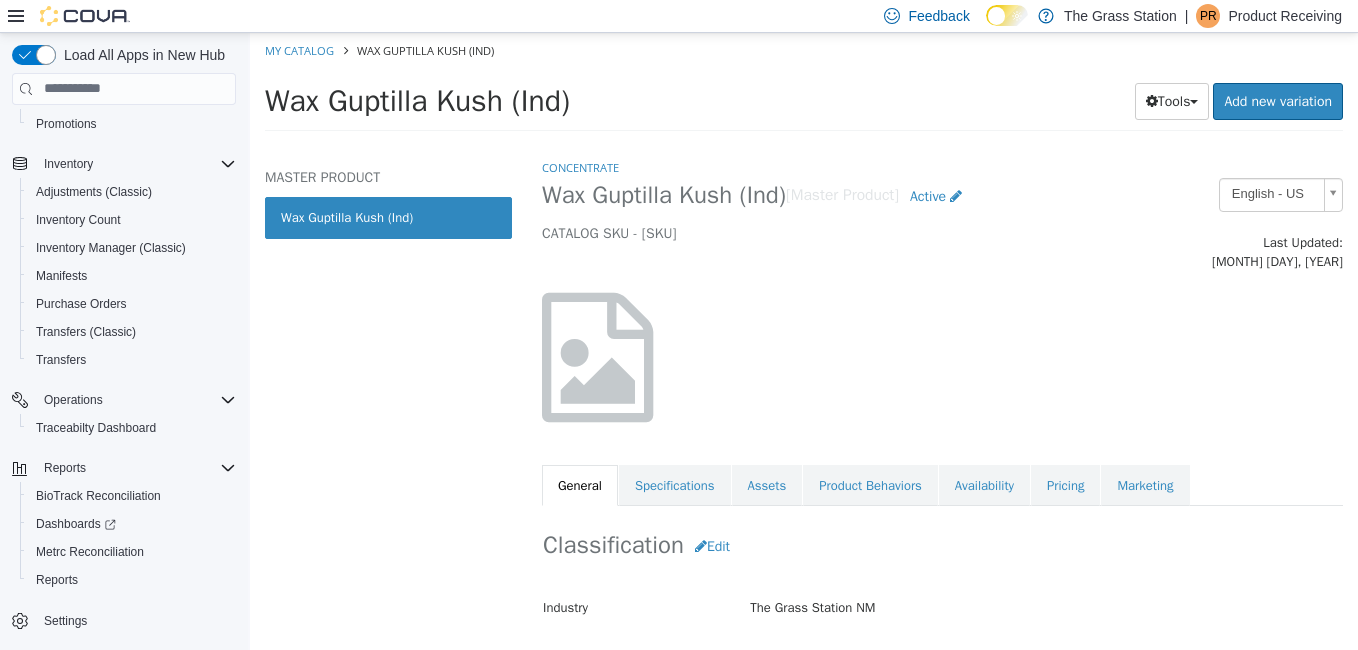 select on "**********" 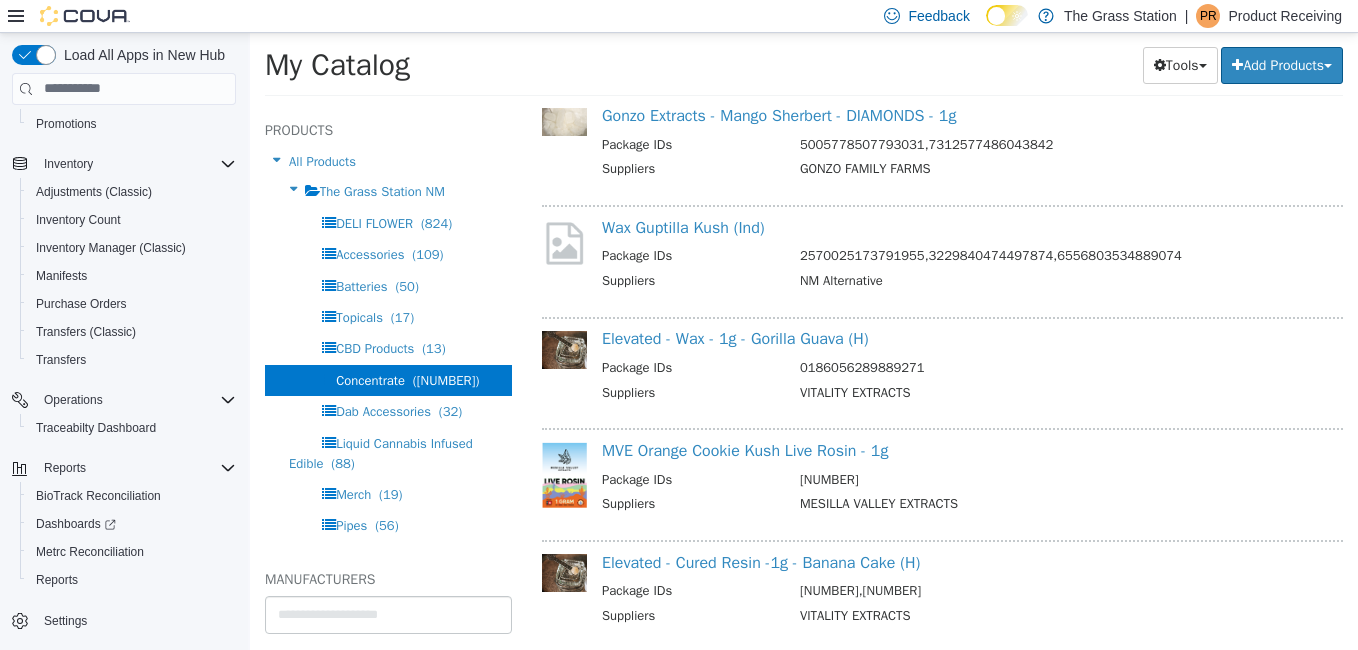scroll, scrollTop: 1721, scrollLeft: 0, axis: vertical 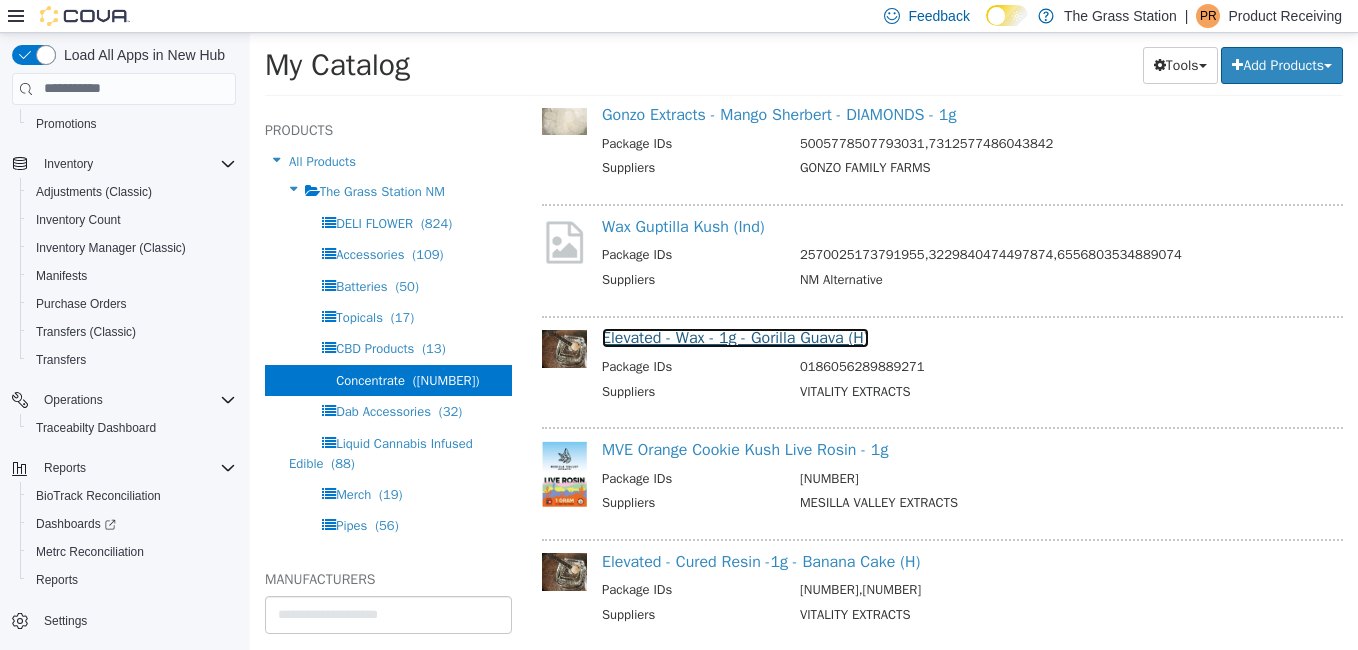 click on "Elevated - Wax - 1g - Gorilla Guava (H)" at bounding box center (735, 337) 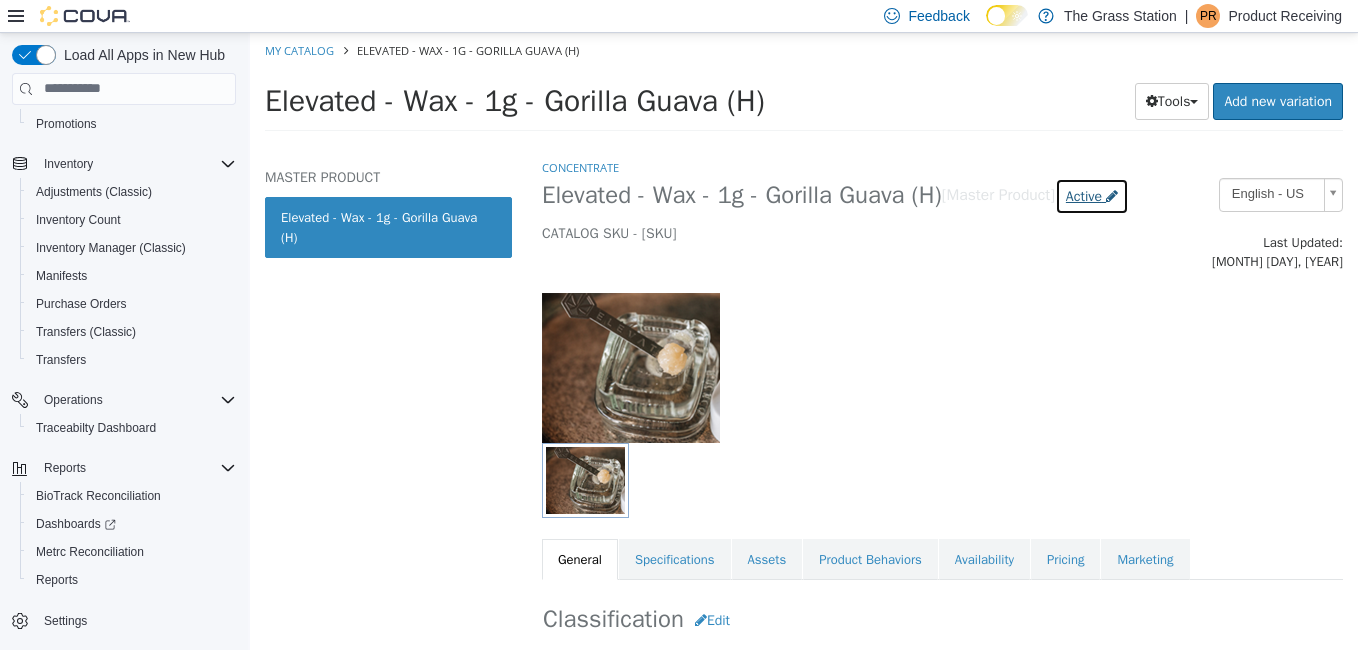 click on "Active" at bounding box center [1084, 195] 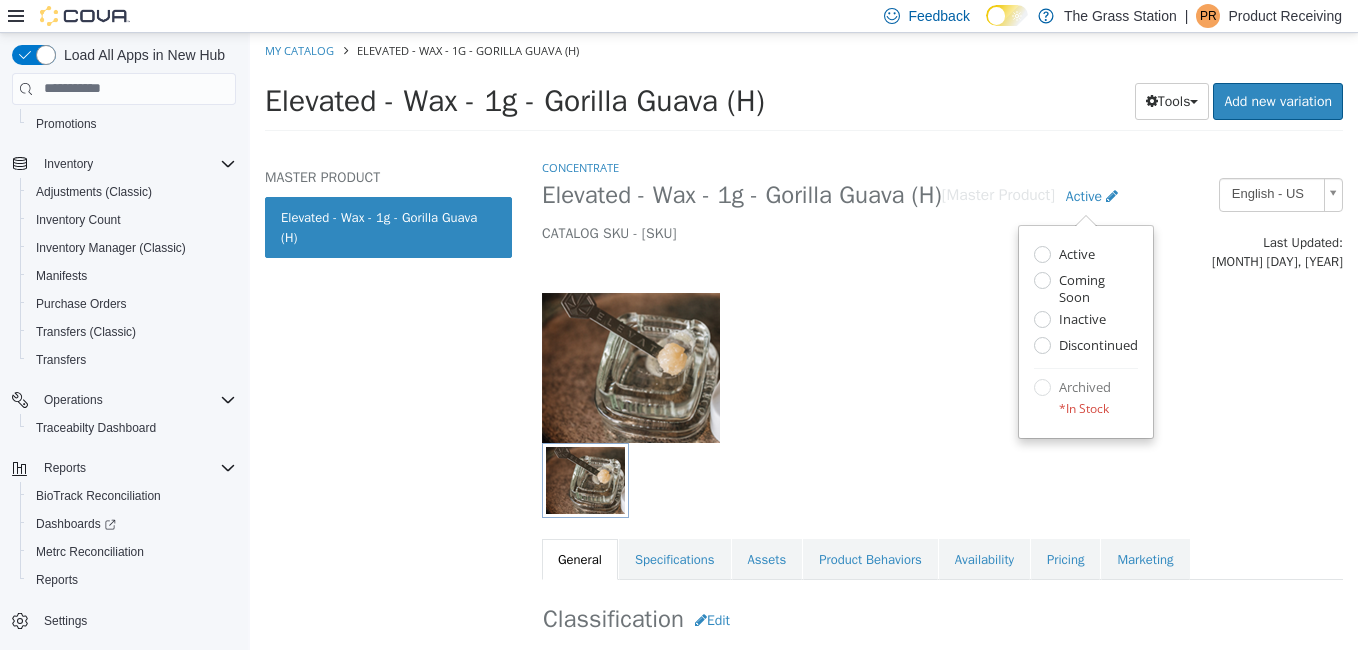 click on "CATALOG SKU - PE583A41" at bounding box center [838, 233] 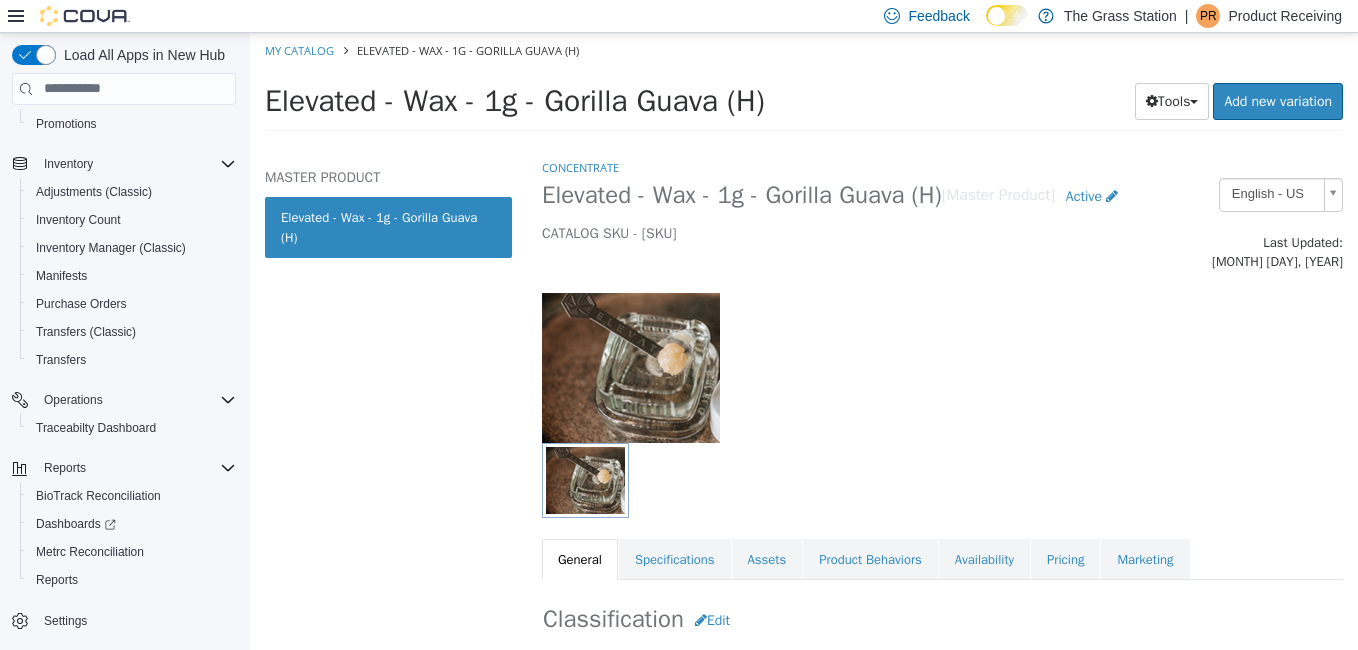 select on "**********" 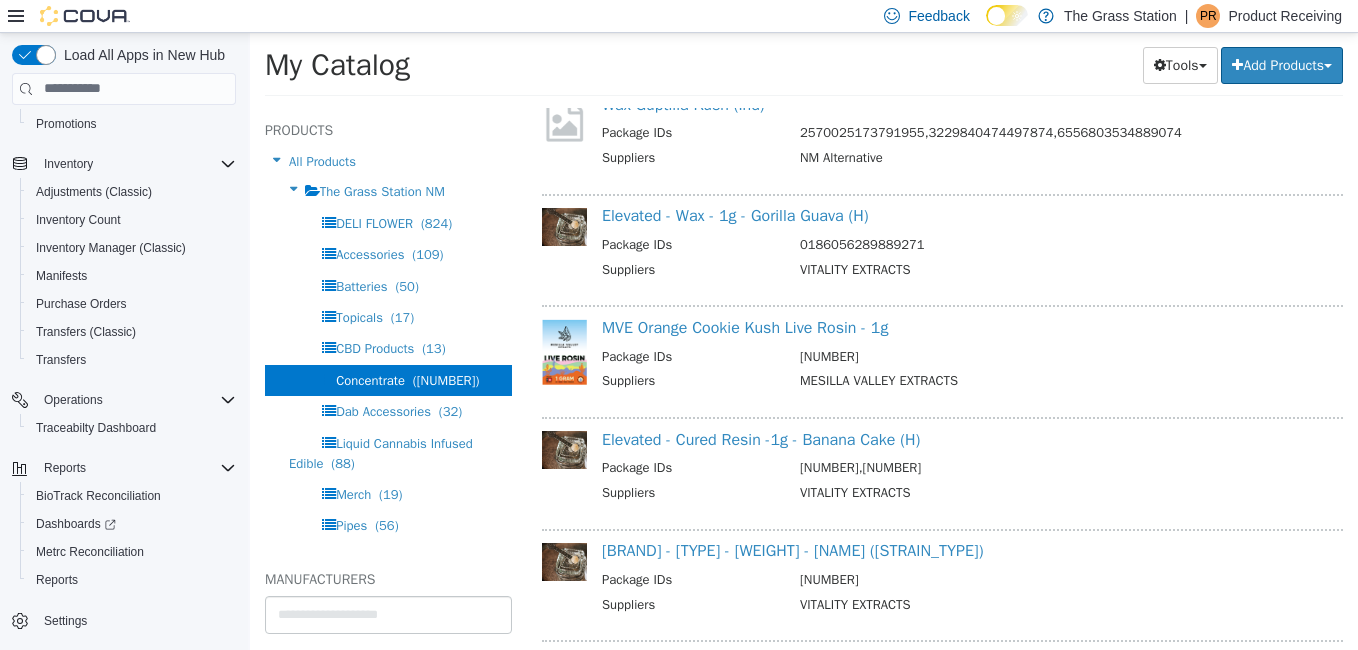 scroll, scrollTop: 1847, scrollLeft: 0, axis: vertical 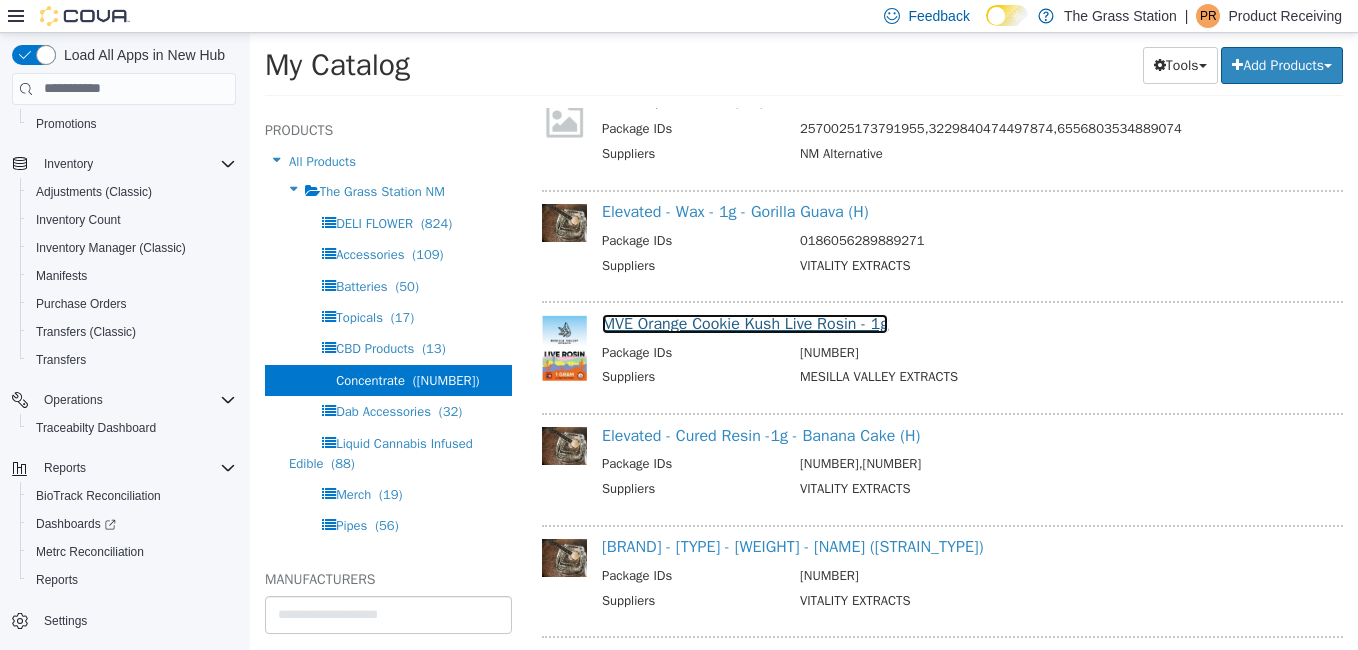 click on "MVE Orange Cookie Kush Live Rosin - 1g" at bounding box center (745, 323) 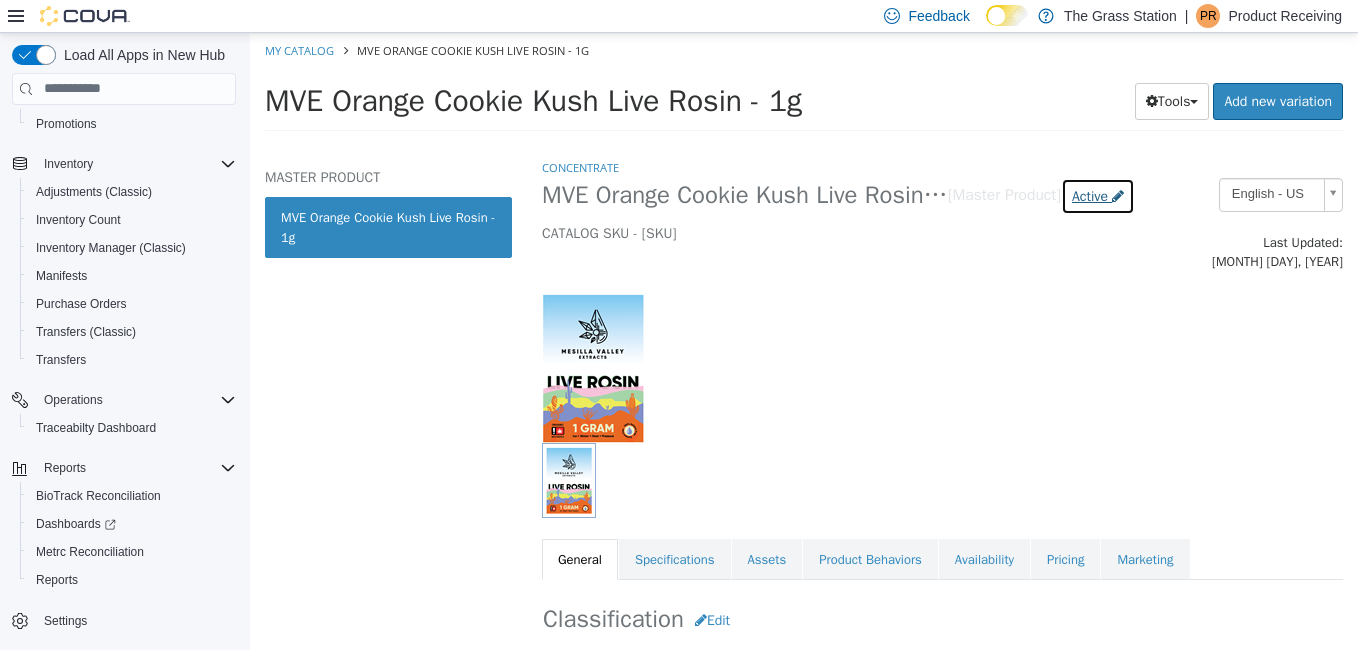 click on "Active" at bounding box center (1090, 195) 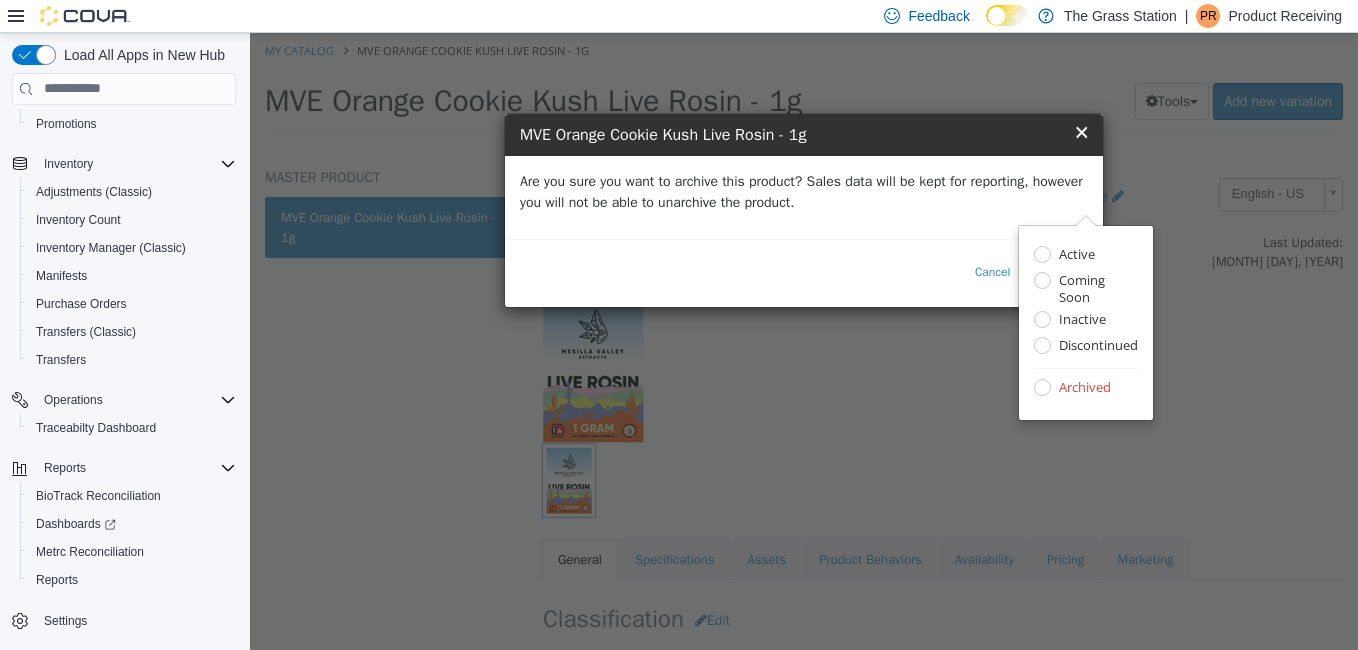 click on "Are you sure you want to archive this product? Sales data will be kept for reporting, however you will not be able to unarchive the product." at bounding box center (804, 196) 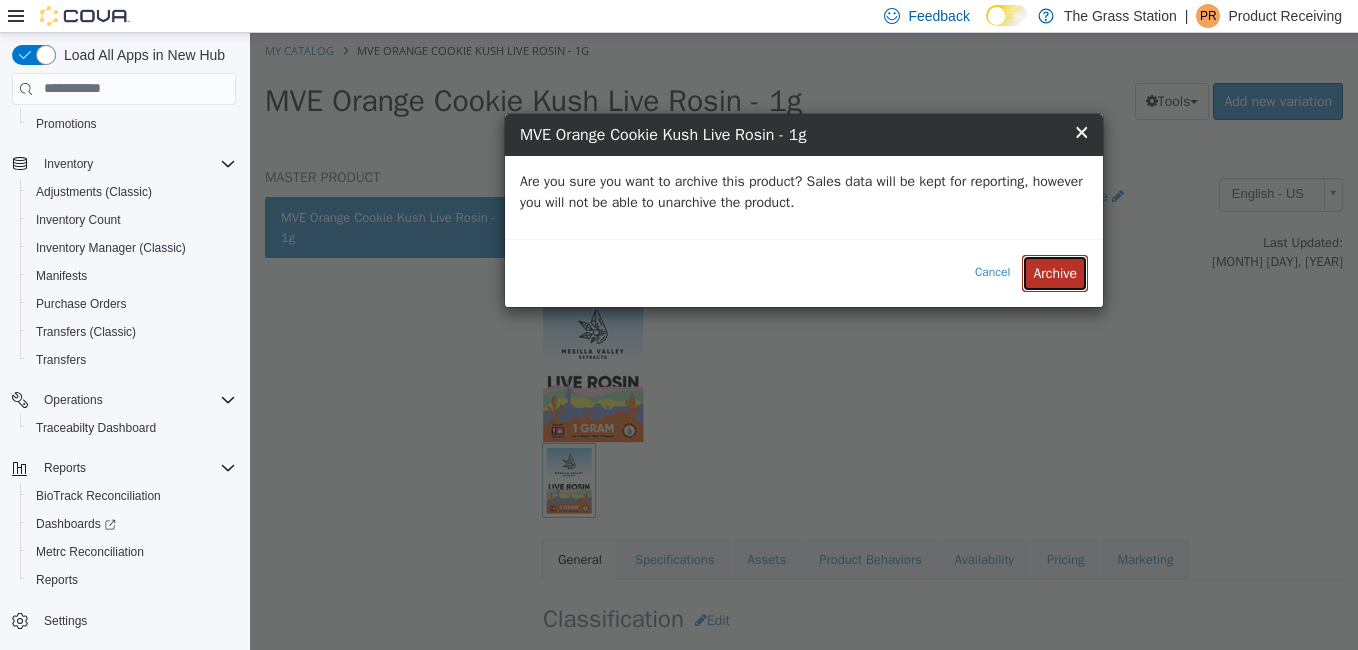 click on "Archive" at bounding box center [1055, 272] 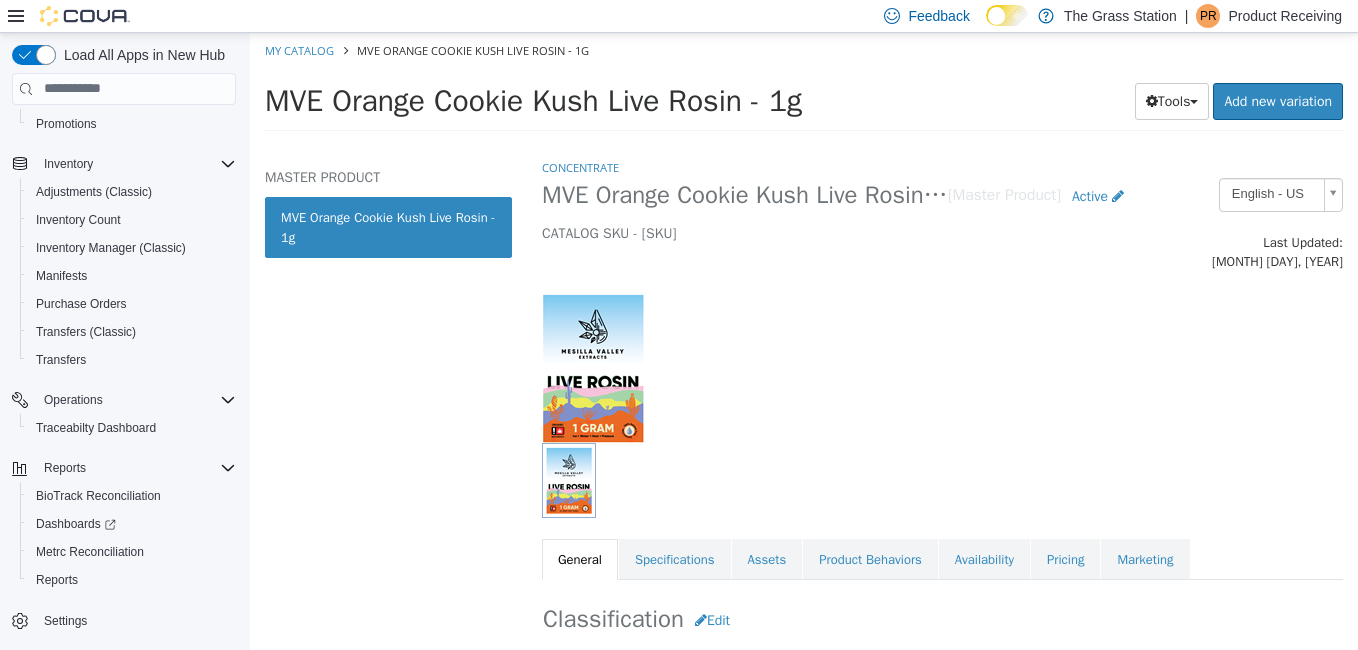 select on "**********" 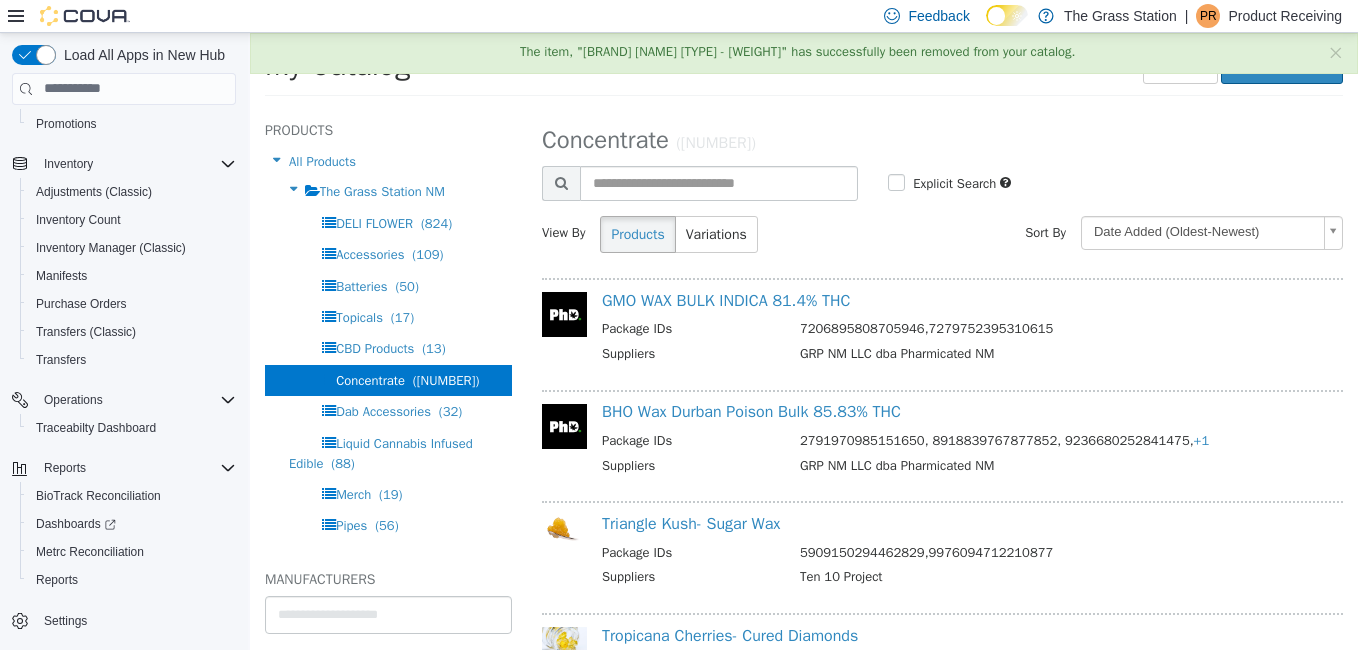 click on "**********" at bounding box center [1151, 239] 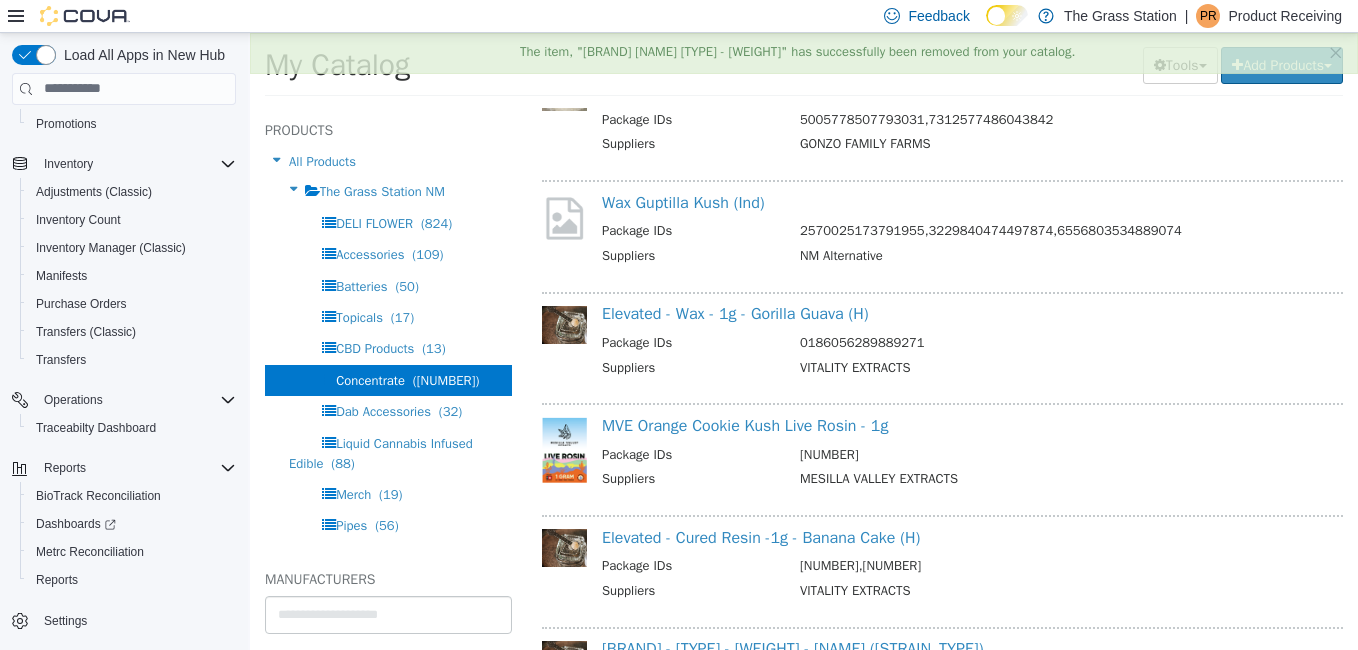 scroll, scrollTop: 2039, scrollLeft: 0, axis: vertical 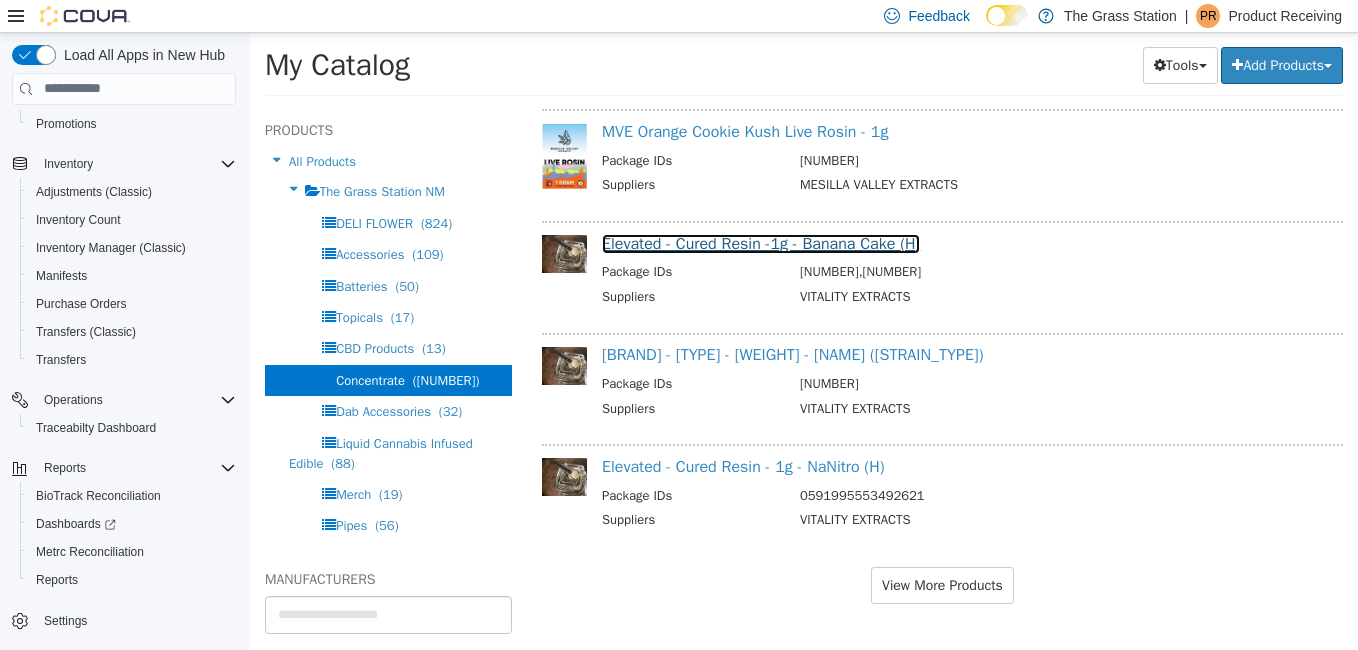 click on "Elevated - Cured Resin -1g - Banana Cake (H)" at bounding box center (761, 243) 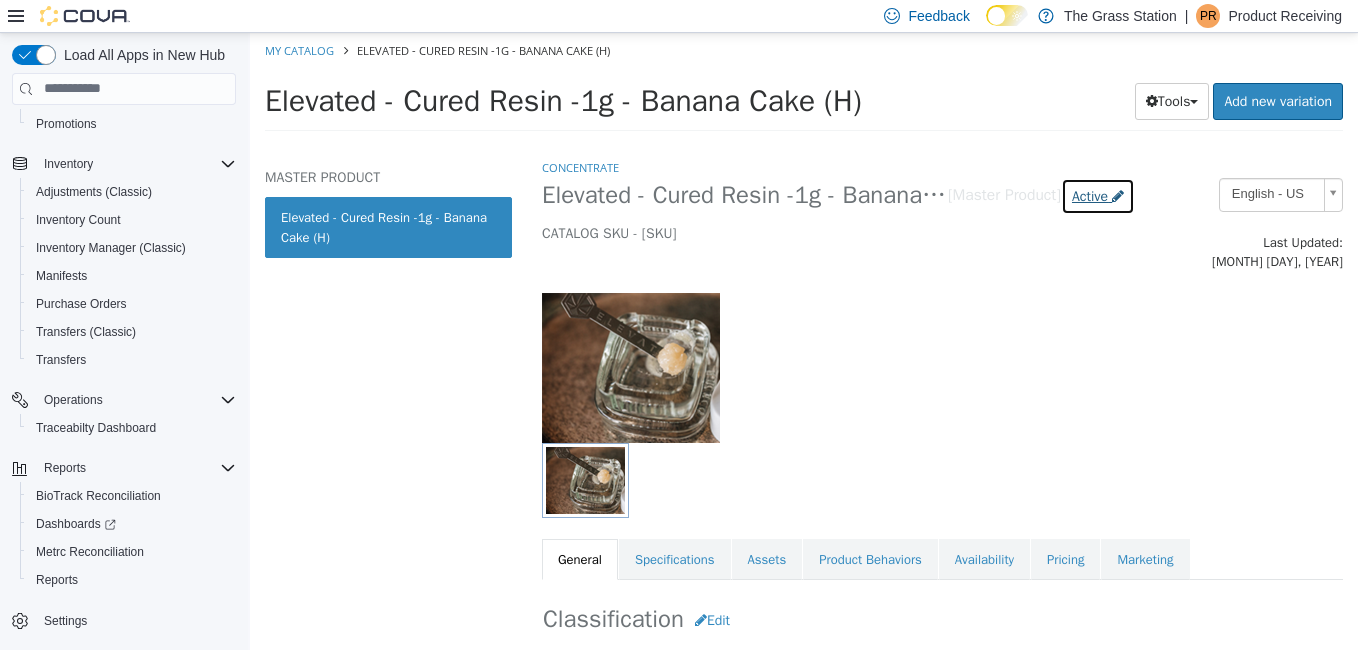 click on "Active" at bounding box center (1098, 195) 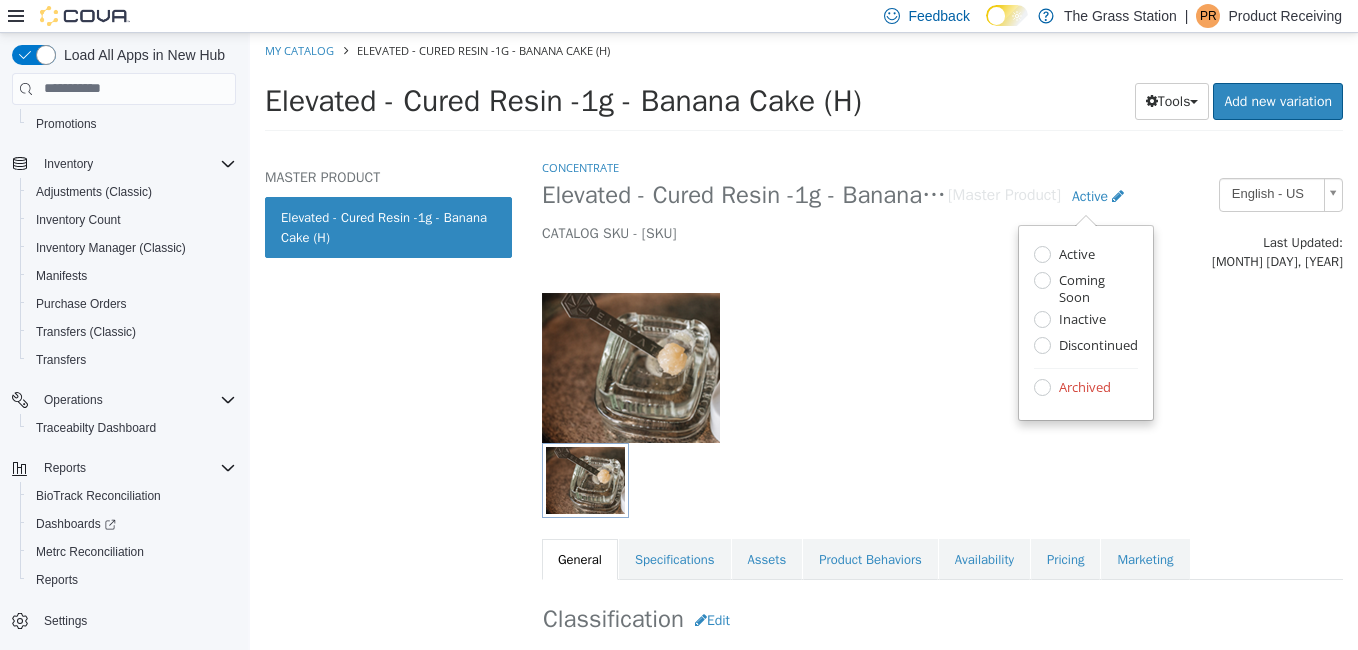 click on "Archived" at bounding box center [1082, 388] 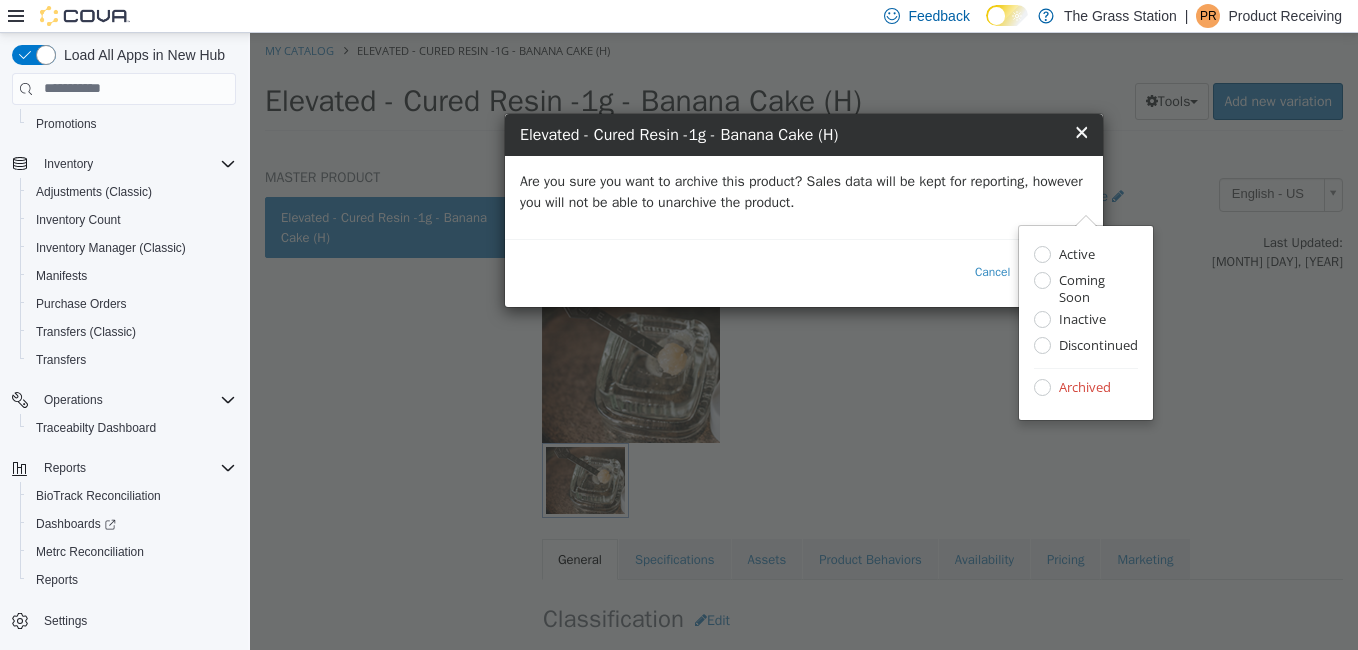 click on "Are you sure you want to archive this product? Sales data will be kept for reporting, however you will not be able to unarchive the product." at bounding box center [804, 191] 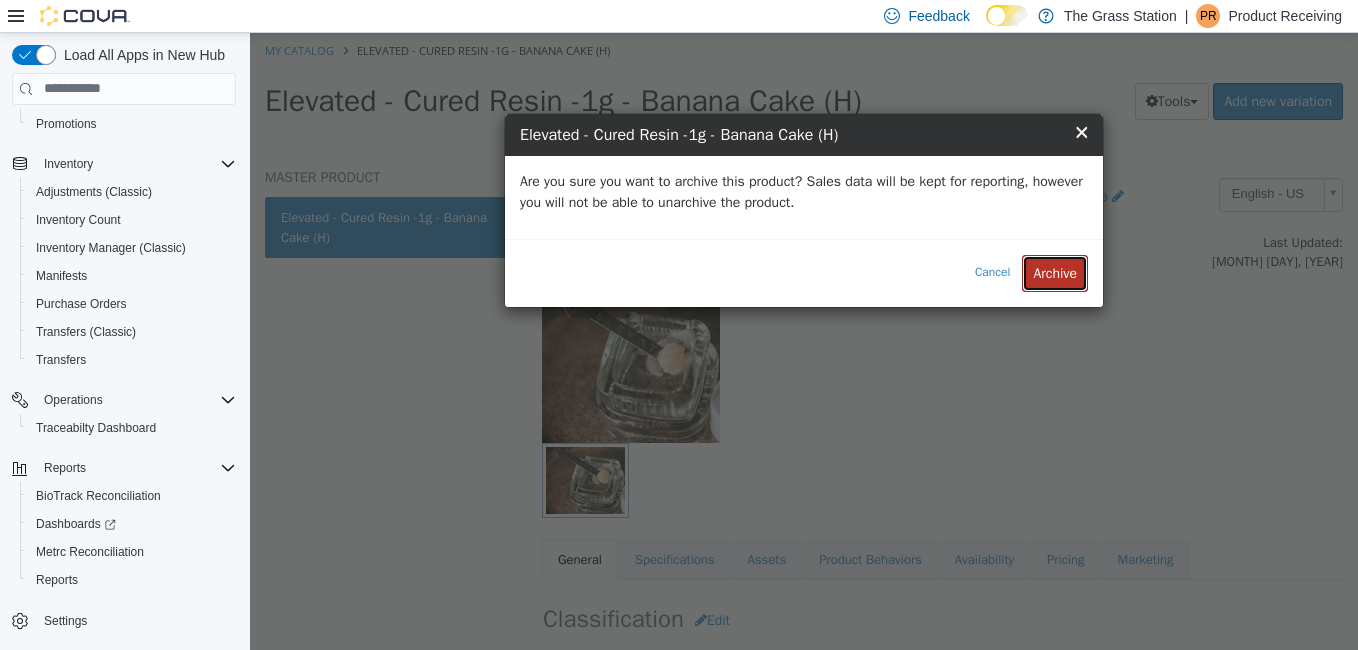 click on "Archive" at bounding box center [1055, 272] 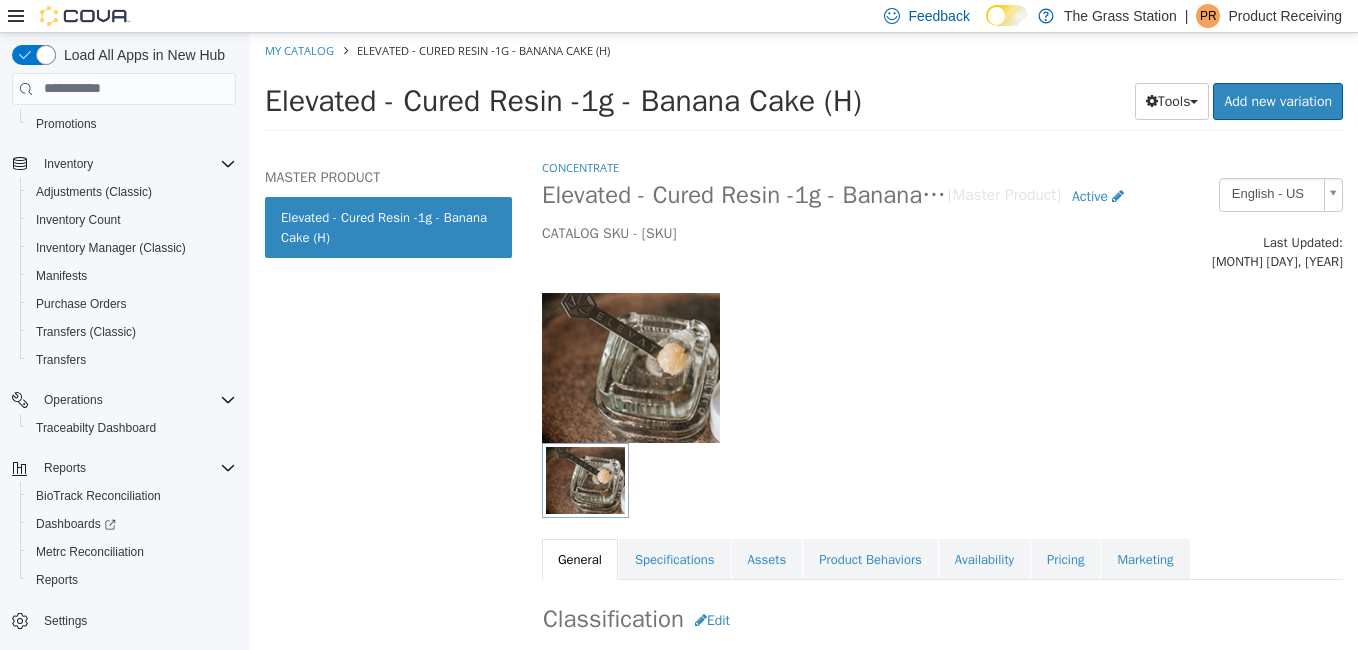 select on "**********" 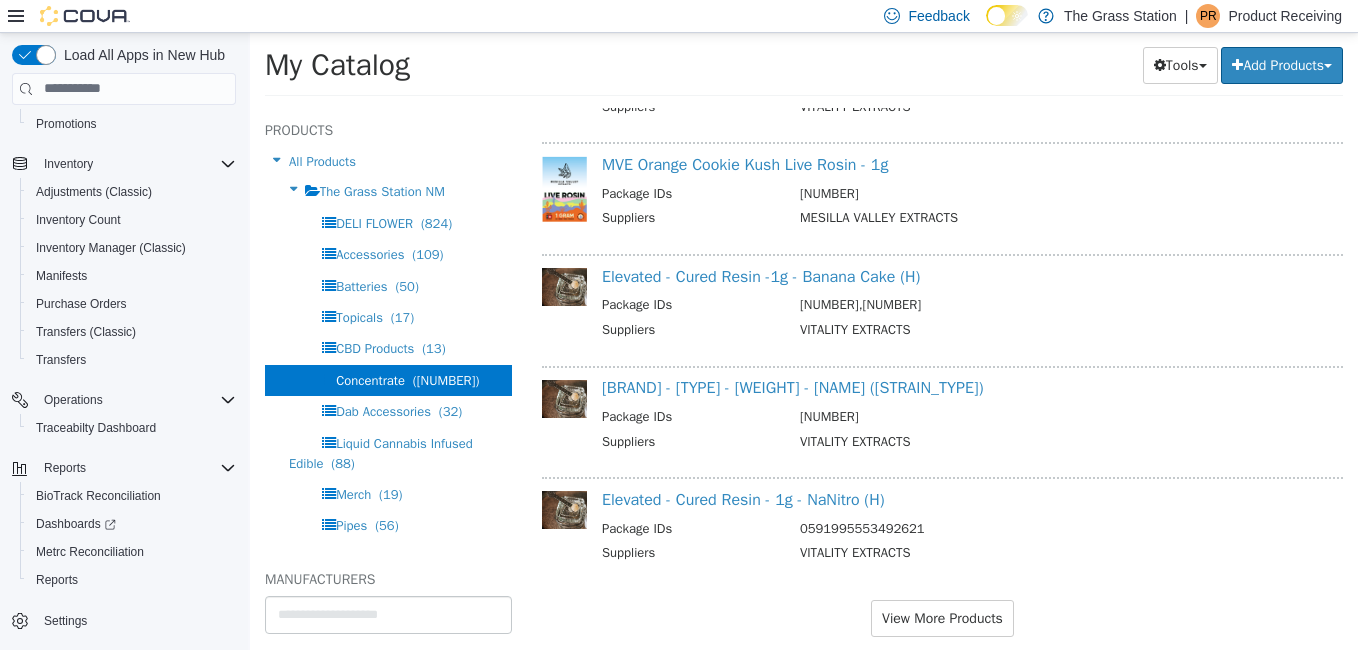 scroll, scrollTop: 2008, scrollLeft: 0, axis: vertical 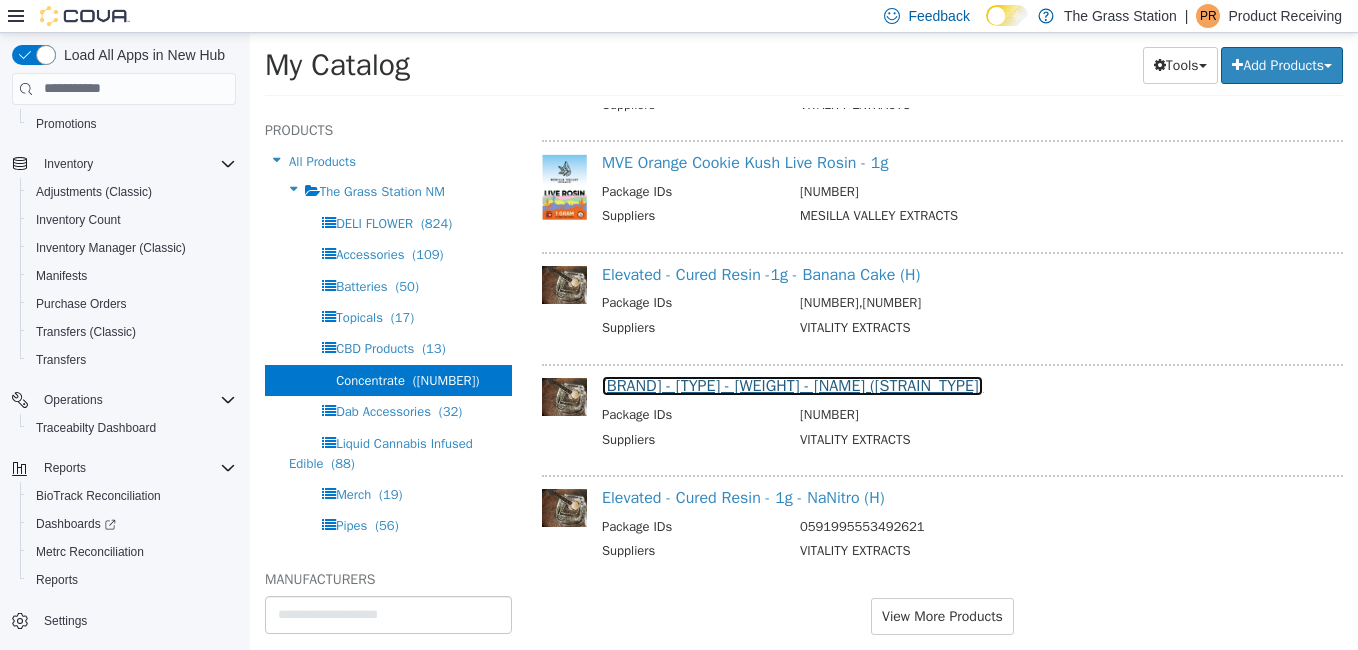 click on "Elevated - Cured Resin - 1g - Banana Kush (I)" at bounding box center (792, 385) 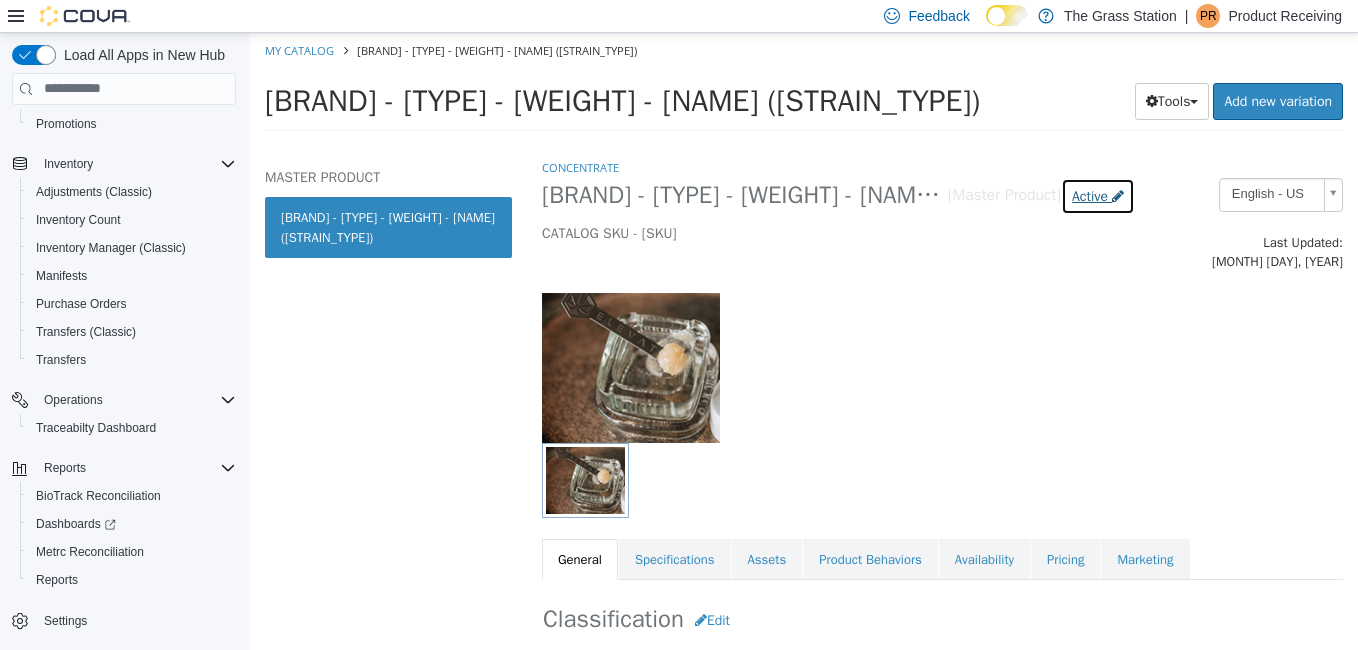 click on "Active" at bounding box center (1090, 195) 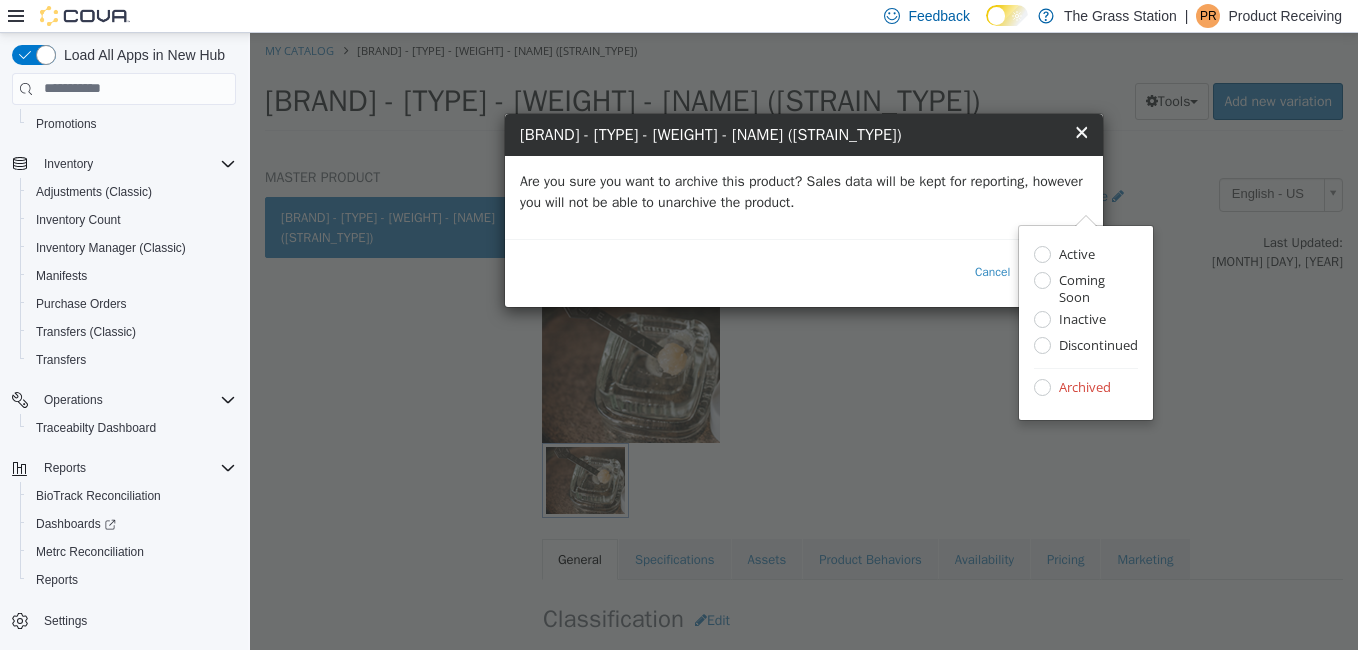 click on "Are you sure you want to archive this product? Sales data will be kept for reporting, however you will not be able to unarchive the product." at bounding box center [804, 191] 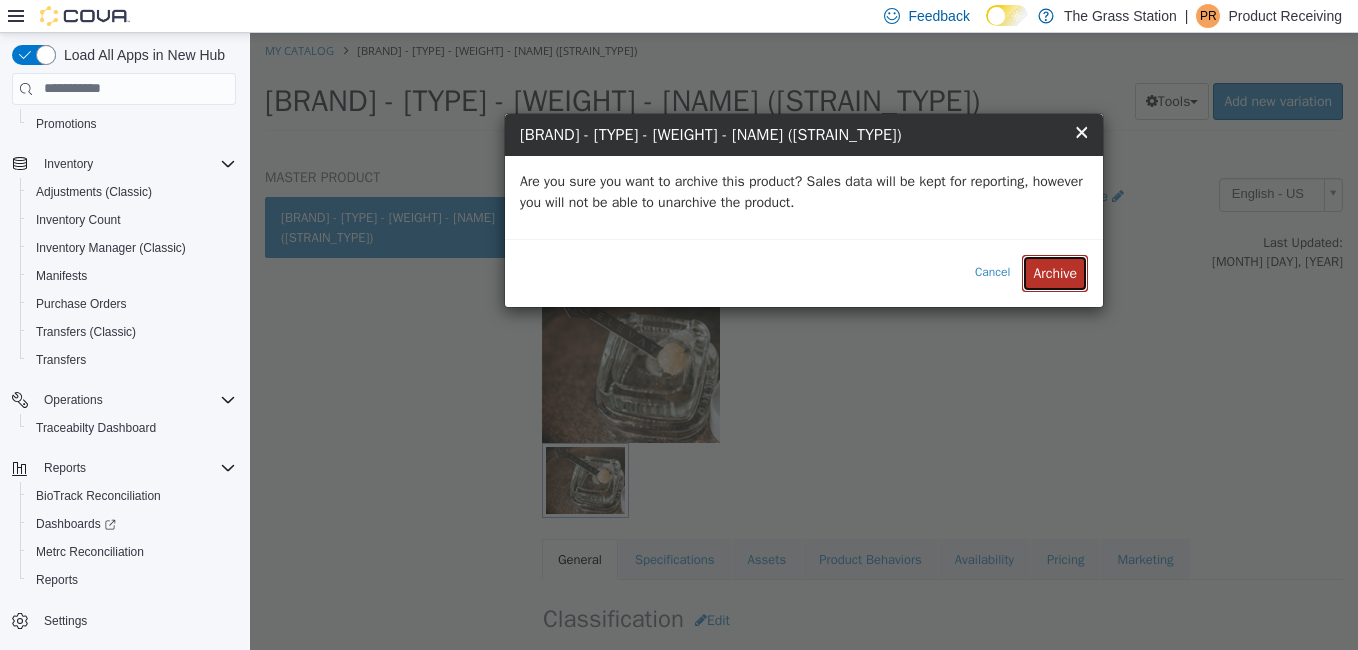 click on "Archive" at bounding box center (1055, 272) 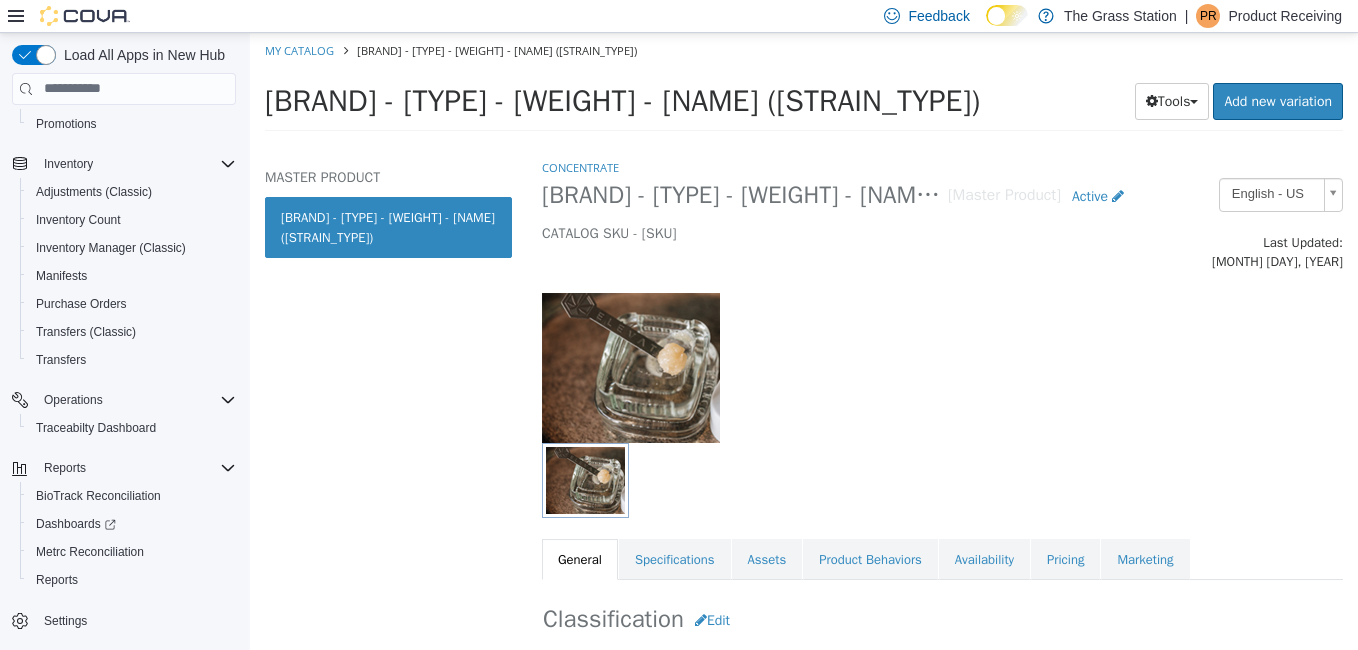 select on "**********" 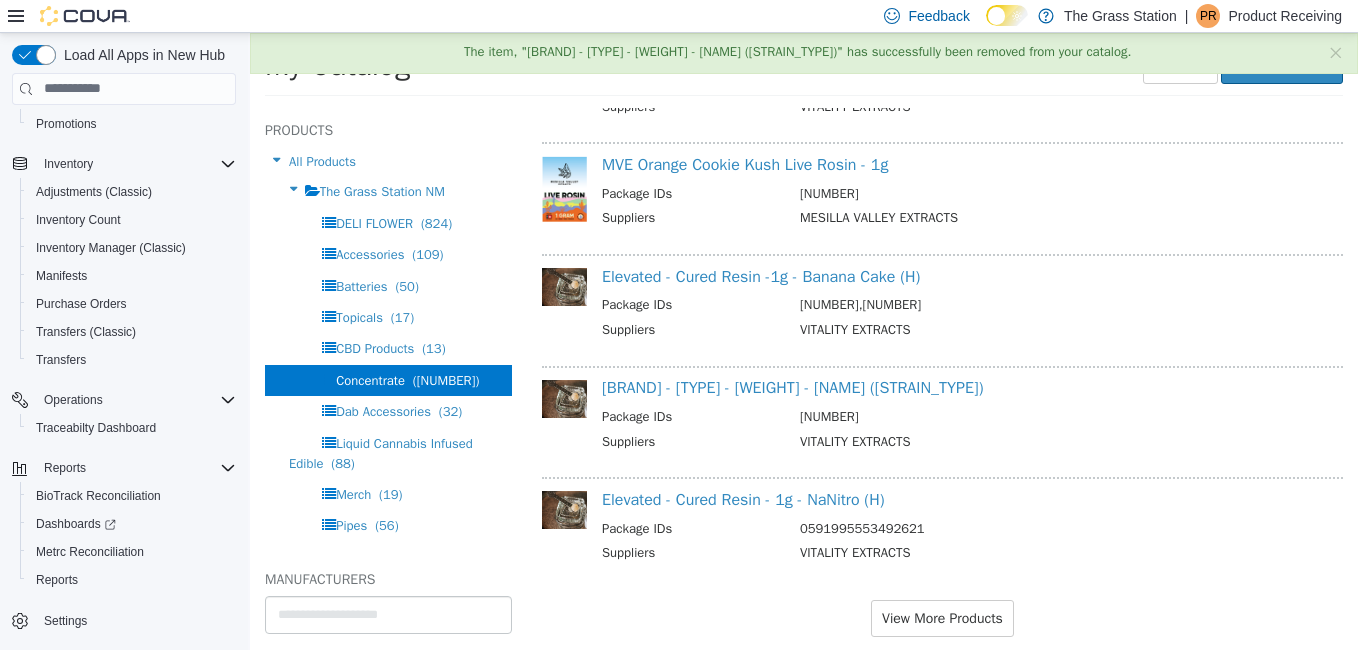 scroll, scrollTop: 2039, scrollLeft: 0, axis: vertical 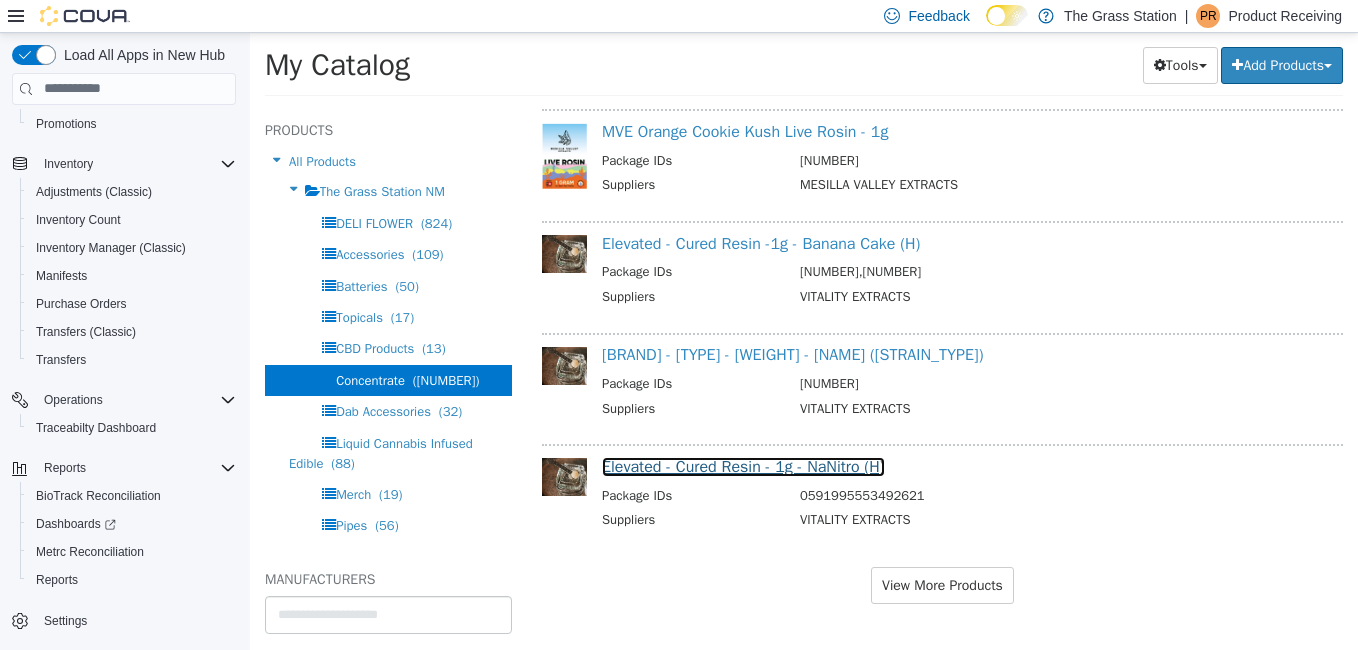 click on "Elevated - Cured Resin - 1g - NaNitro (H)" at bounding box center [743, 466] 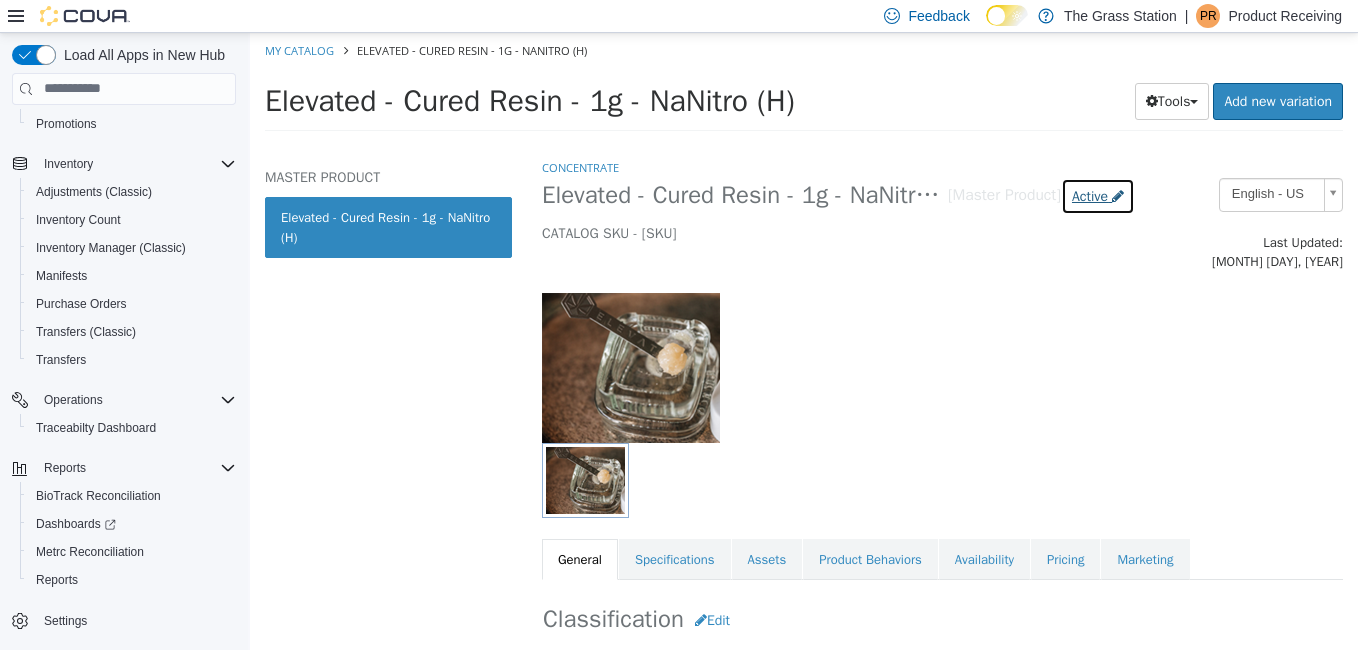 click on "Active" at bounding box center [1090, 195] 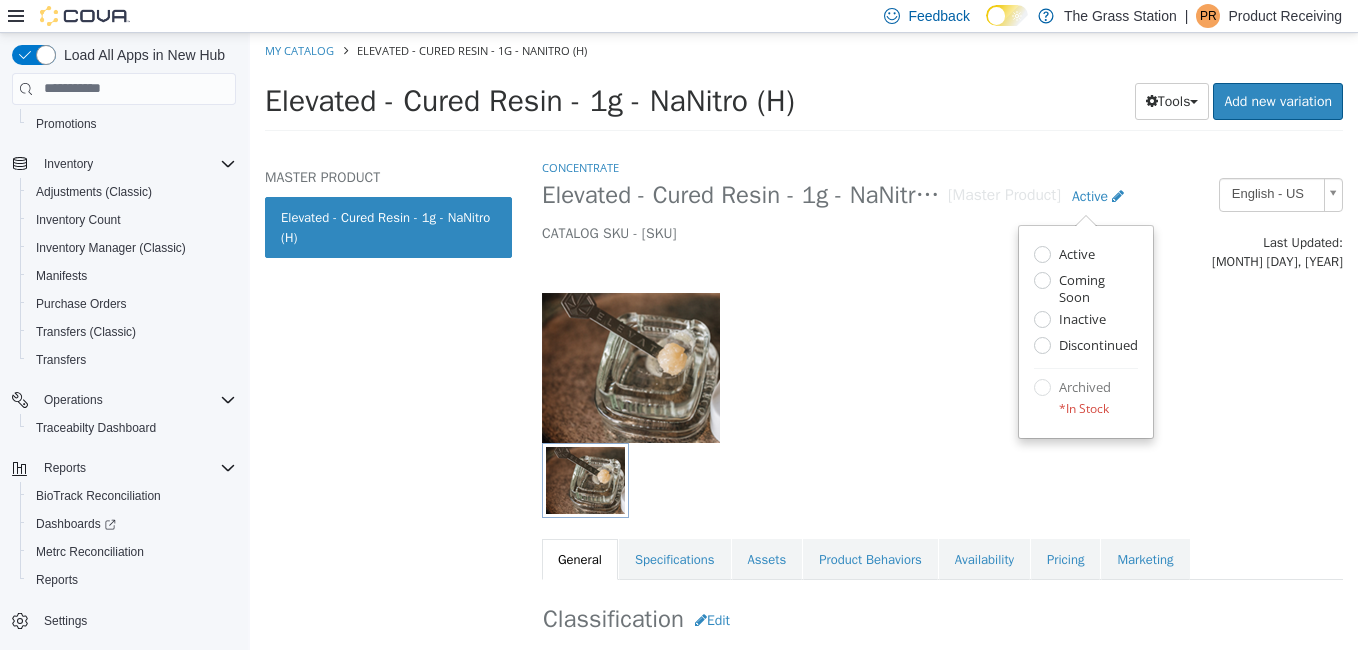 click on "Elevated - Cured Resin - 1g - NaNitro (H)
[Master Product] Active   Active
Coming Soon
Inactive
Discontinued
Archived *In Stock" at bounding box center (838, 195) 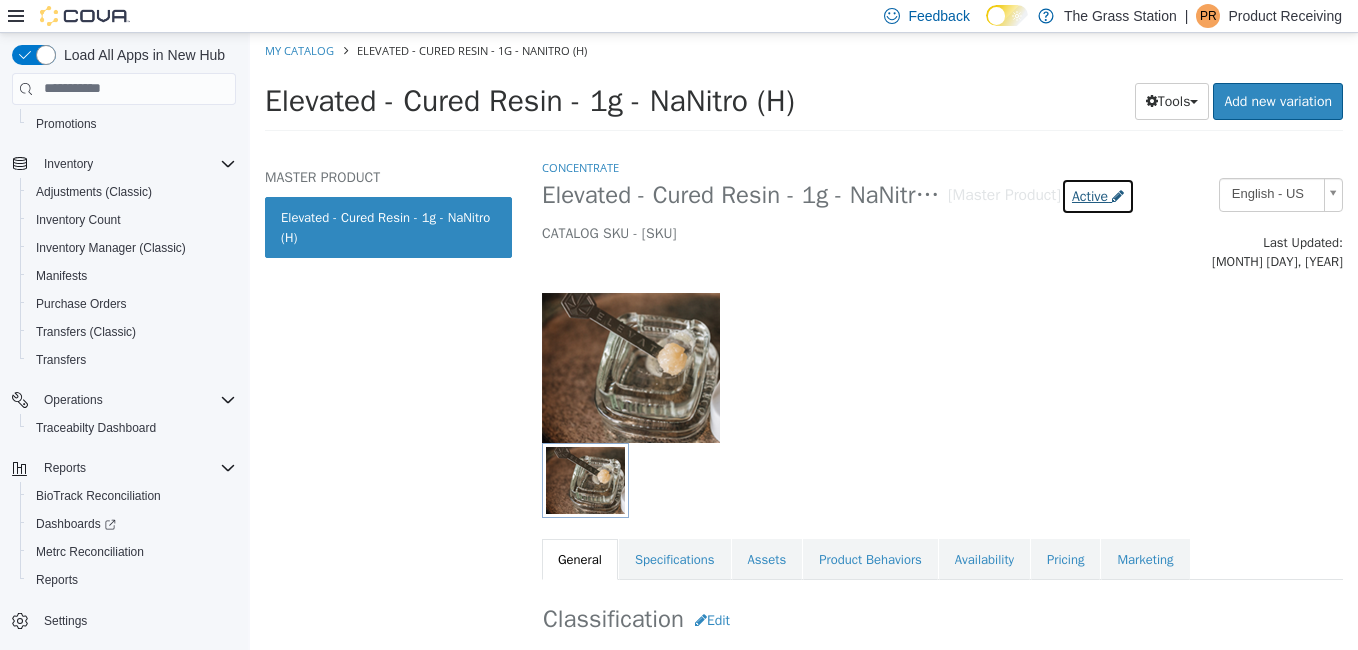 click on "Active" at bounding box center [1090, 195] 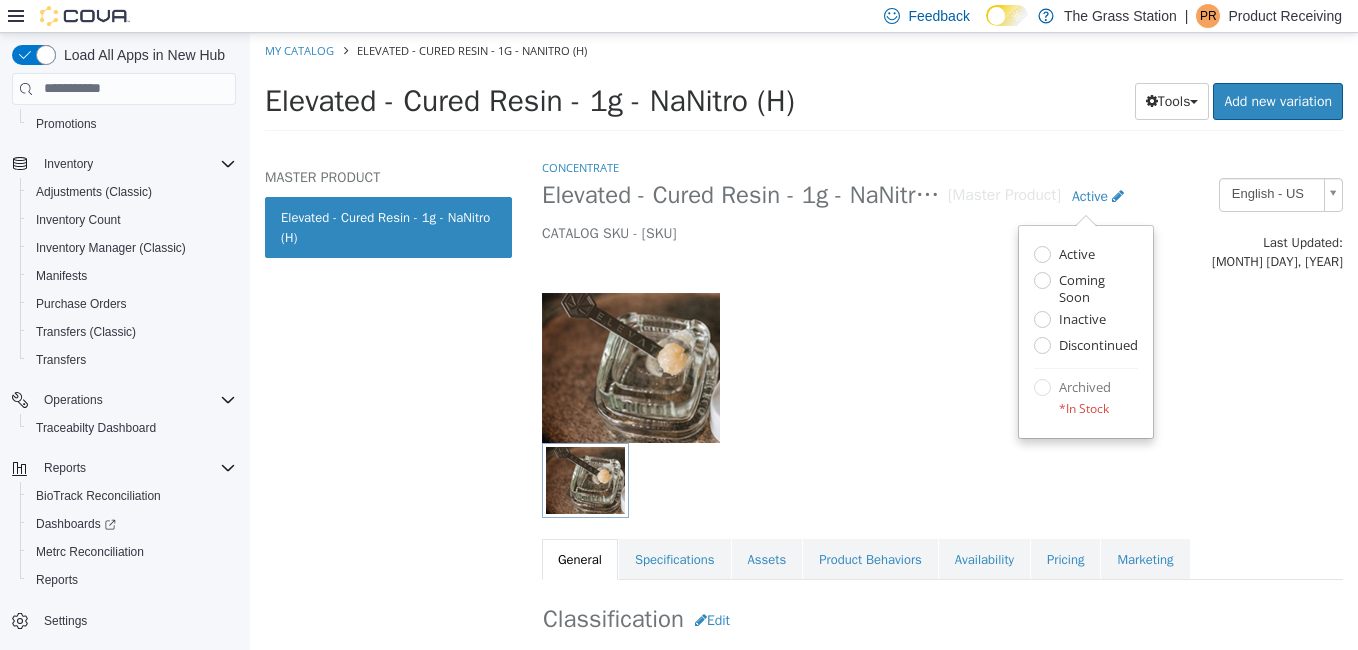 click on "Elevated - Cured Resin - 1g - NaNitro (H)" at bounding box center [745, 194] 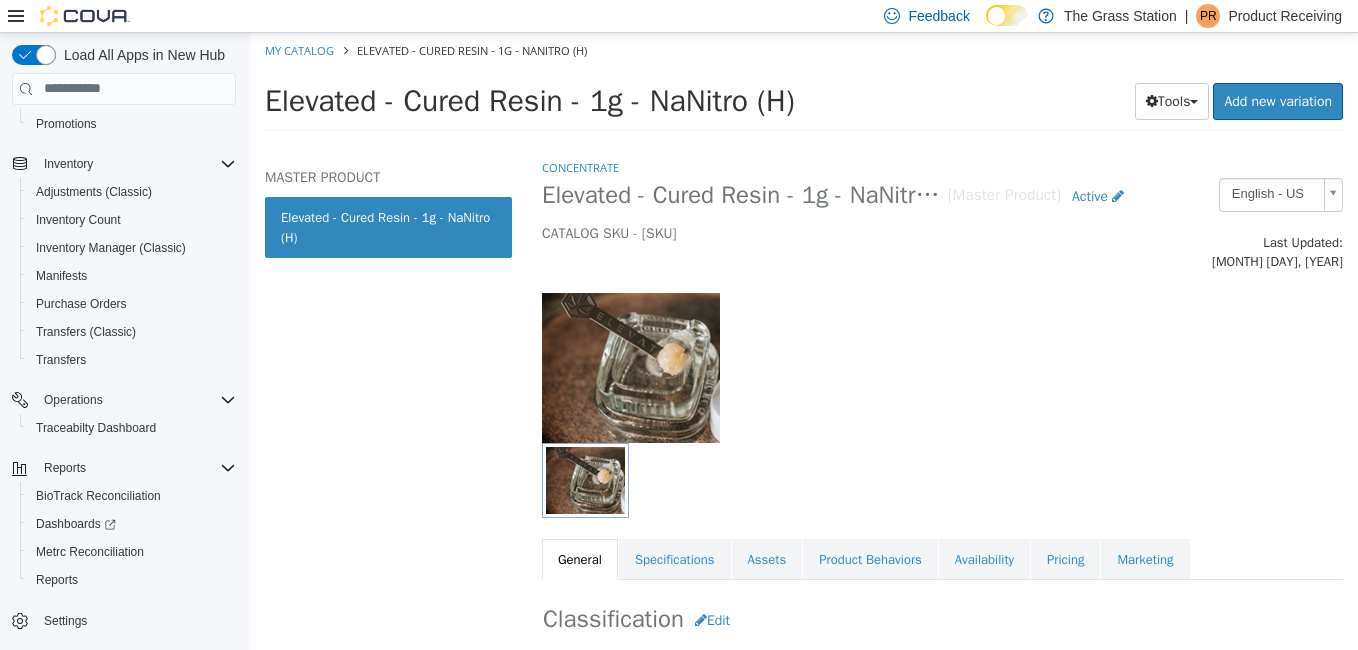 select on "**********" 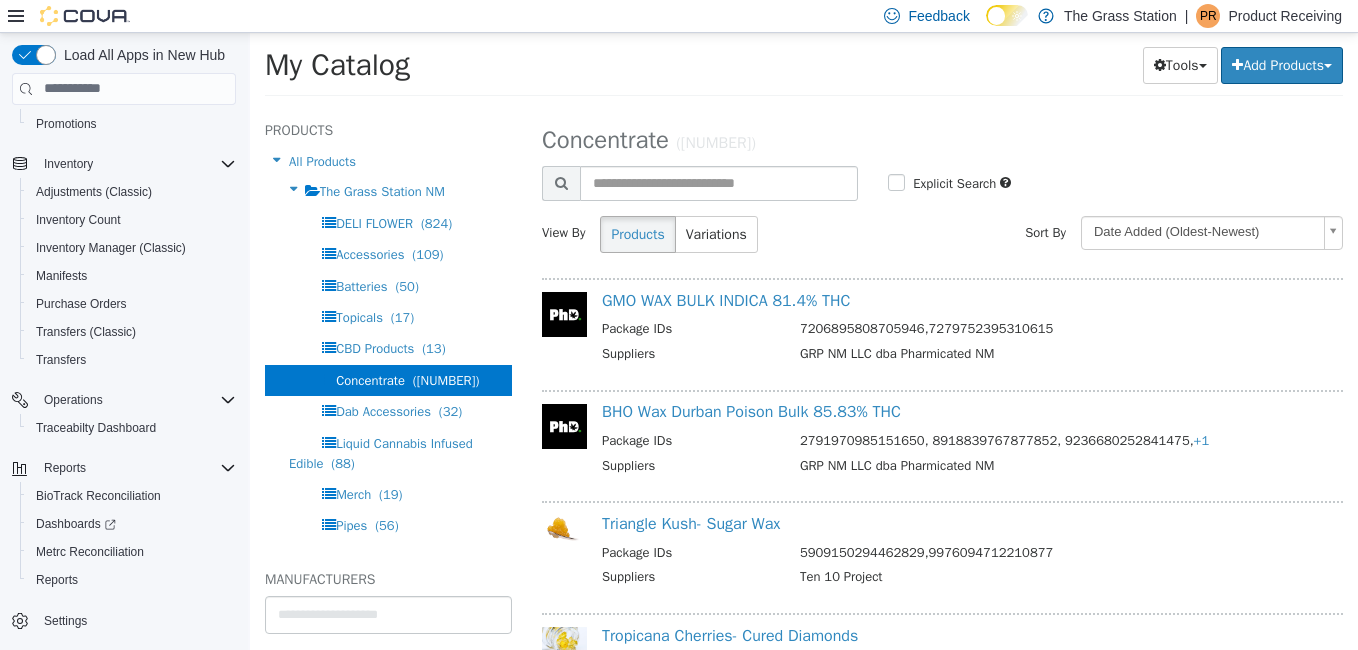 click at bounding box center [69, 16] 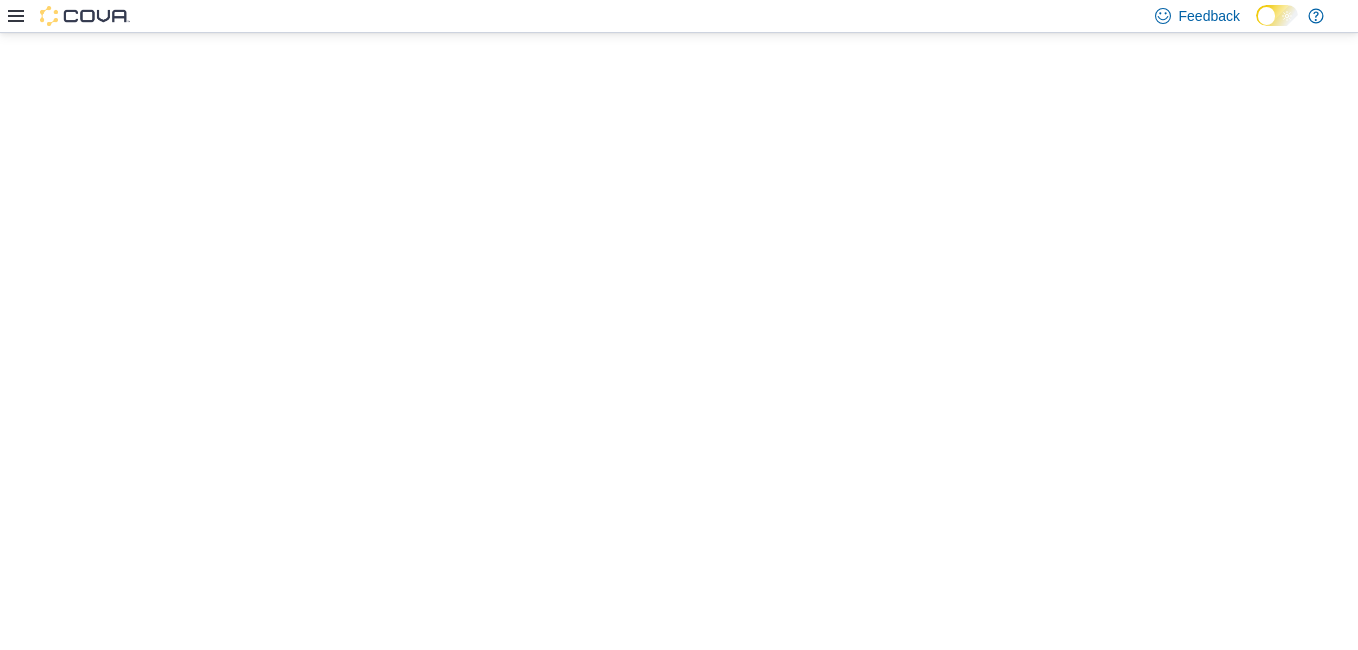 scroll, scrollTop: 0, scrollLeft: 0, axis: both 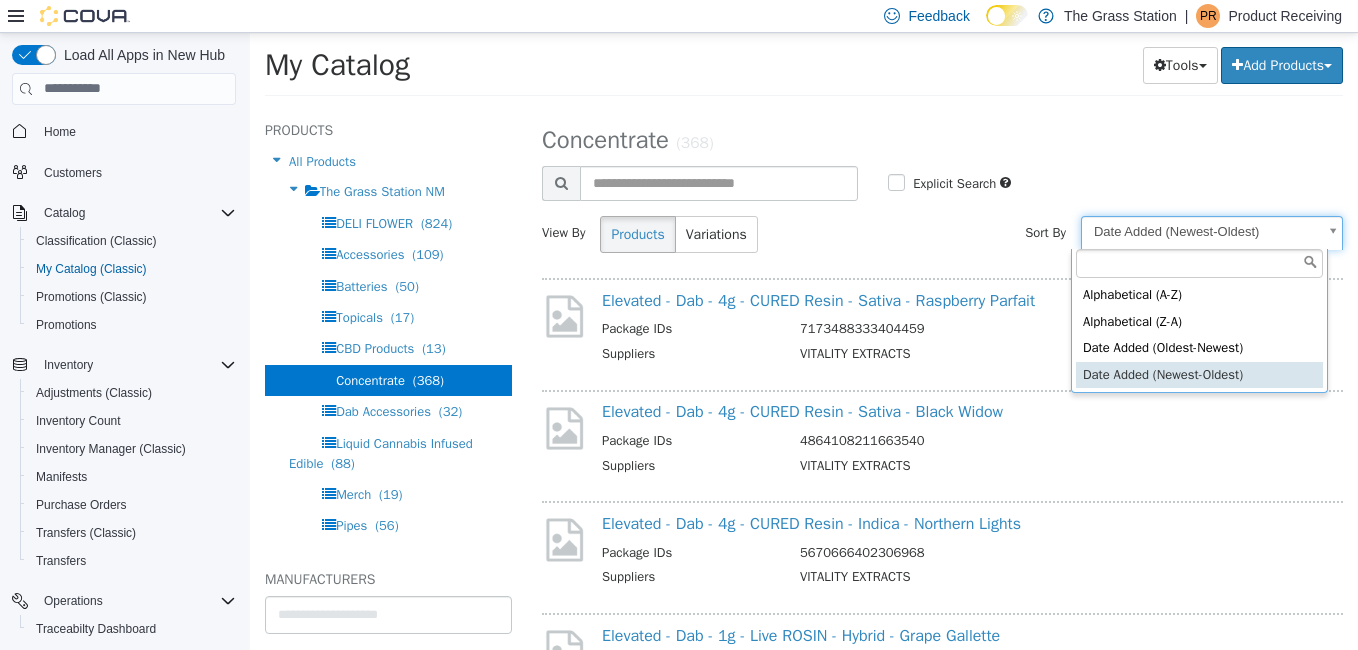 click on "**********" at bounding box center (804, 70) 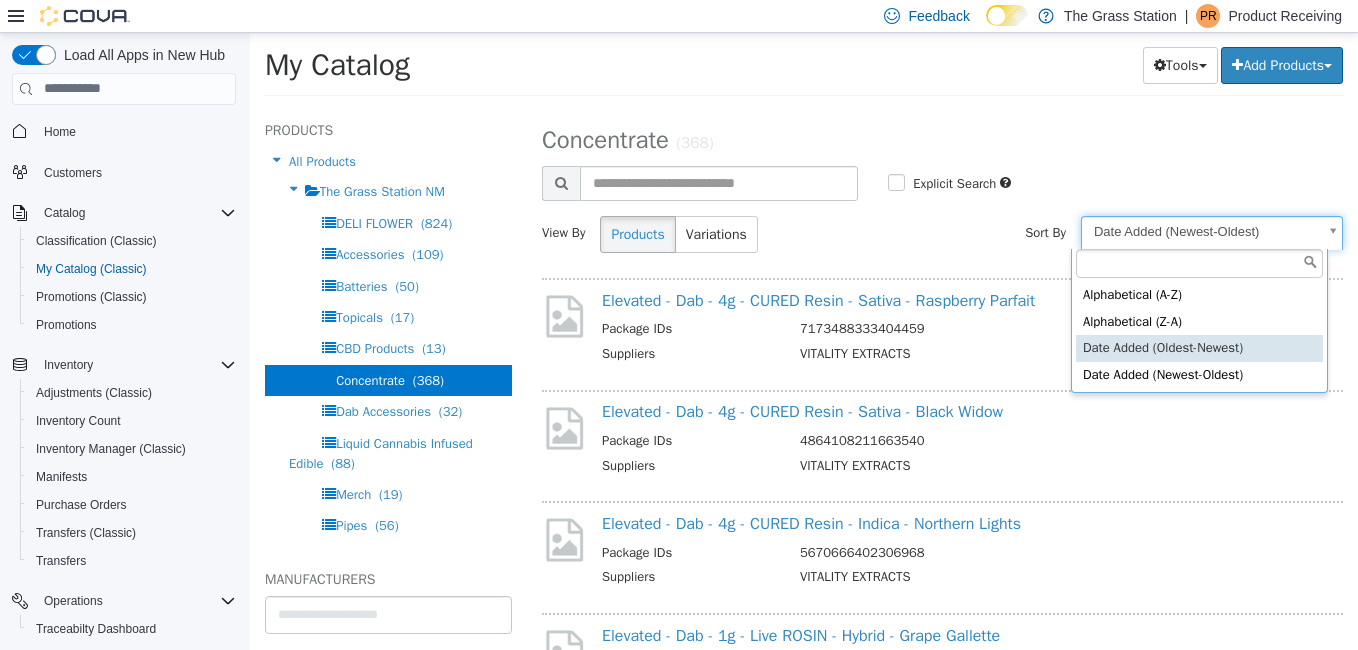select on "**********" 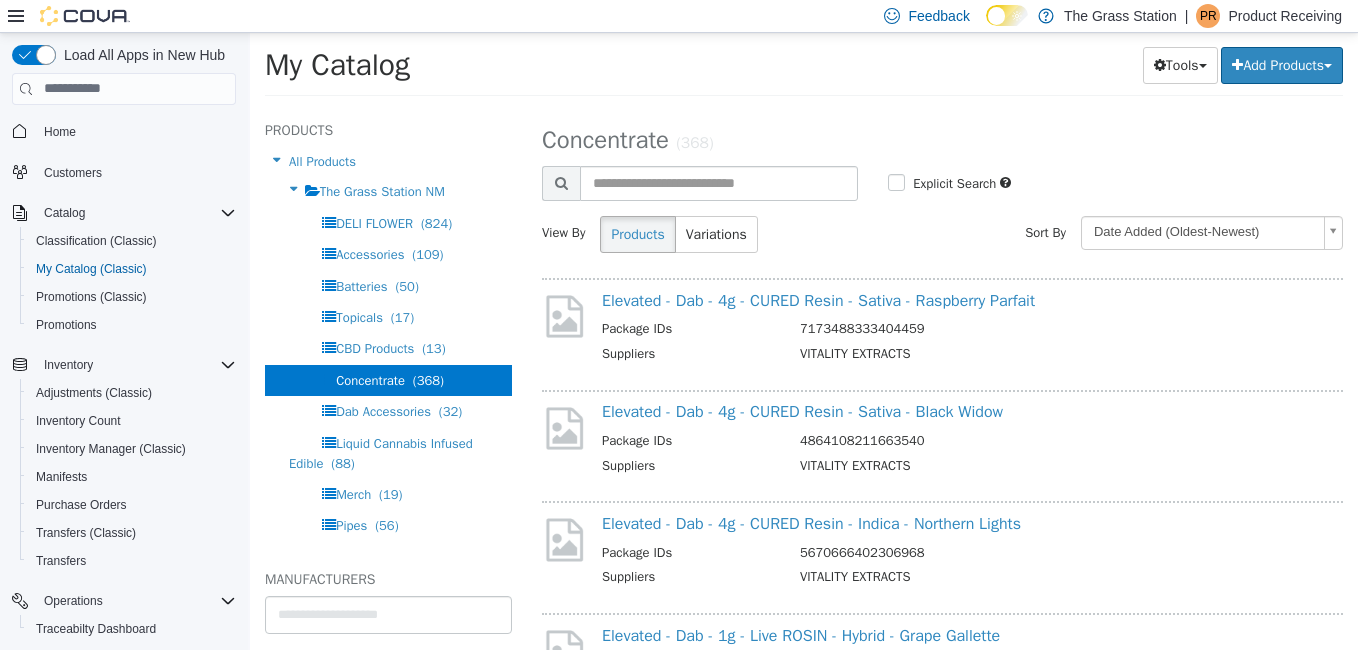 select on "**********" 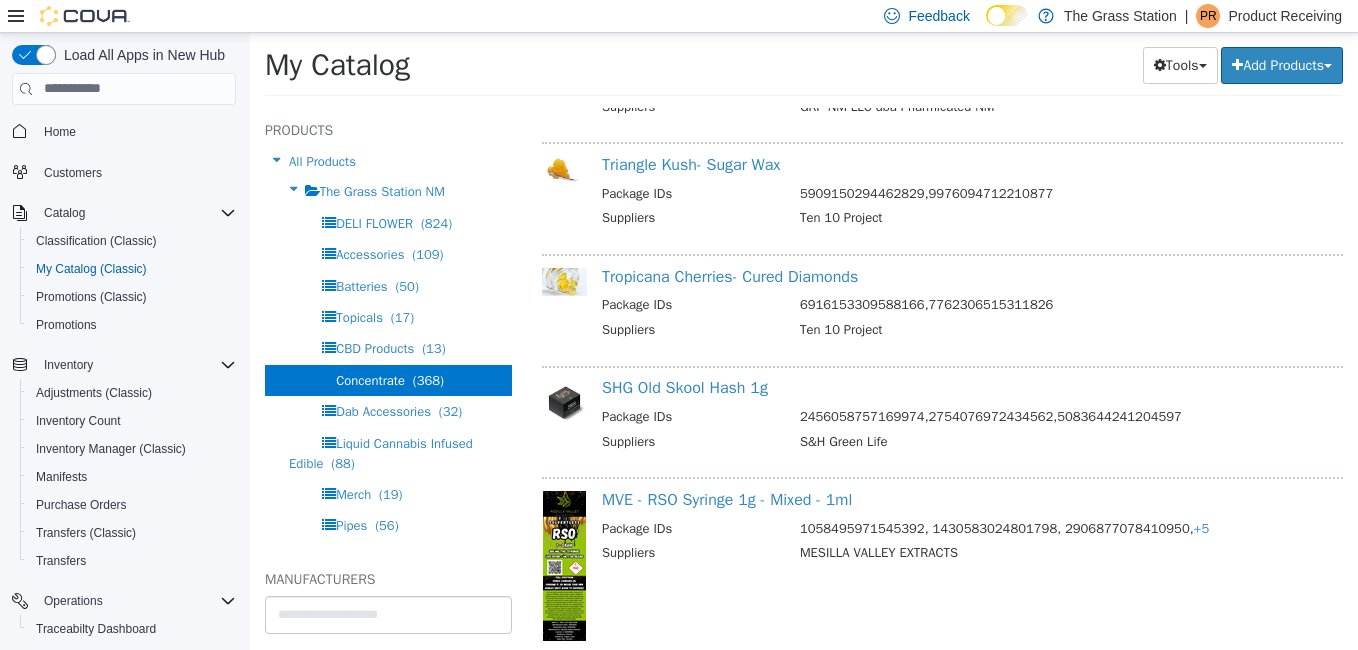 scroll, scrollTop: 358, scrollLeft: 0, axis: vertical 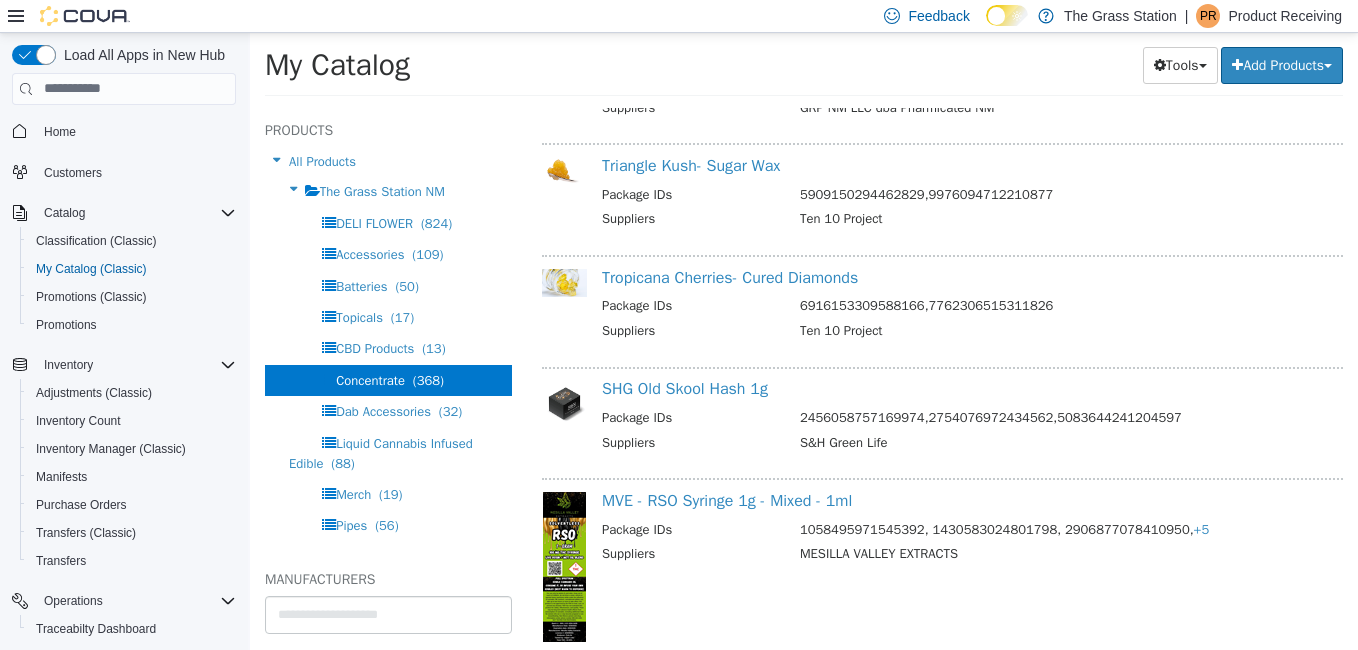 click on "SHG Old Skool Hash 1g" at bounding box center [968, 388] 